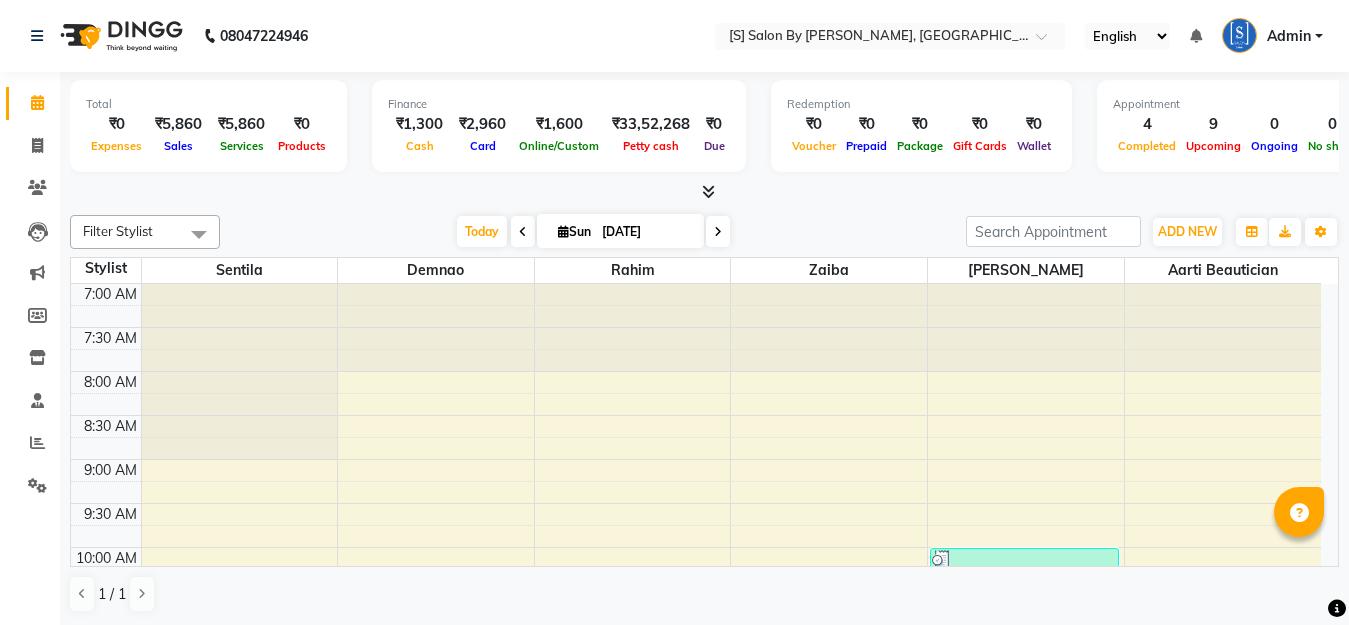 scroll, scrollTop: 0, scrollLeft: 0, axis: both 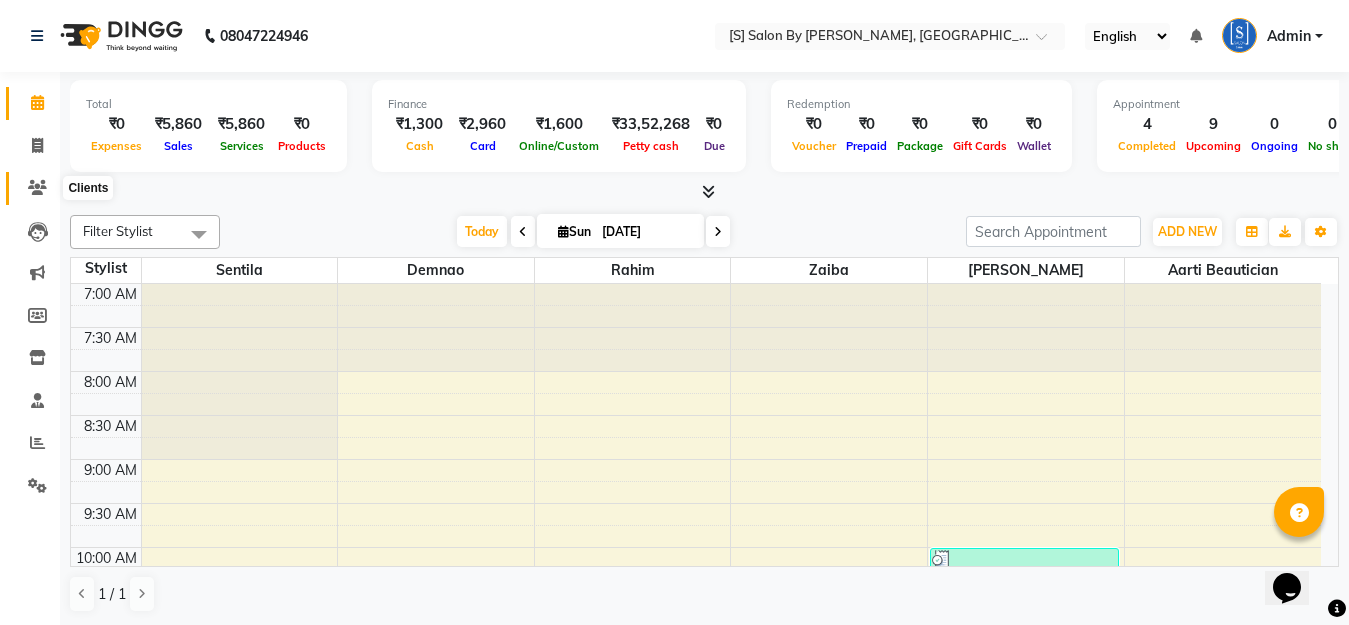 click 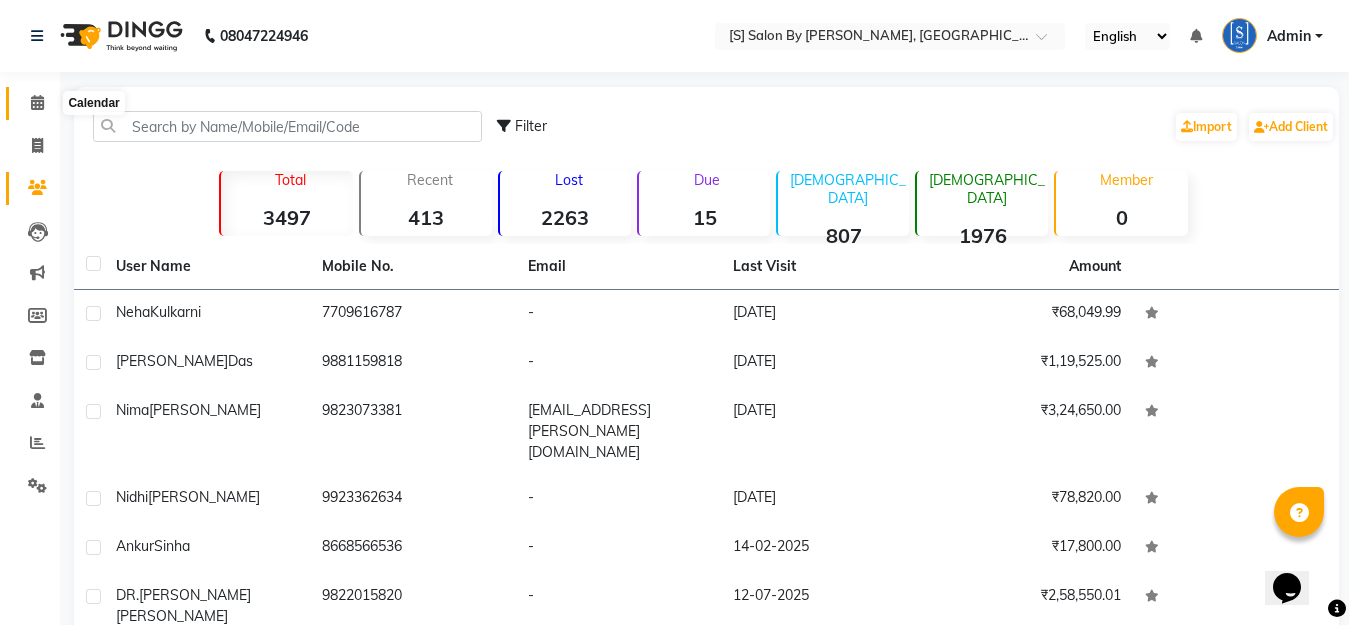 click 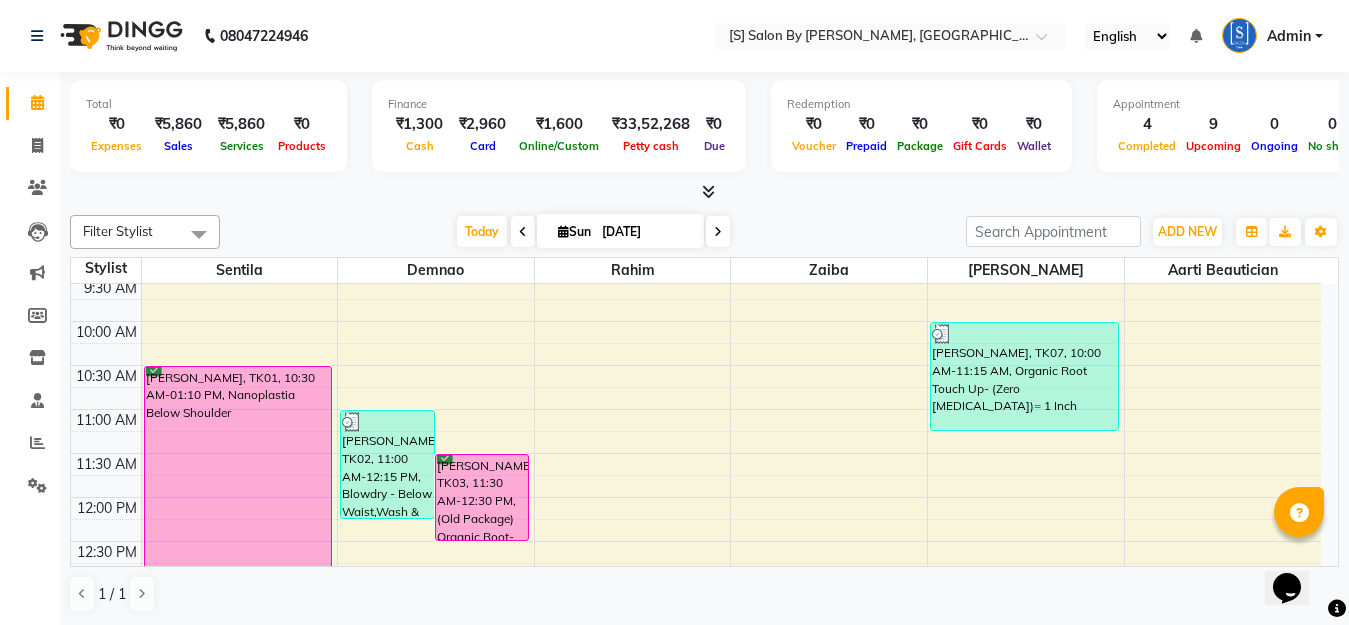 scroll, scrollTop: 200, scrollLeft: 0, axis: vertical 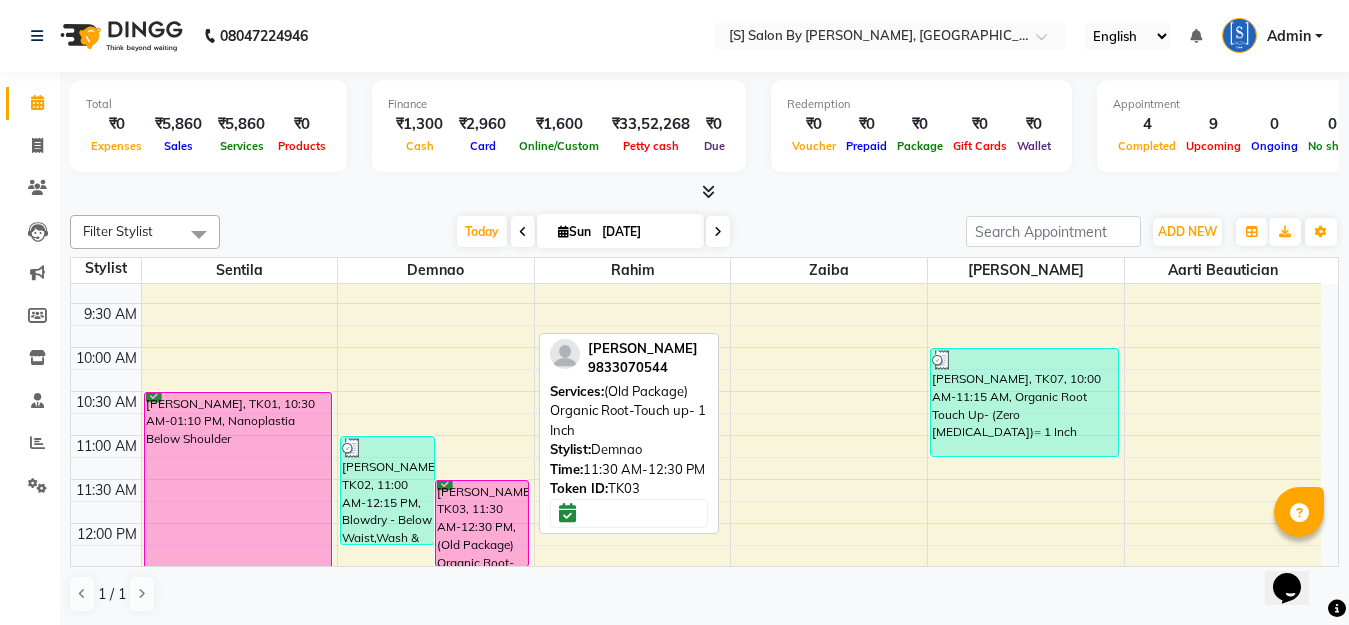 click on "[PERSON_NAME], TK03, 11:30 AM-12:30 PM, (Old Package) Organic Root-Touch up- 1 Inch" at bounding box center [482, 523] 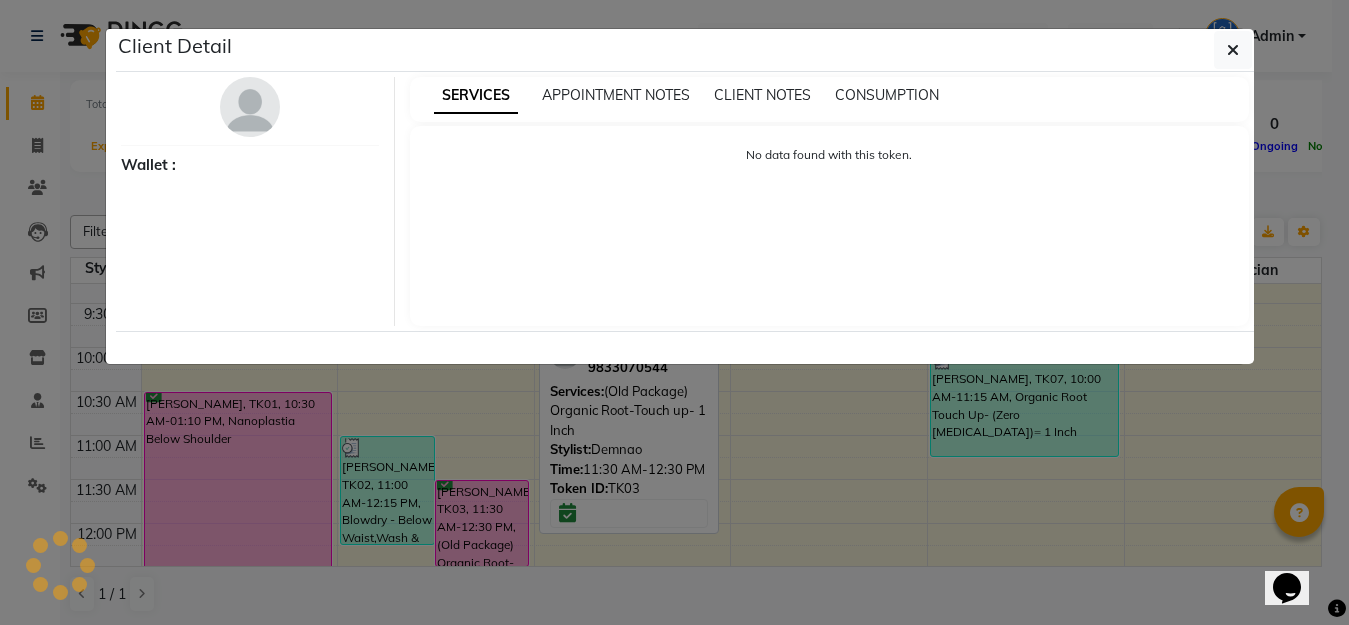 select on "6" 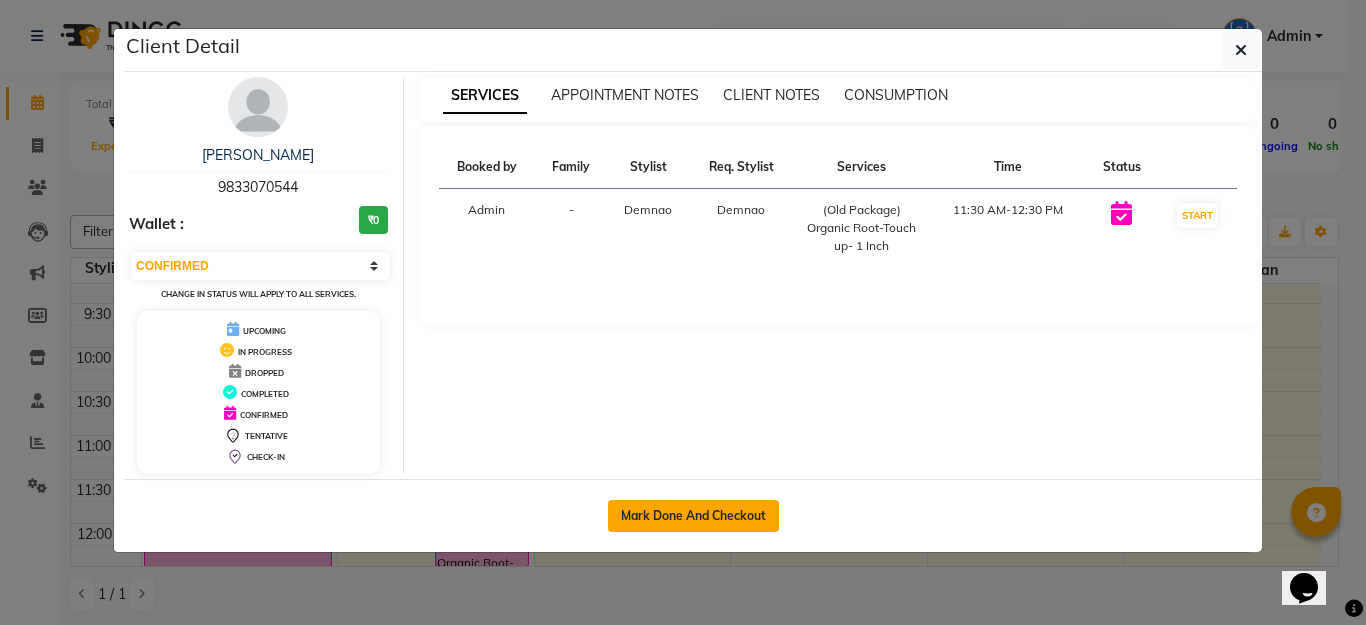 click on "Mark Done And Checkout" 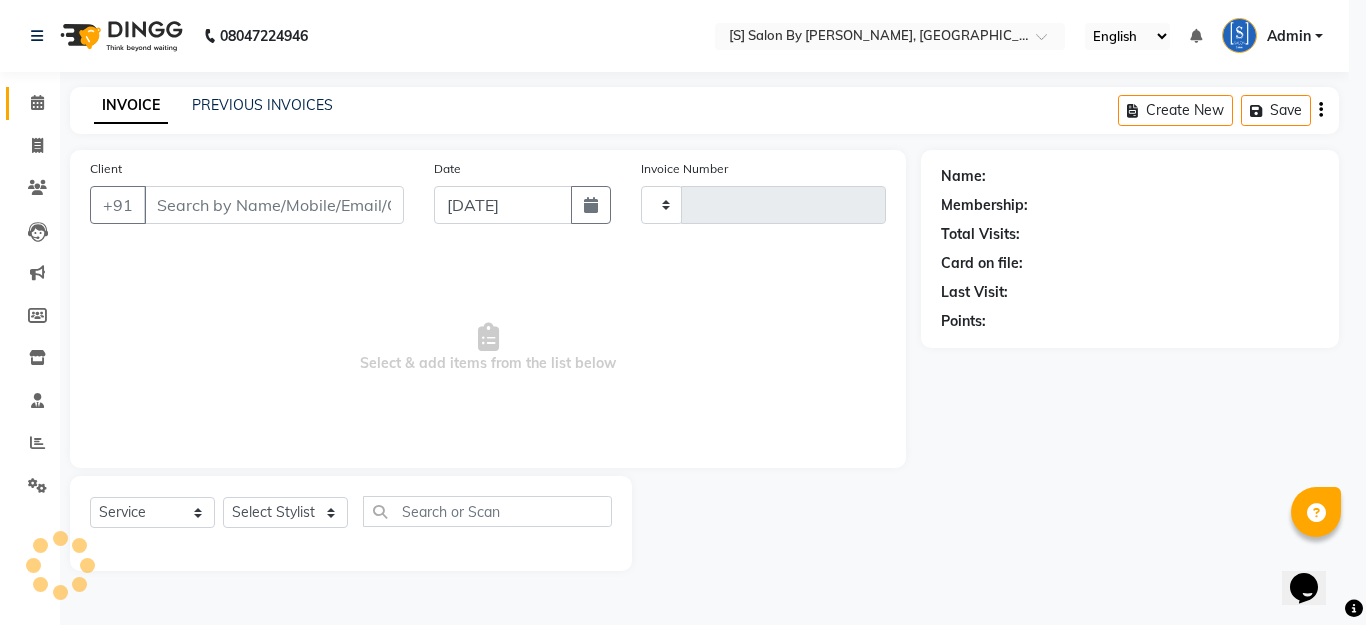 type on "0848" 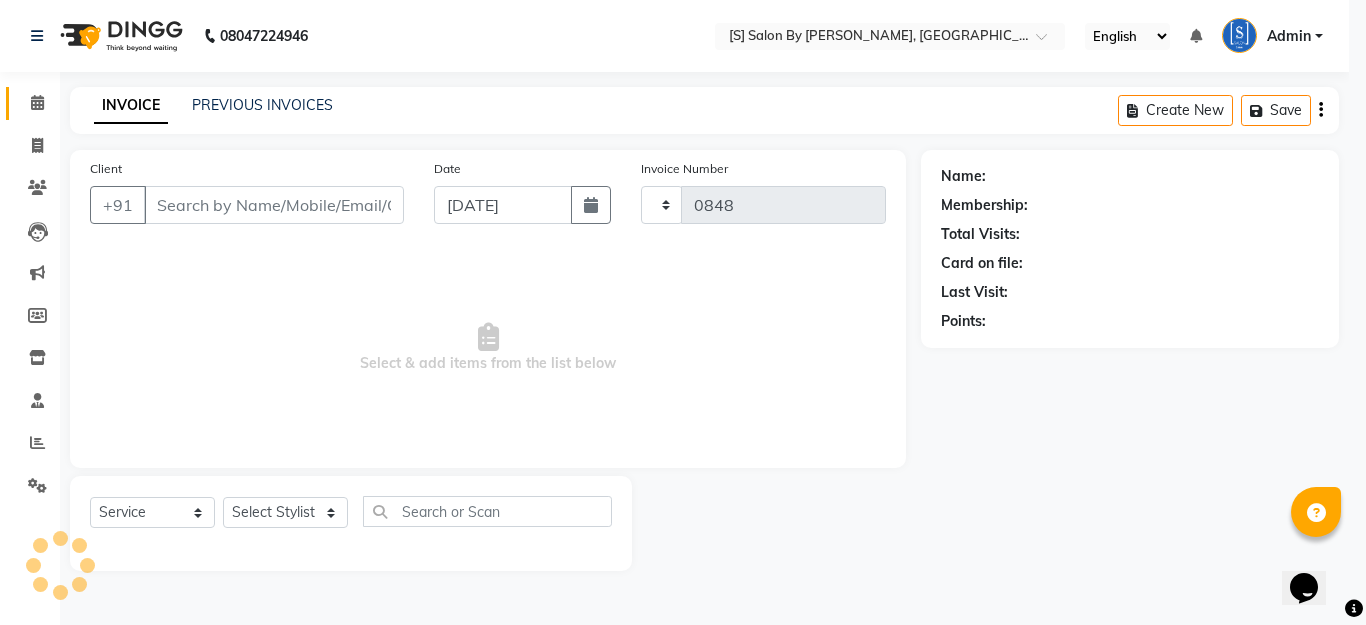 select on "45" 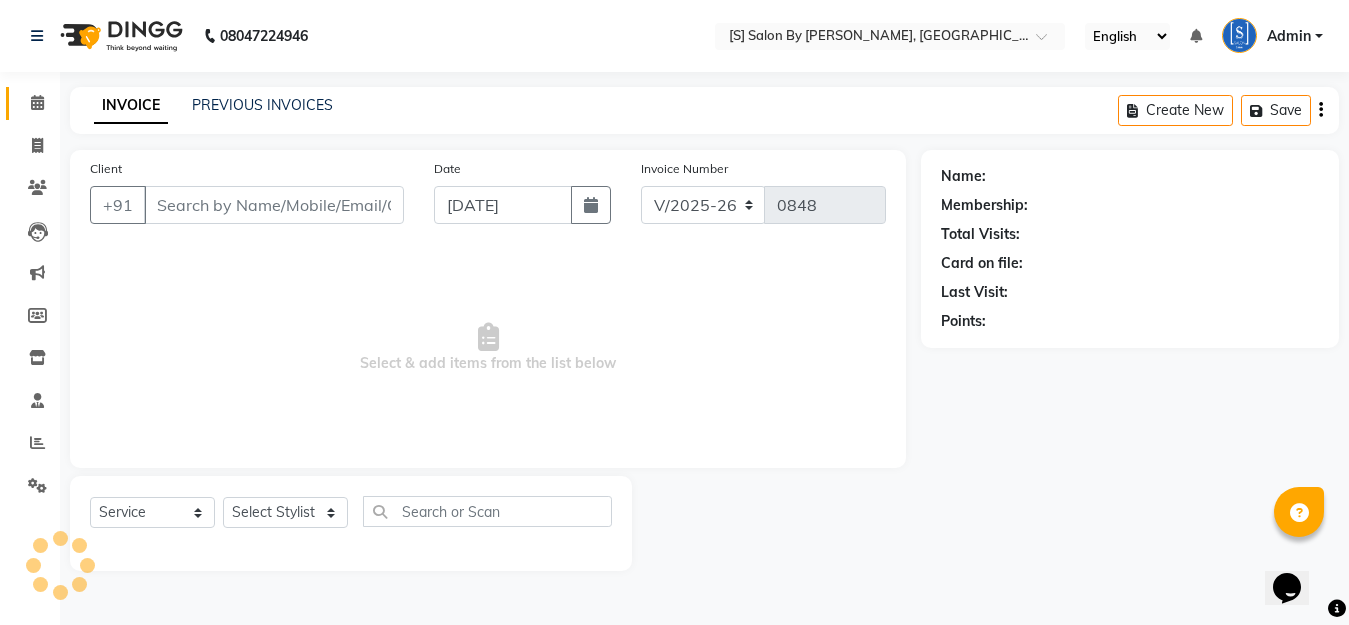 type on "9833070544" 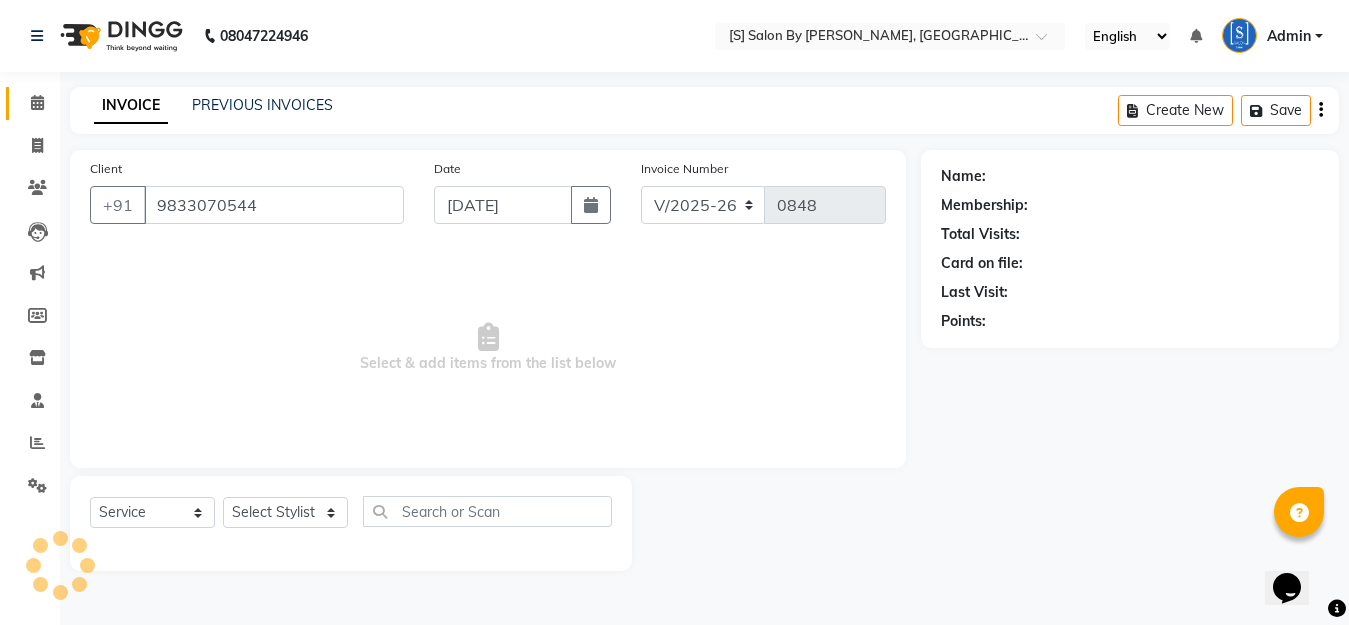 select on "4280" 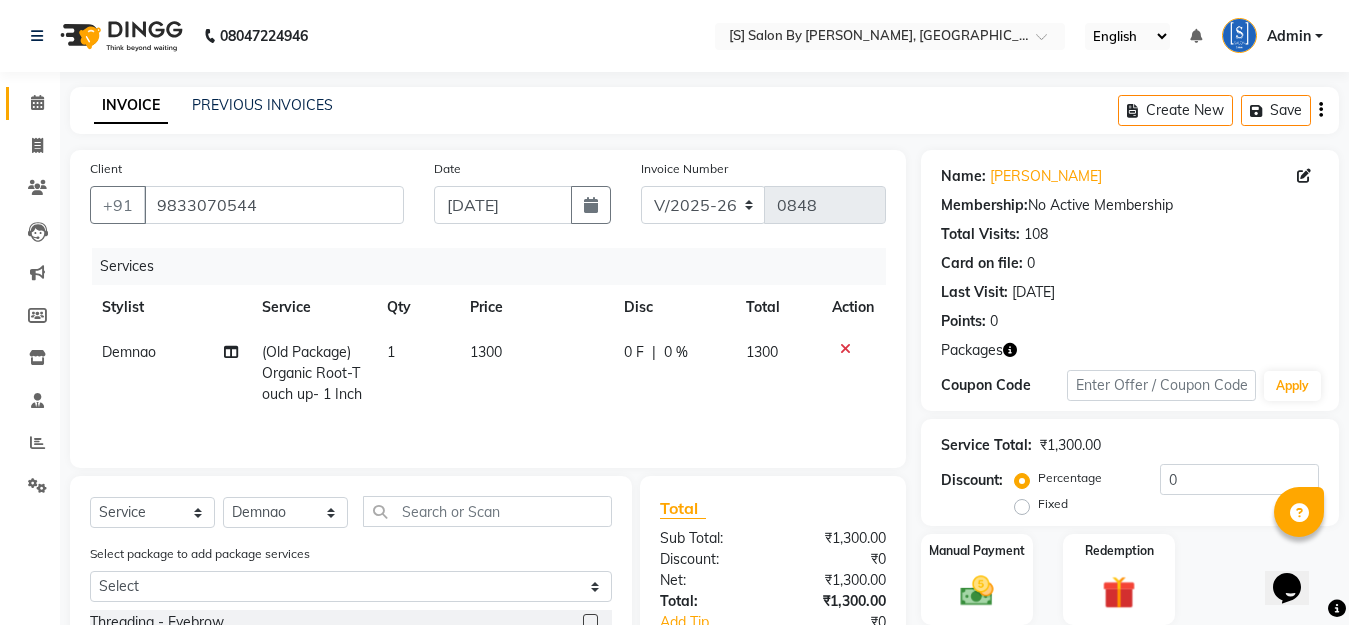 scroll, scrollTop: 200, scrollLeft: 0, axis: vertical 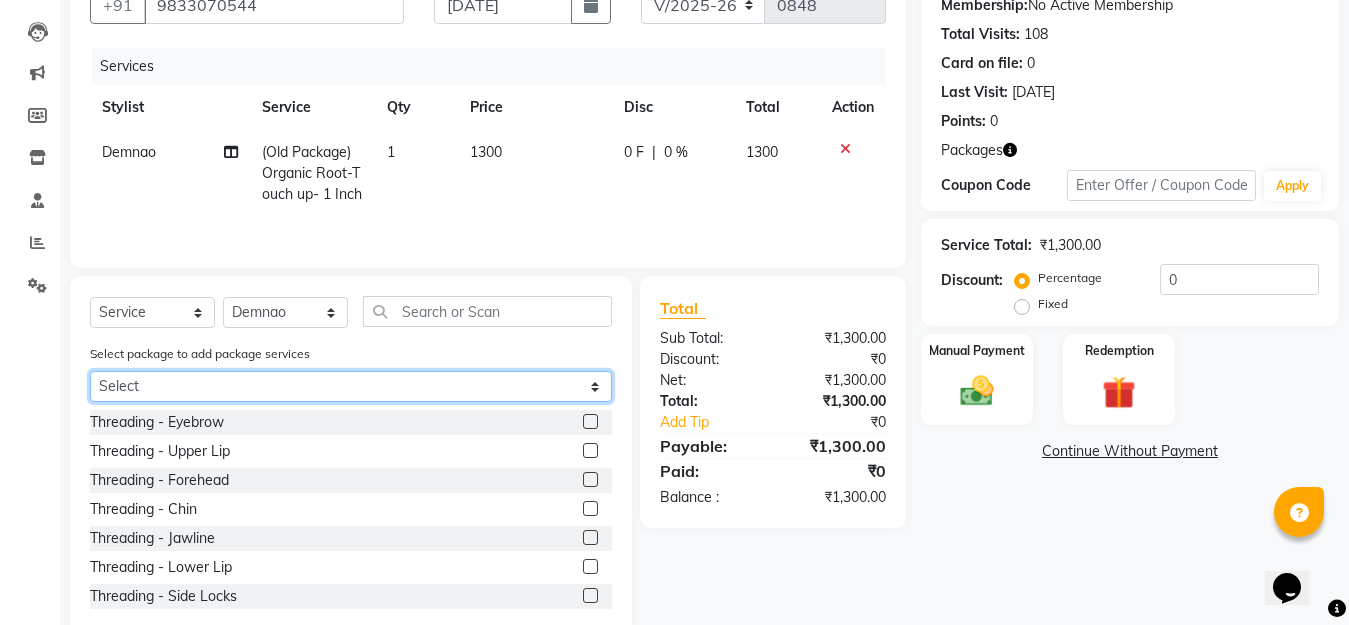 click on "Select RootTouch up" 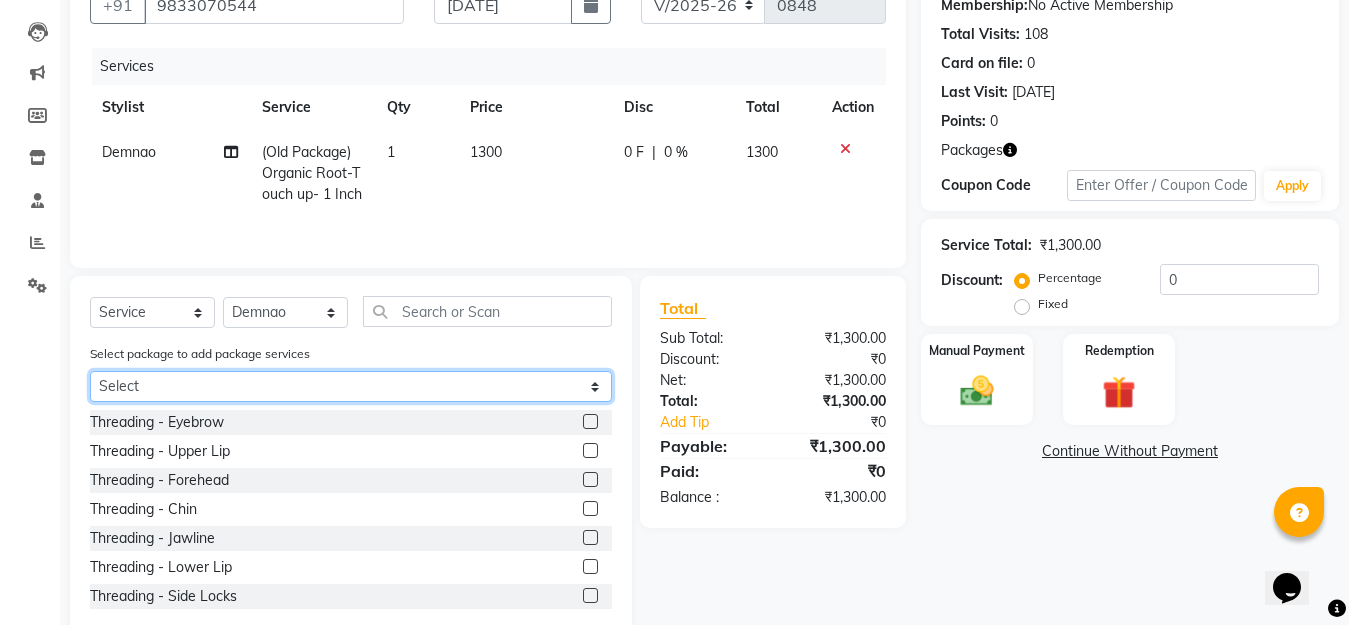 select on "1: Object" 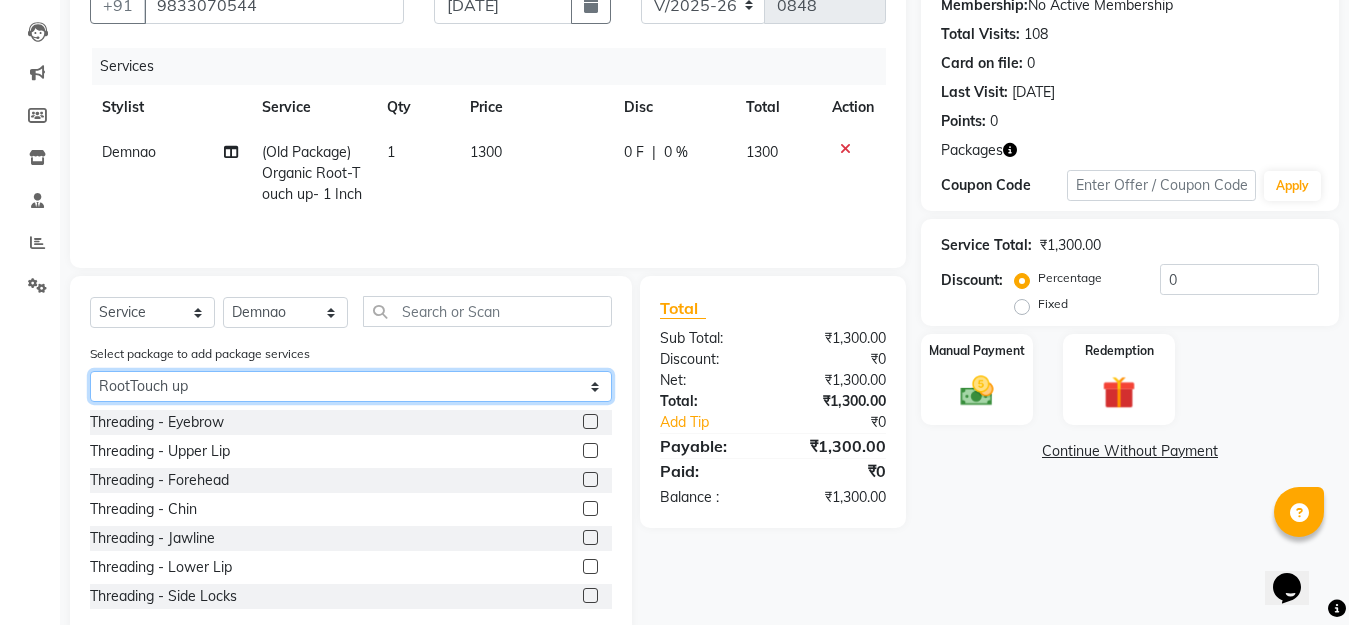 click on "Select RootTouch up" 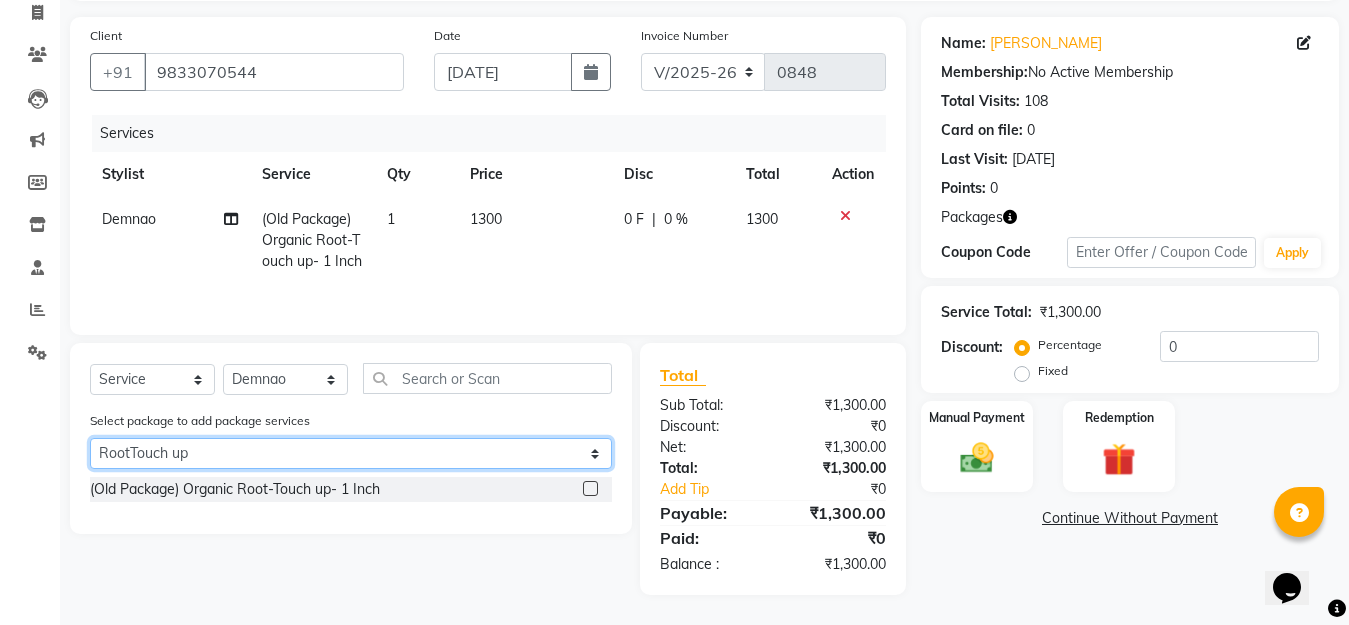 scroll, scrollTop: 135, scrollLeft: 0, axis: vertical 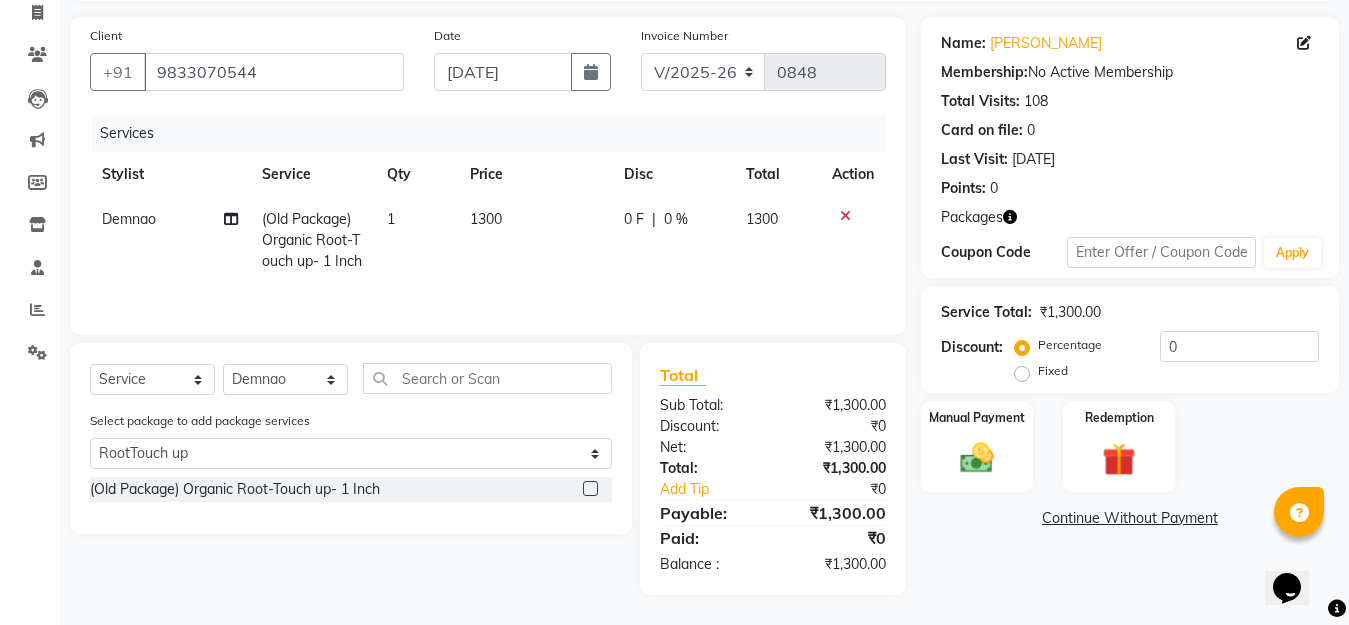 click on "Action" 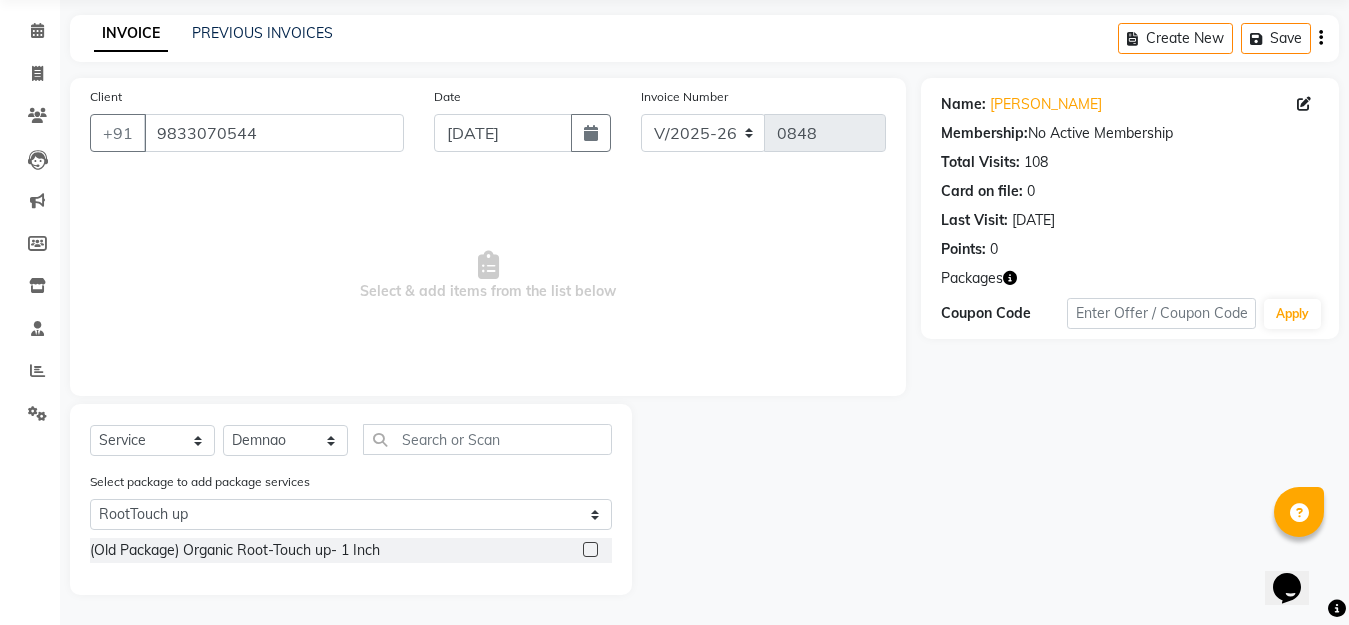 scroll, scrollTop: 72, scrollLeft: 0, axis: vertical 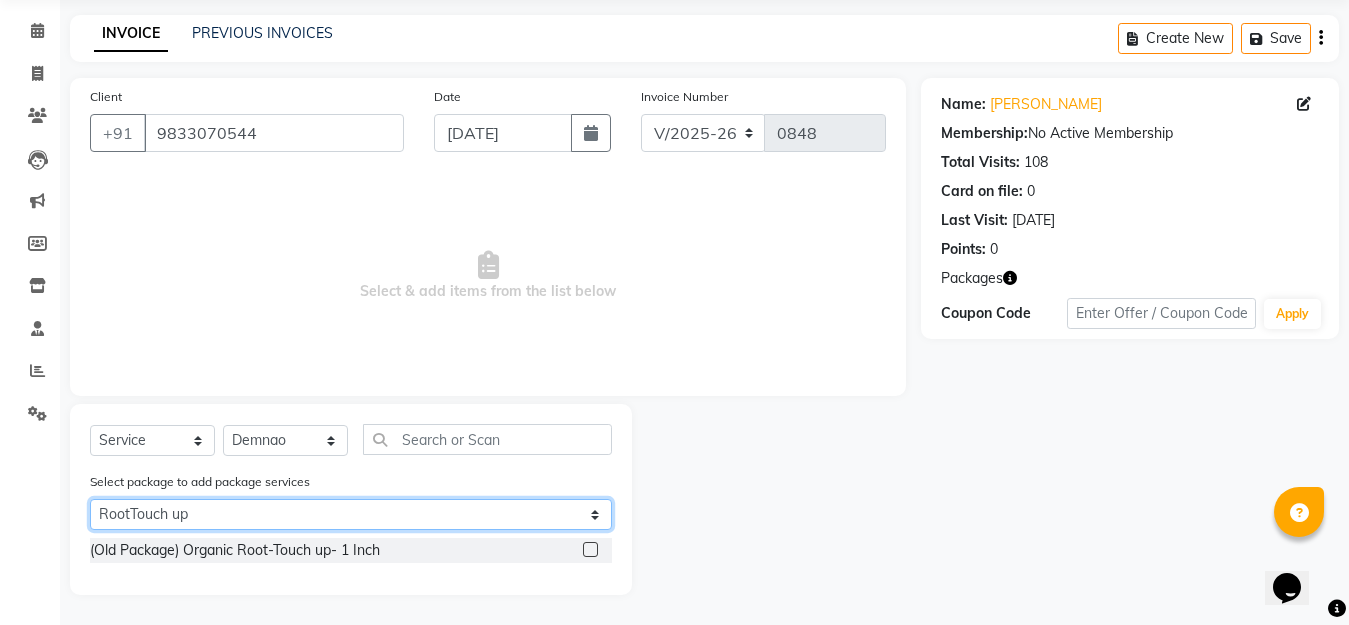 click on "Select RootTouch up" 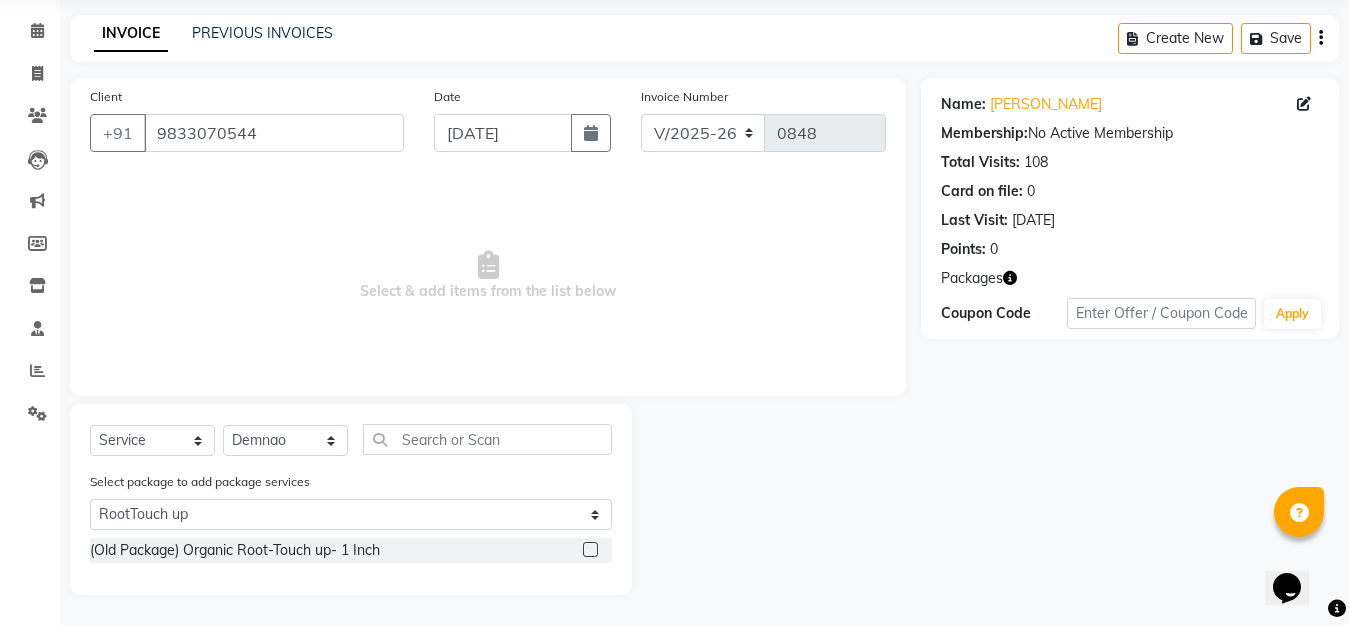 click 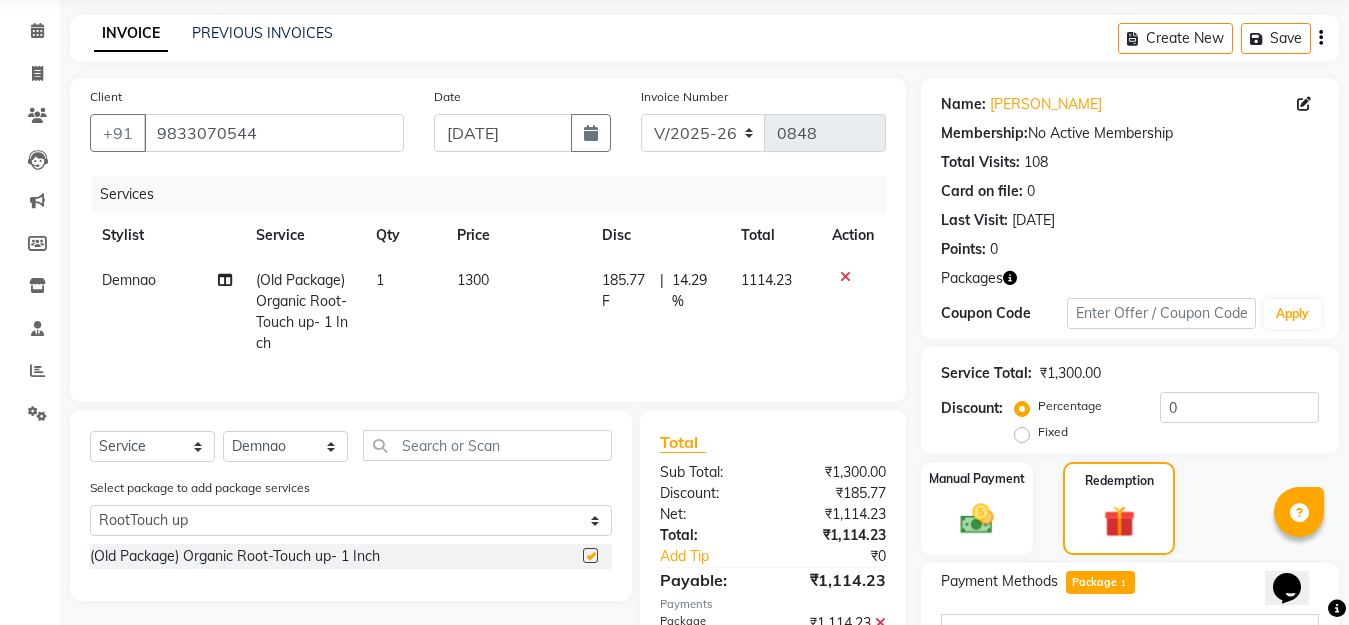 checkbox on "false" 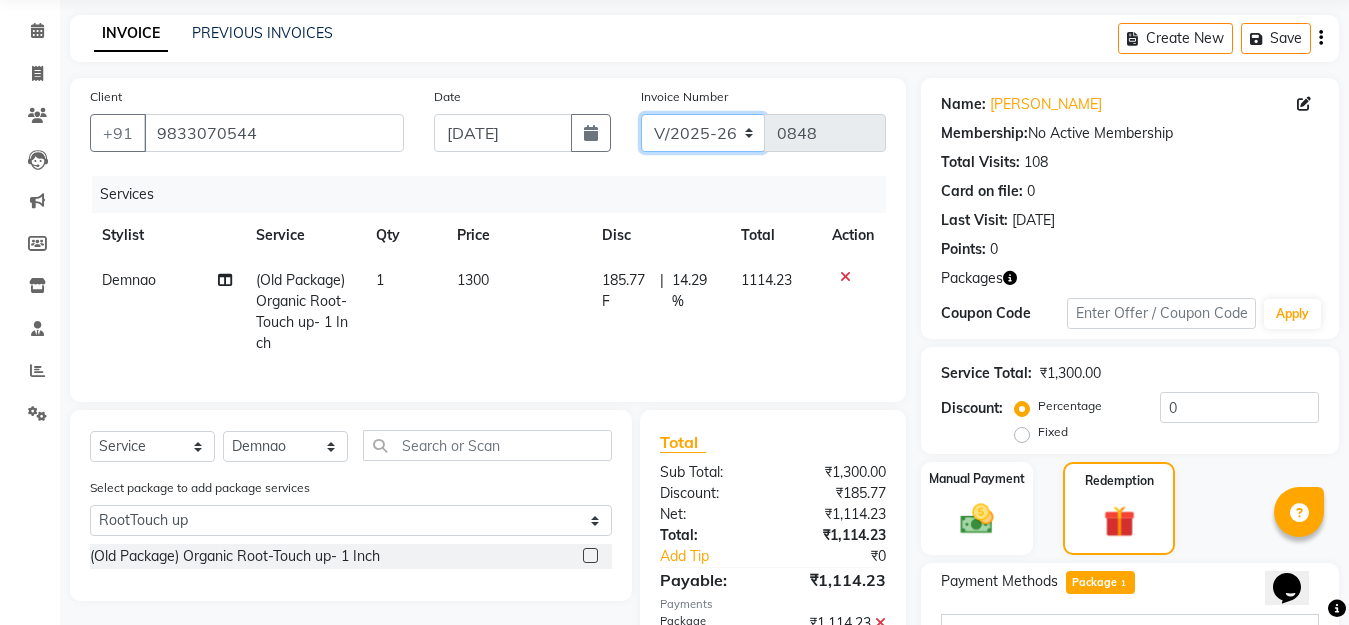 drag, startPoint x: 735, startPoint y: 125, endPoint x: 730, endPoint y: 143, distance: 18.681541 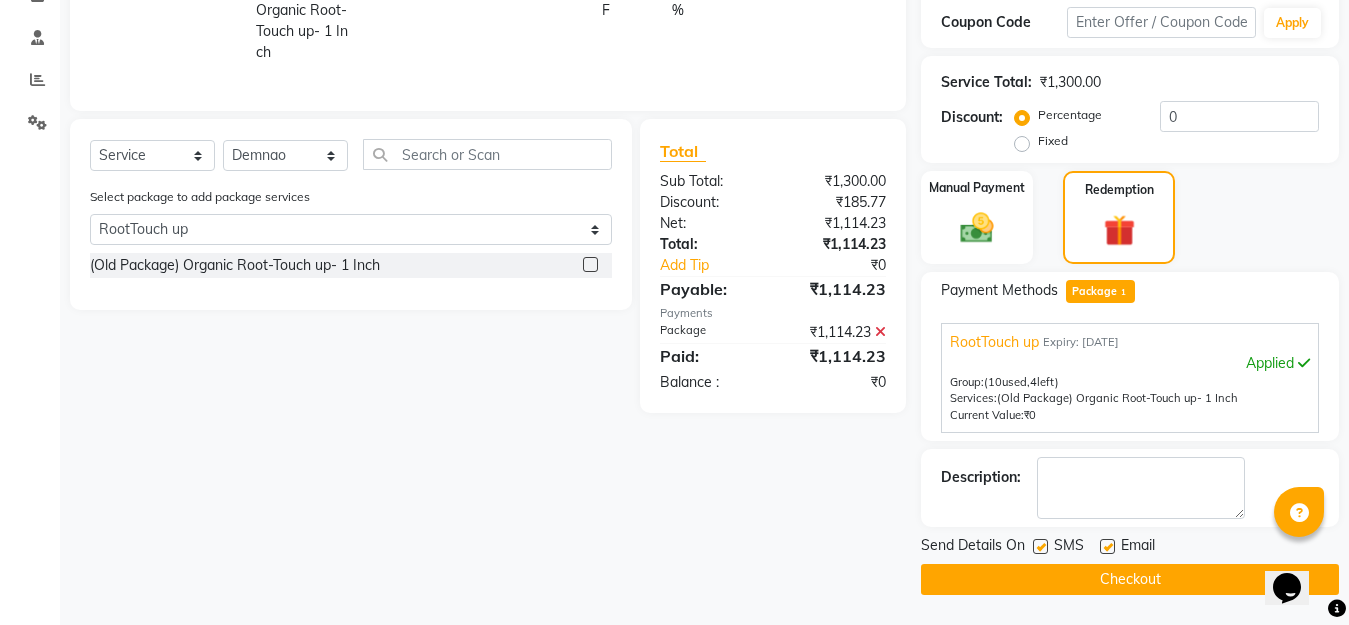 click on "Checkout" 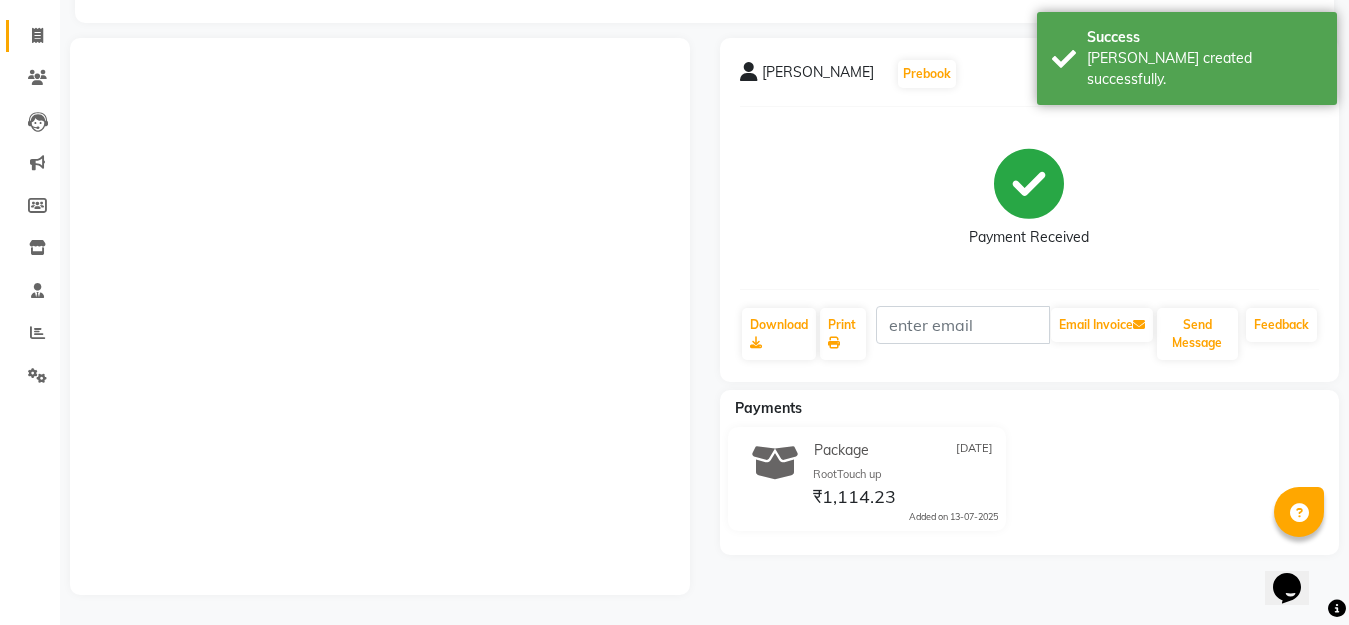 click 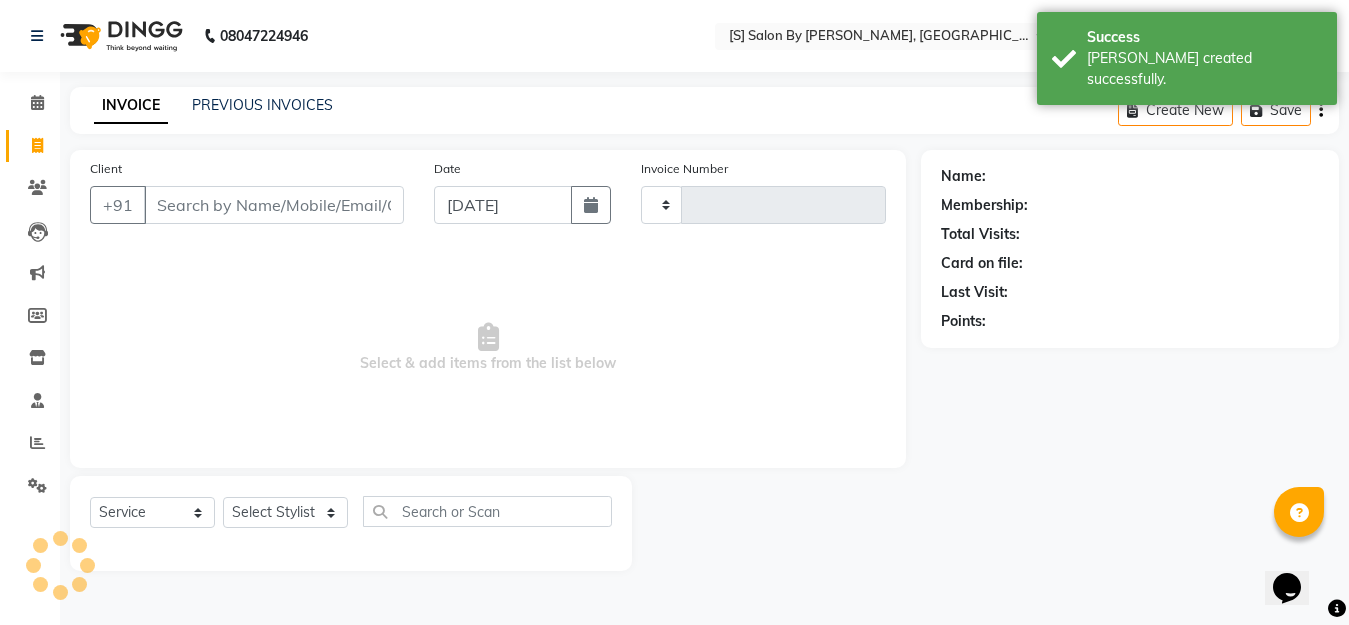 type on "0849" 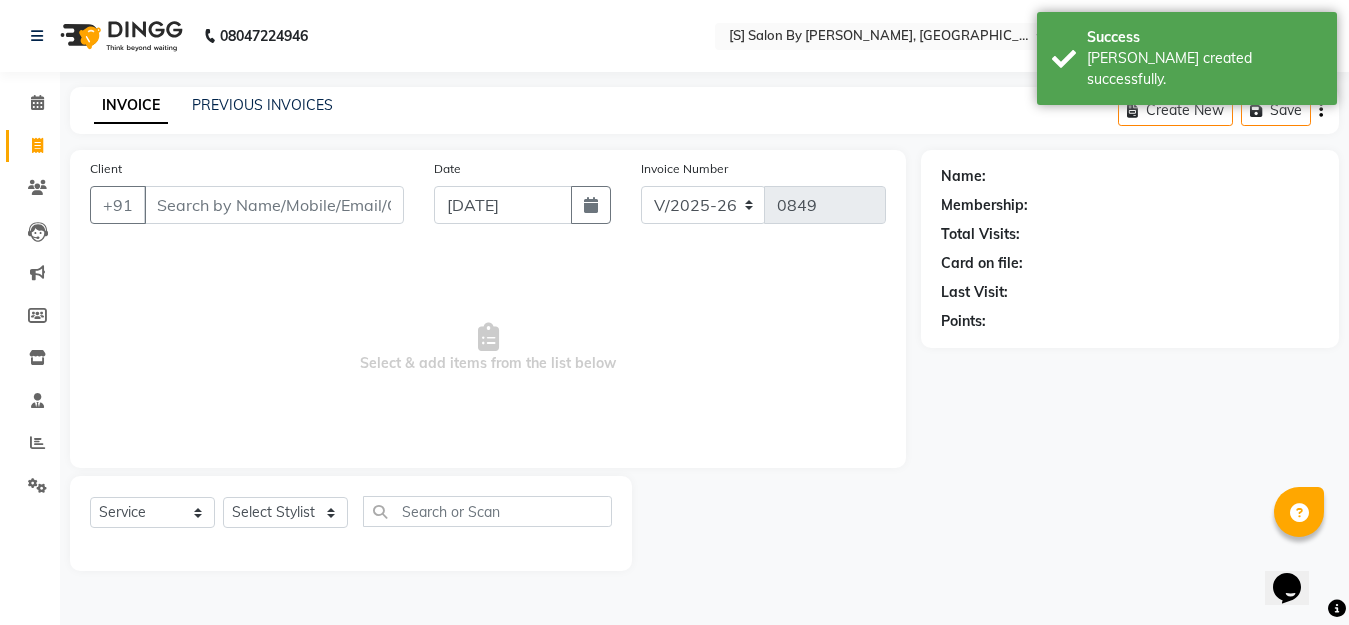 scroll, scrollTop: 0, scrollLeft: 0, axis: both 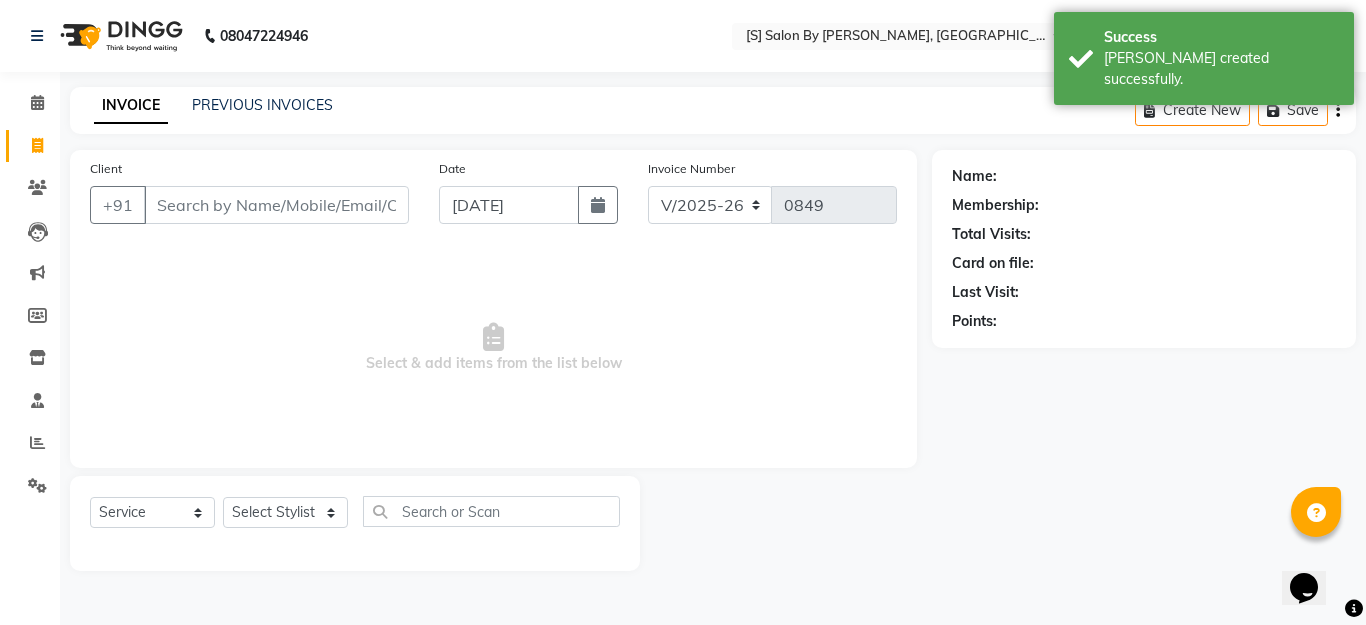 click on "Client" at bounding box center (276, 205) 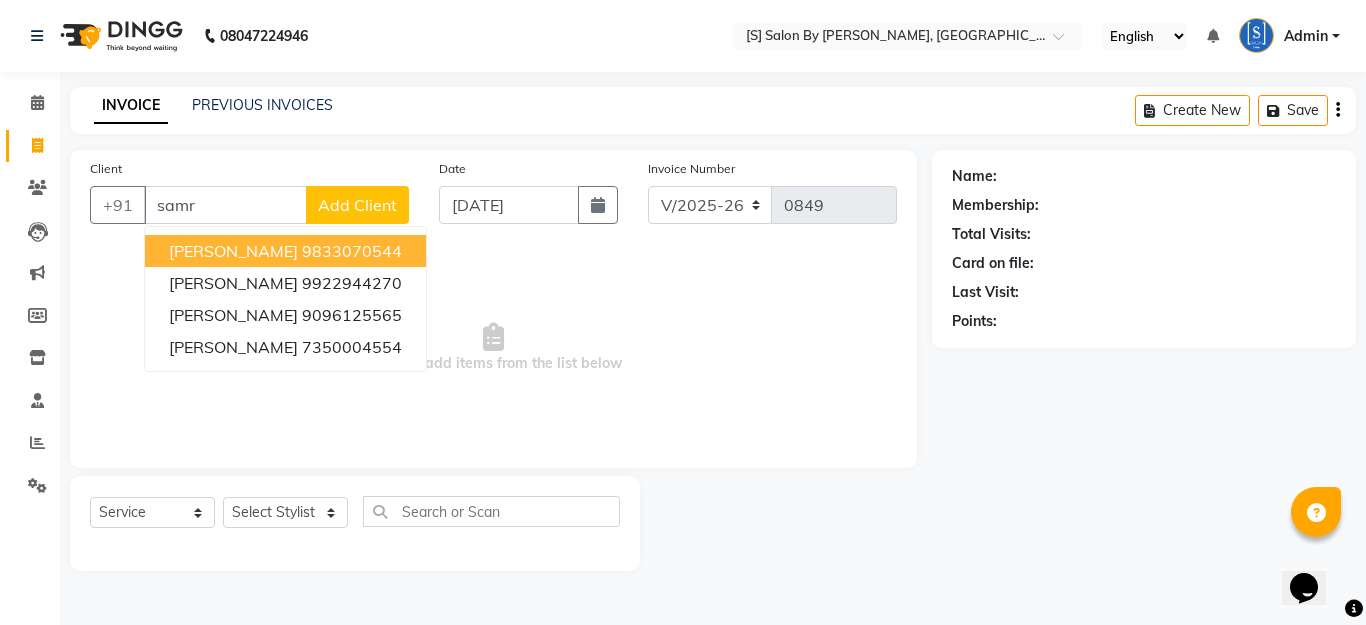 drag, startPoint x: 284, startPoint y: 260, endPoint x: 294, endPoint y: 257, distance: 10.440307 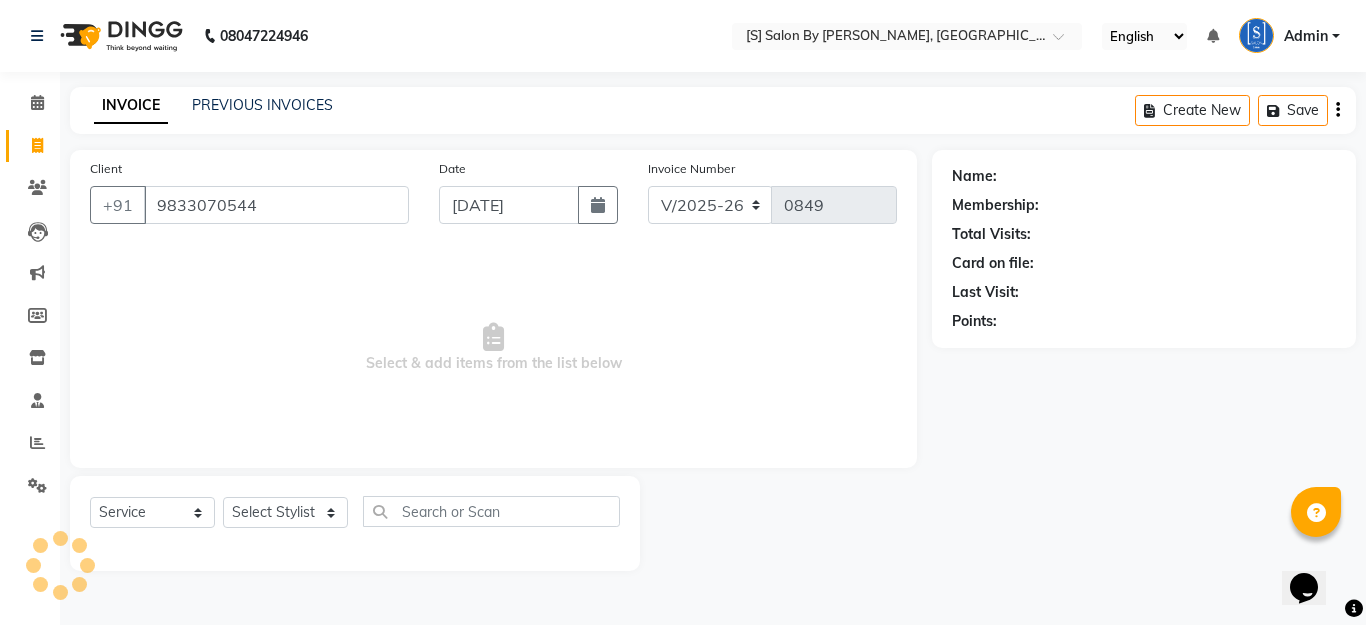 type on "9833070544" 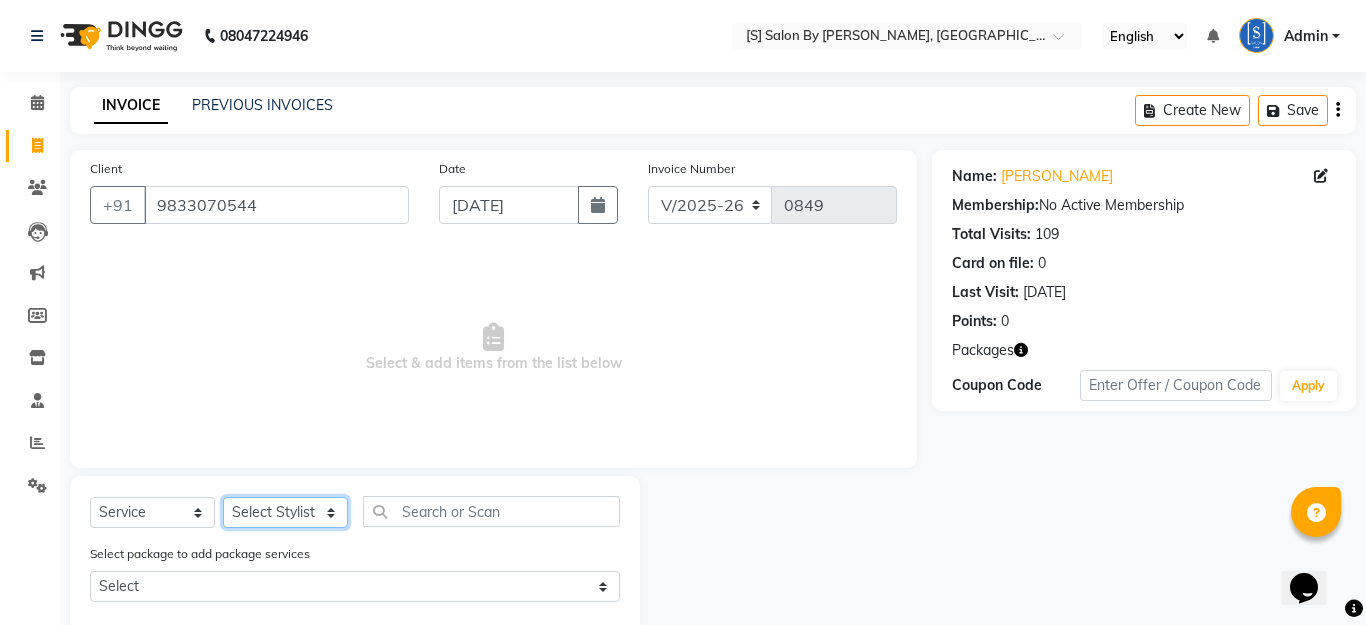 click on "Select Stylist Aarti Beautician Demnao [PERSON_NAME]  [PERSON_NAME]" 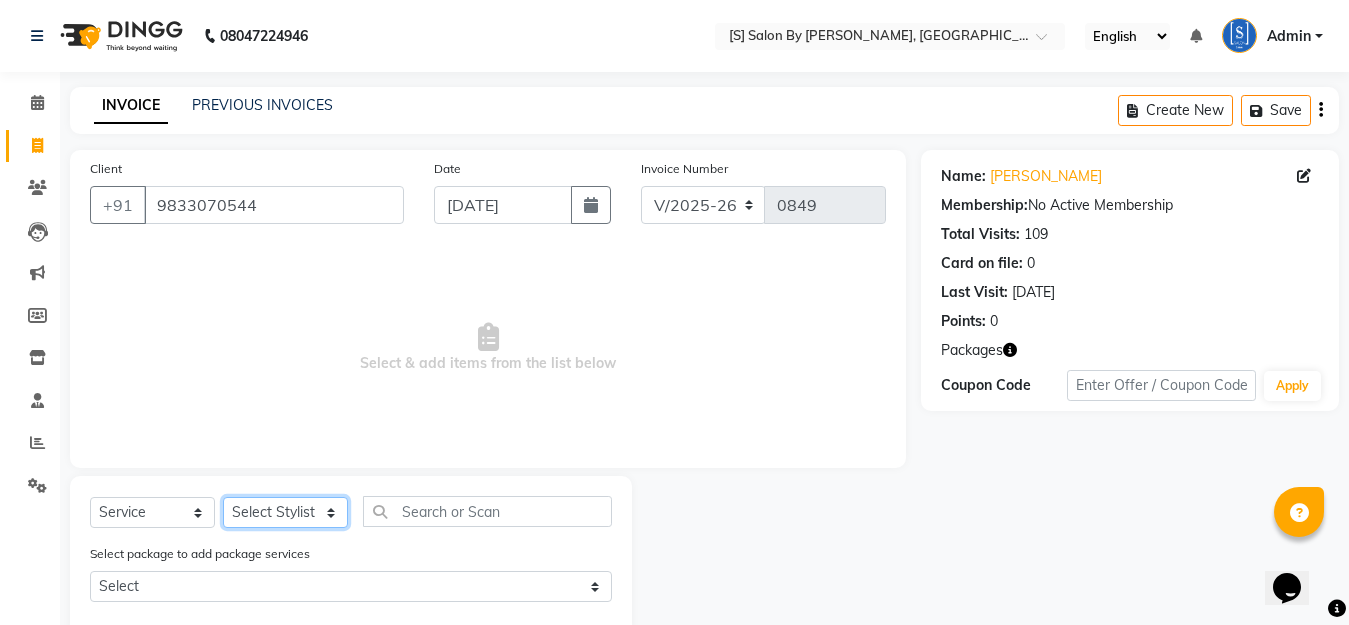 select on "4280" 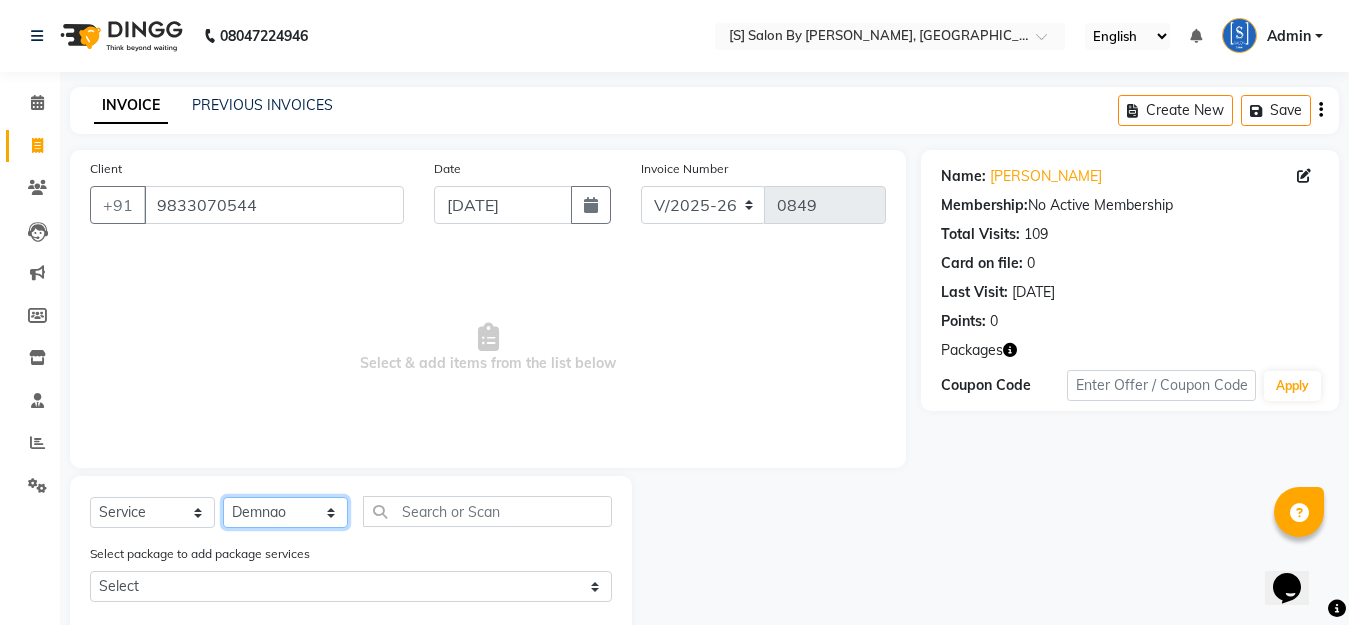 click on "Select Stylist Aarti Beautician Demnao [PERSON_NAME]  [PERSON_NAME]" 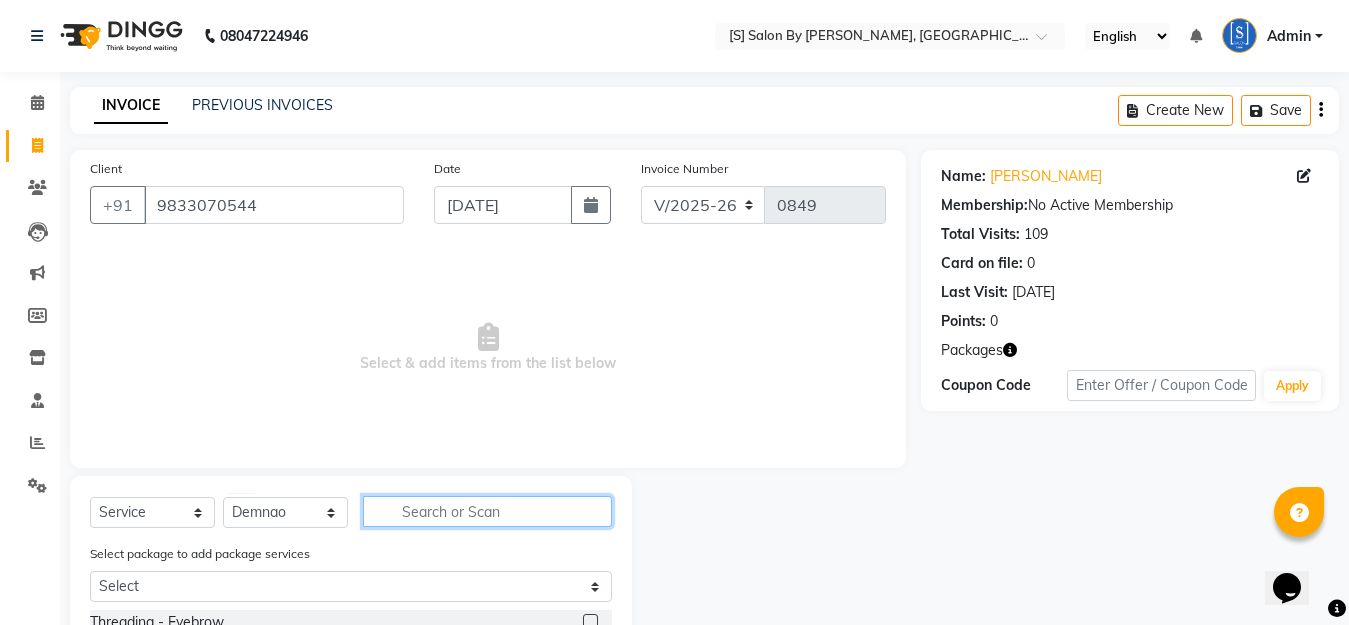 click 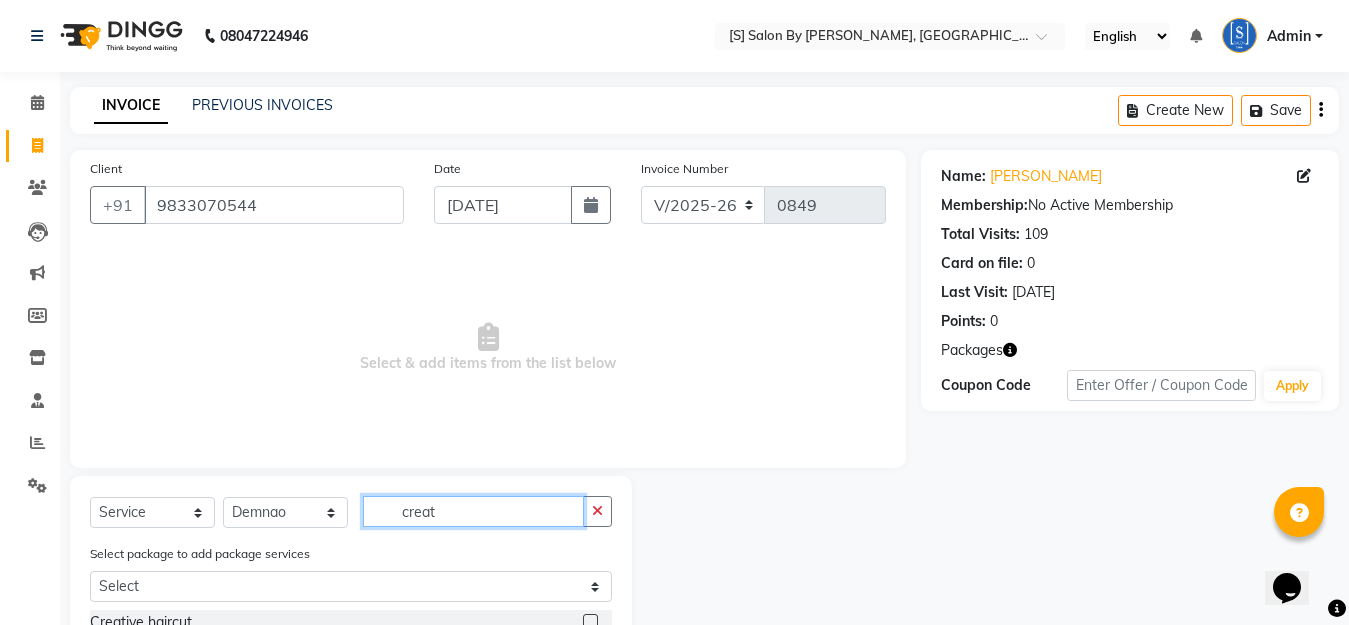 scroll, scrollTop: 72, scrollLeft: 0, axis: vertical 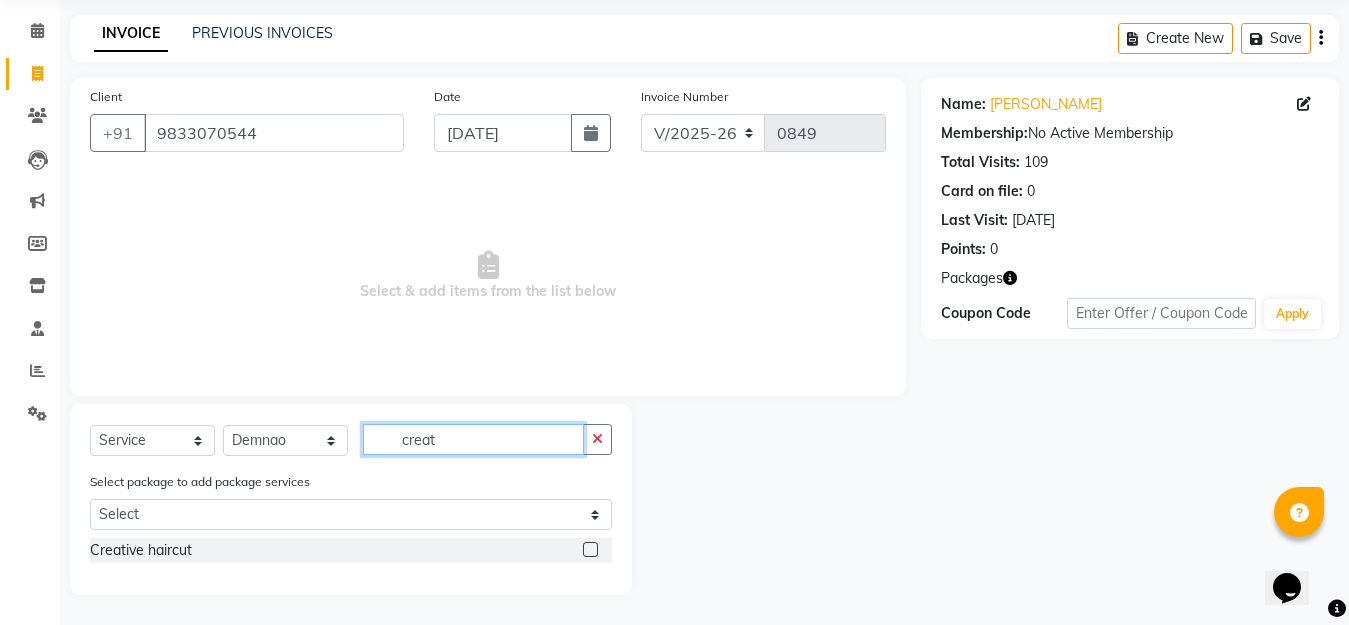 type on "creat" 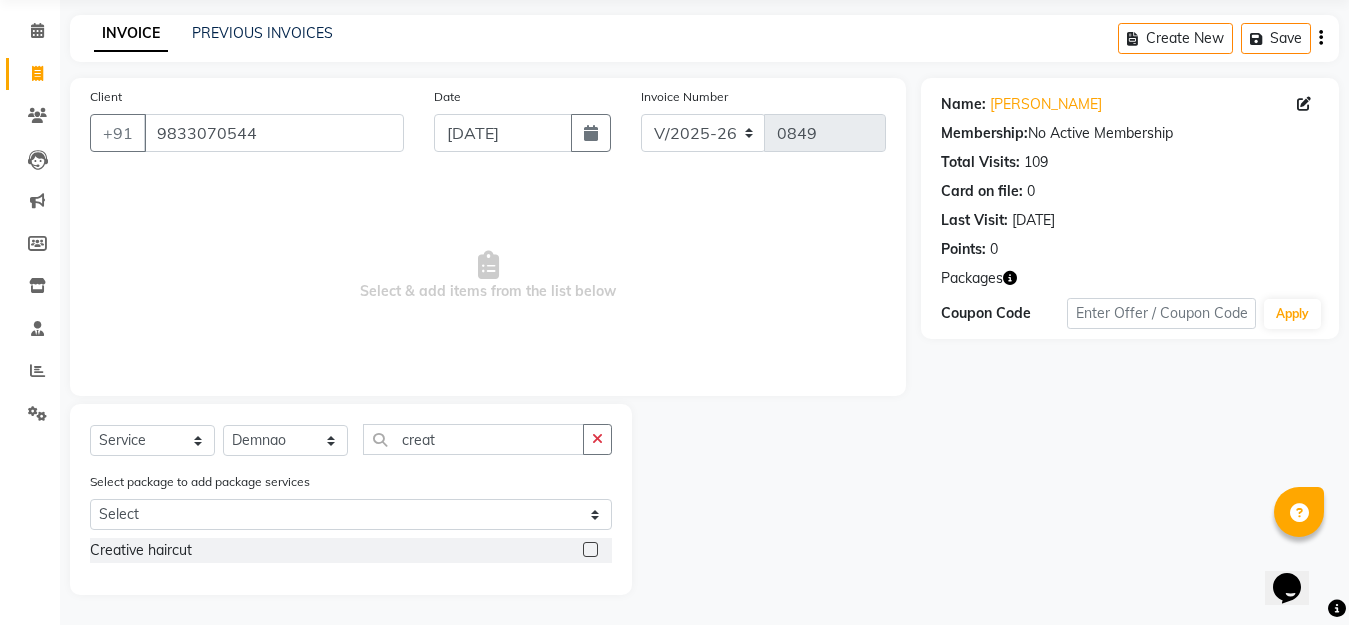 click 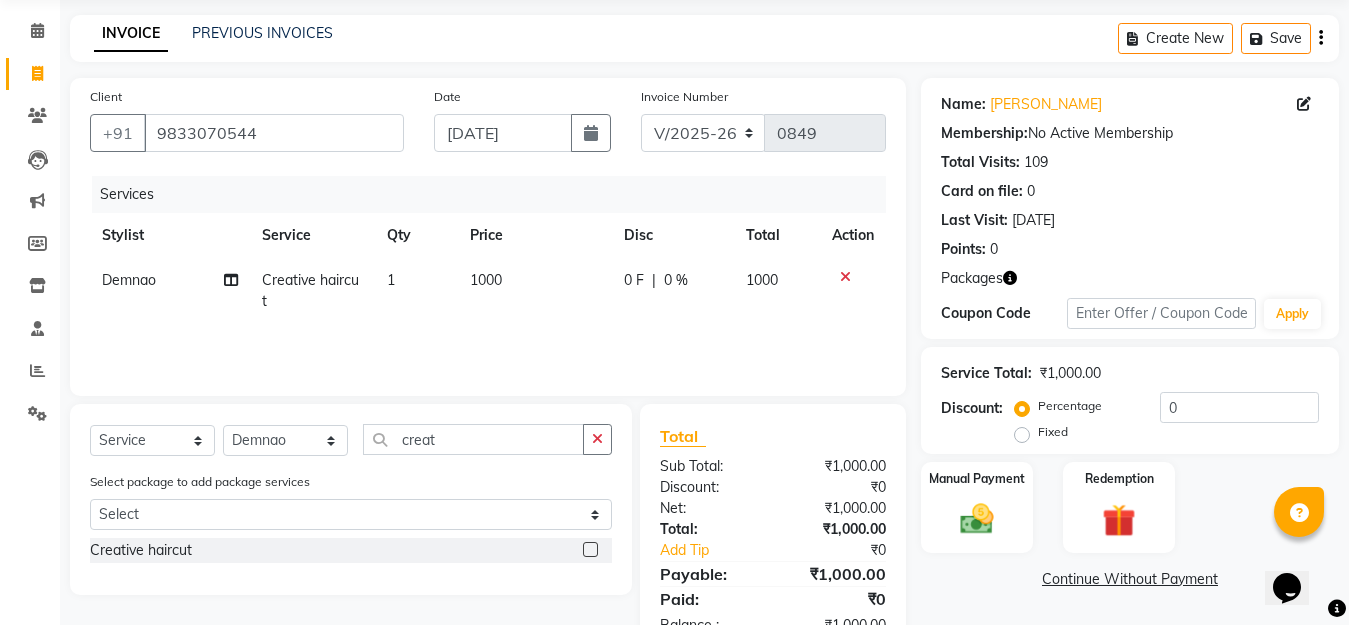 click 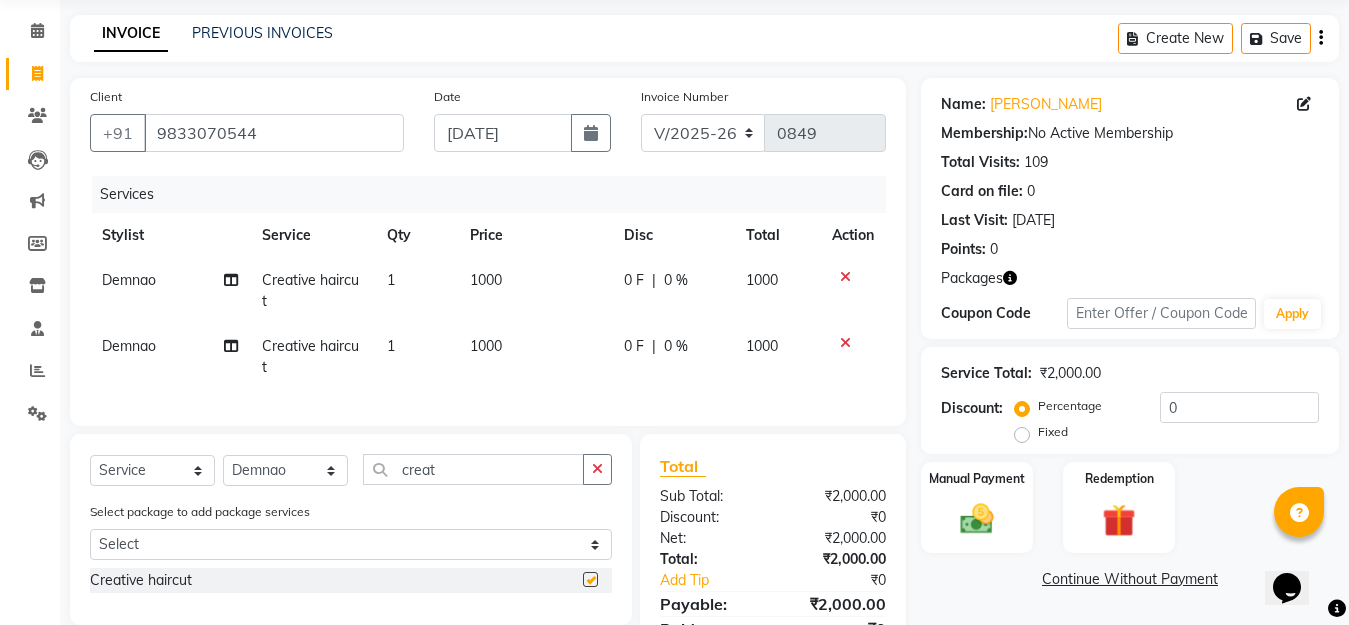 checkbox on "false" 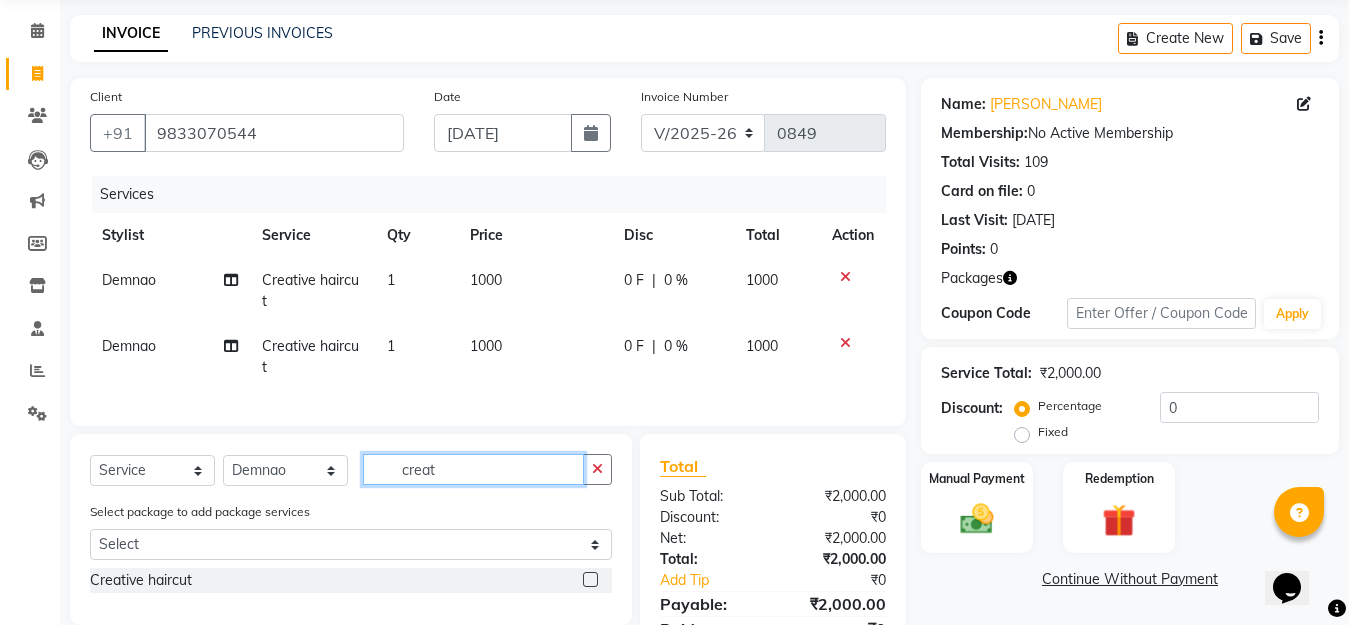 click on "creat" 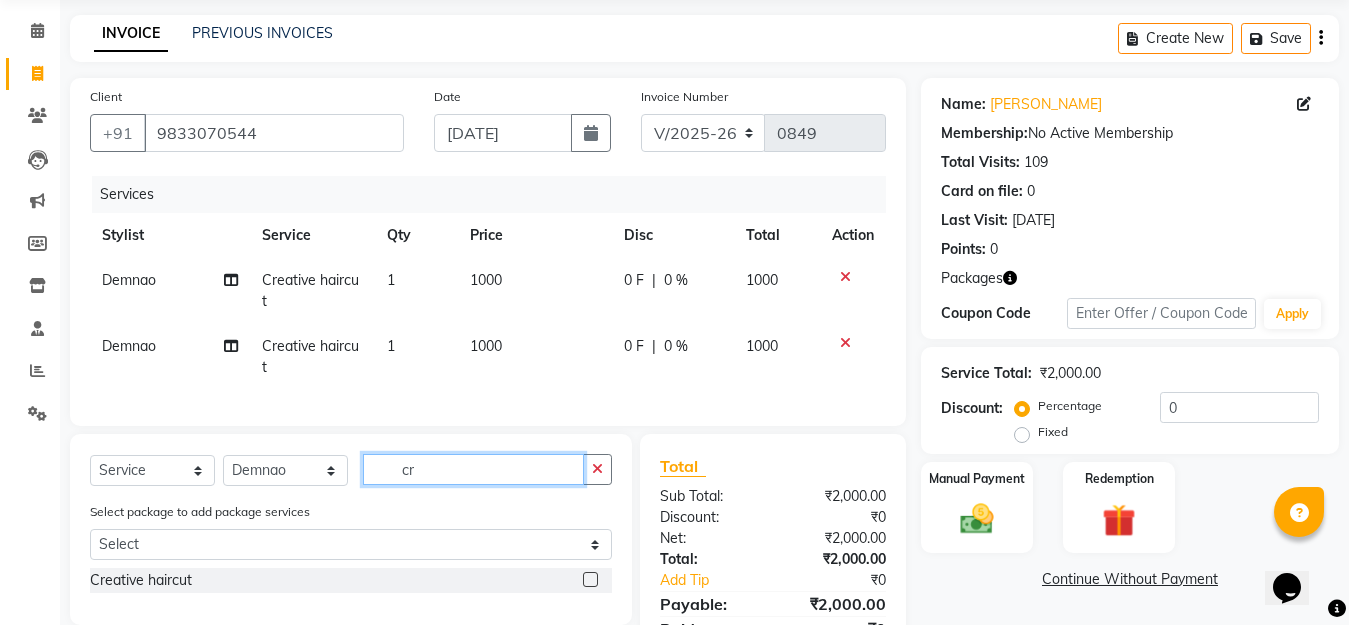 type on "c" 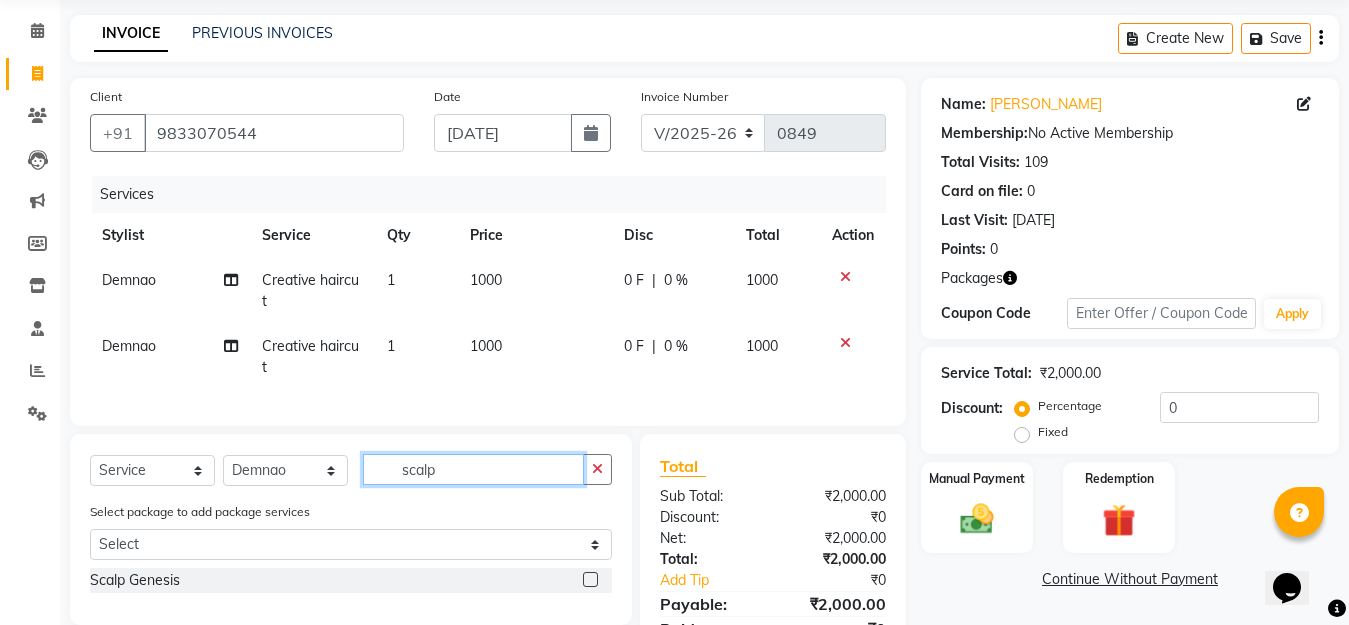 scroll, scrollTop: 180, scrollLeft: 0, axis: vertical 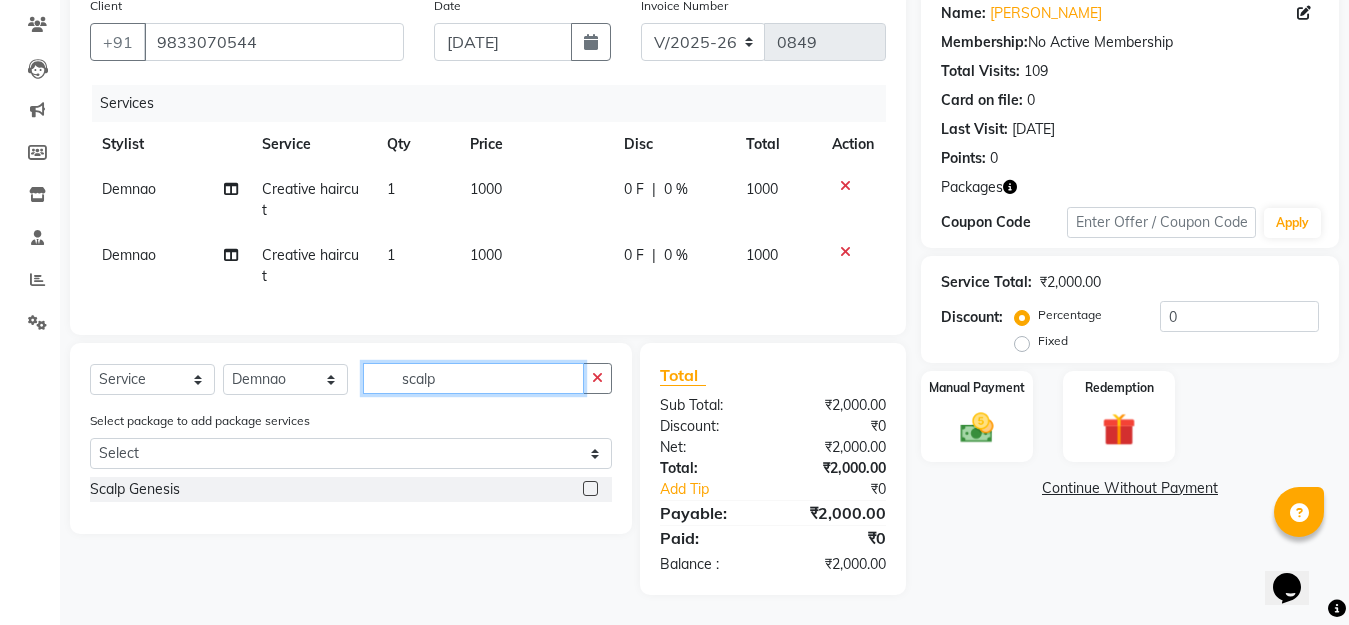 type on "scalp" 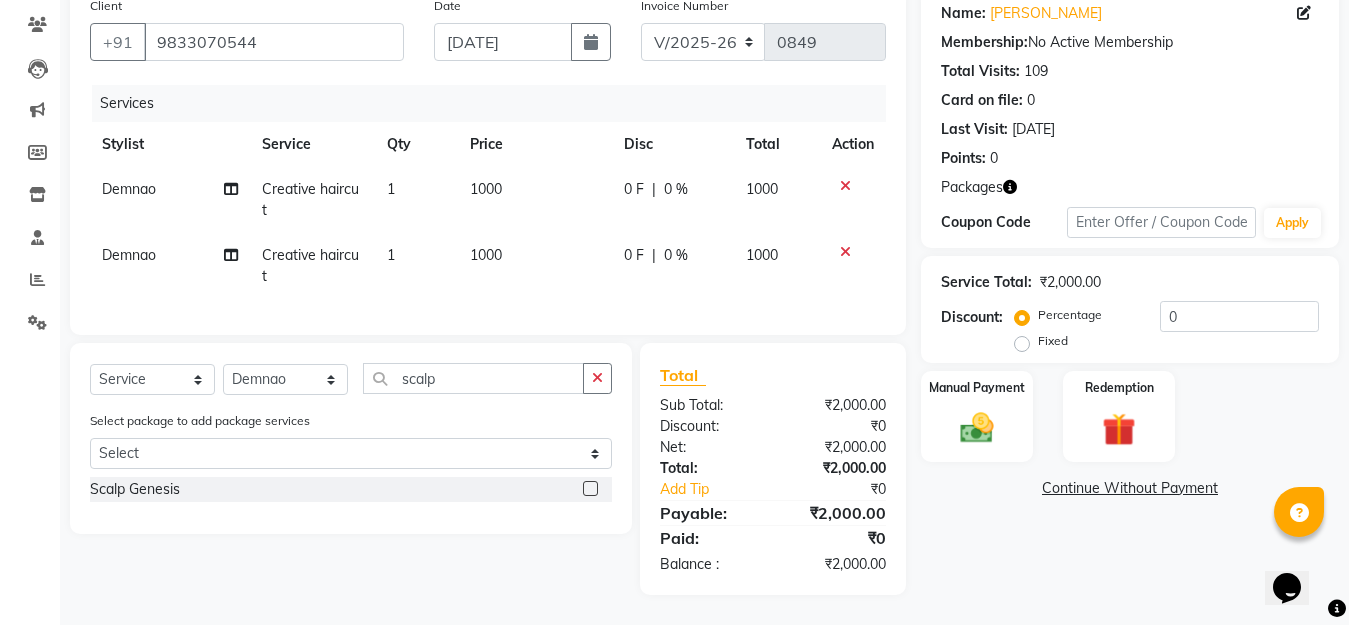 click 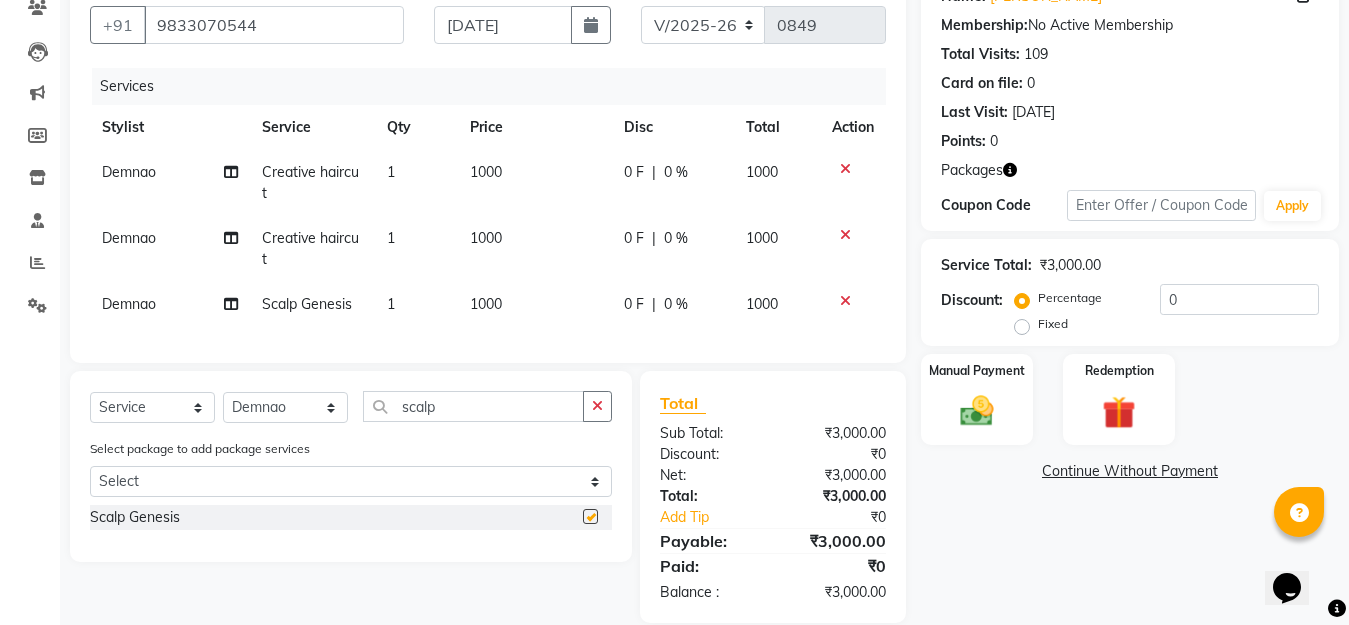 checkbox on "false" 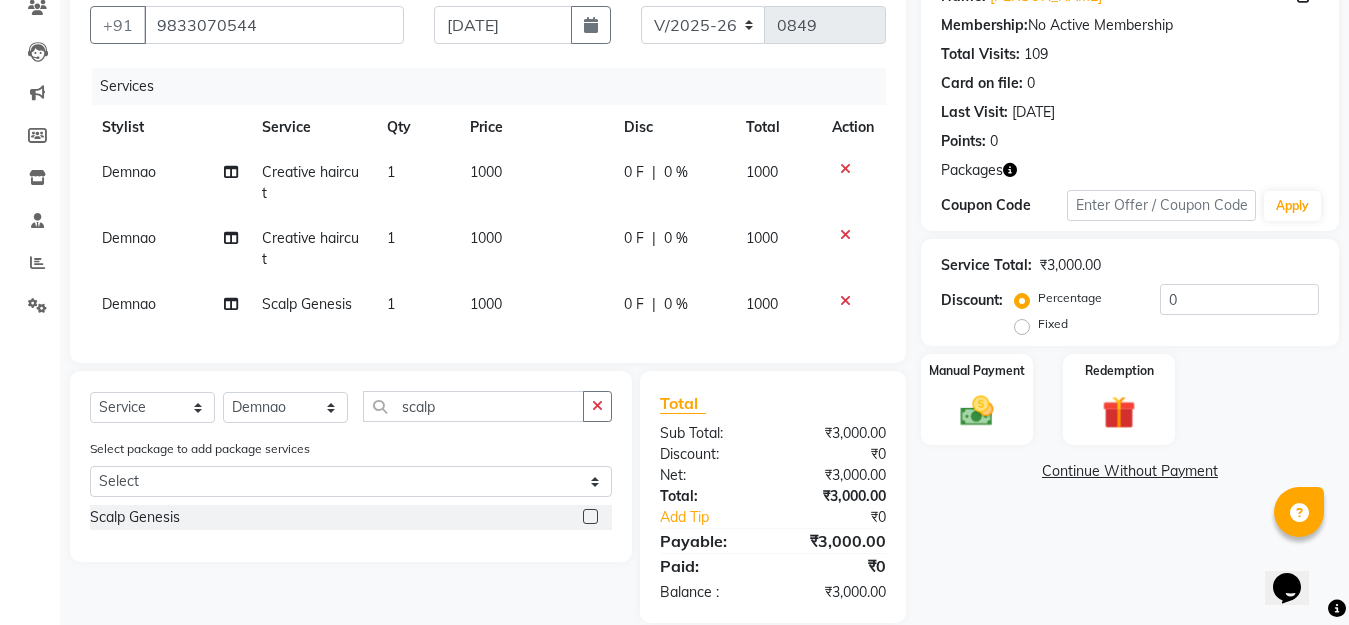 click 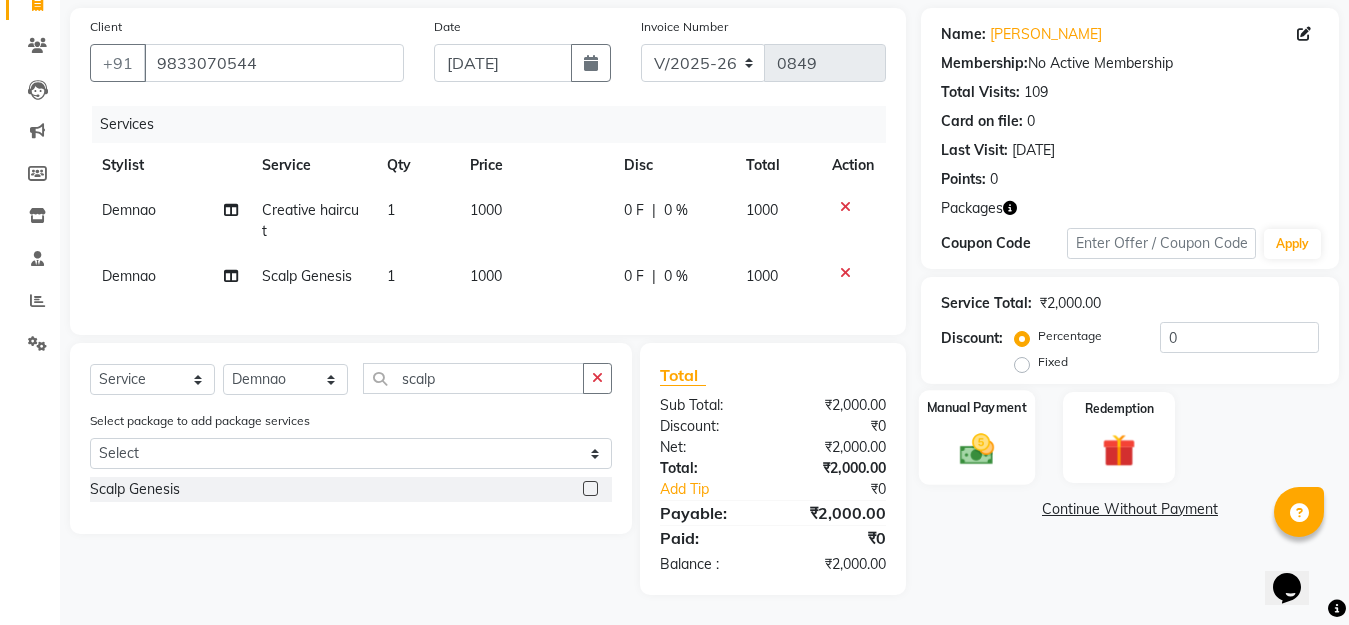scroll, scrollTop: 159, scrollLeft: 0, axis: vertical 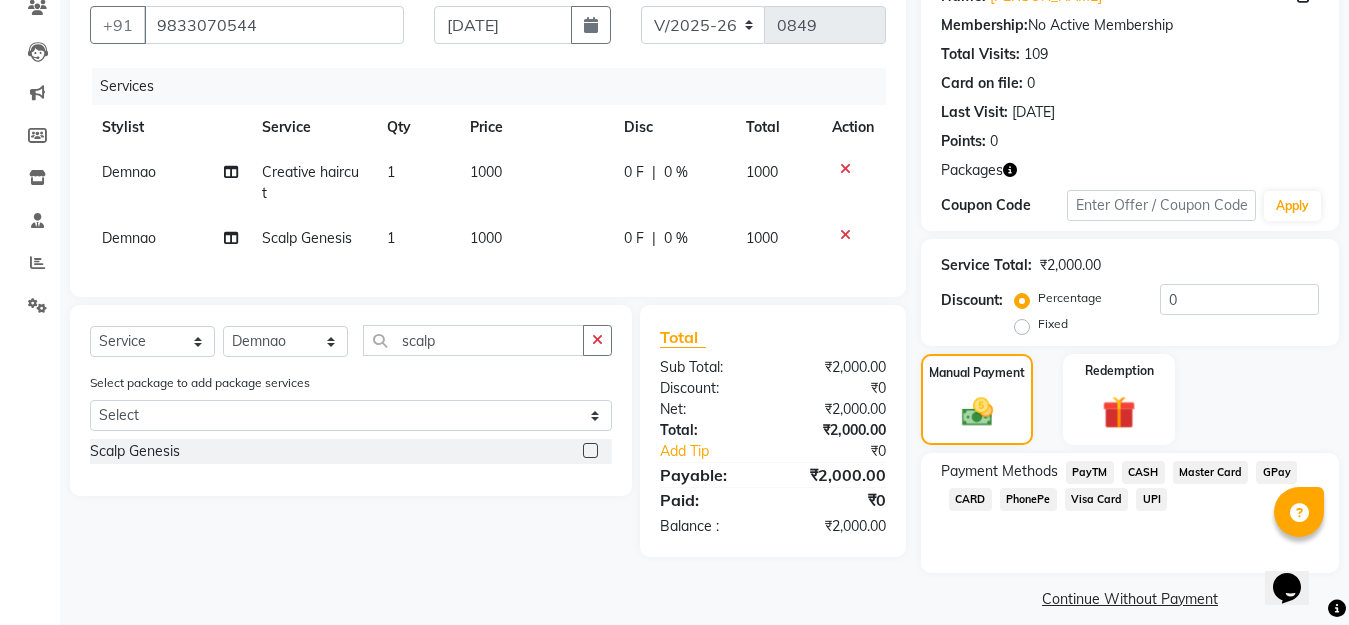 drag, startPoint x: 1266, startPoint y: 467, endPoint x: 1185, endPoint y: 501, distance: 87.84646 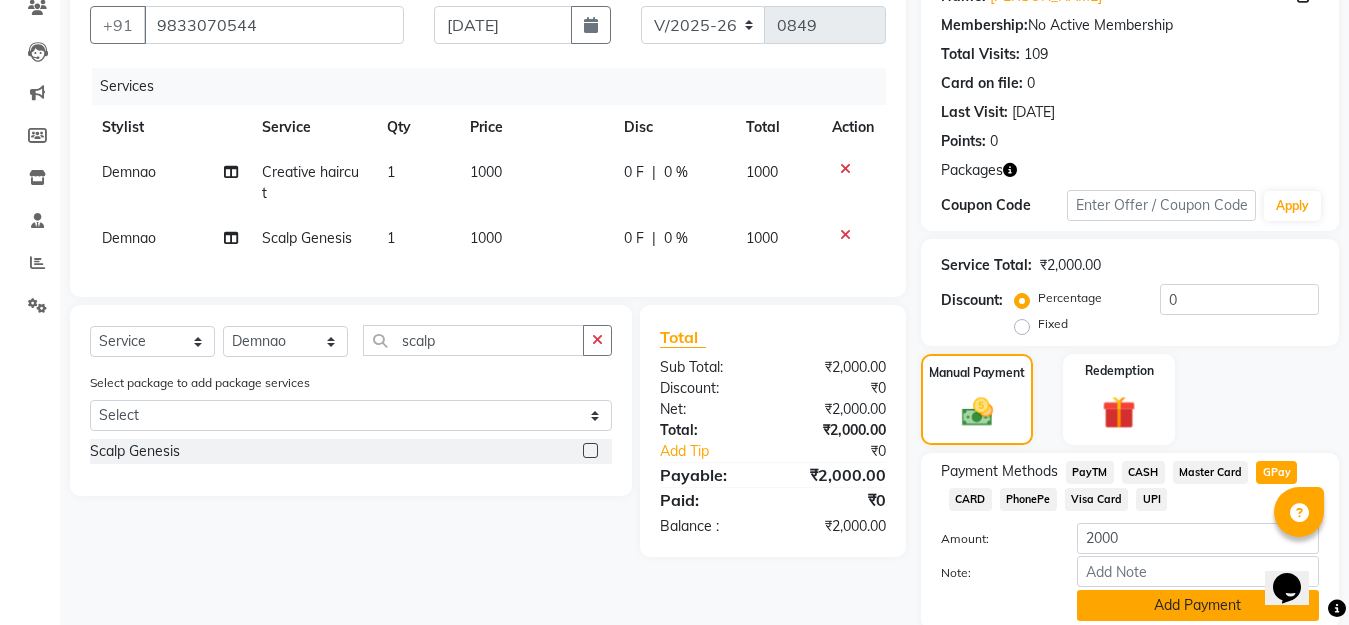 scroll, scrollTop: 255, scrollLeft: 0, axis: vertical 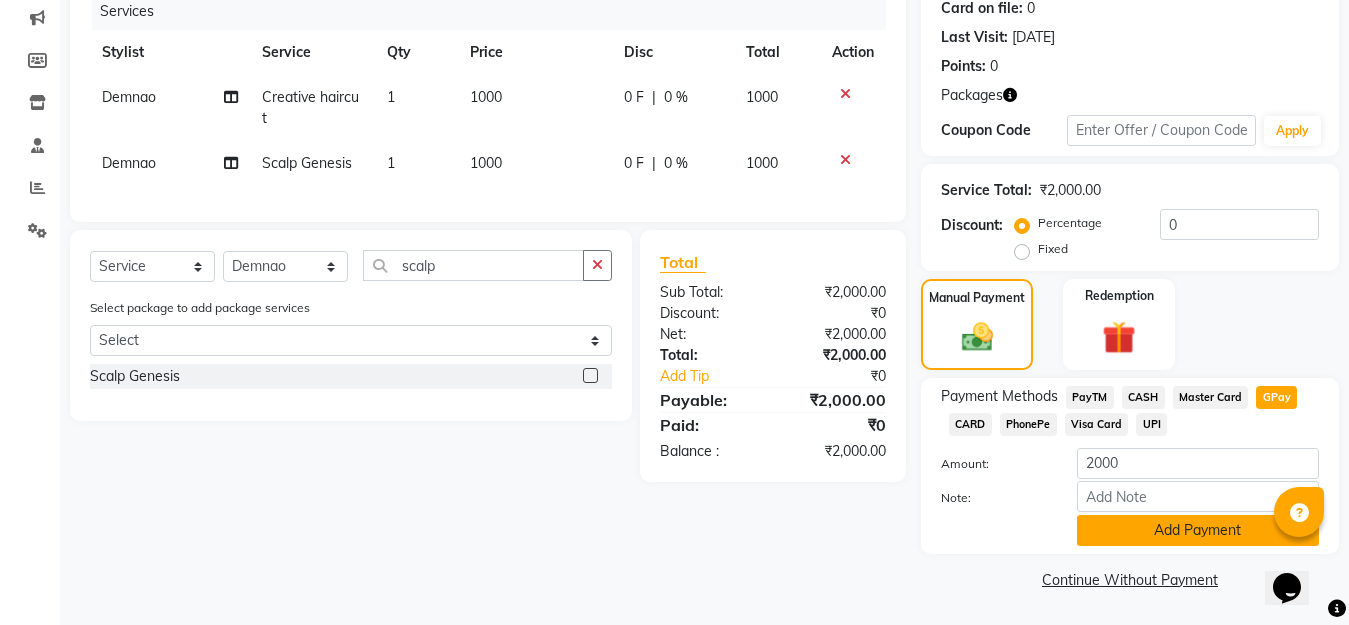click on "Add Payment" 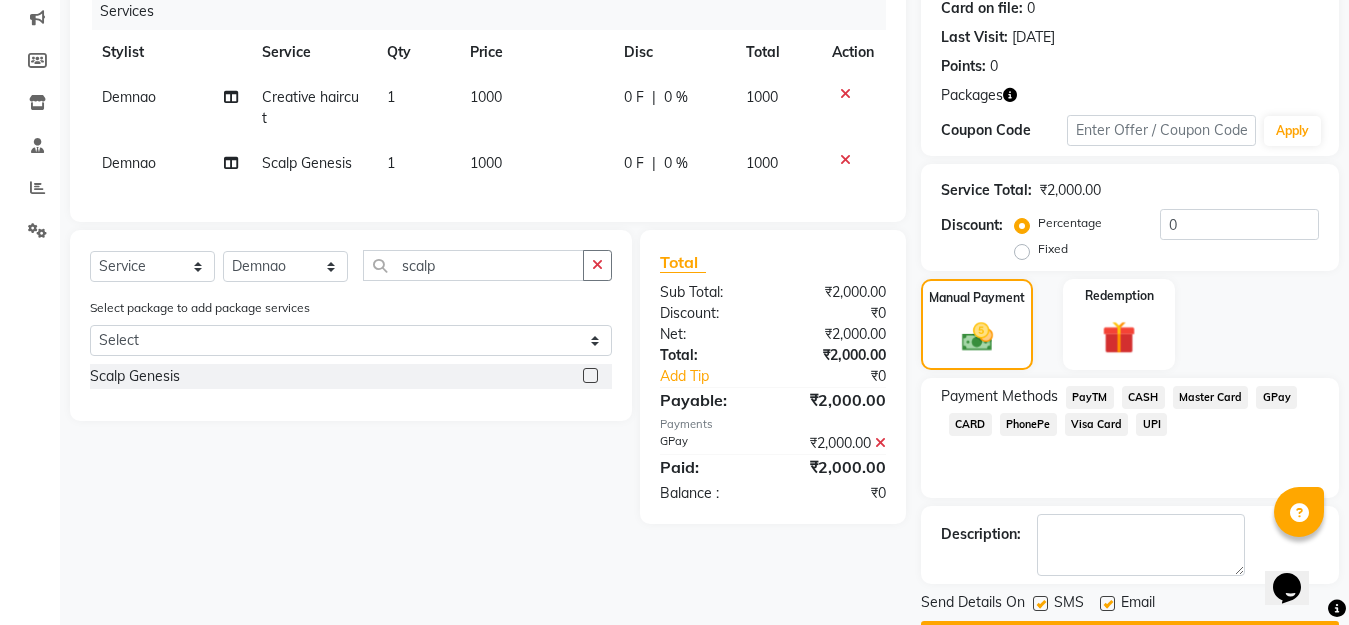 click on "Description:" 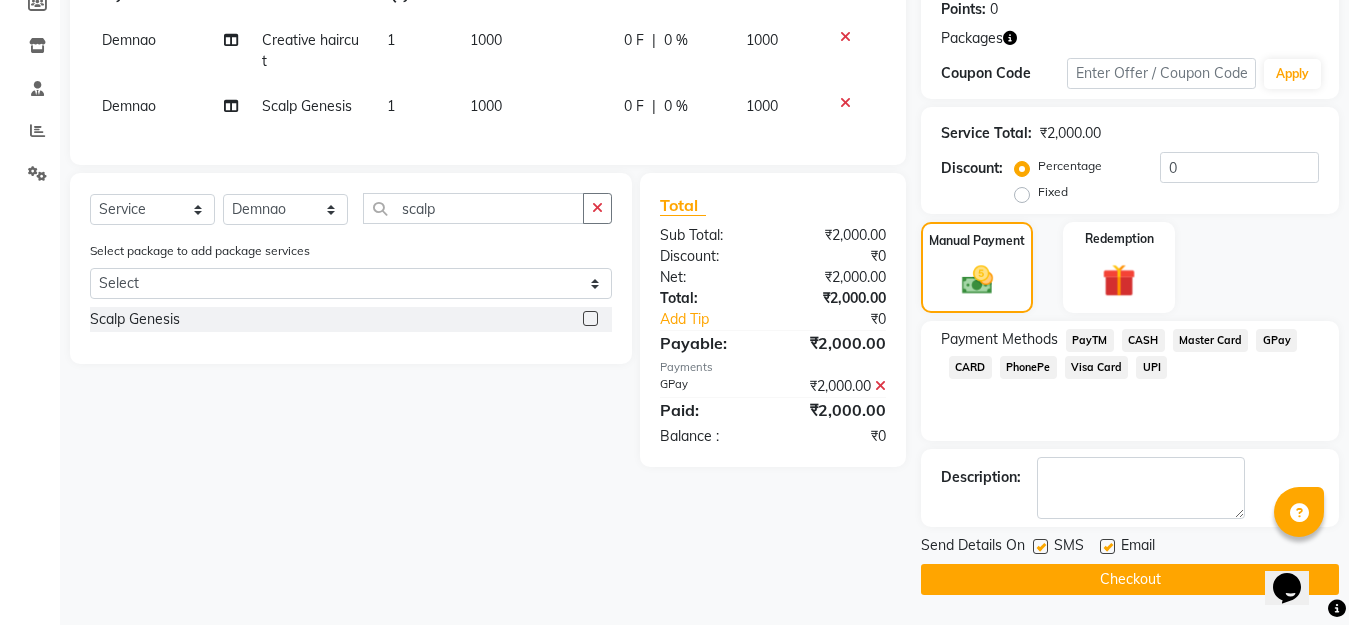 drag, startPoint x: 1131, startPoint y: 597, endPoint x: 1138, endPoint y: 580, distance: 18.384777 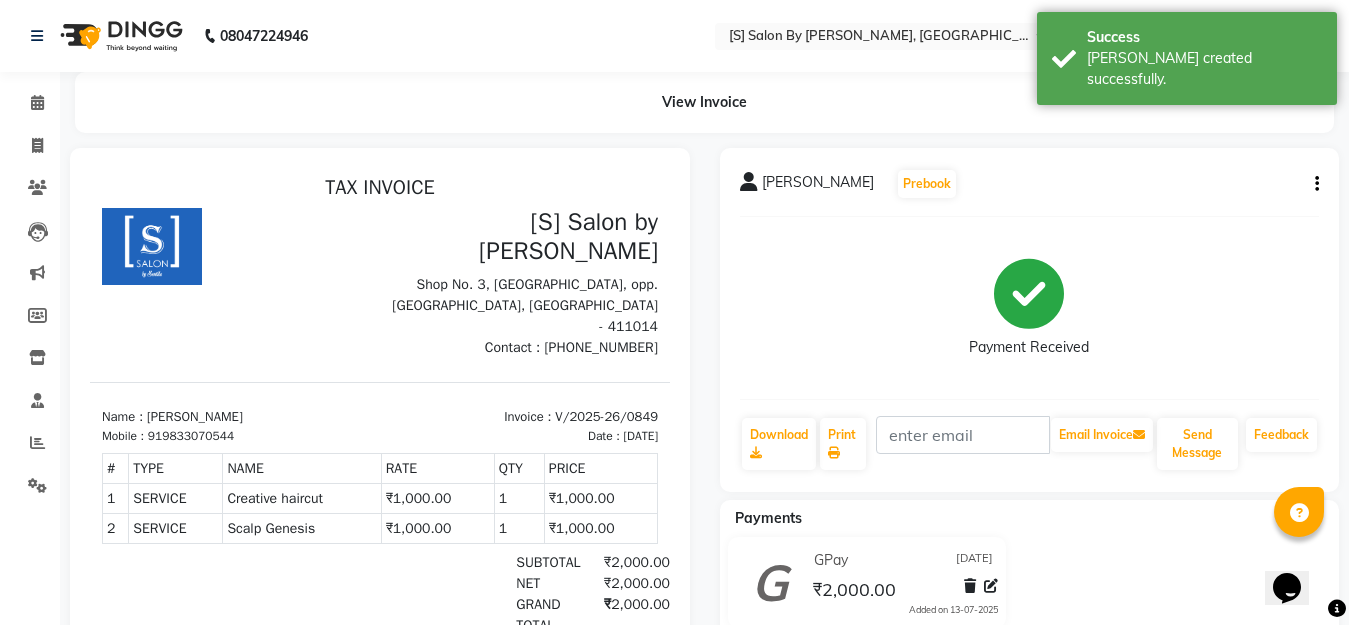 scroll, scrollTop: 0, scrollLeft: 0, axis: both 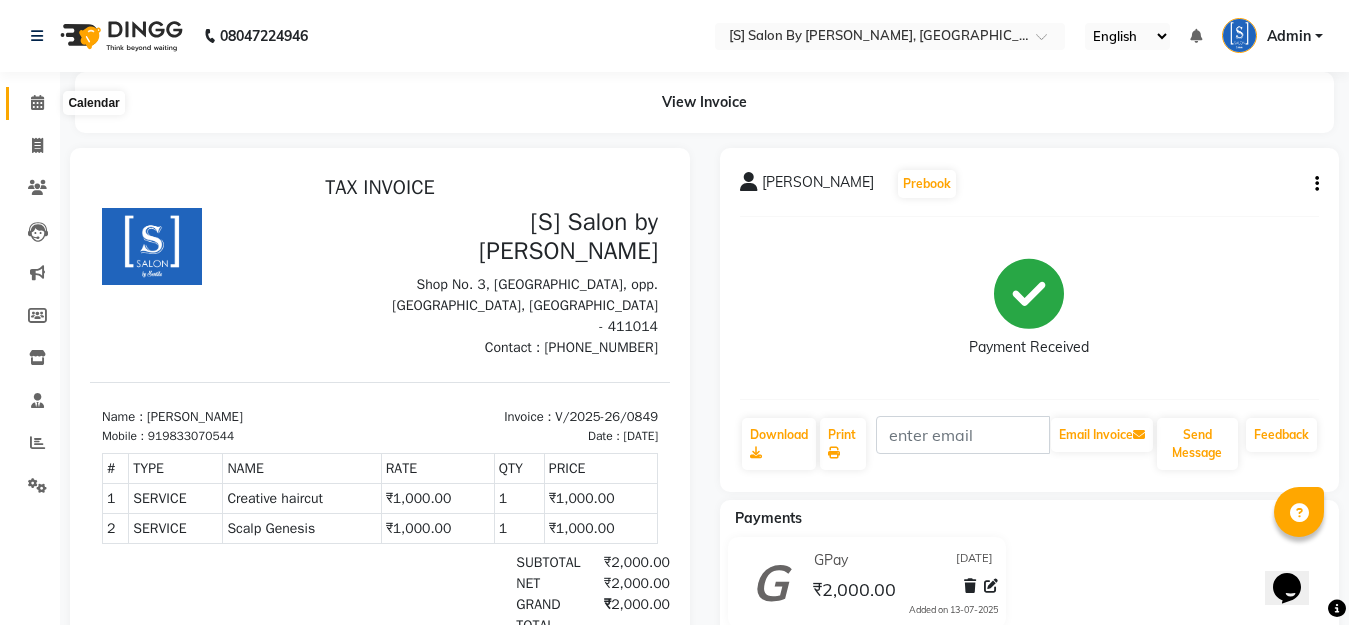 click 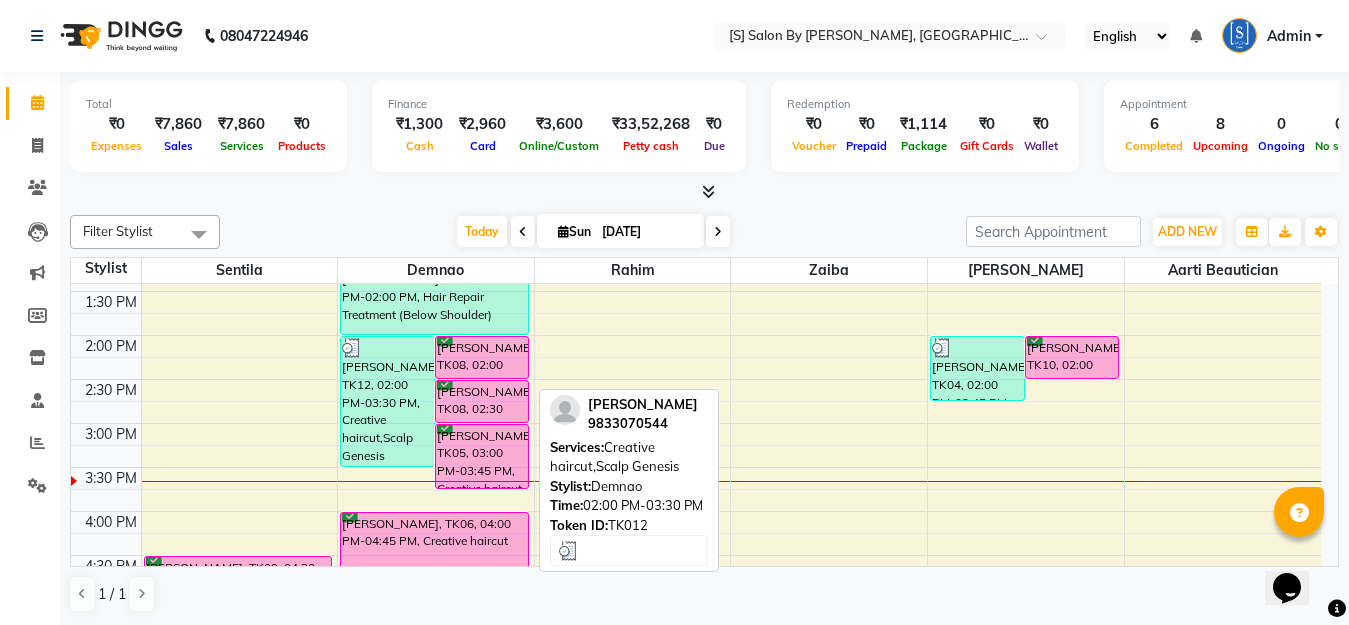 scroll, scrollTop: 600, scrollLeft: 0, axis: vertical 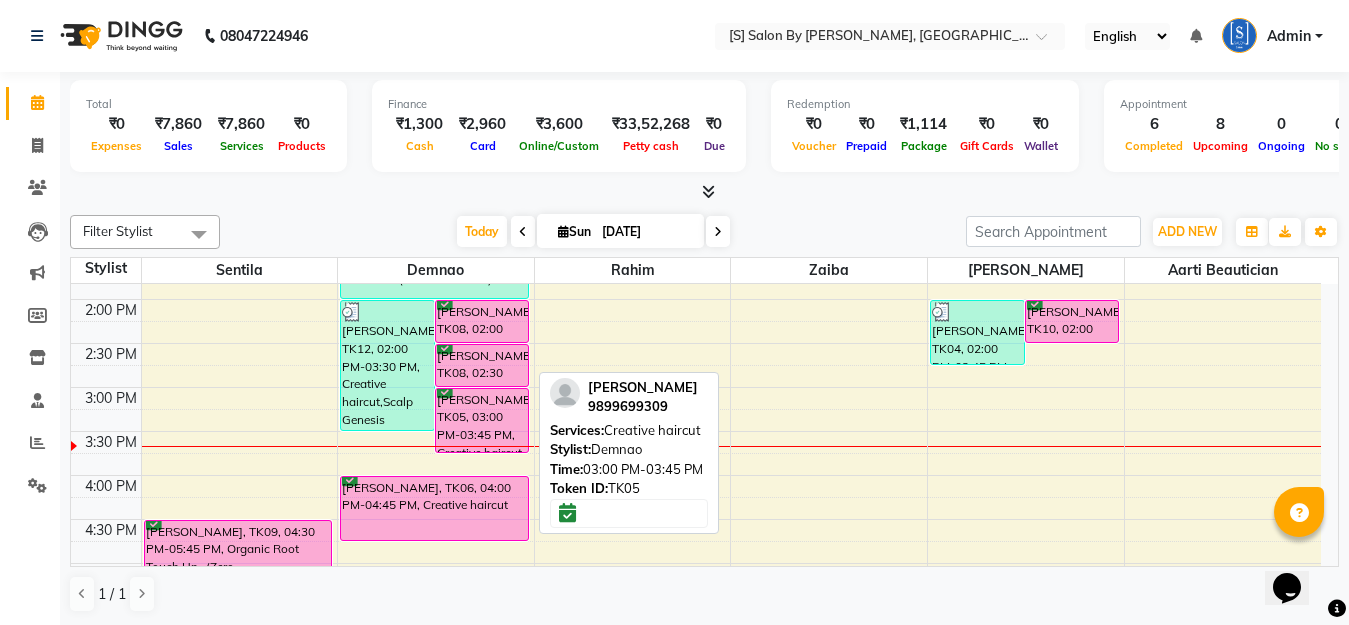 click on "[PERSON_NAME], TK05, 03:00 PM-03:45 PM, Creative haircut" at bounding box center (482, 420) 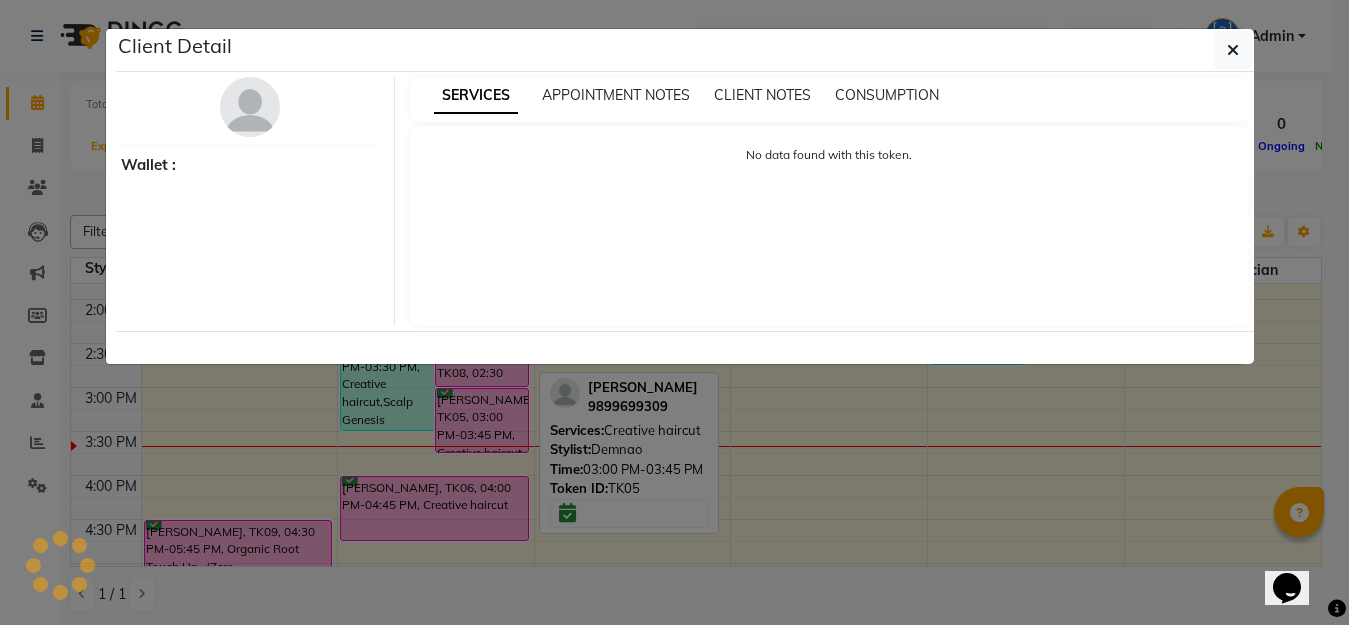 select on "6" 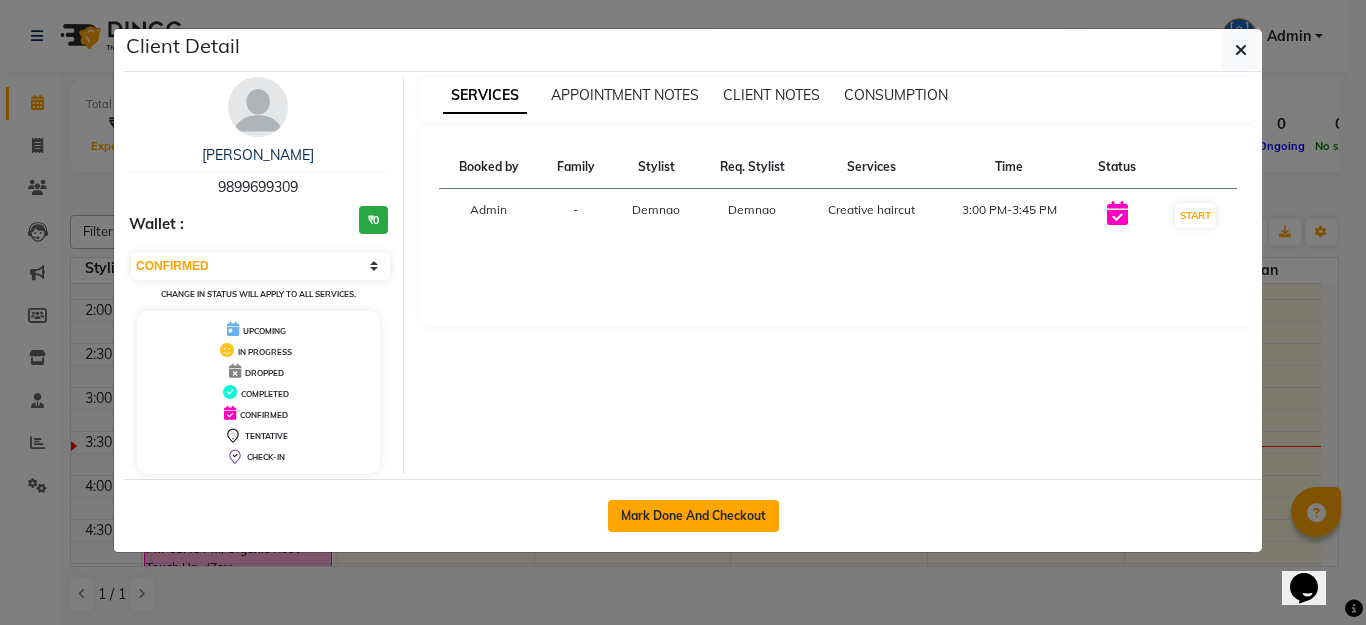 click on "Mark Done And Checkout" 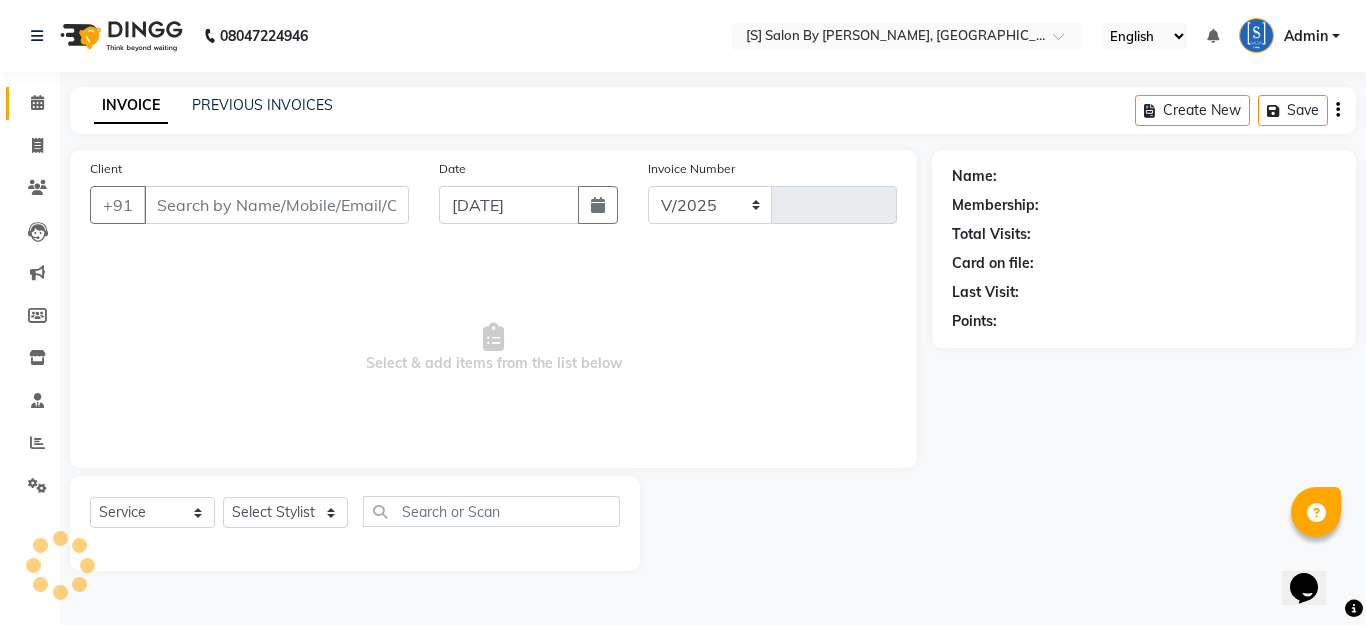 select on "45" 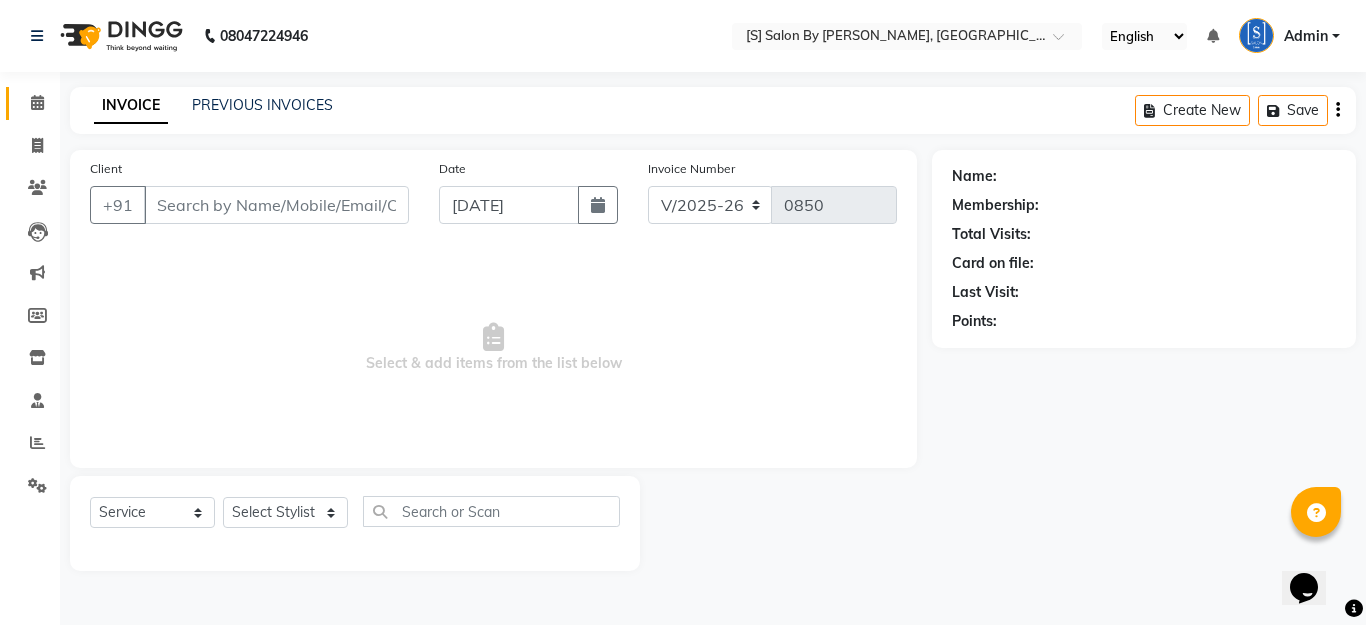type on "9899699309" 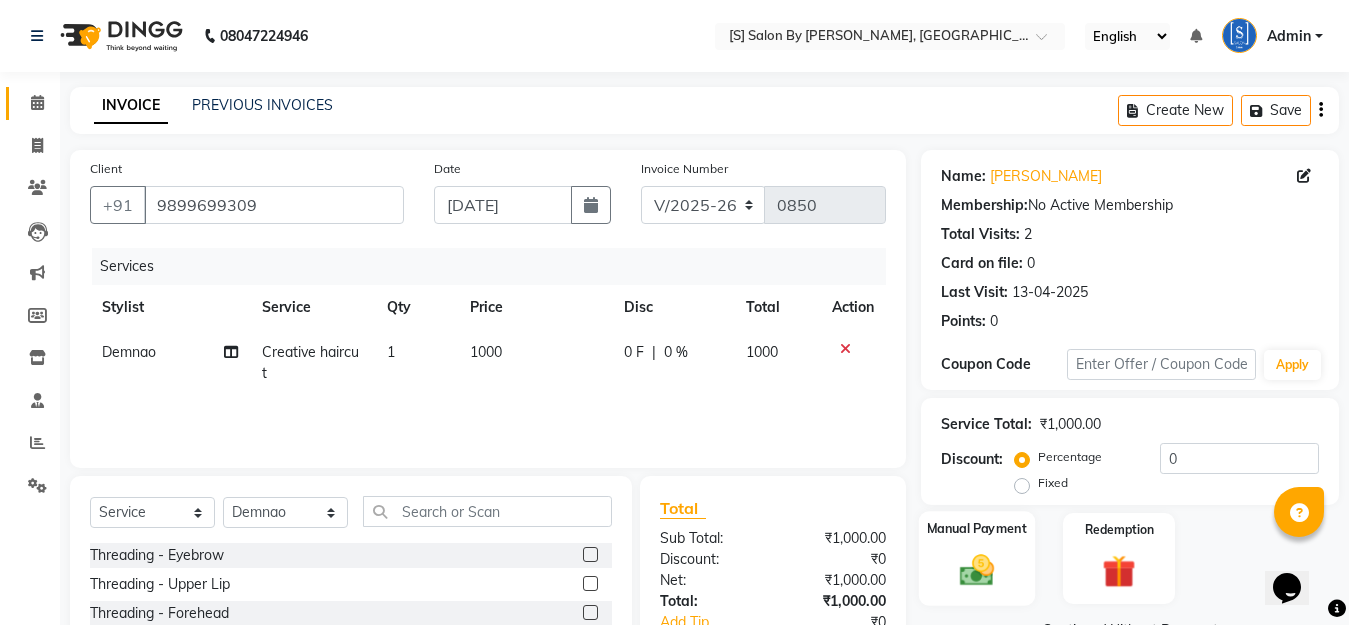 scroll, scrollTop: 176, scrollLeft: 0, axis: vertical 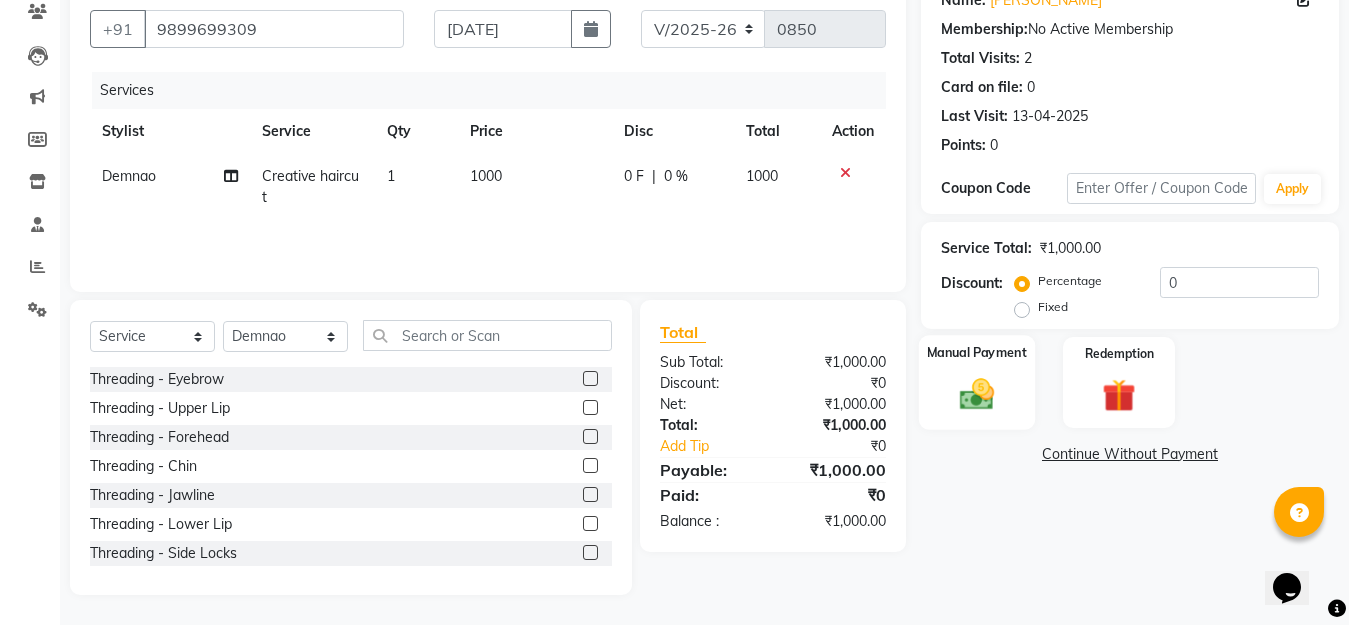 click 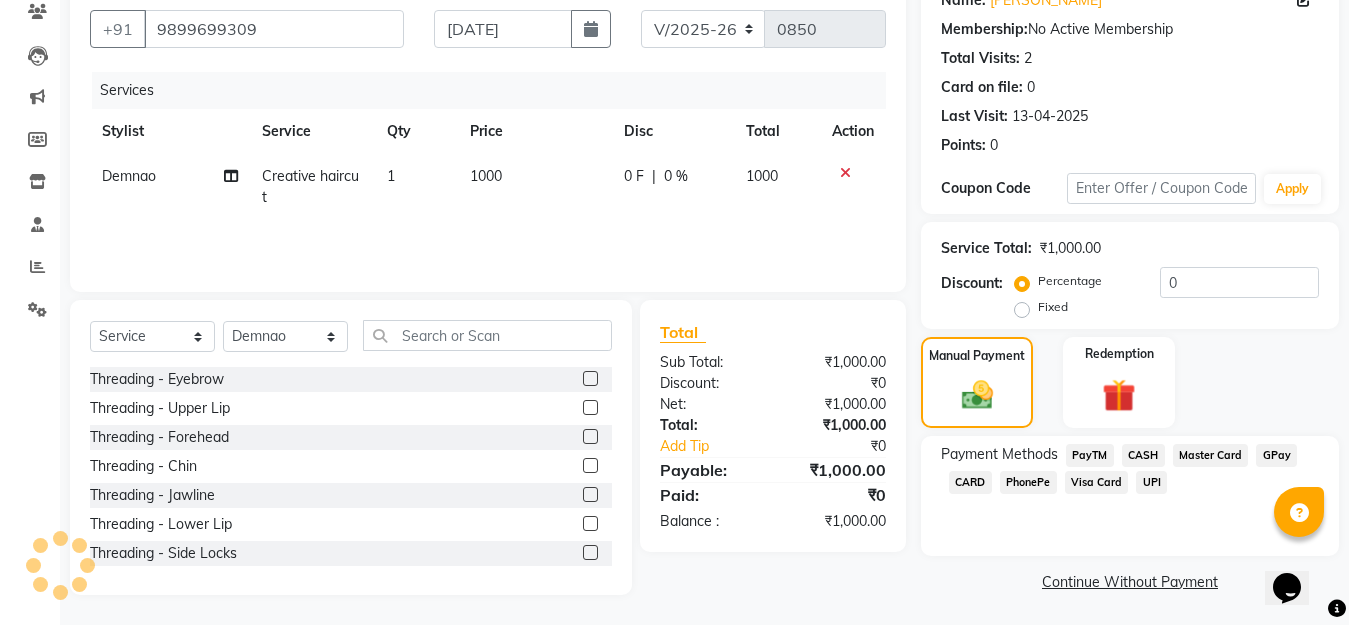 click on "GPay" 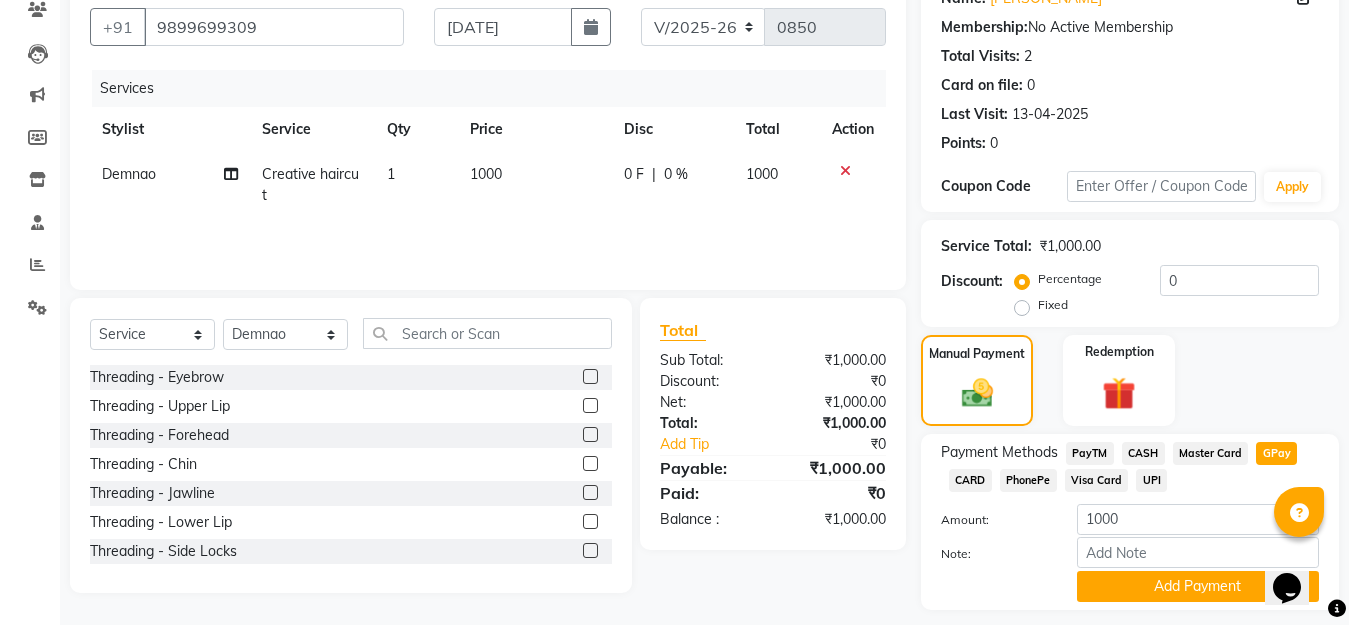 scroll, scrollTop: 34, scrollLeft: 0, axis: vertical 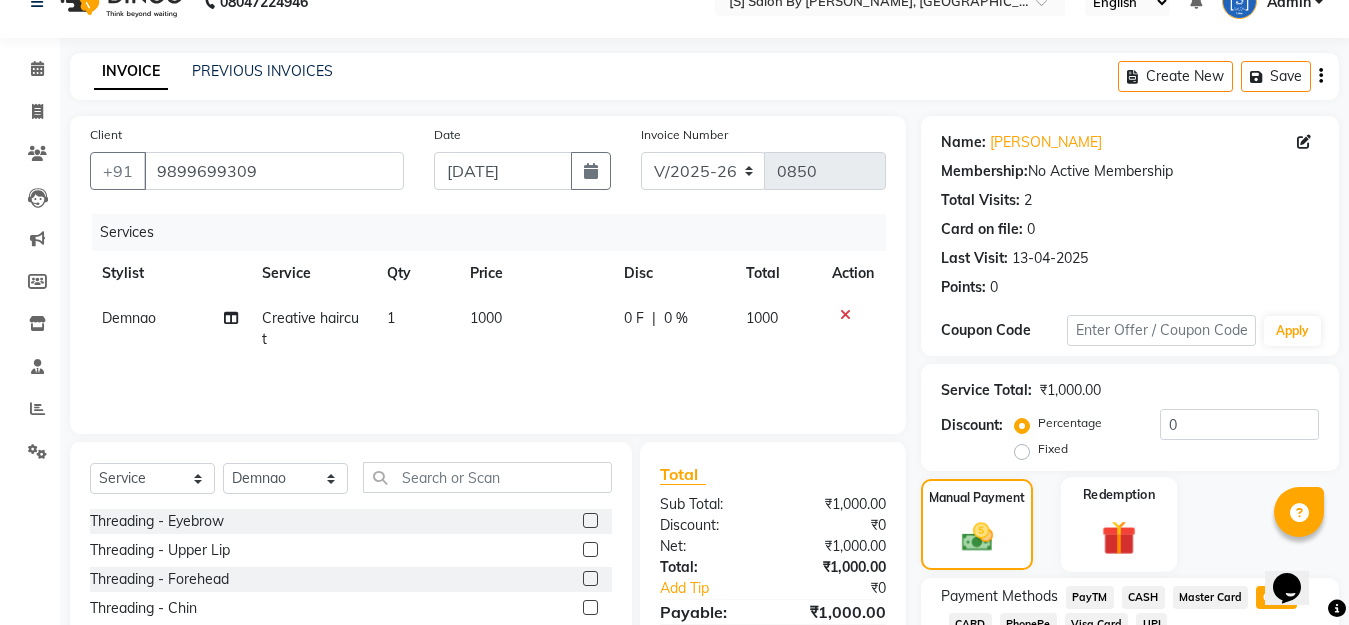 click 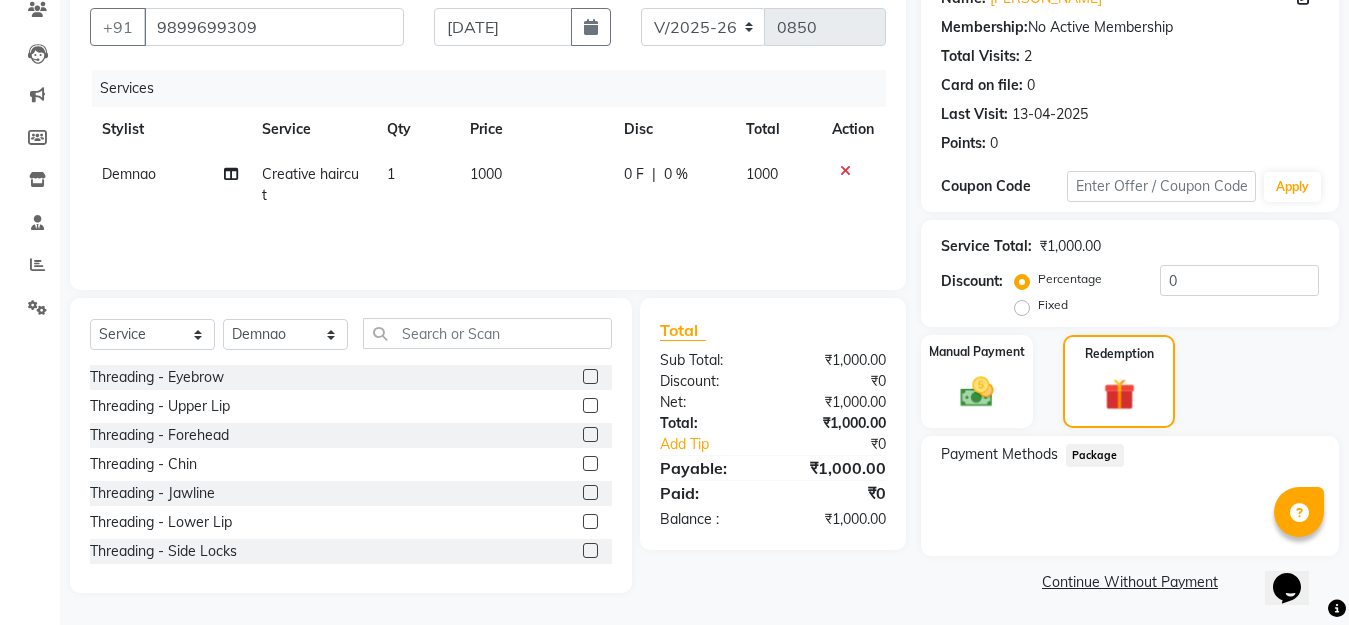 scroll, scrollTop: 180, scrollLeft: 0, axis: vertical 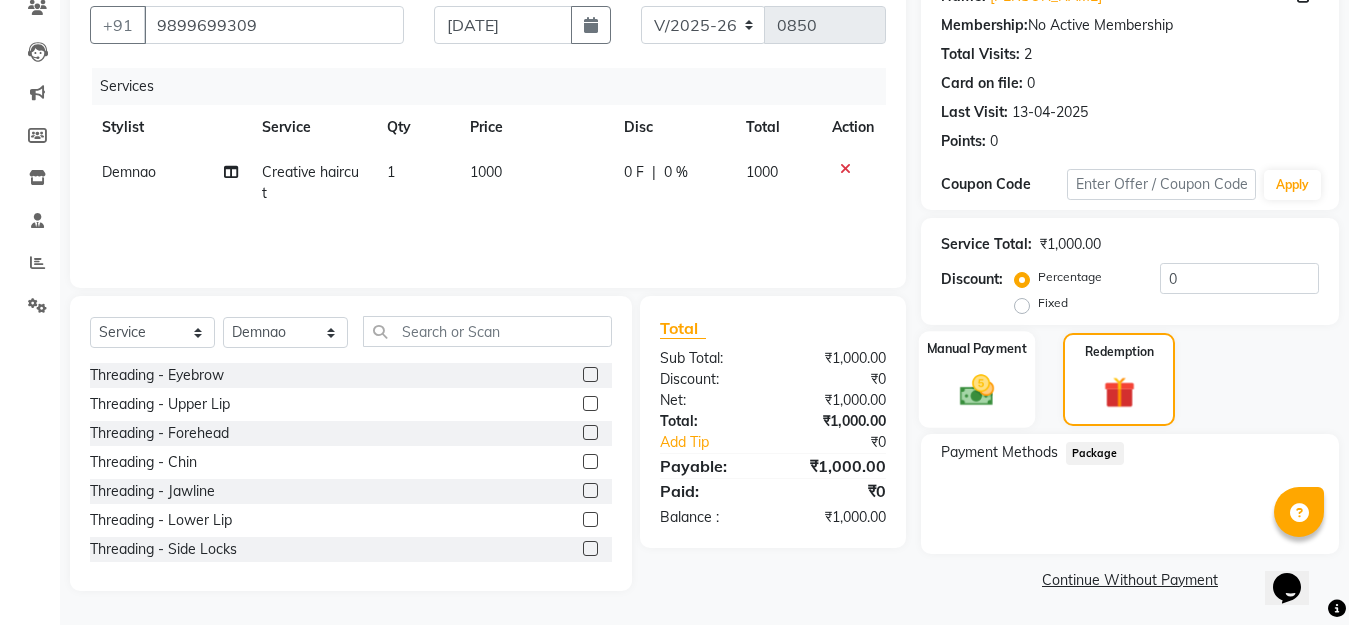click 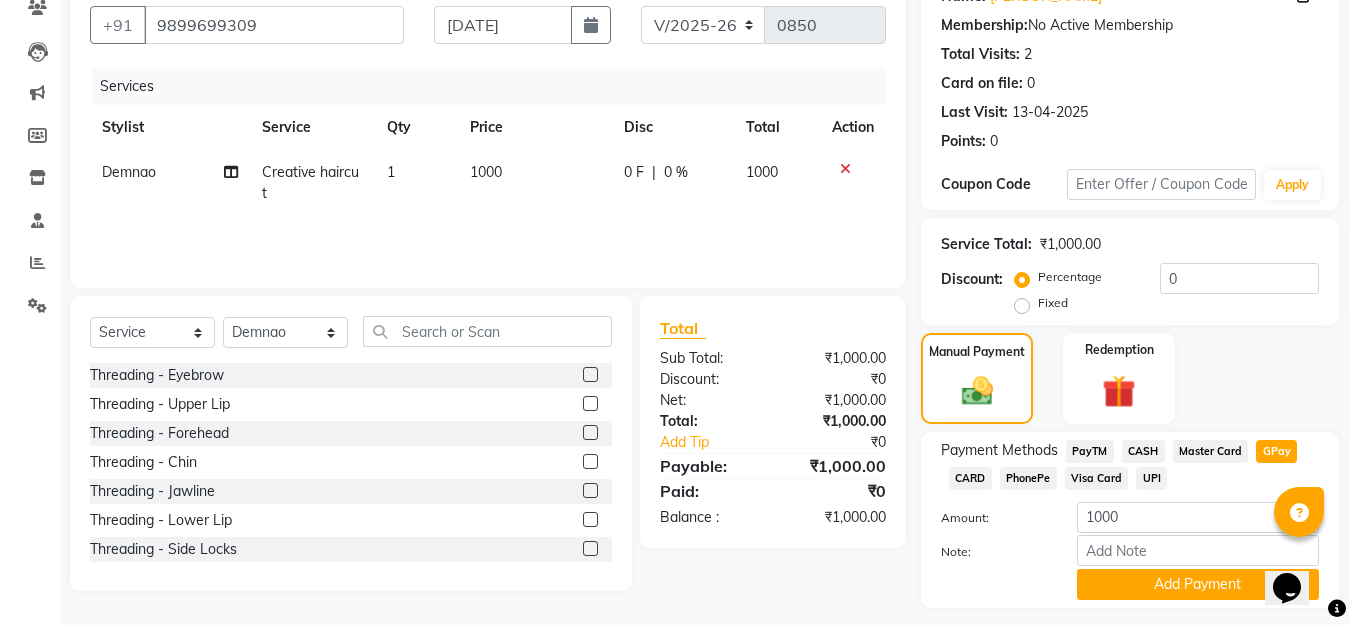 scroll, scrollTop: 234, scrollLeft: 0, axis: vertical 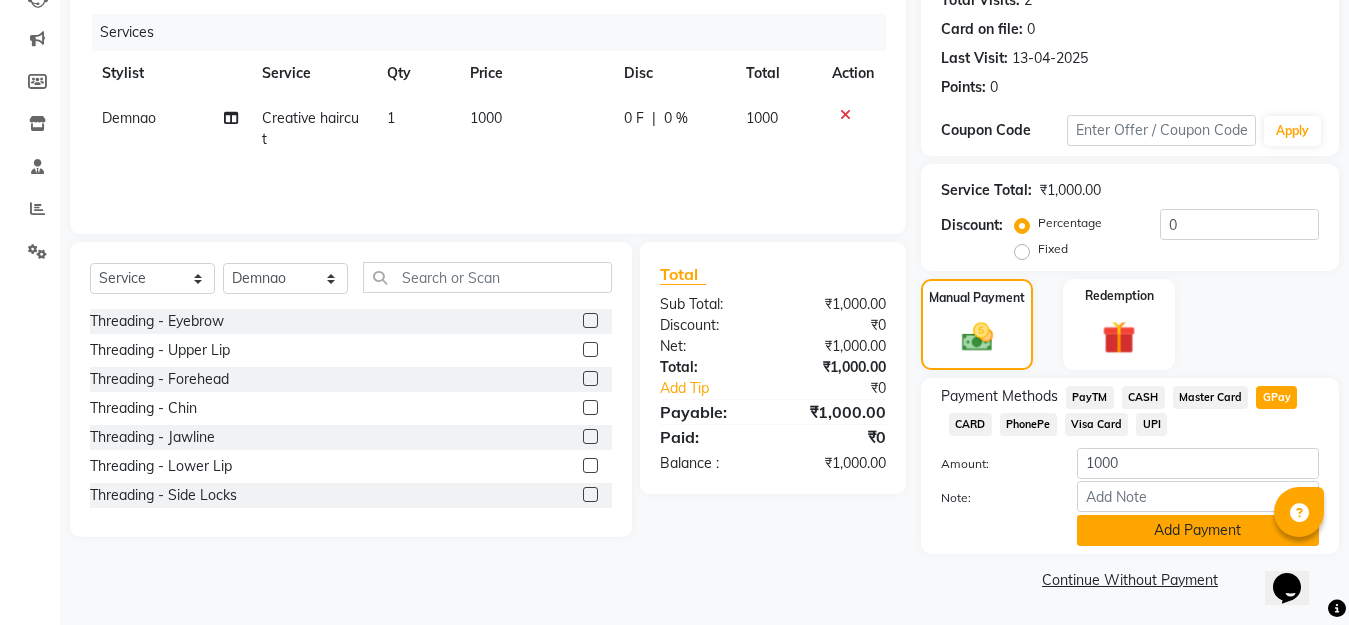 click on "Add Payment" 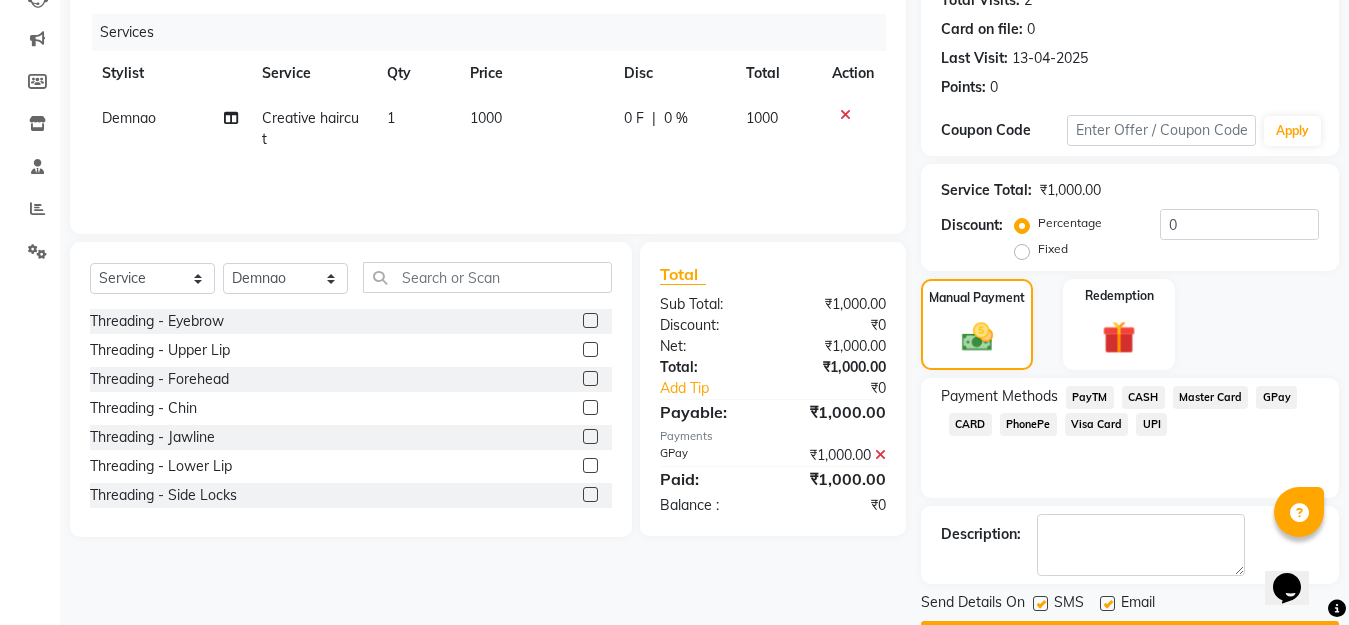 scroll, scrollTop: 291, scrollLeft: 0, axis: vertical 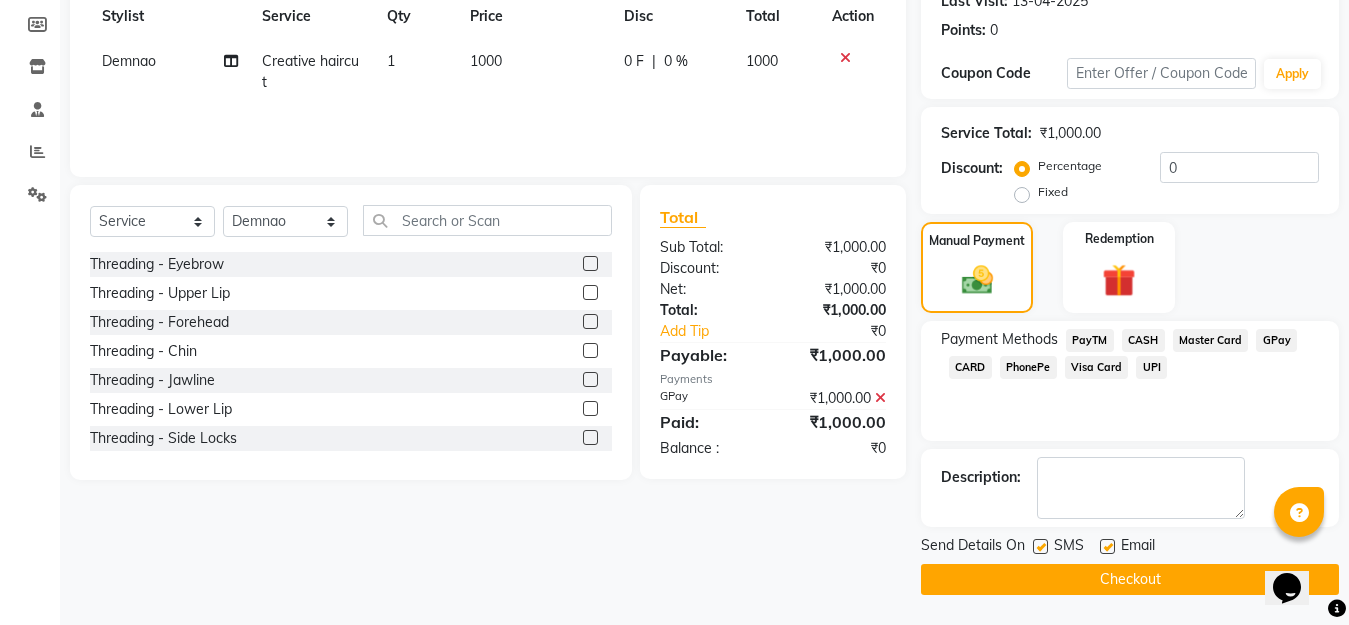 click on "Checkout" 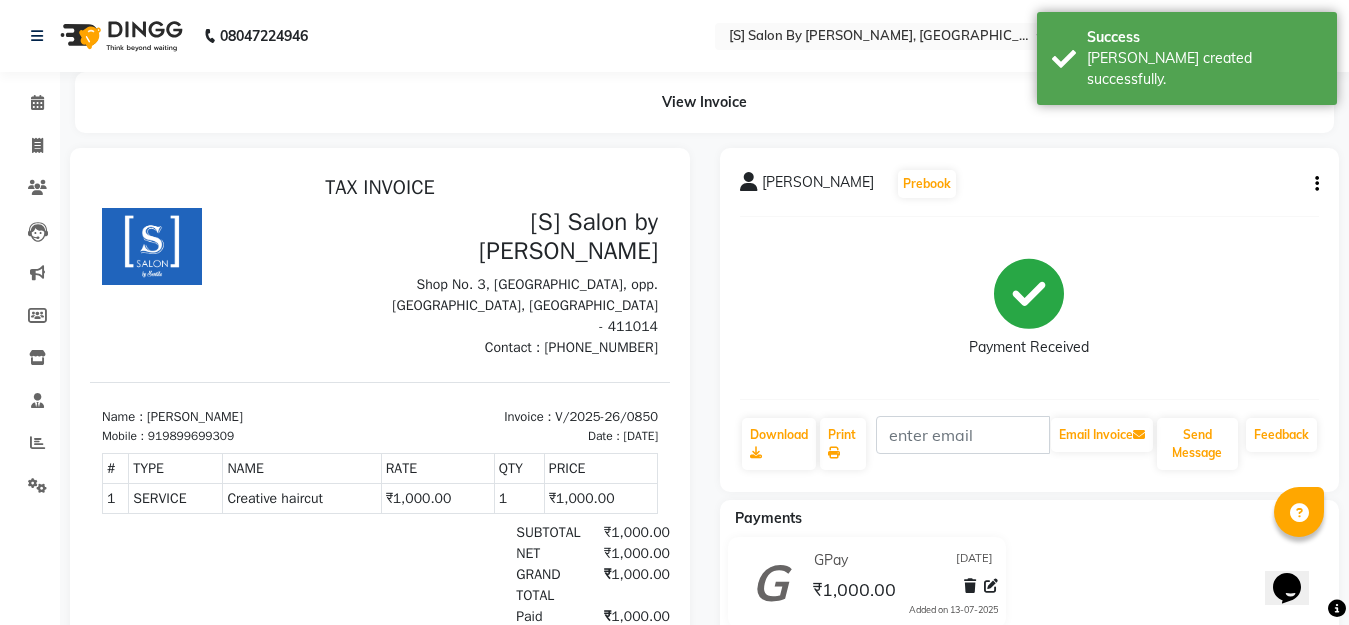 scroll, scrollTop: 0, scrollLeft: 0, axis: both 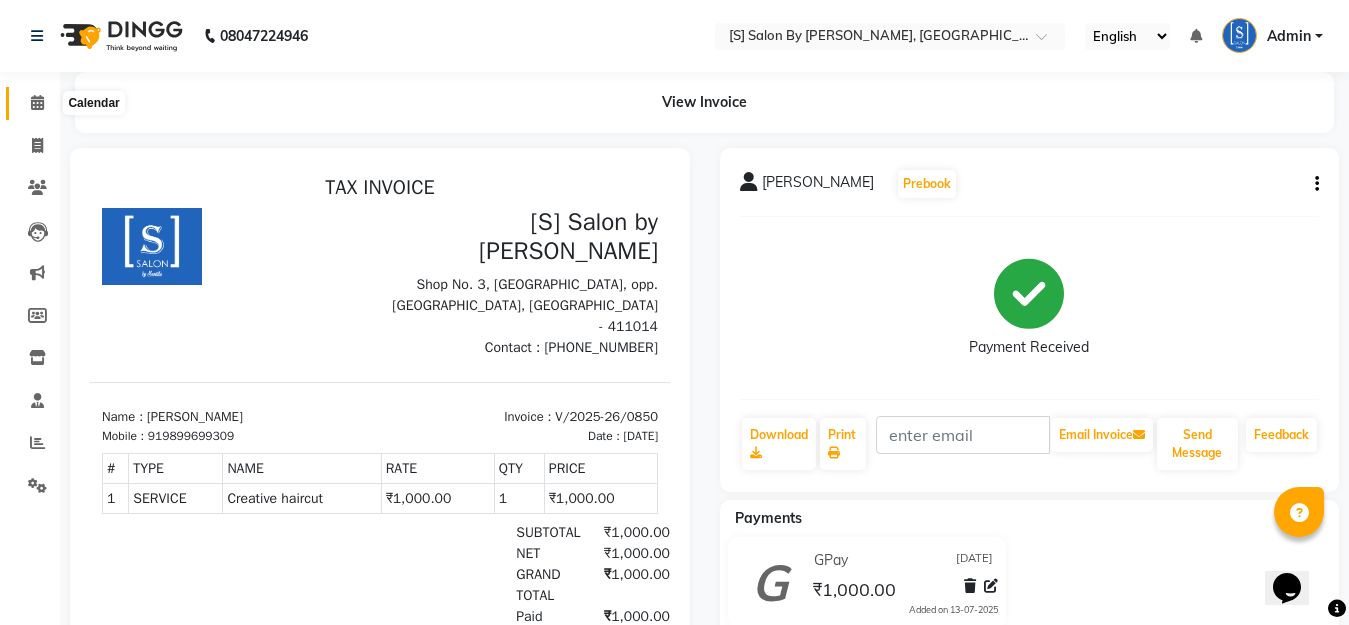 click 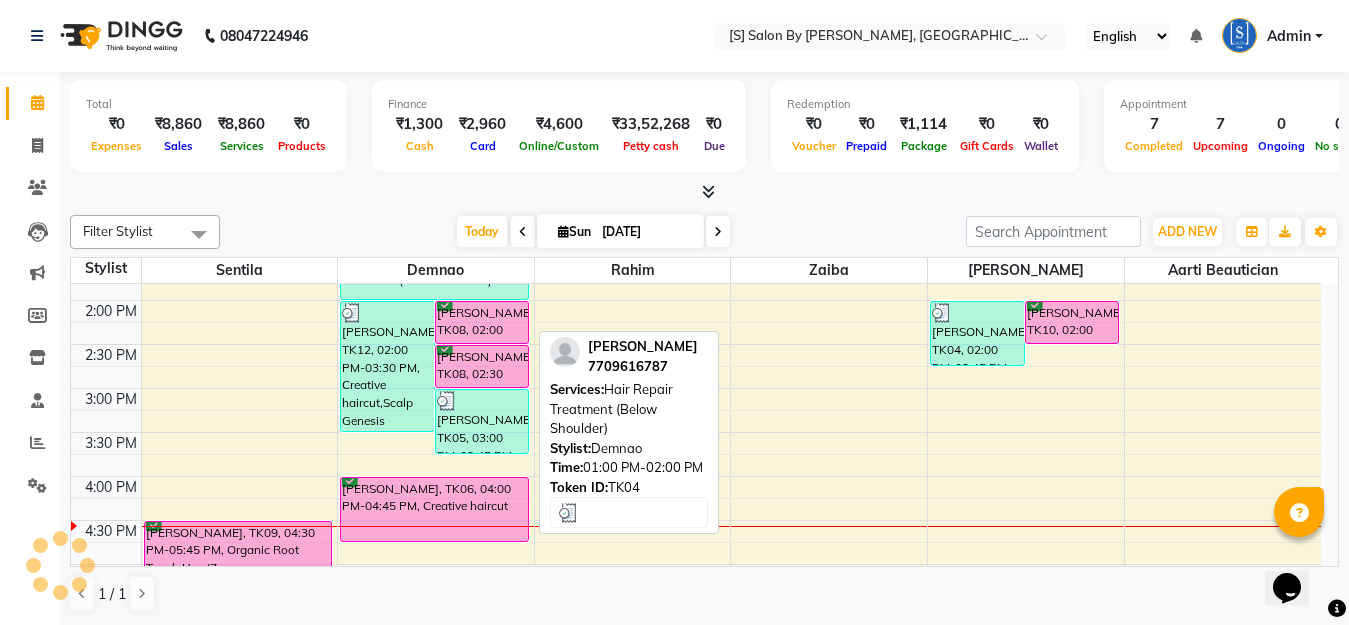 scroll, scrollTop: 600, scrollLeft: 0, axis: vertical 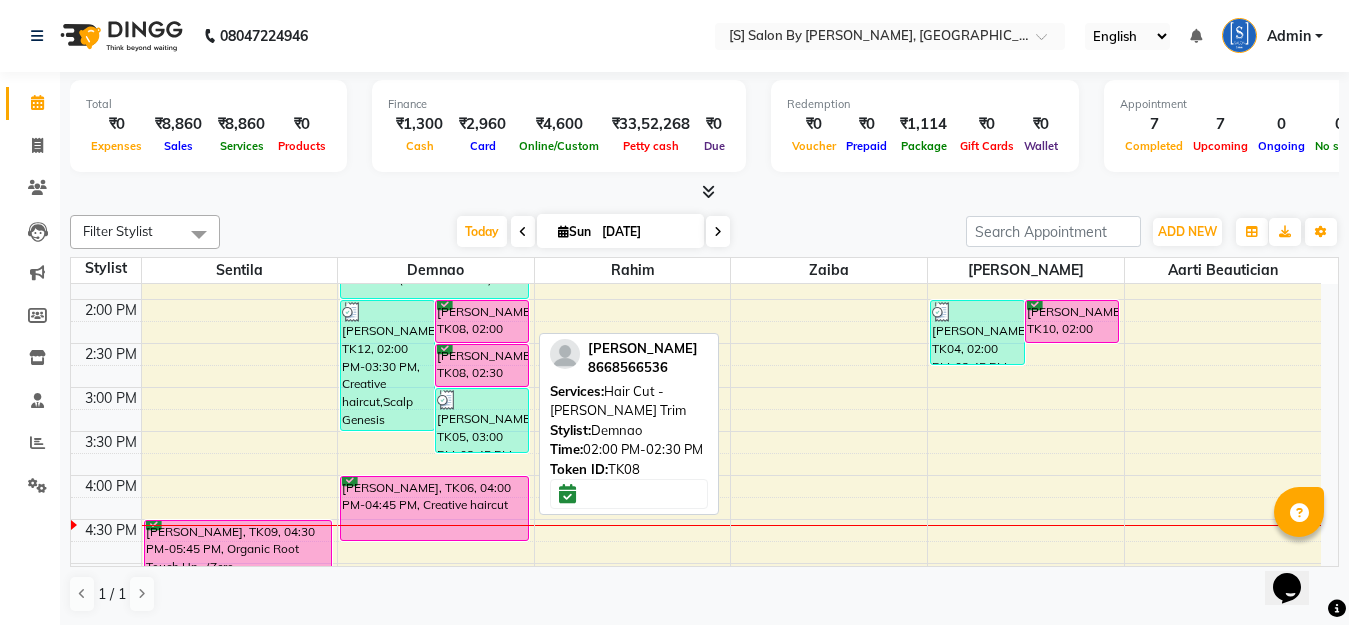 click on "[PERSON_NAME], TK08, 02:00 PM-02:30 PM, Hair Cut - [PERSON_NAME] Trim" at bounding box center [482, 321] 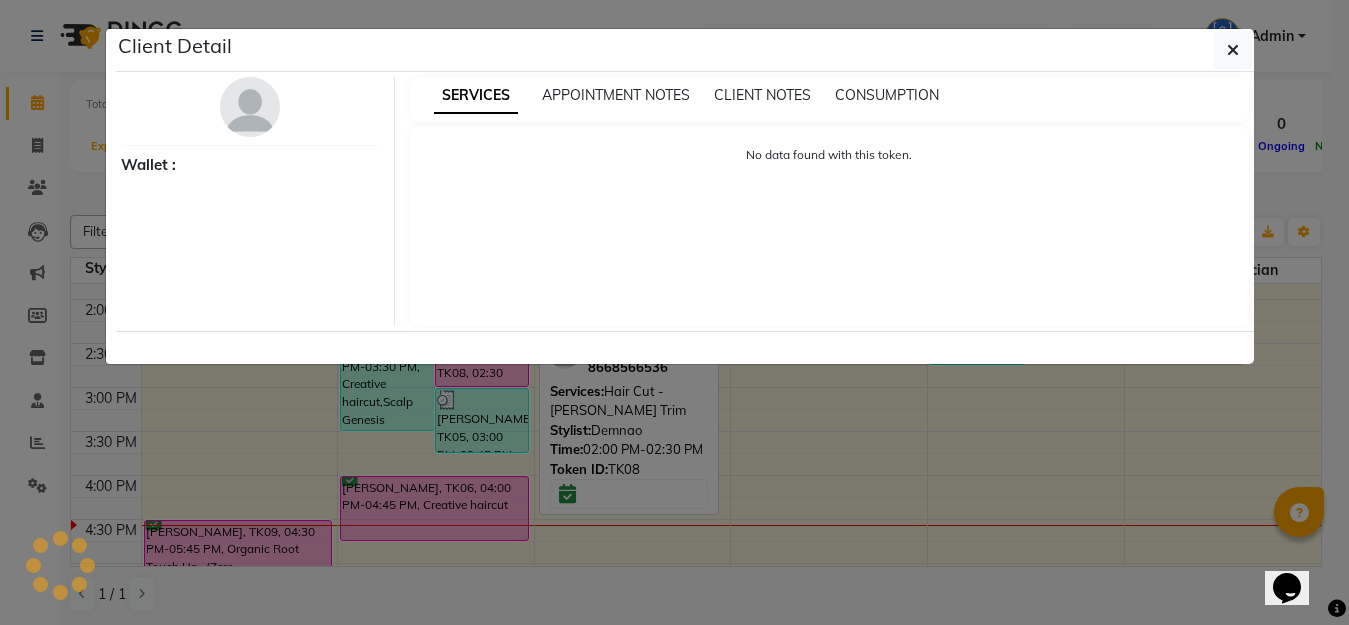 select on "6" 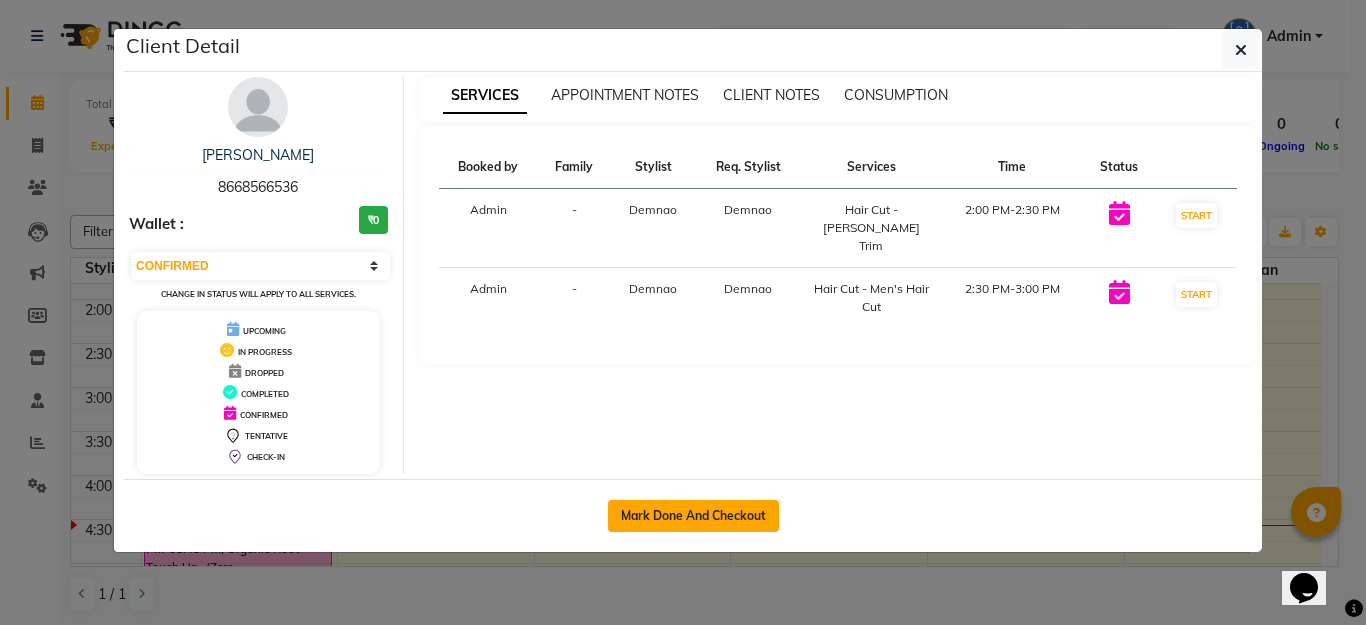 click on "Mark Done And Checkout" 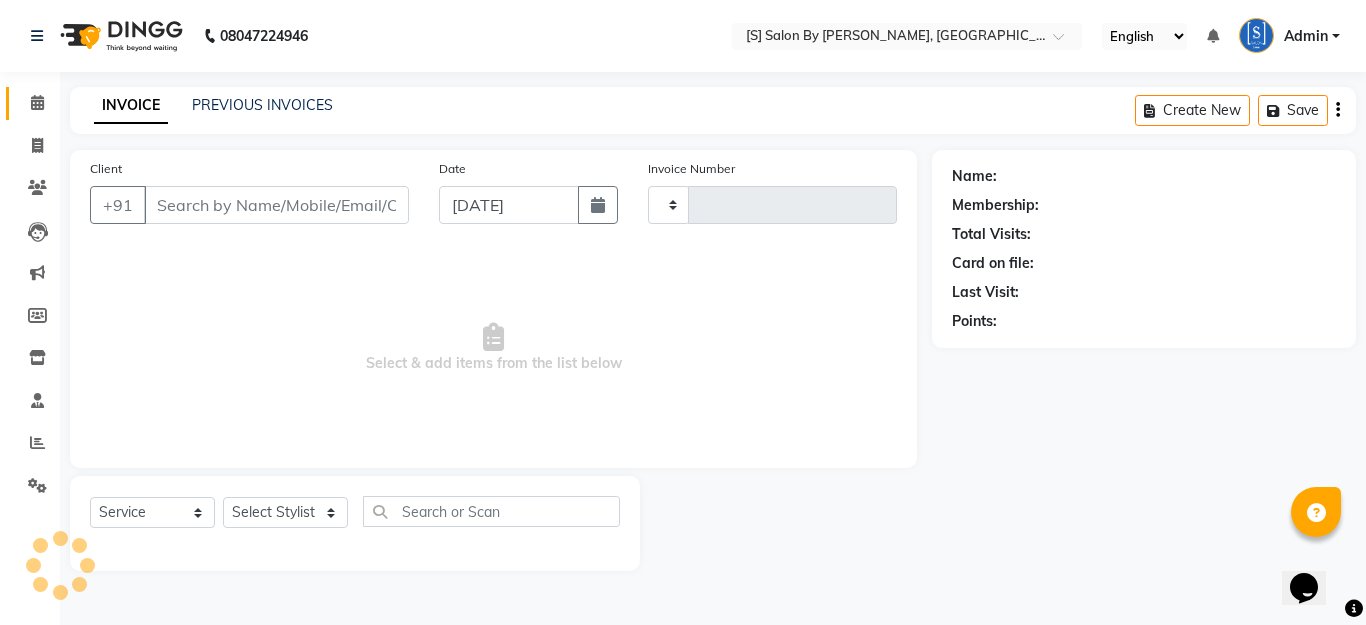 type on "0851" 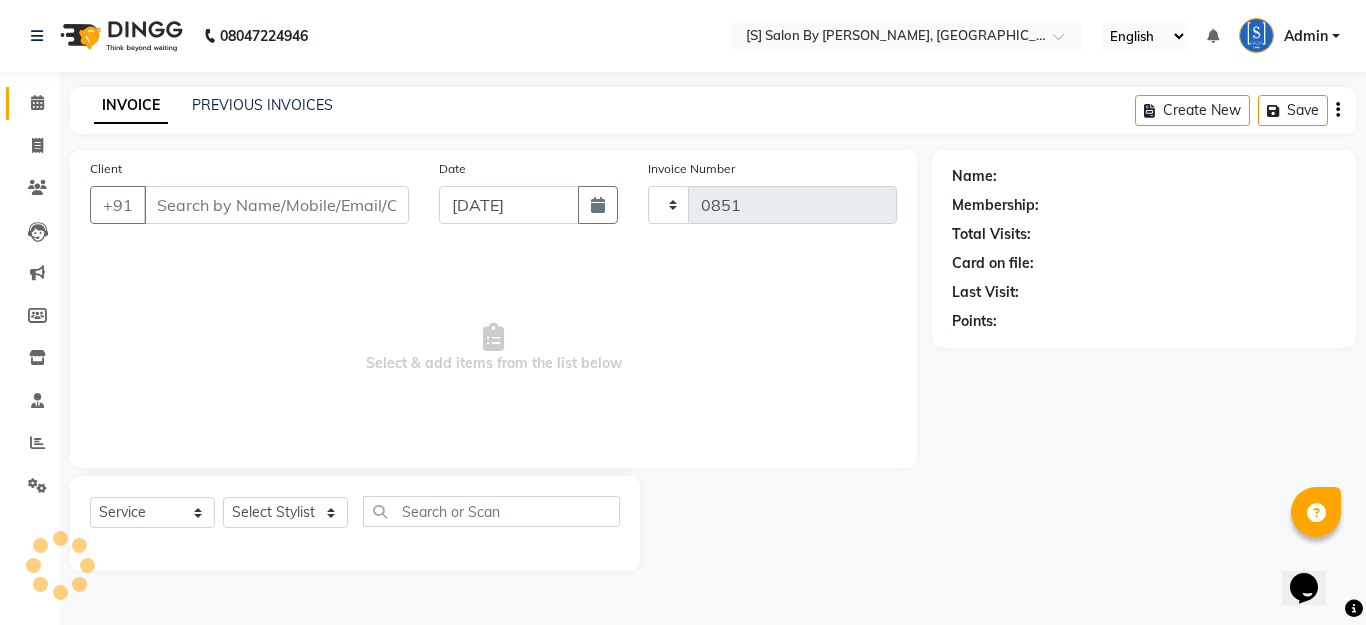 select on "45" 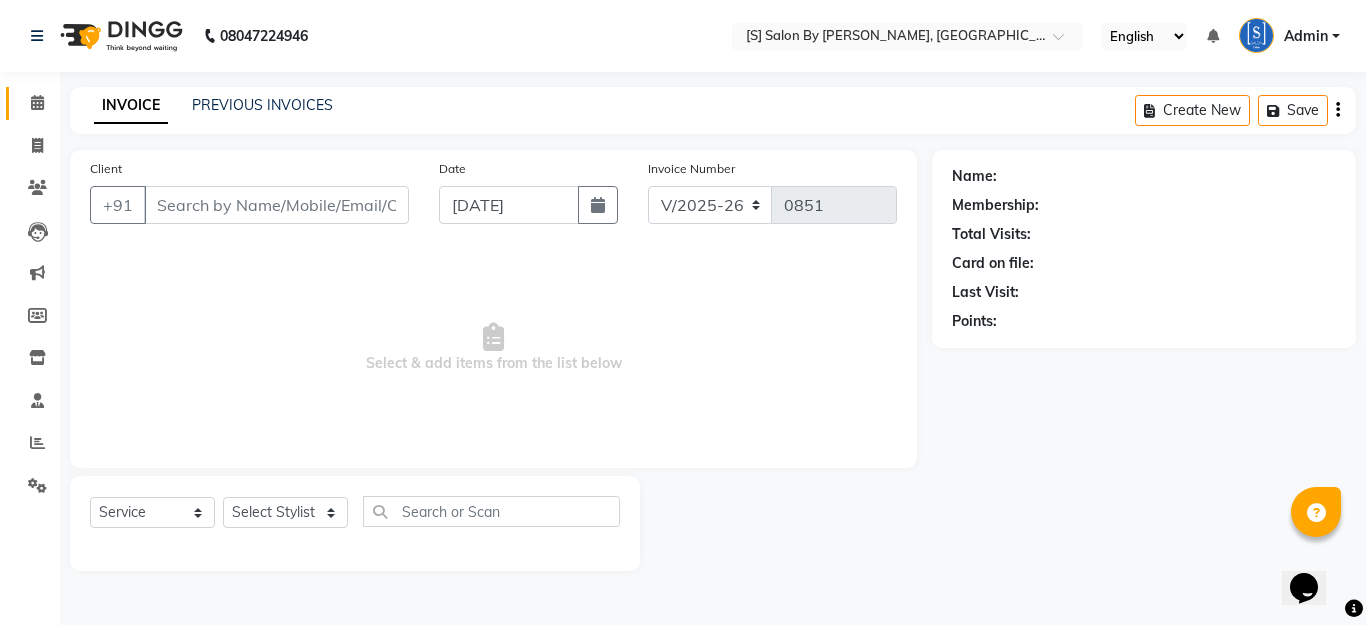type on "8668566536" 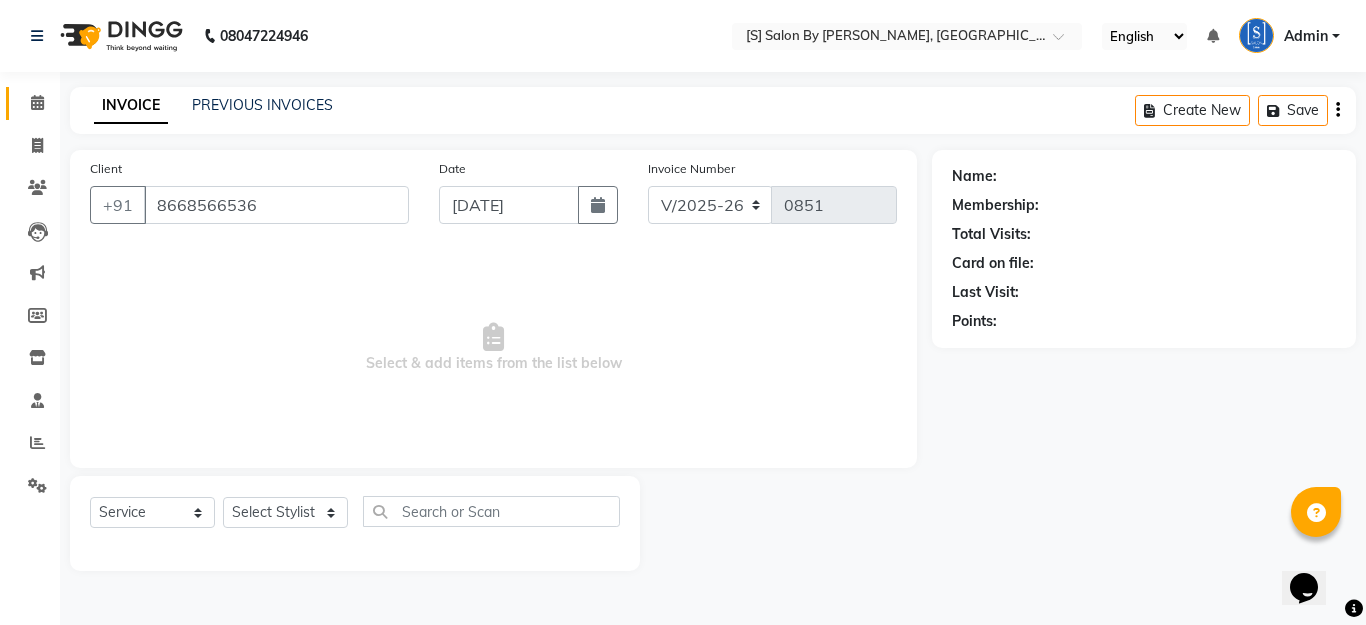 select on "4280" 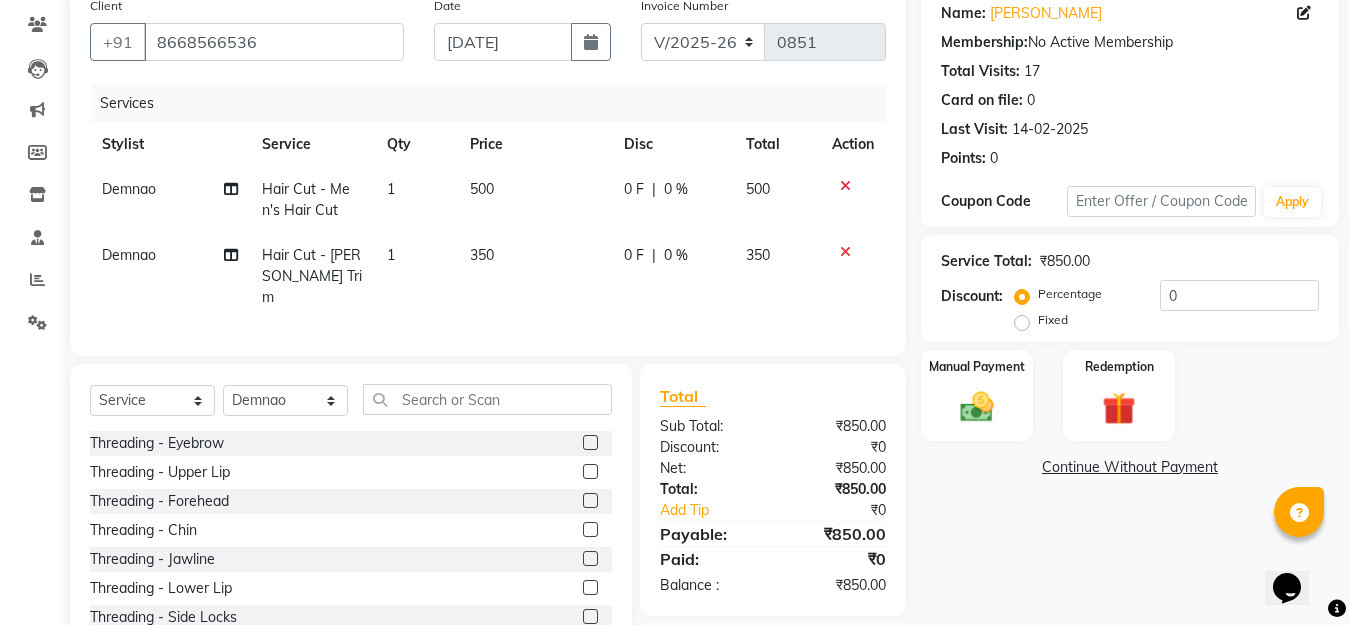 scroll, scrollTop: 200, scrollLeft: 0, axis: vertical 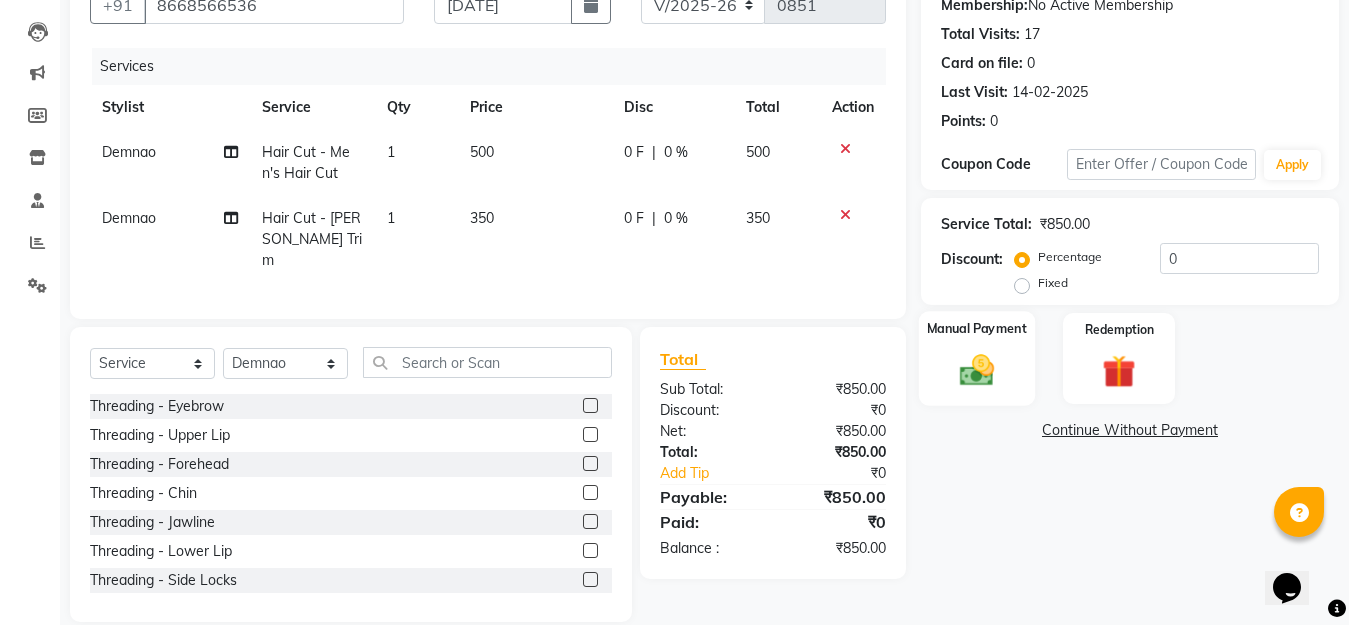 click 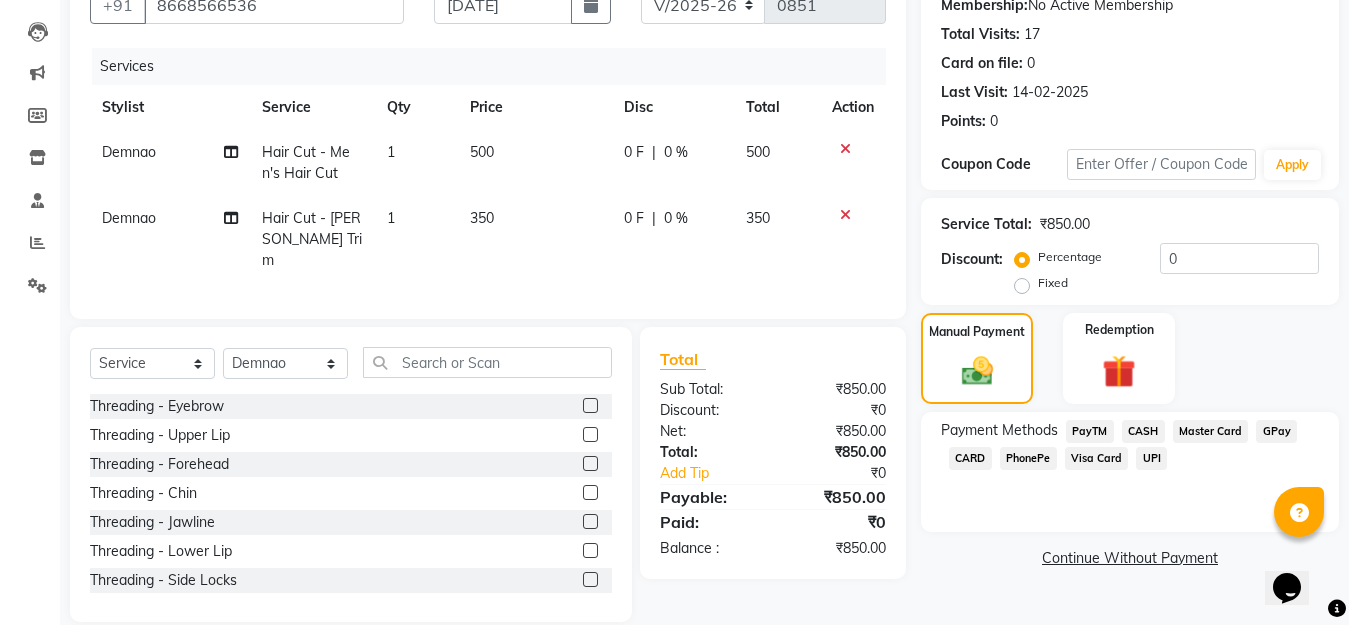 click on "GPay" 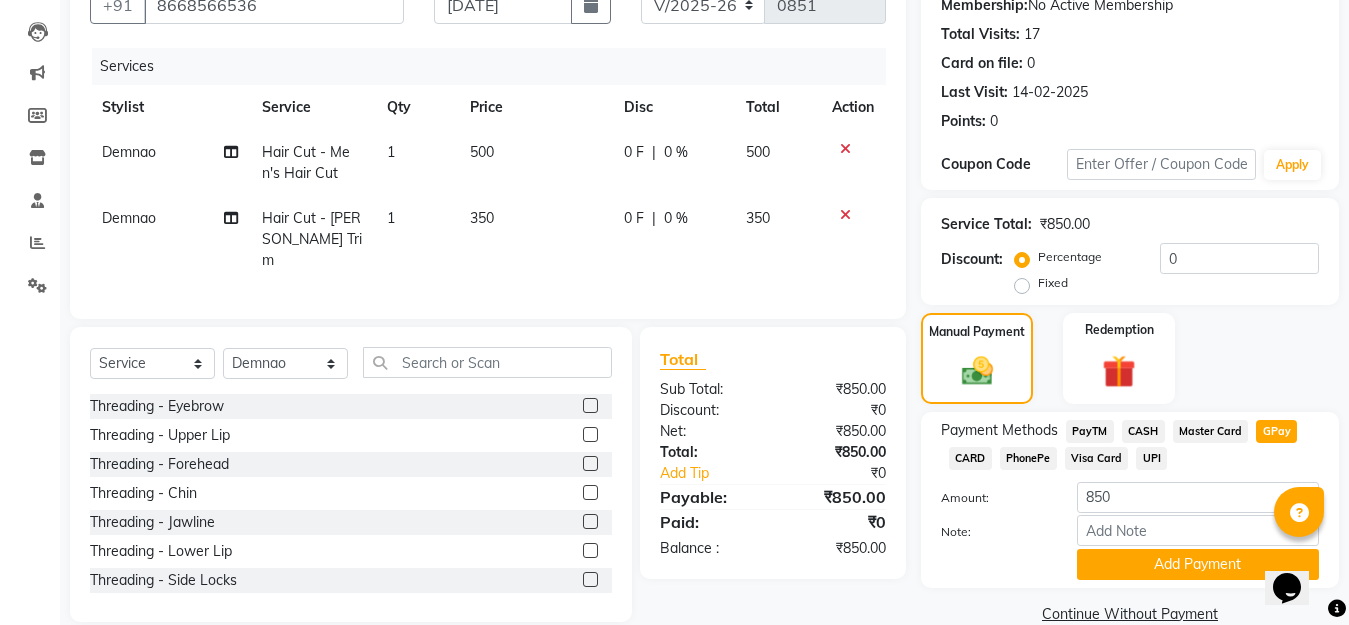 scroll, scrollTop: 234, scrollLeft: 0, axis: vertical 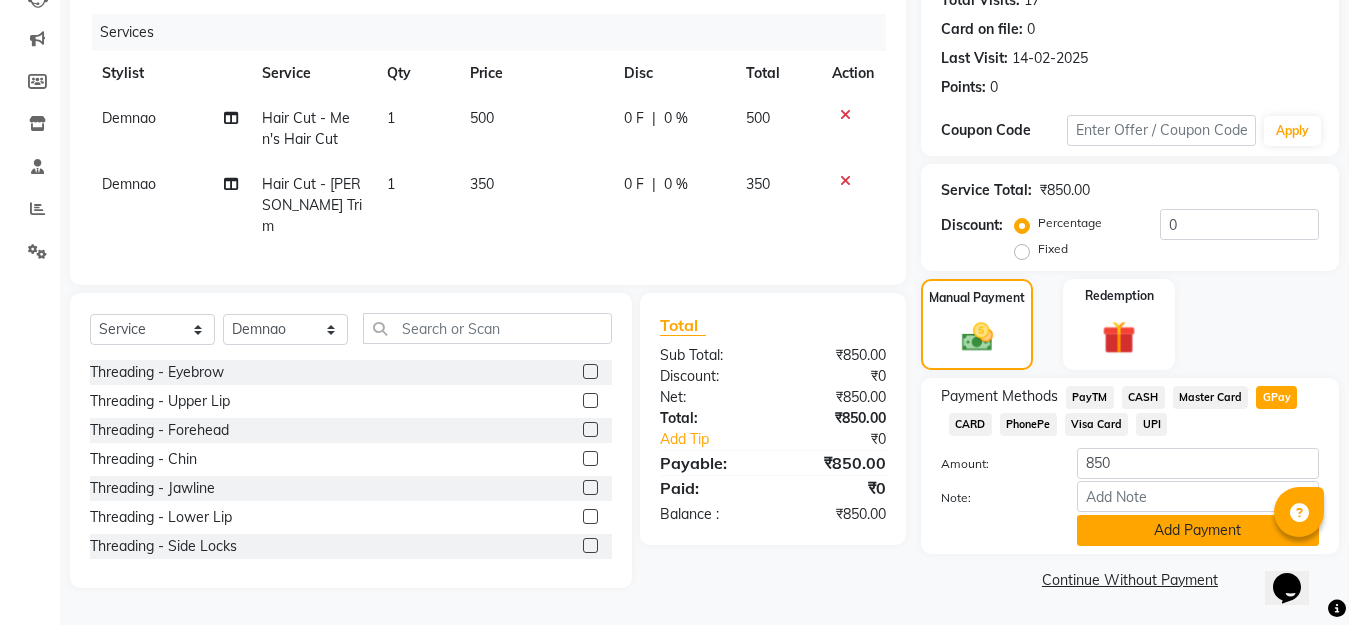 click on "Add Payment" 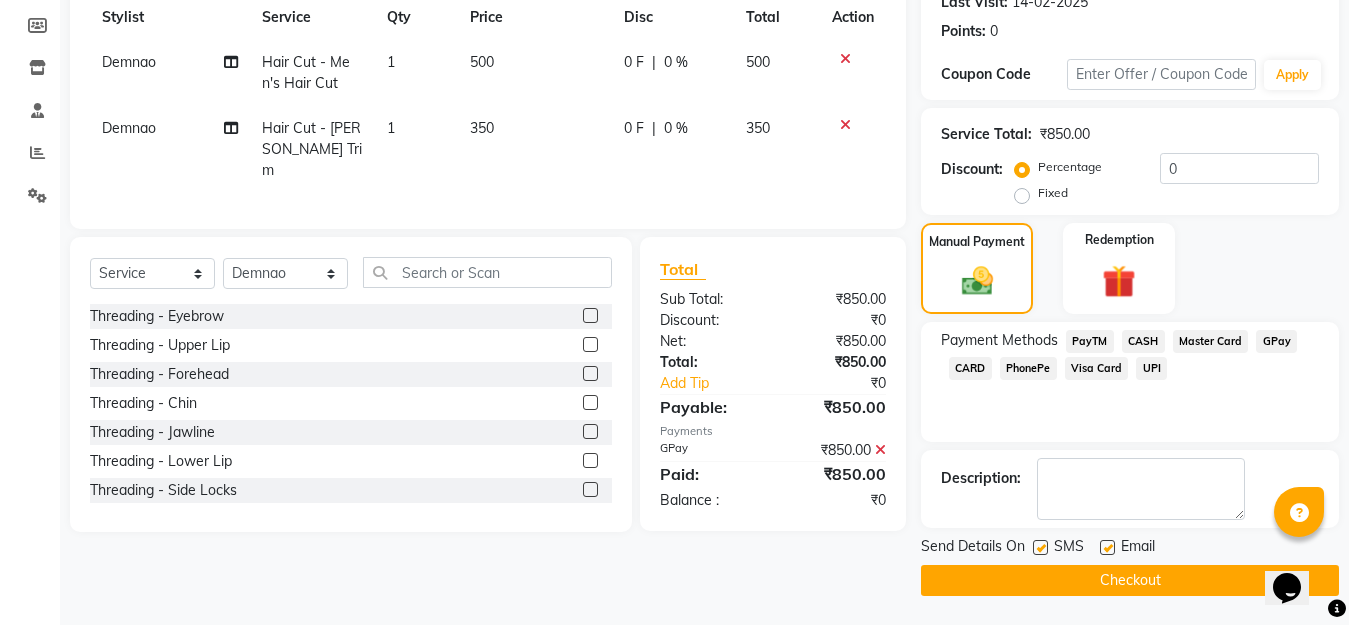 scroll, scrollTop: 291, scrollLeft: 0, axis: vertical 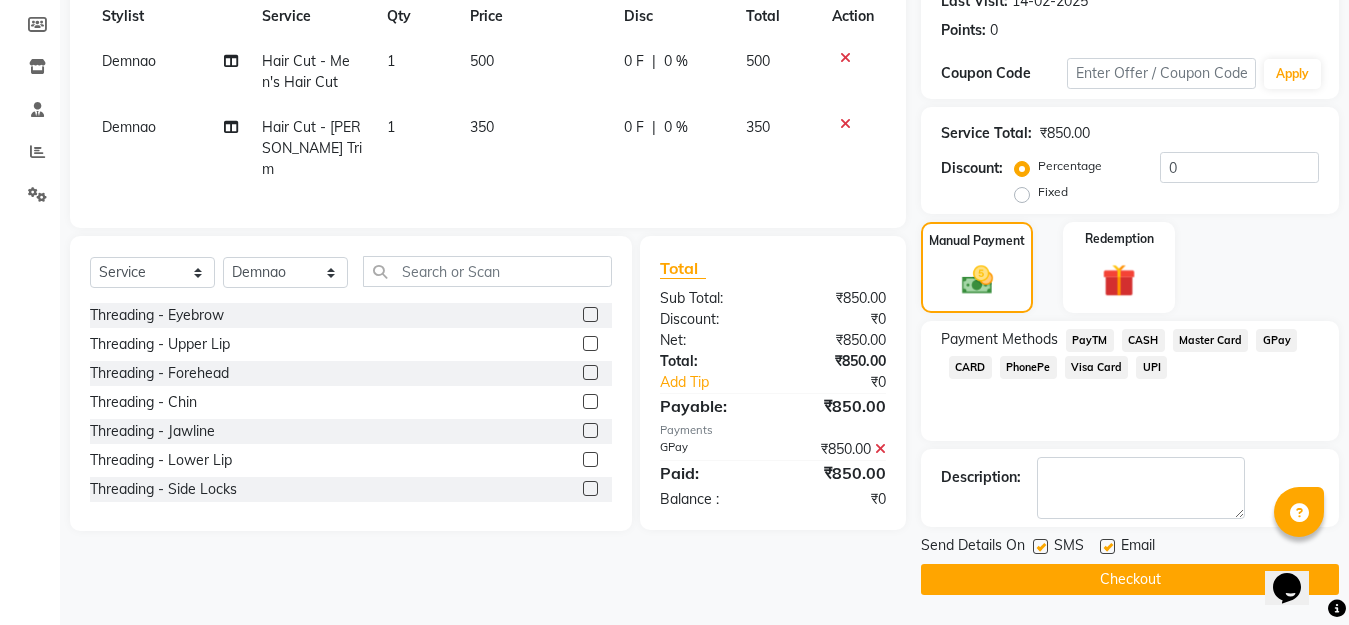 click on "Checkout" 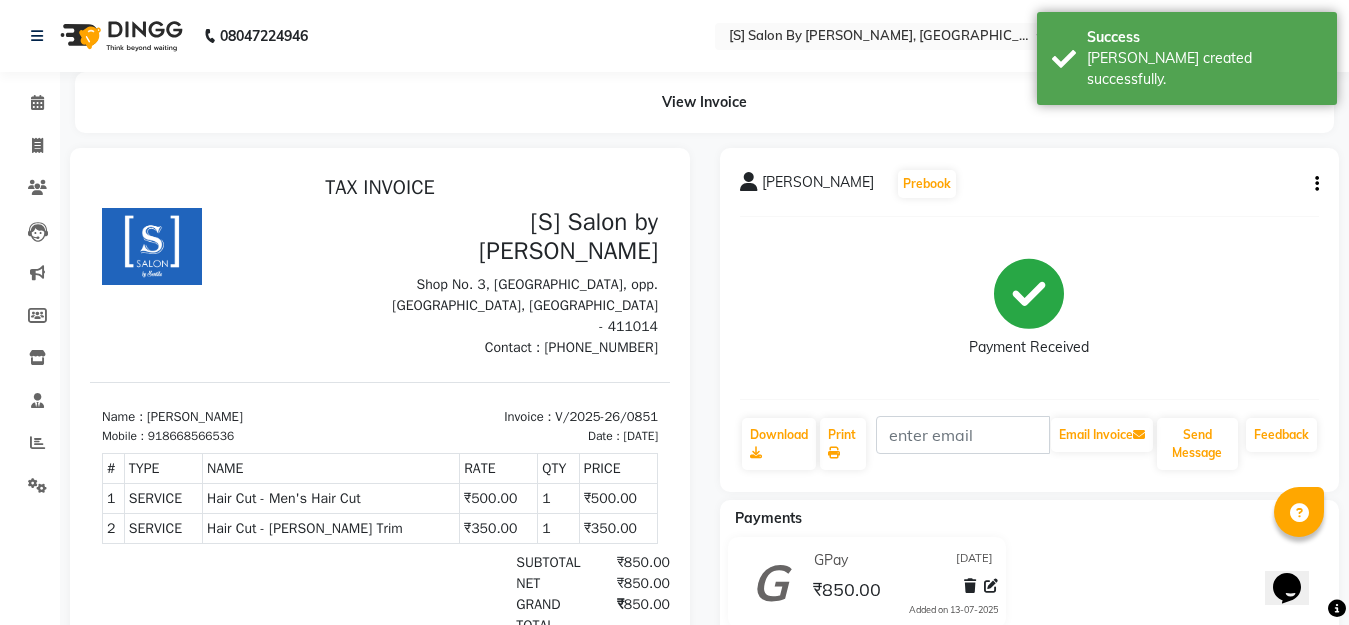 scroll, scrollTop: 0, scrollLeft: 0, axis: both 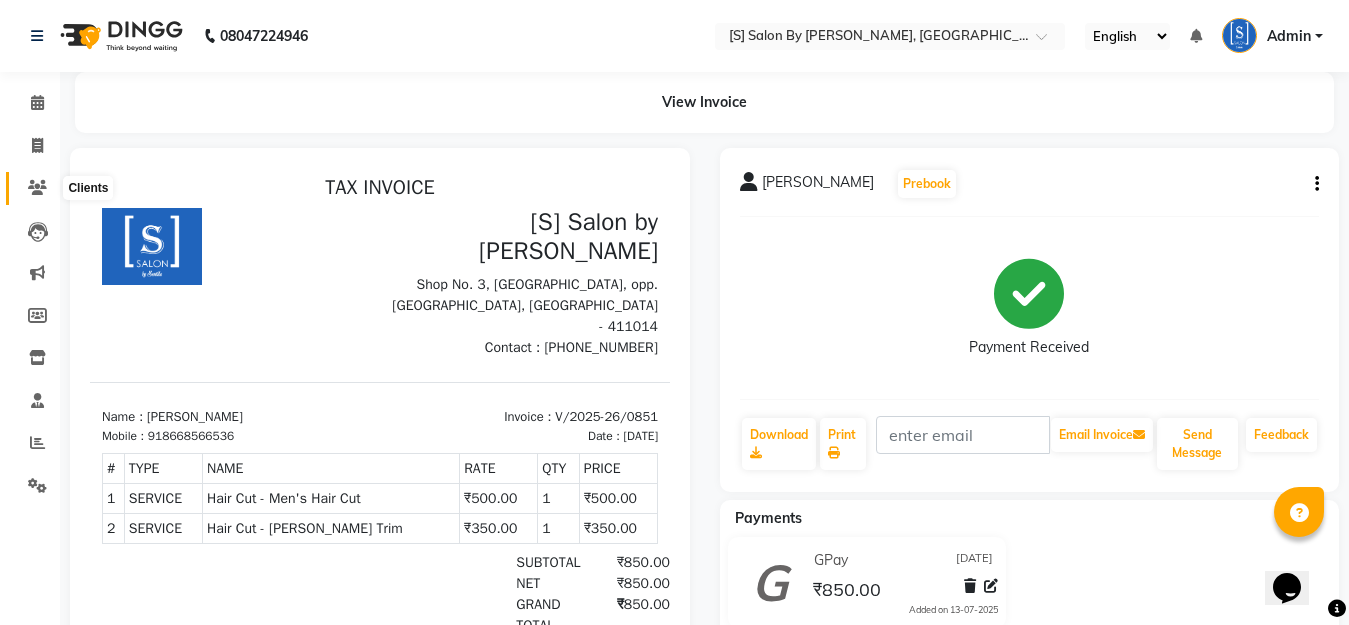 click 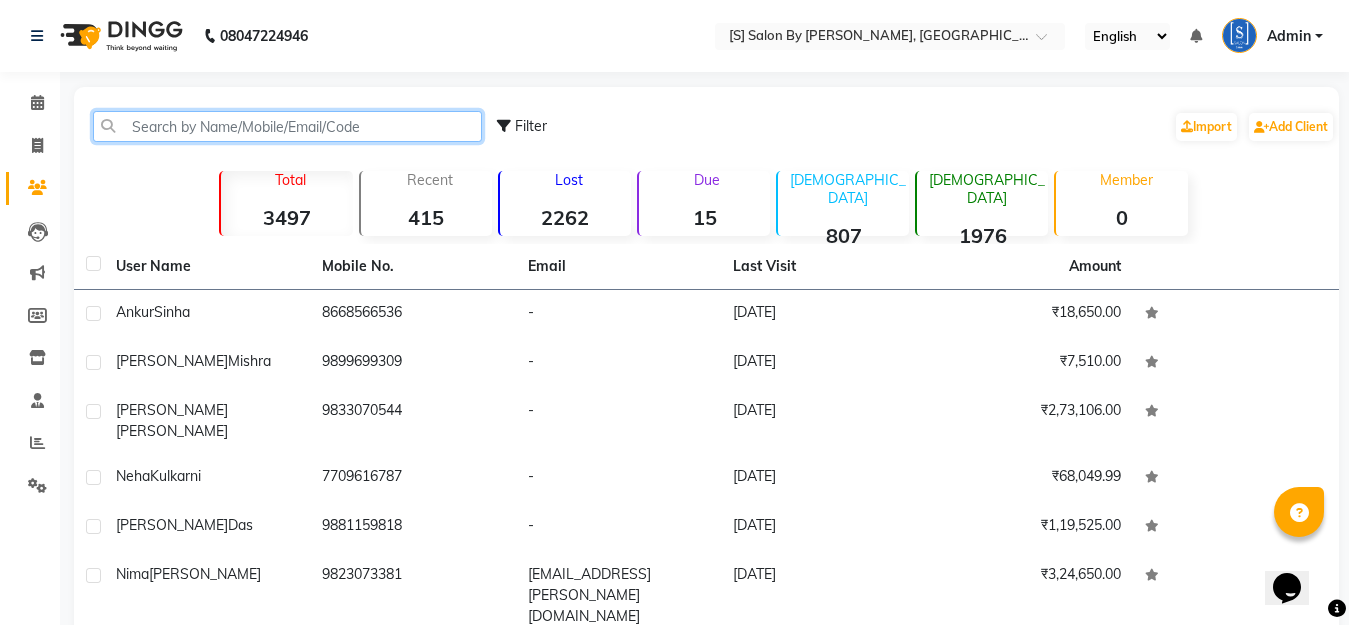 drag, startPoint x: 255, startPoint y: 137, endPoint x: 246, endPoint y: 132, distance: 10.29563 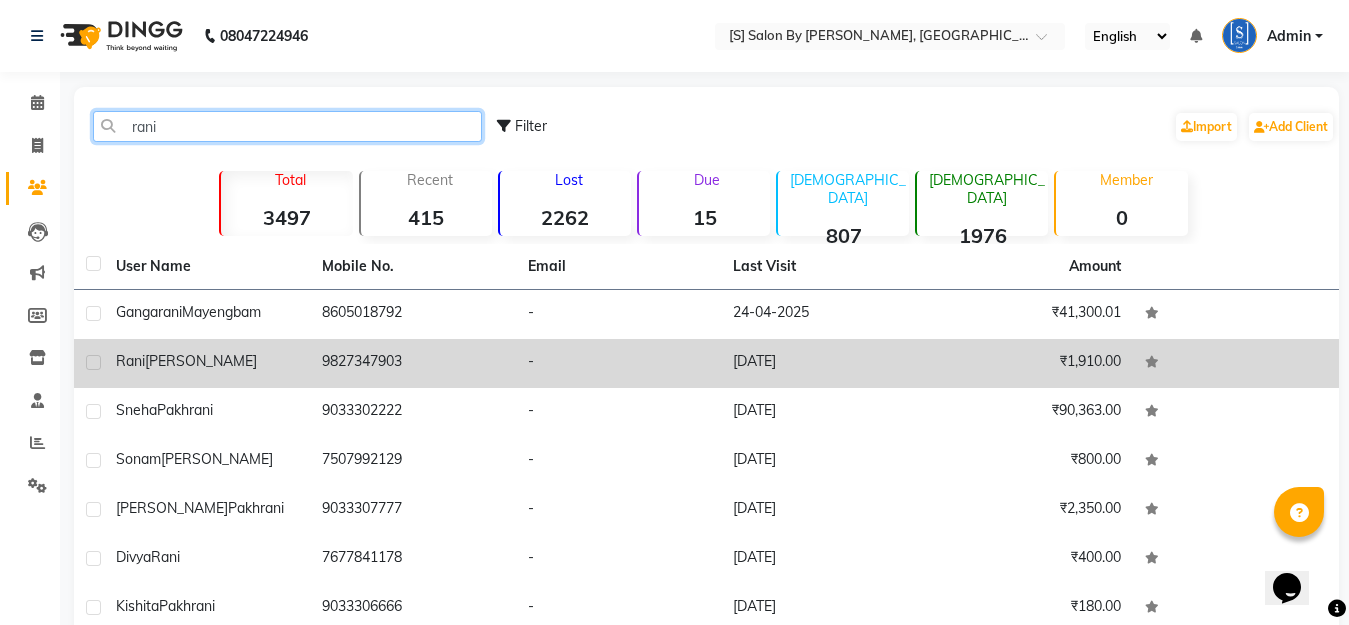 type on "rani" 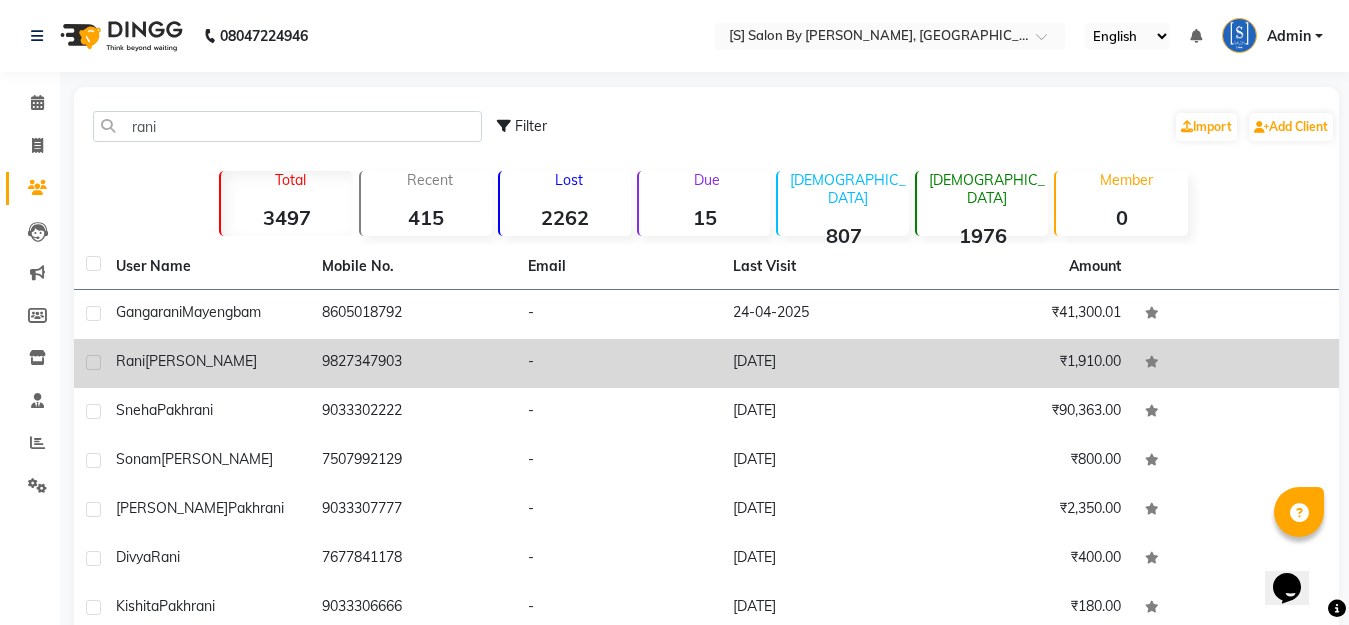 click on "[PERSON_NAME]" 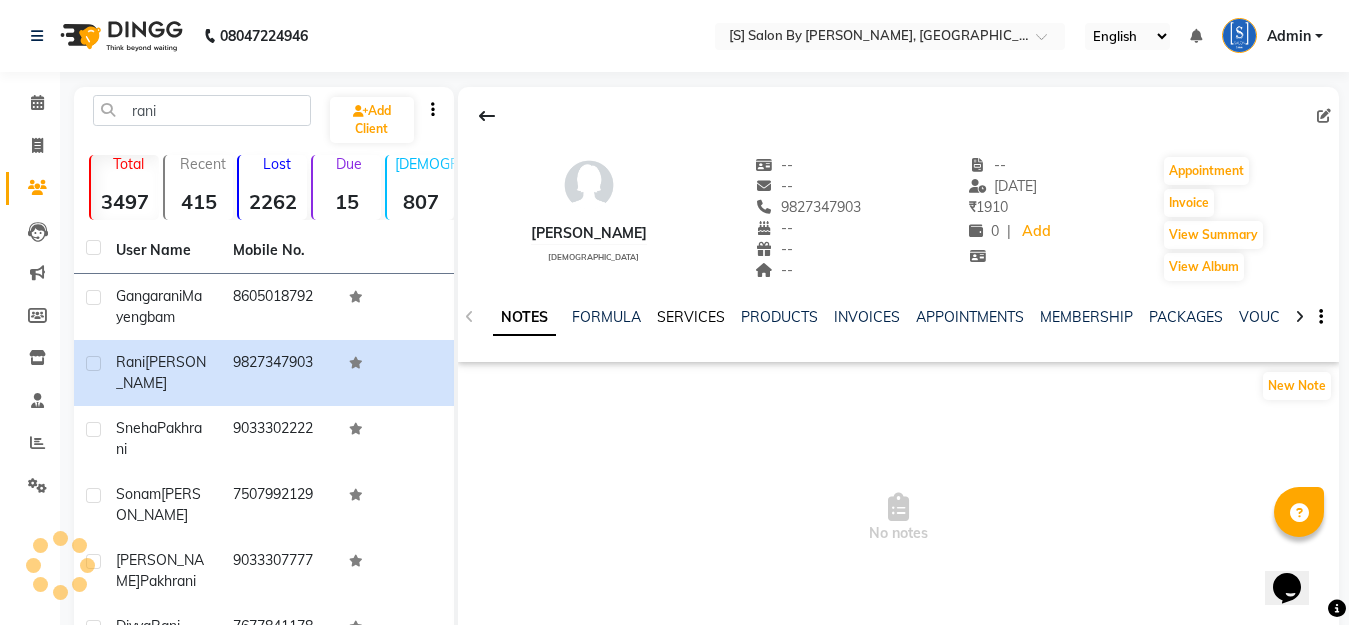 click on "SERVICES" 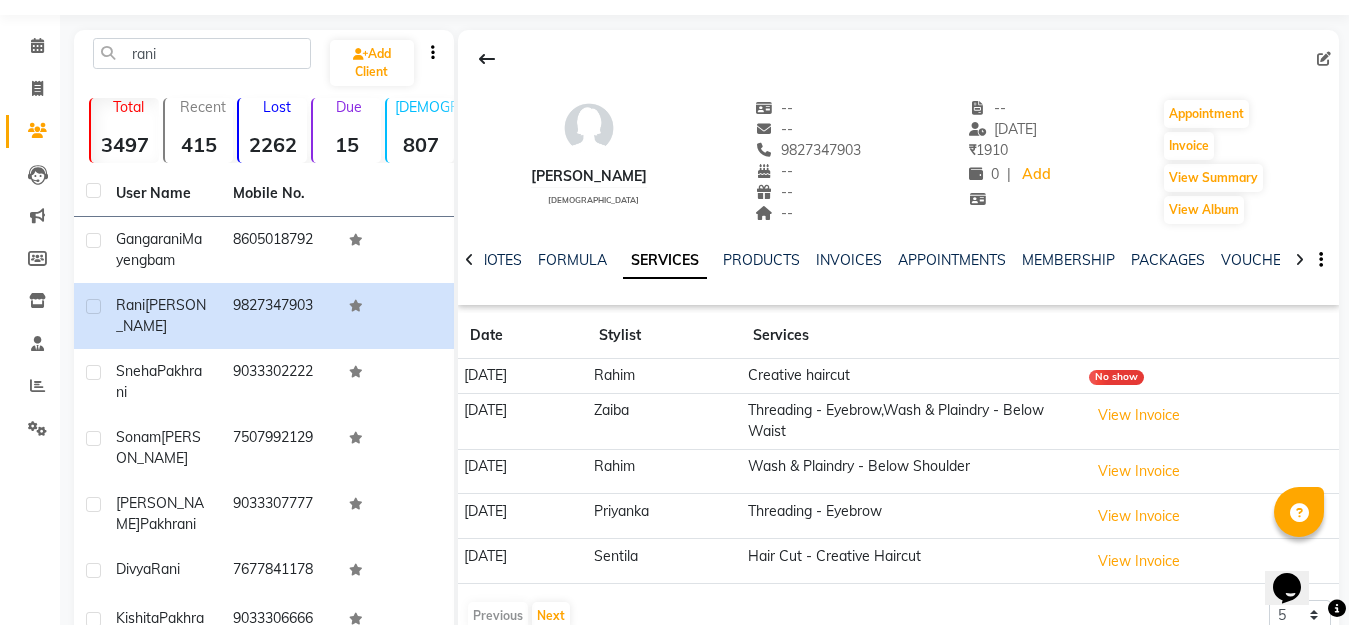 scroll, scrollTop: 100, scrollLeft: 0, axis: vertical 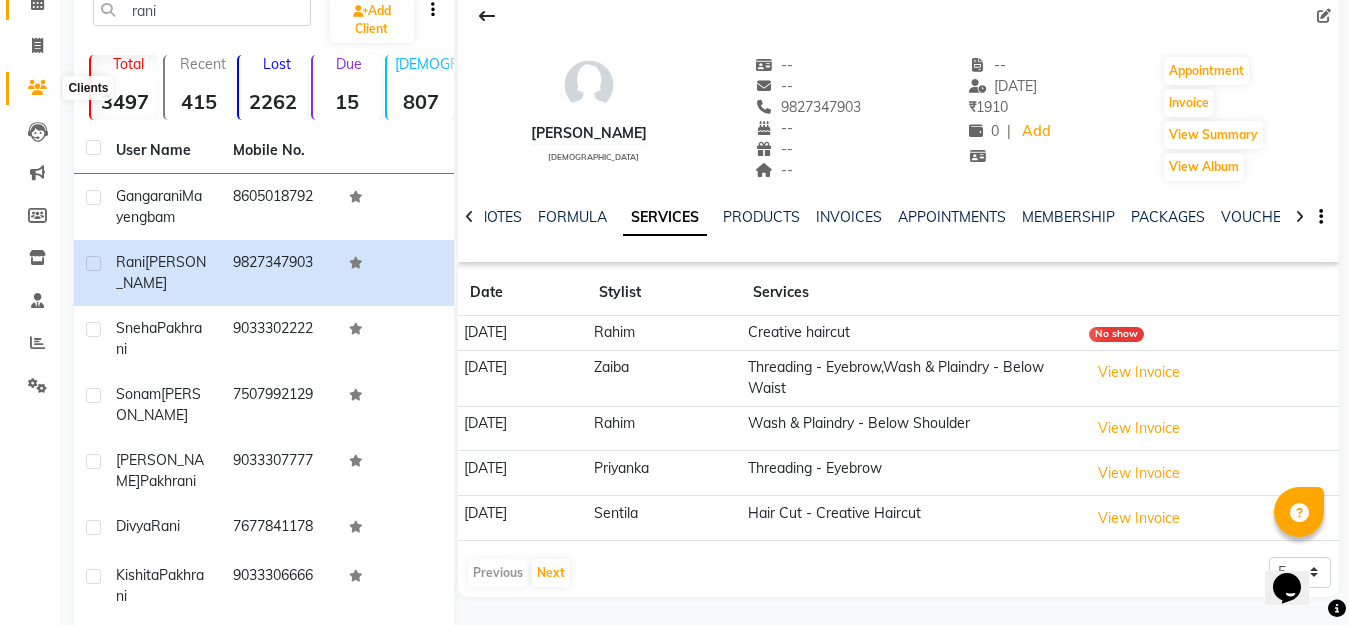 click on "Calendar  Invoice  Clients  Leads   Marketing  Members  Inventory  Staff  Reports  Settings Completed InProgress Upcoming Dropped Tentative Check-In Confirm Bookings Generate Report Segments Page Builder" 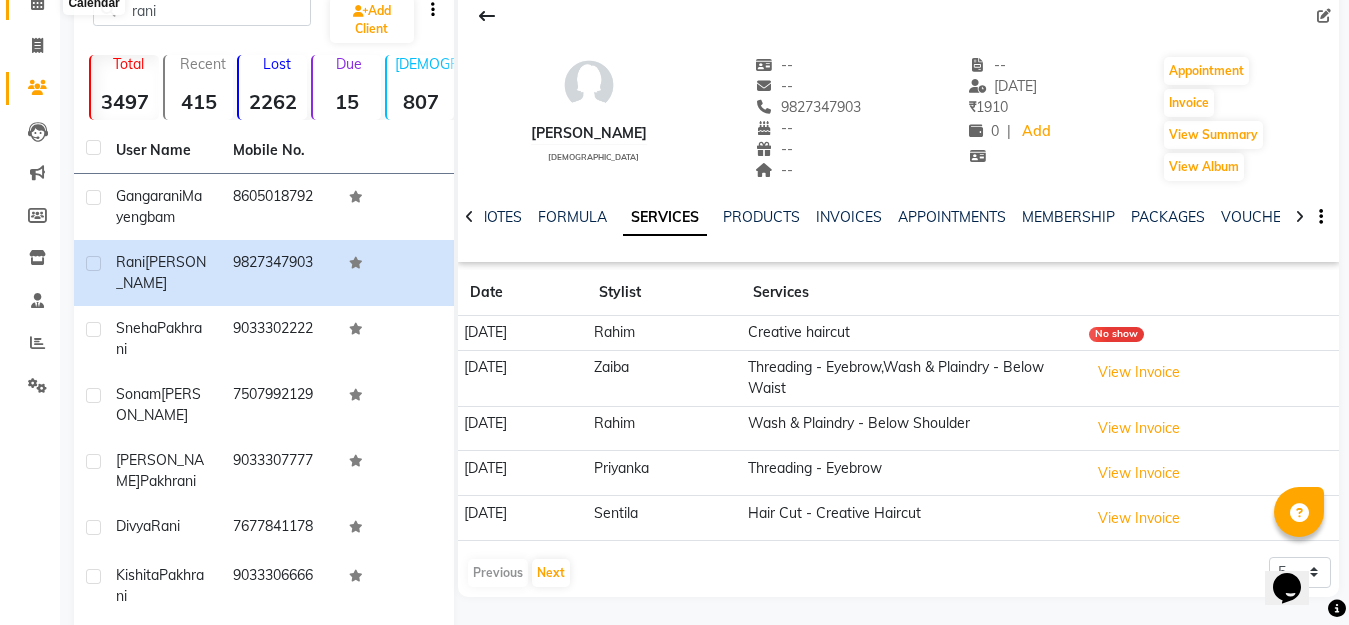 scroll, scrollTop: 0, scrollLeft: 0, axis: both 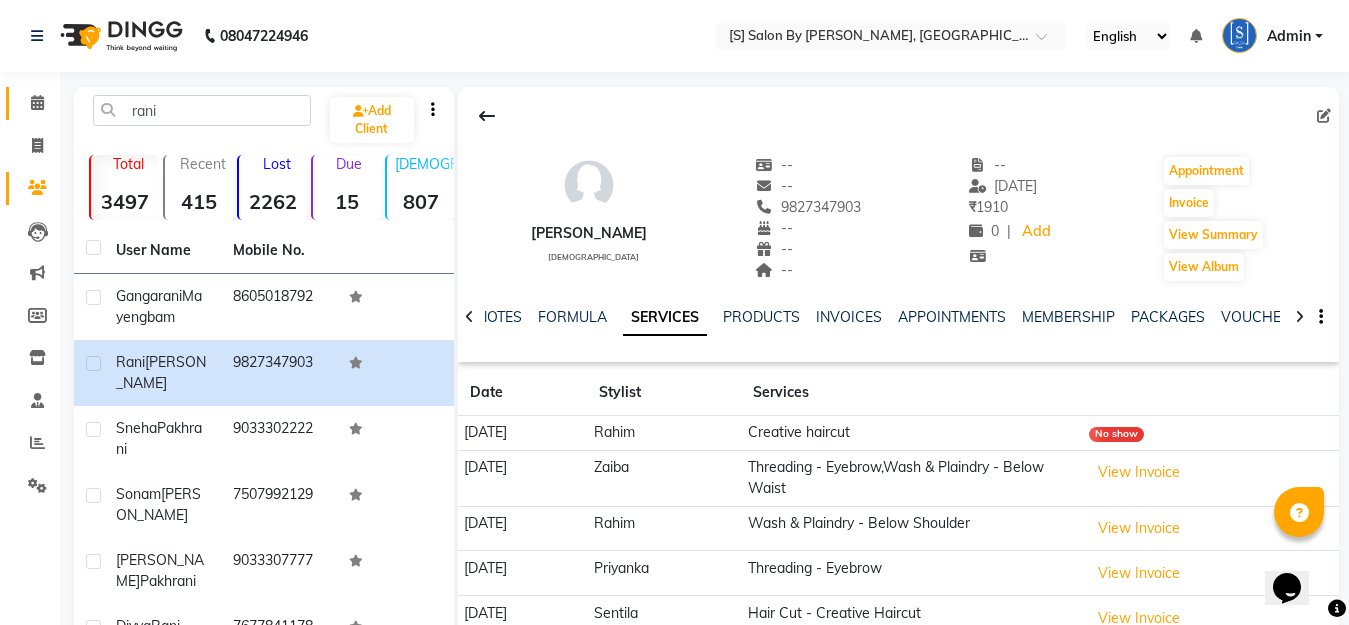 click 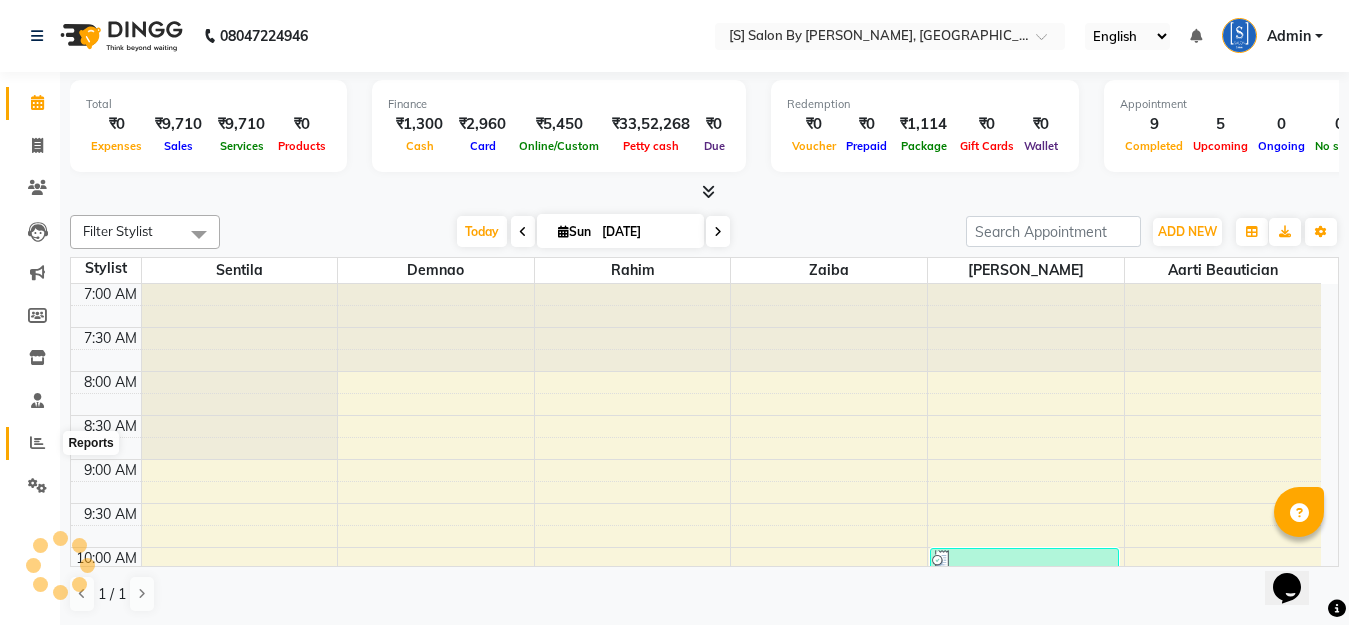 click 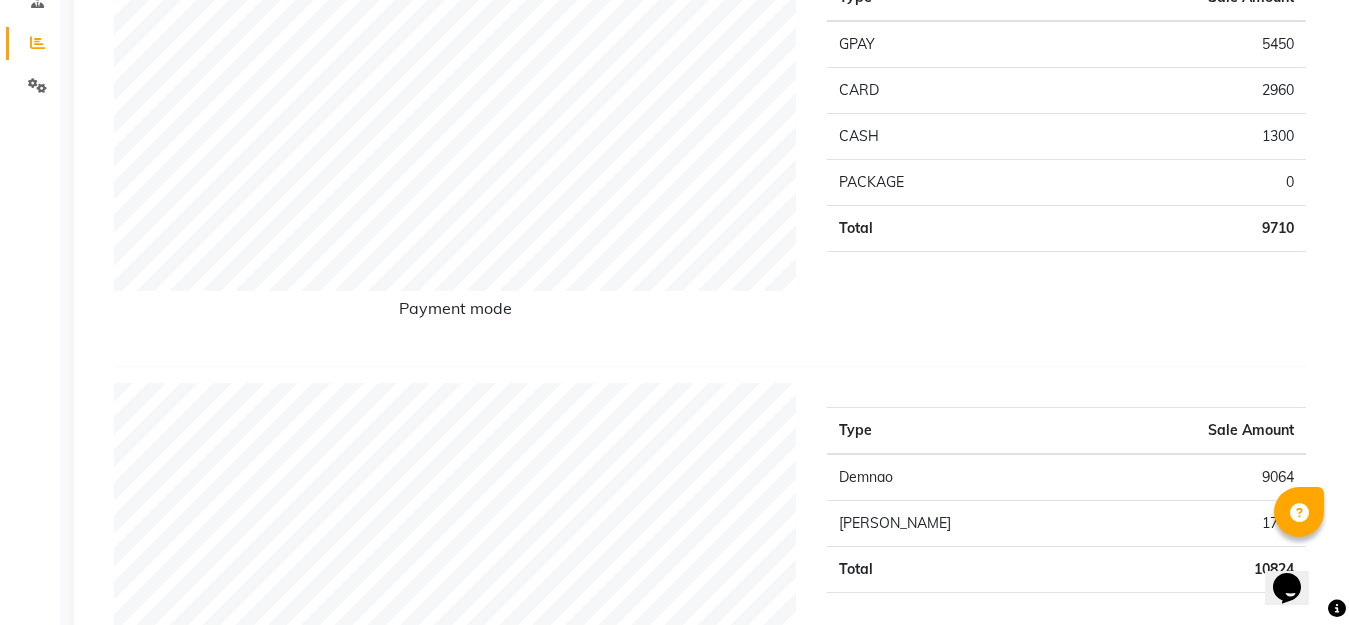 scroll, scrollTop: 100, scrollLeft: 0, axis: vertical 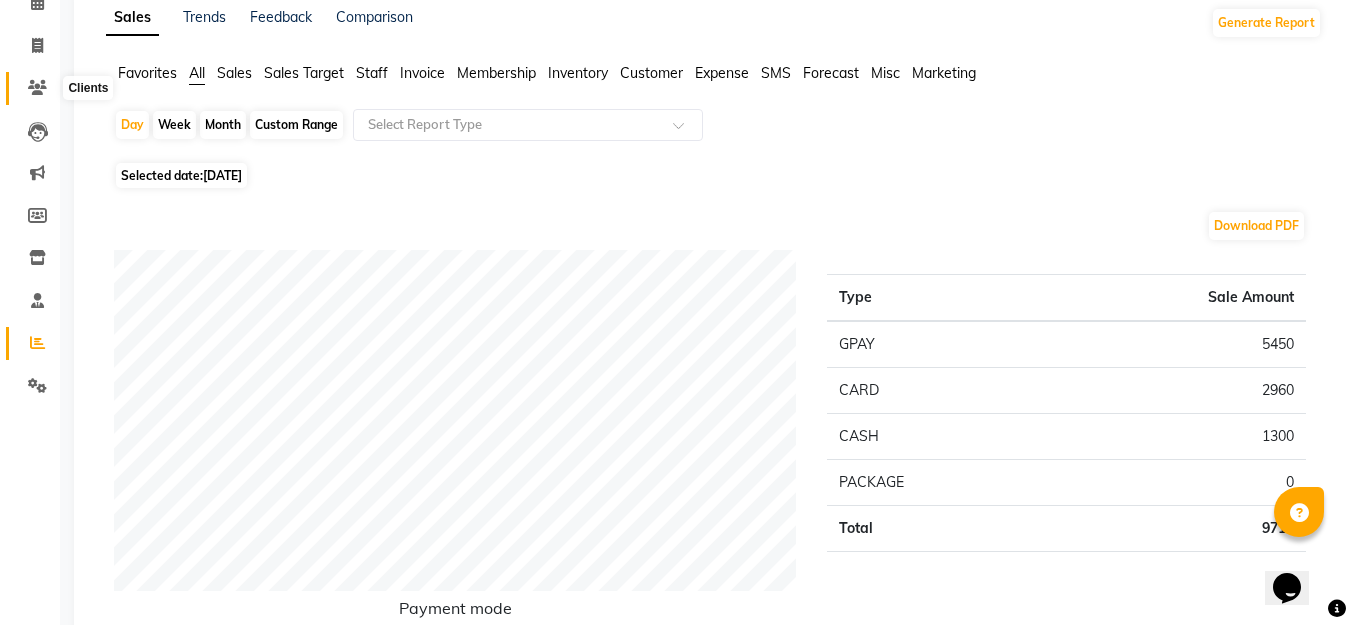 click 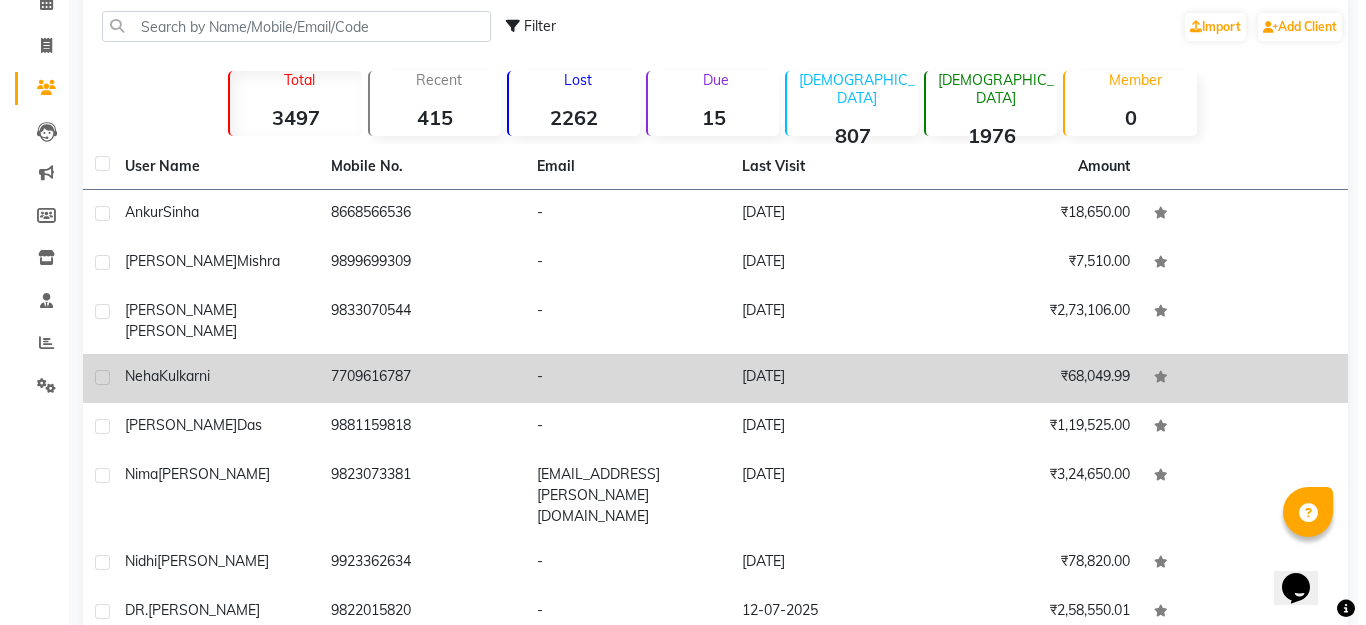 scroll, scrollTop: 200, scrollLeft: 0, axis: vertical 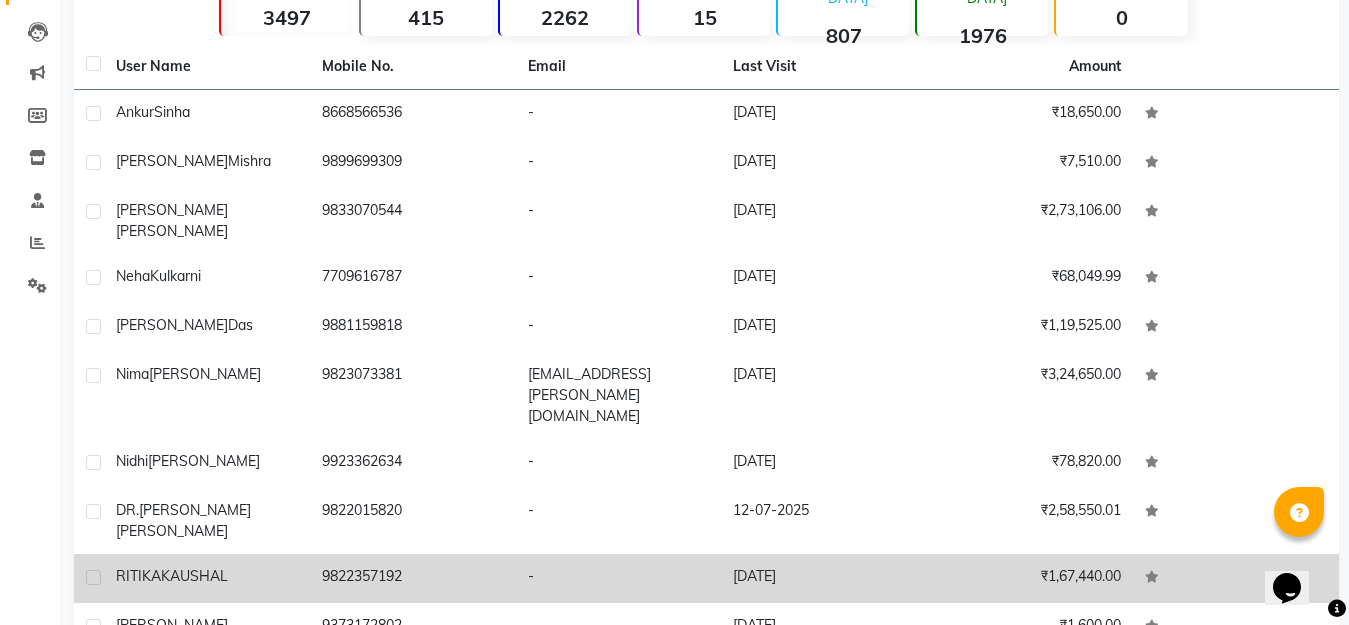 click on "[PERSON_NAME]" 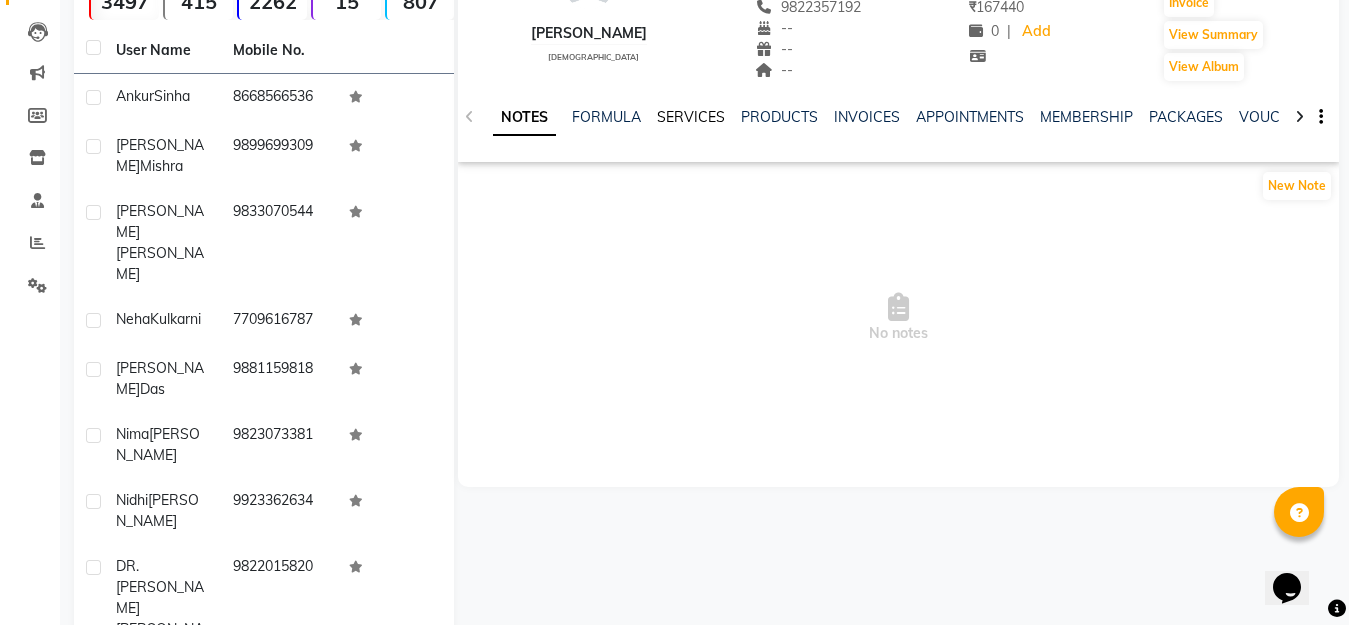 click on "SERVICES" 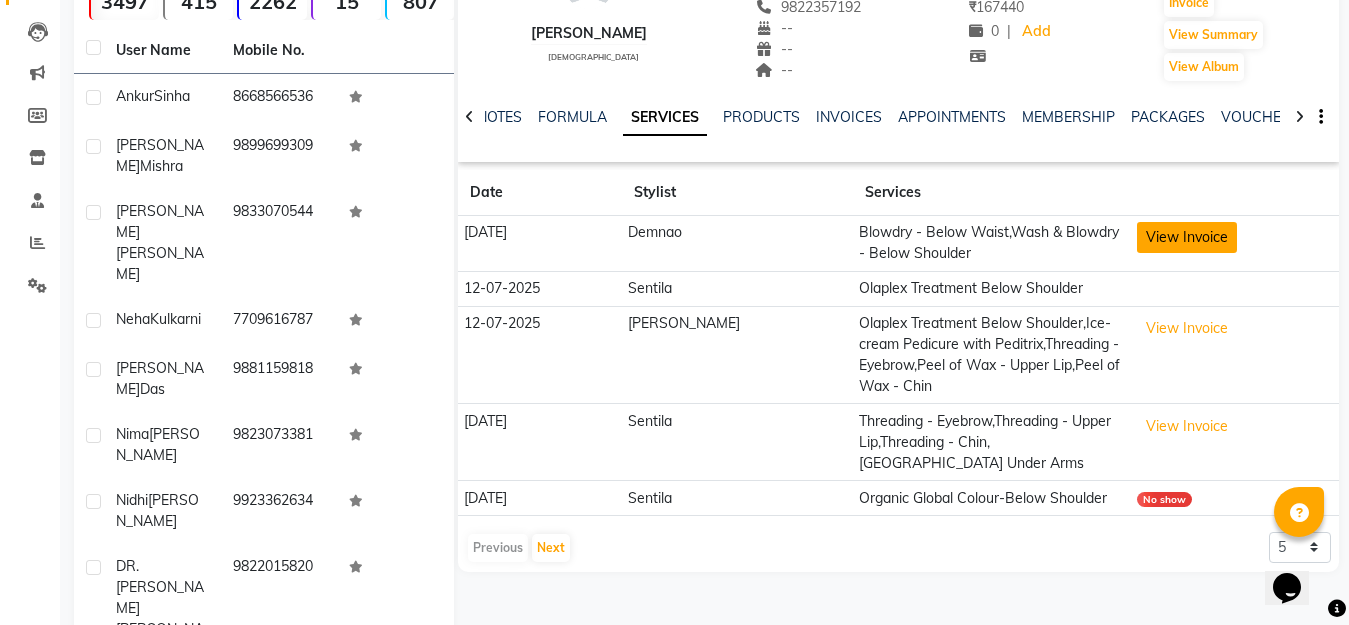 click on "View Invoice" 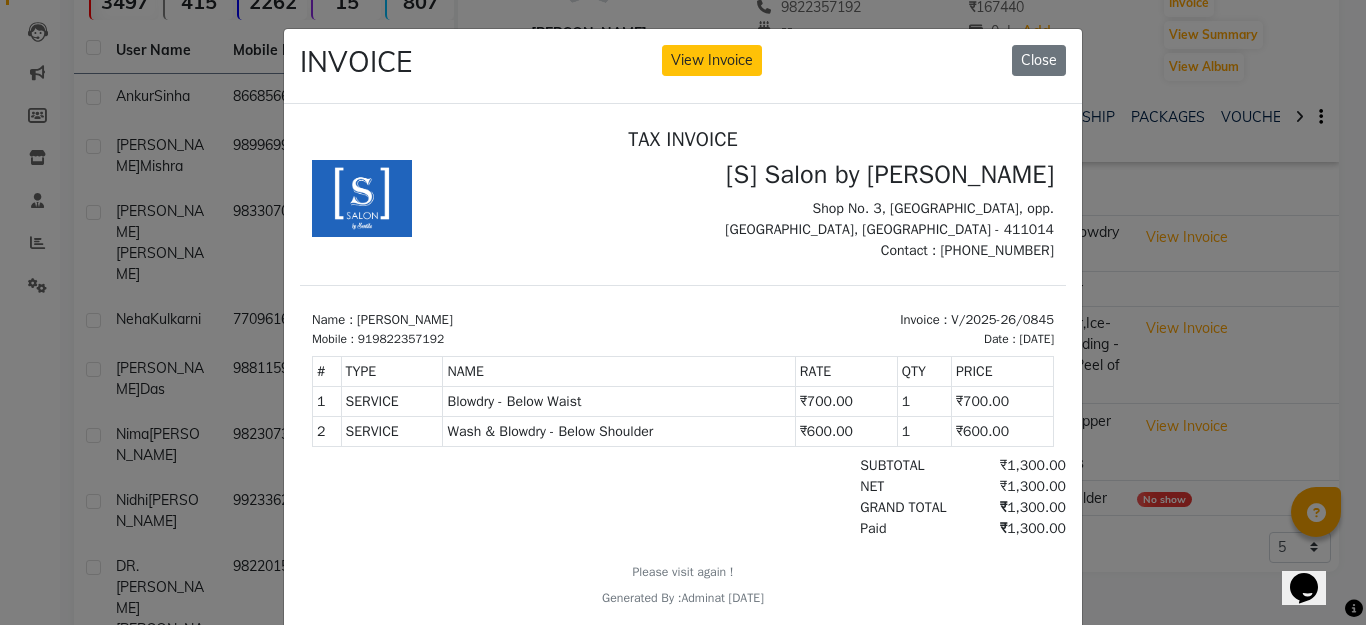 scroll, scrollTop: 16, scrollLeft: 0, axis: vertical 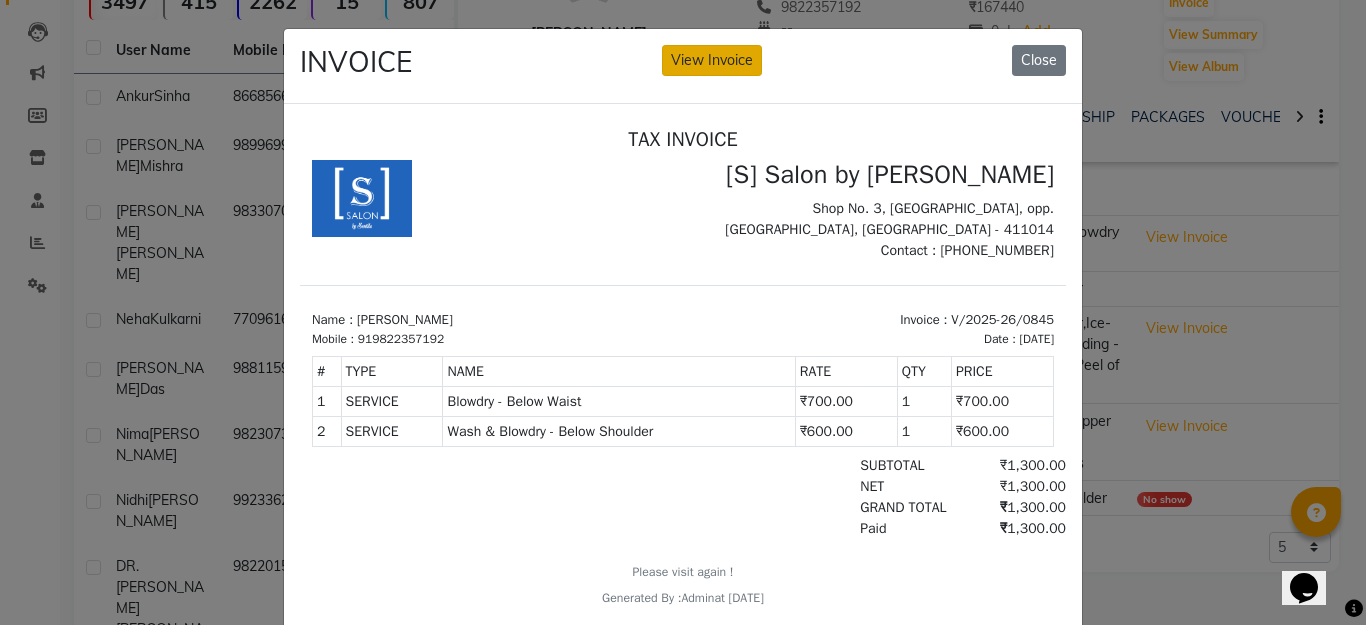 click on "View Invoice" 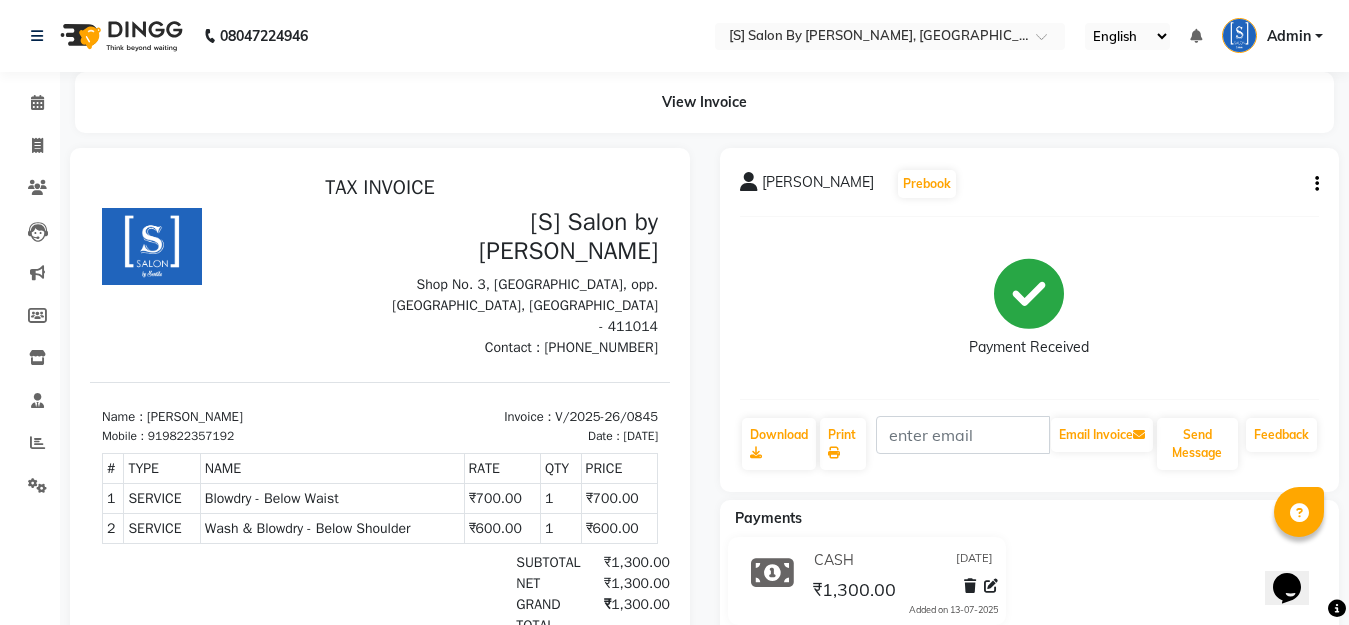 scroll, scrollTop: 0, scrollLeft: 0, axis: both 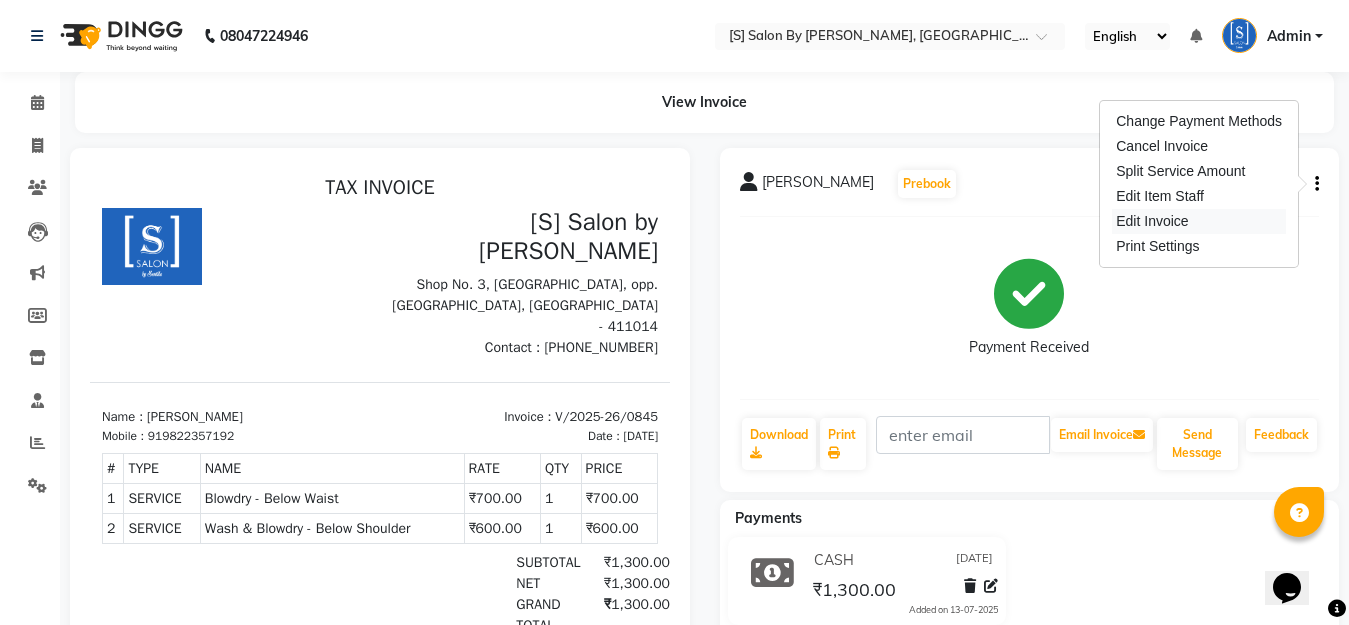 click on "Edit Invoice" at bounding box center (1199, 221) 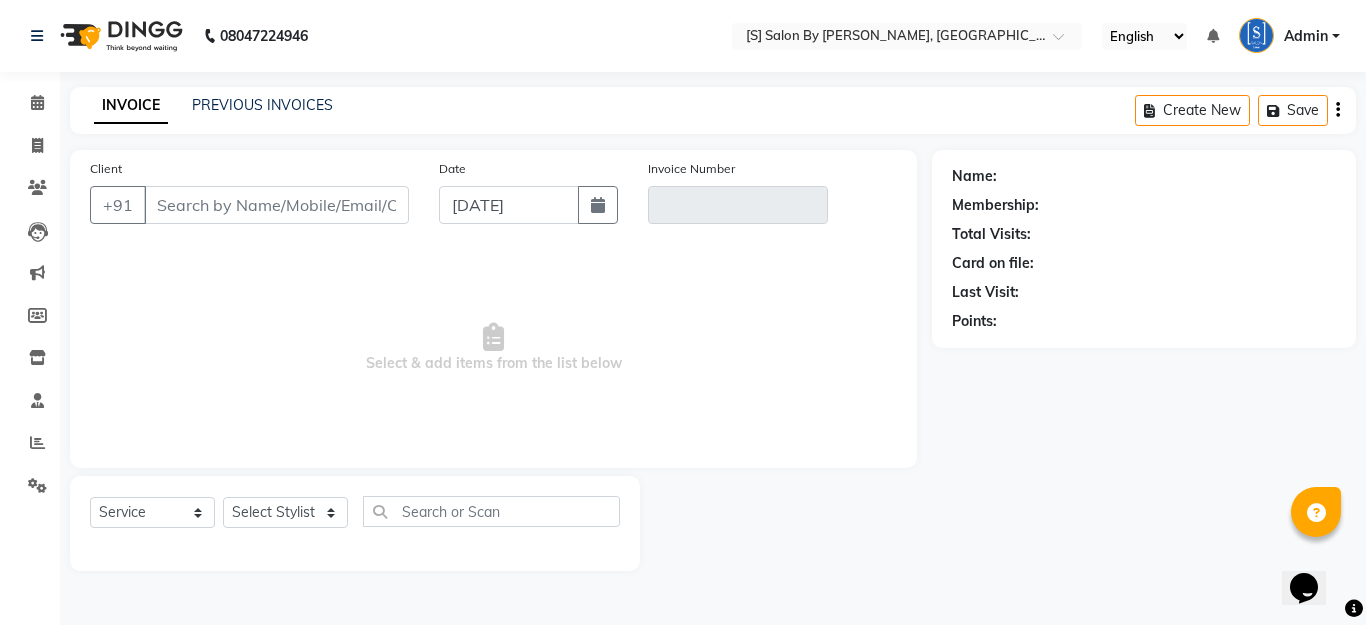 type on "9822357192" 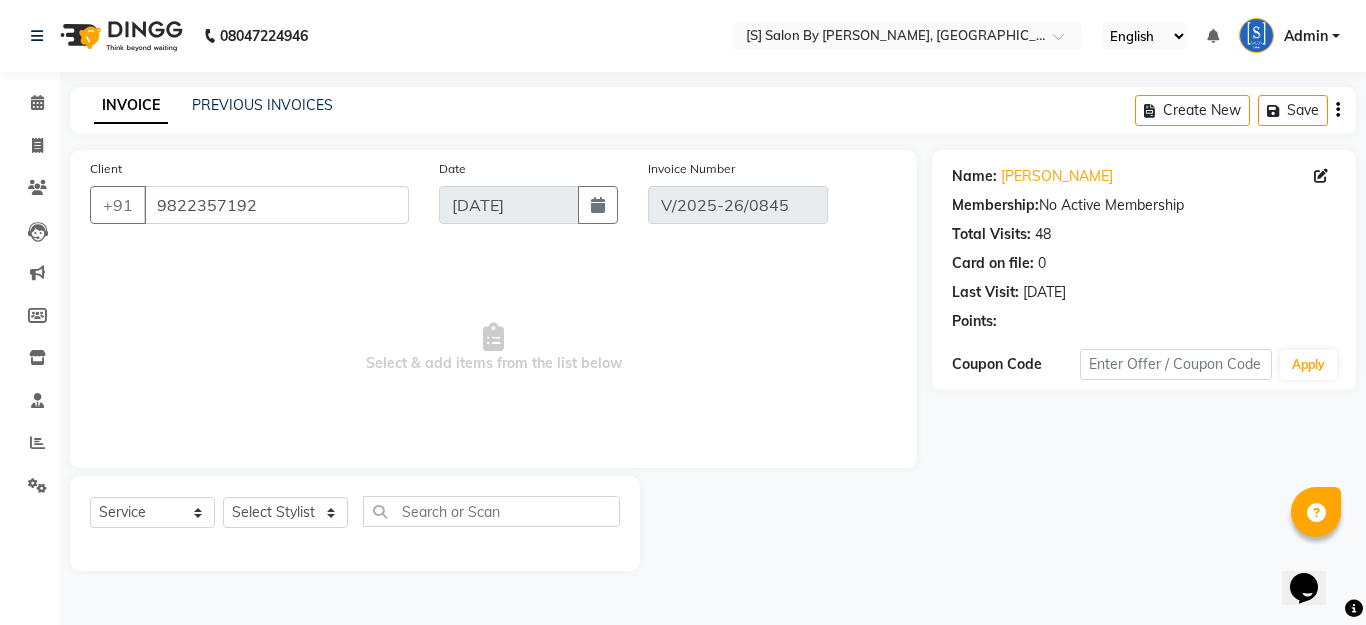 select on "select" 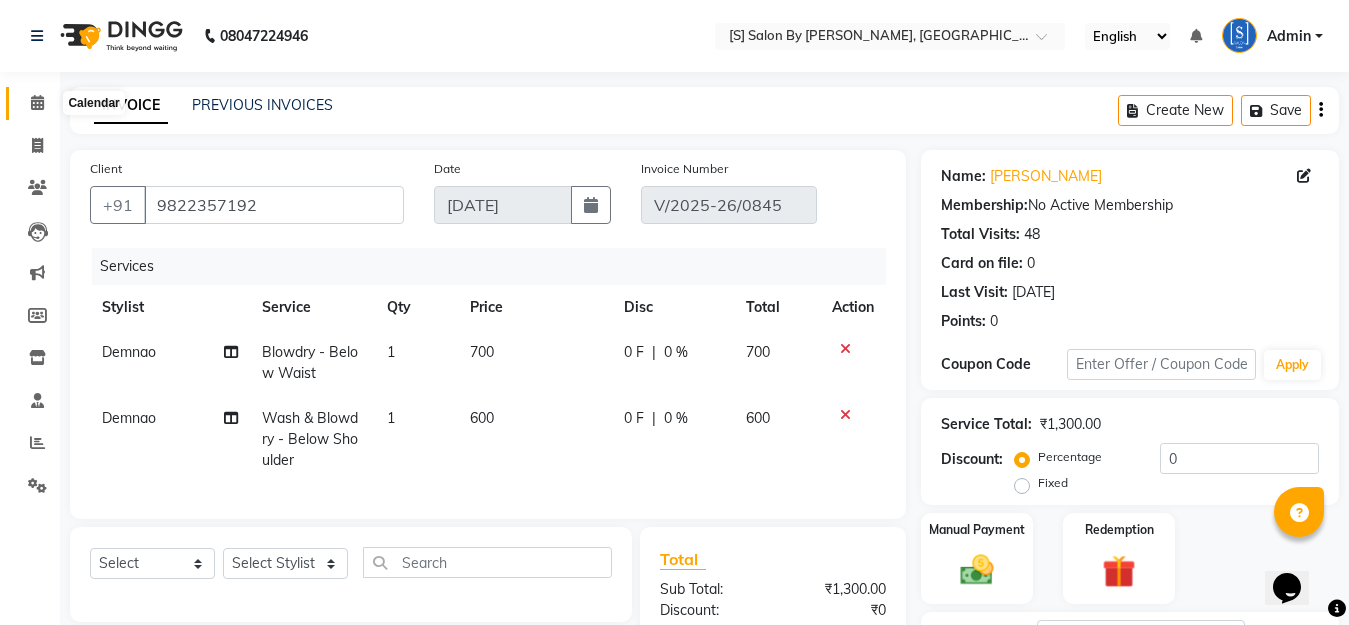 click 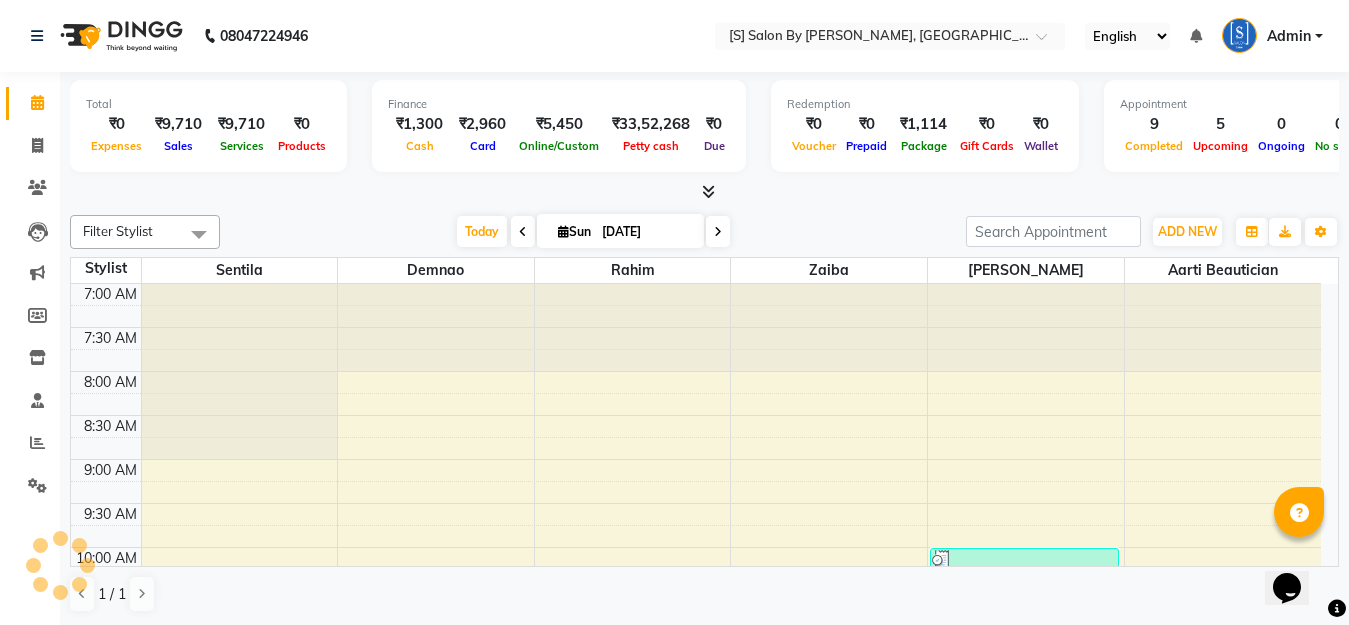 scroll, scrollTop: 0, scrollLeft: 0, axis: both 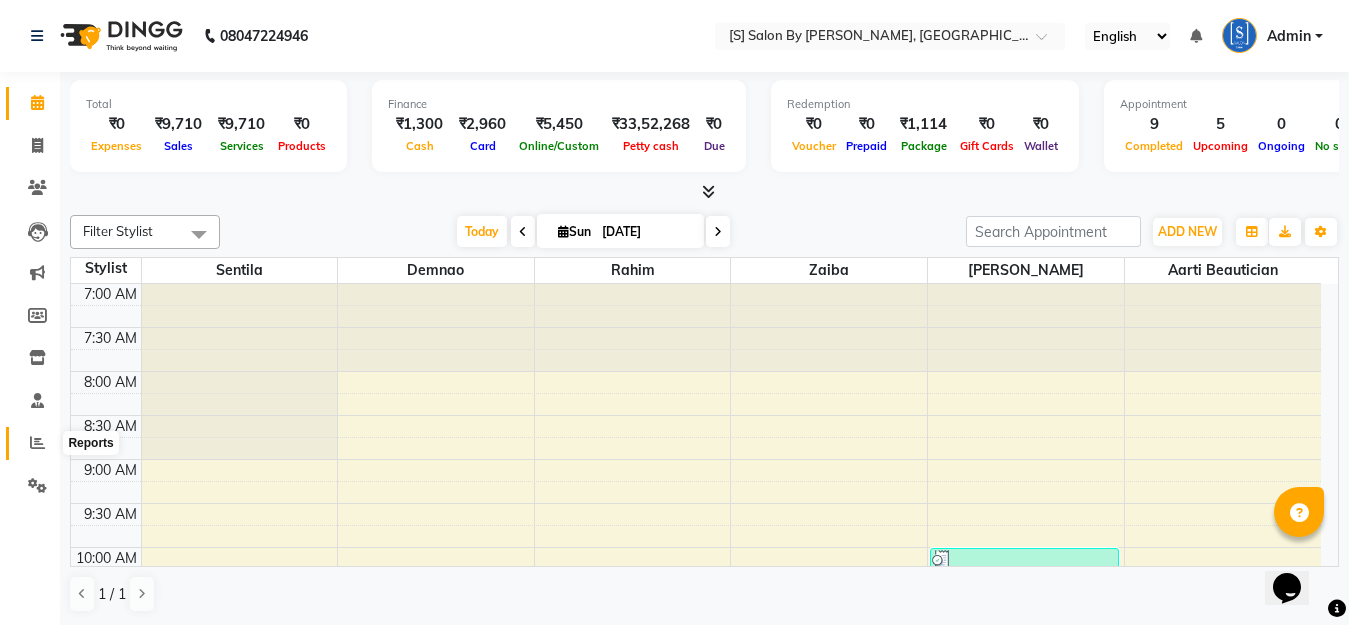 click 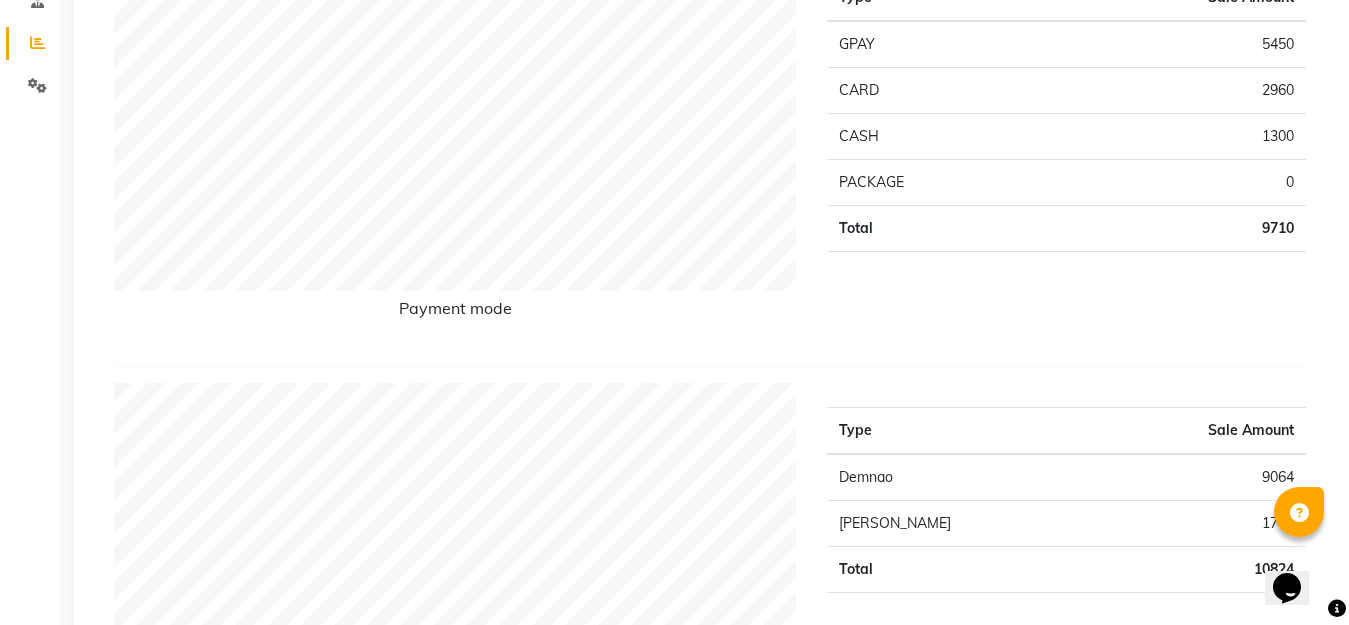 scroll, scrollTop: 0, scrollLeft: 0, axis: both 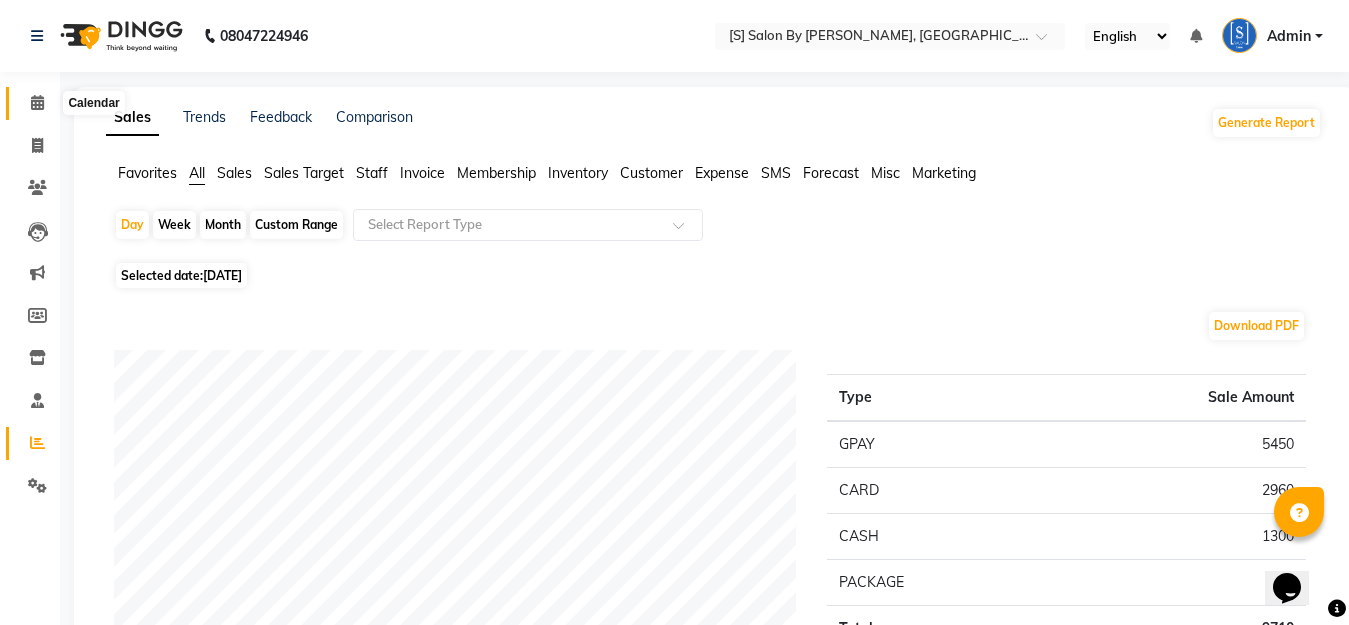 click 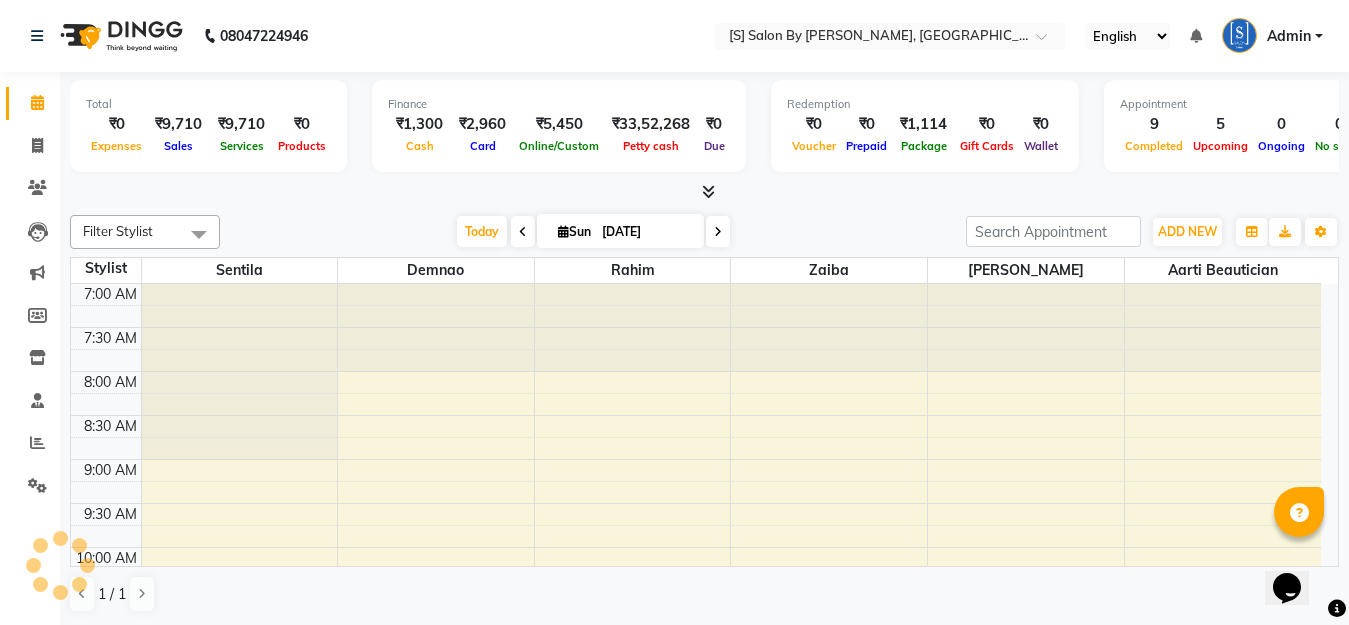 scroll, scrollTop: 0, scrollLeft: 0, axis: both 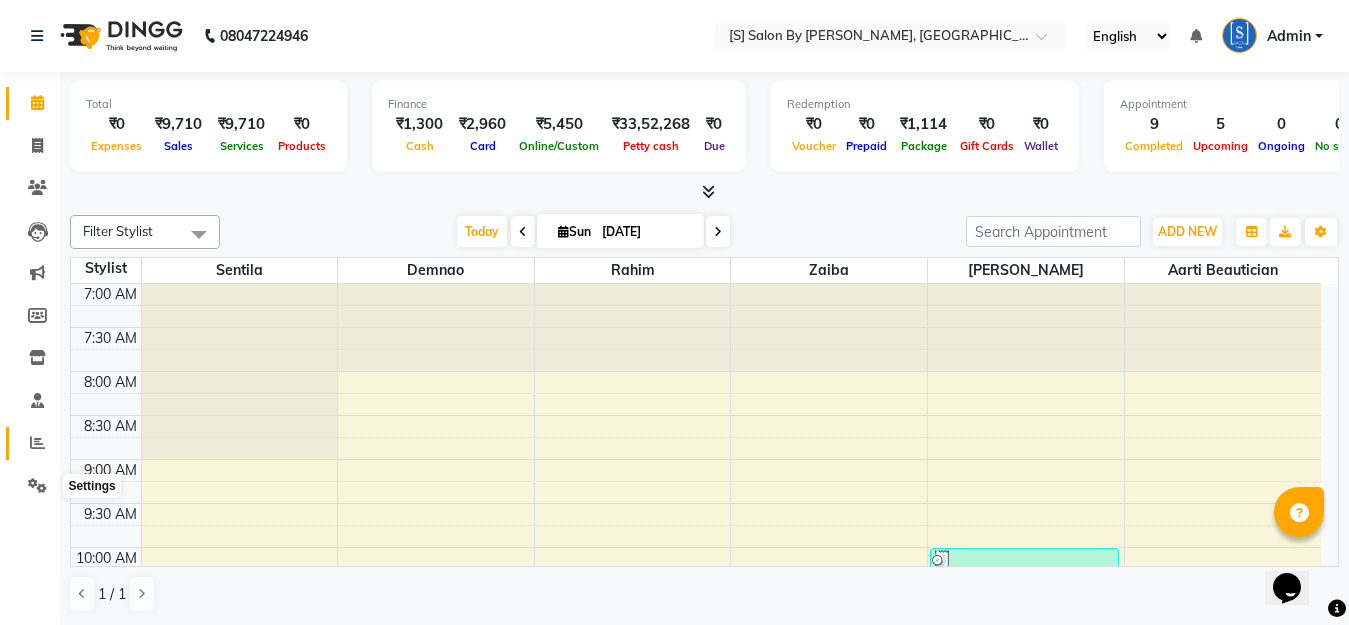 click 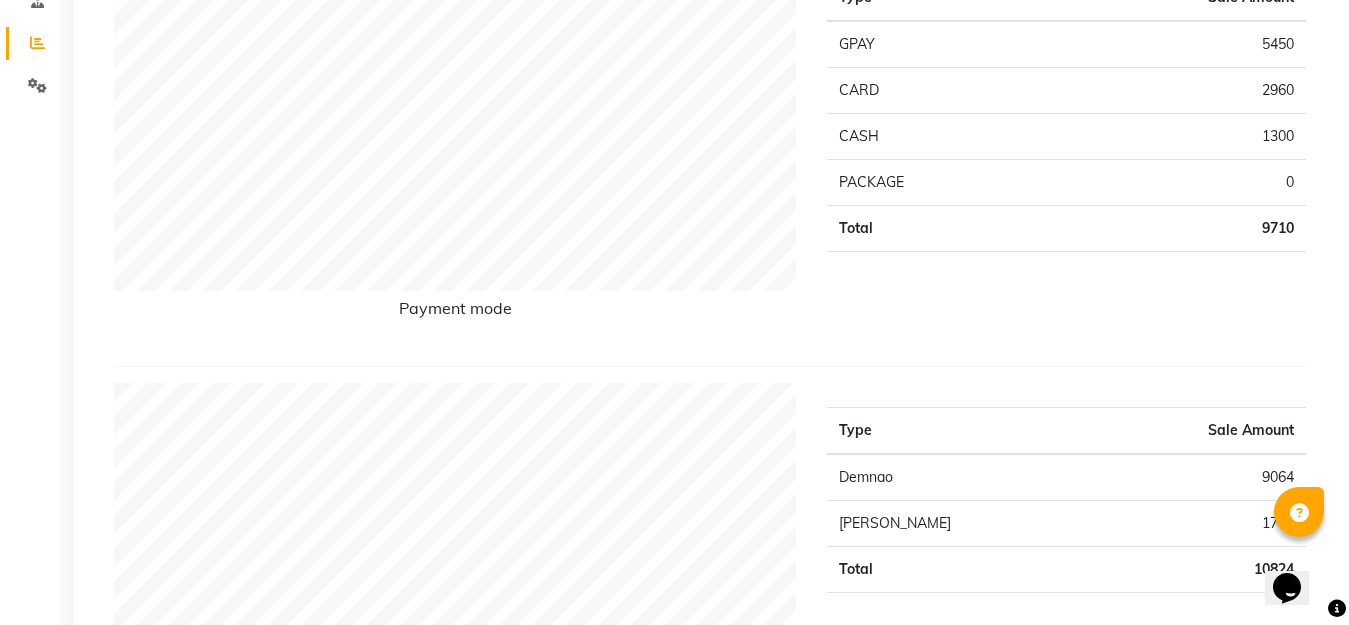 scroll, scrollTop: 0, scrollLeft: 0, axis: both 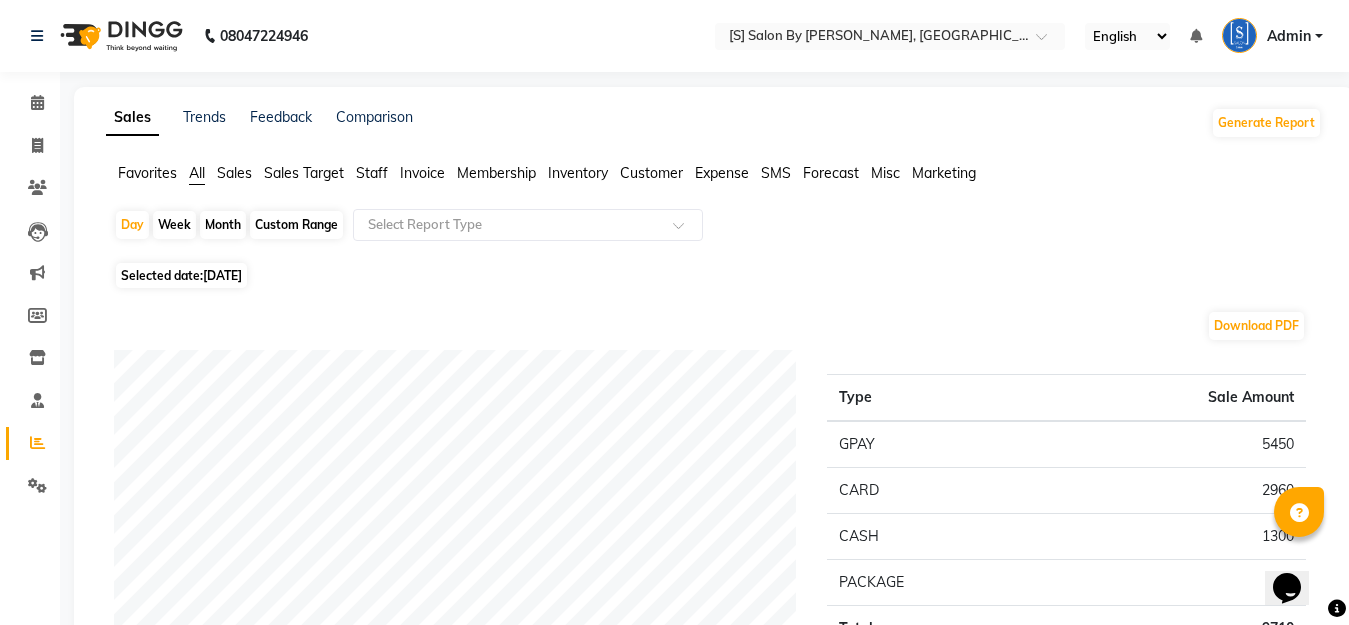 click on "Month" 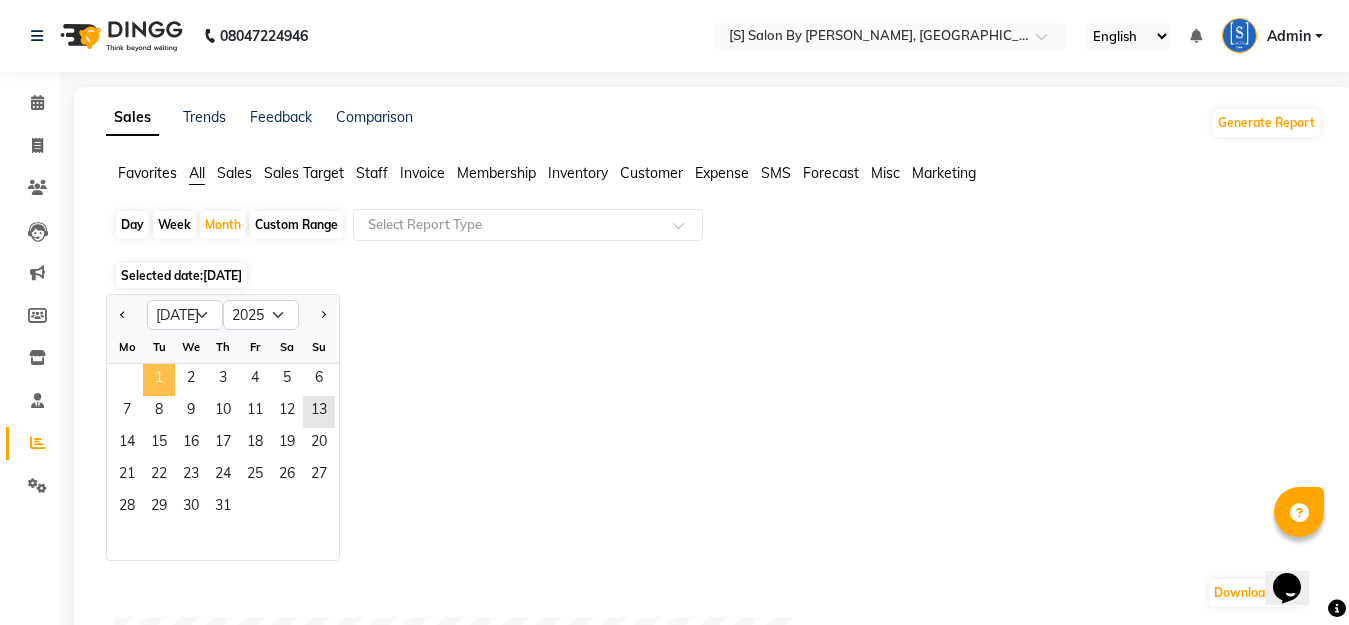 click on "1" 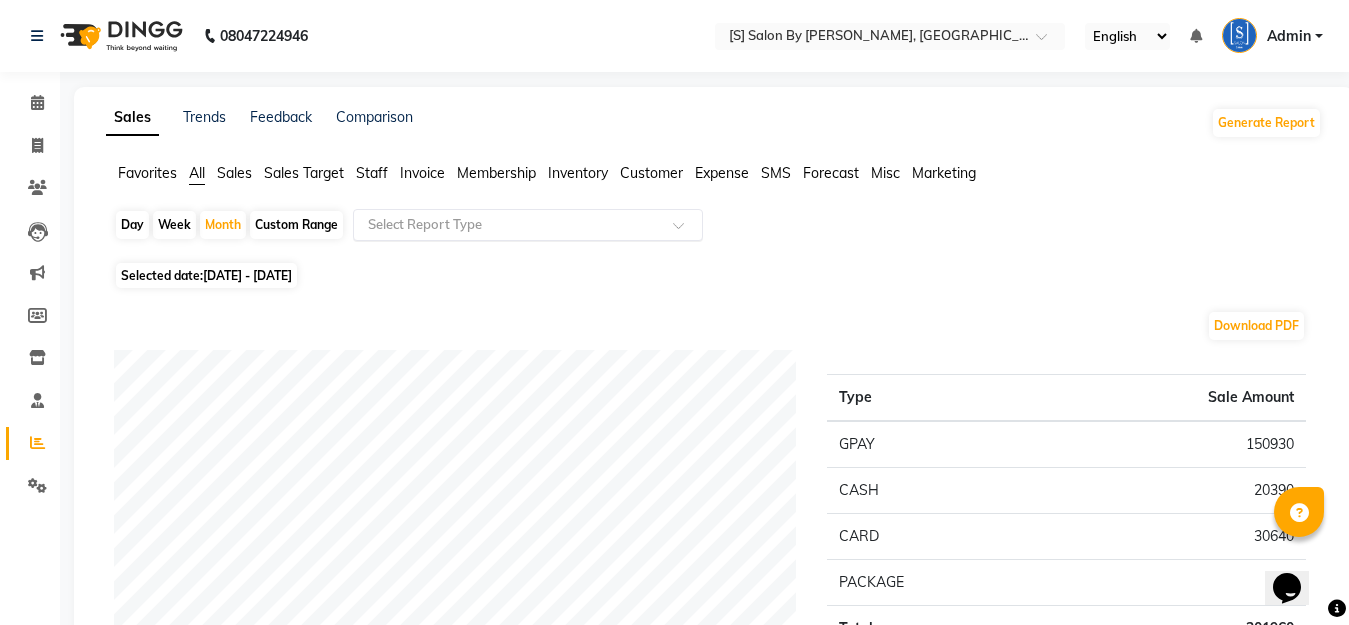 click 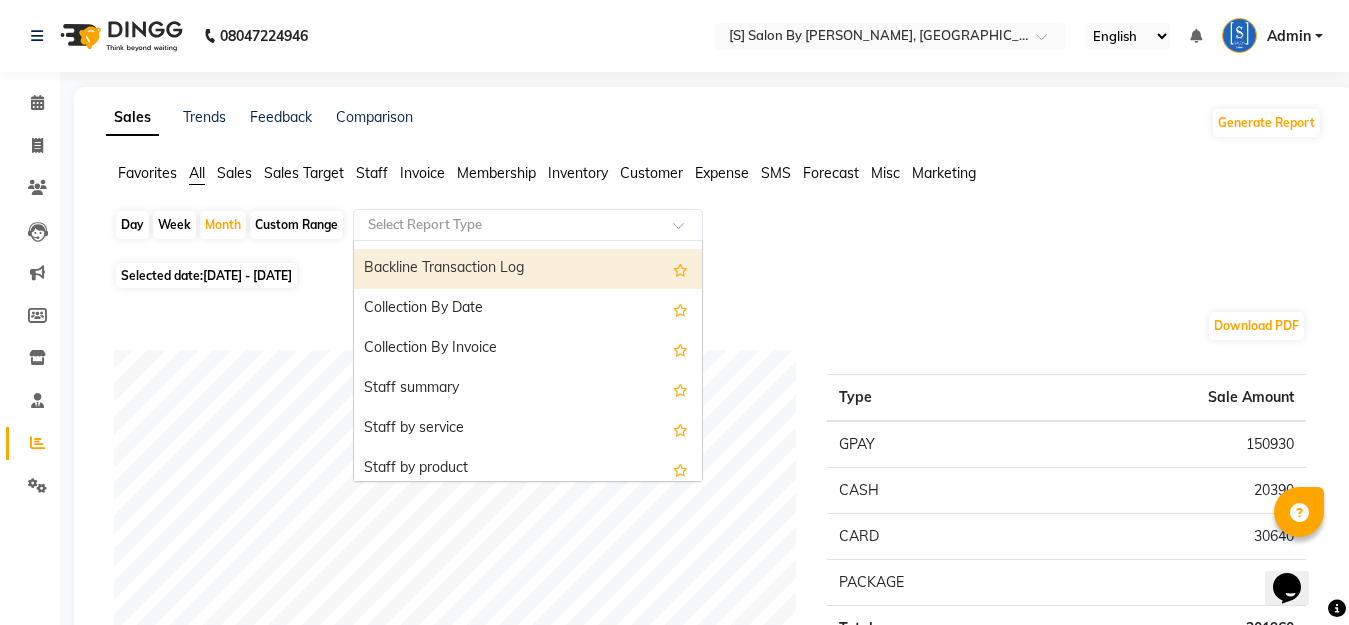 scroll, scrollTop: 600, scrollLeft: 0, axis: vertical 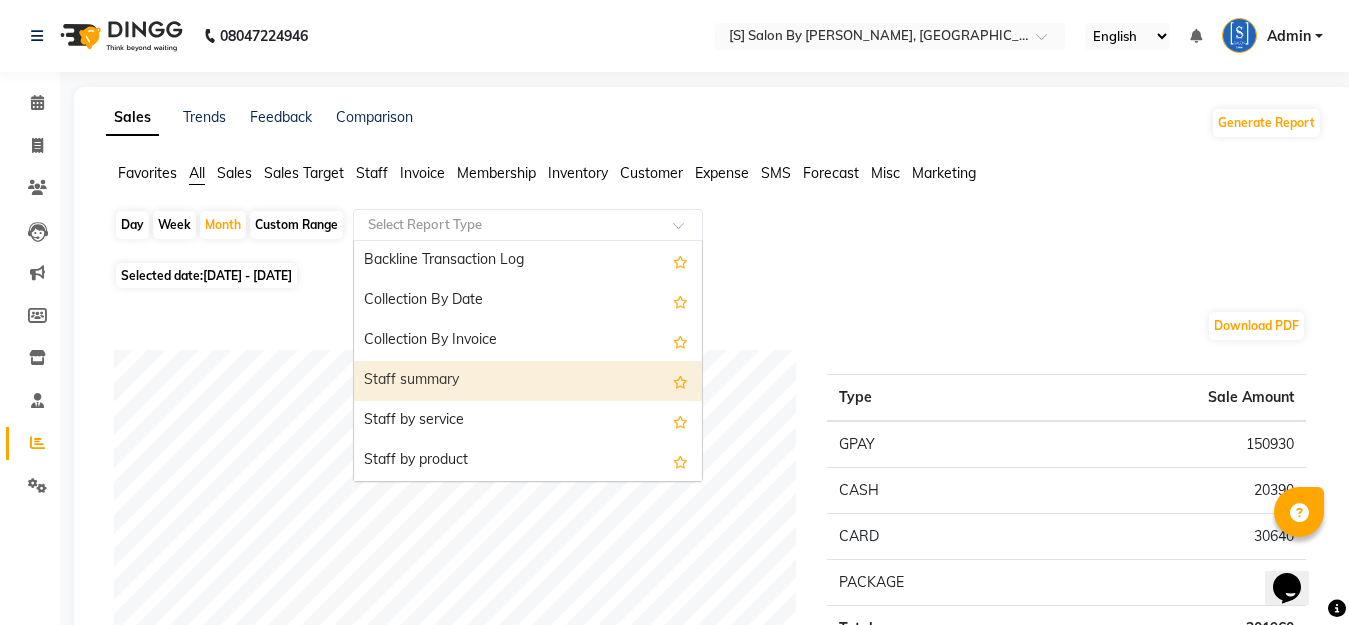 click on "Staff summary" at bounding box center (528, 381) 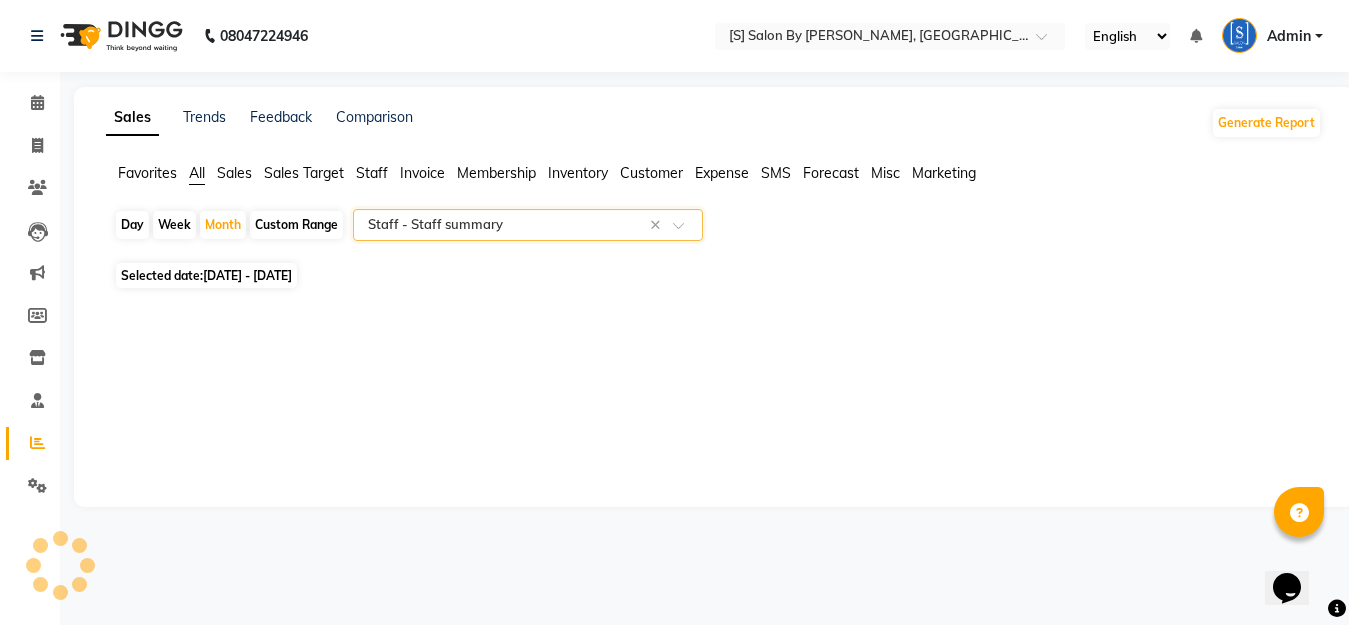 select on "full_report" 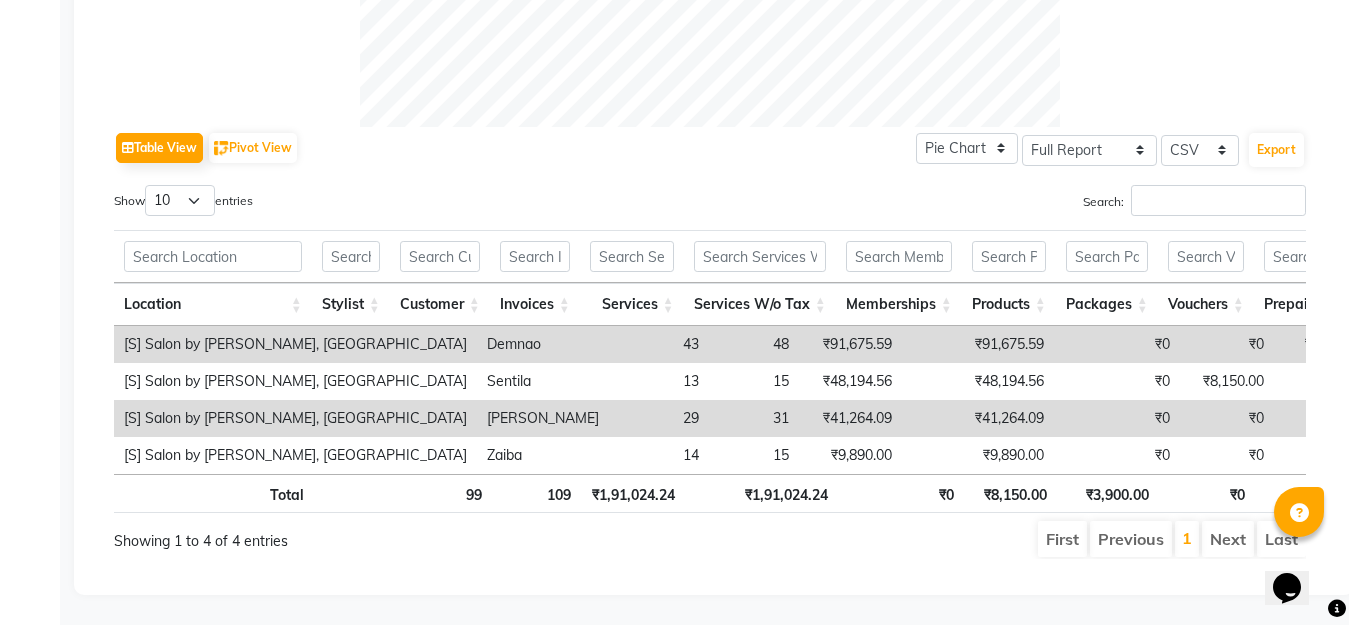 scroll, scrollTop: 0, scrollLeft: 0, axis: both 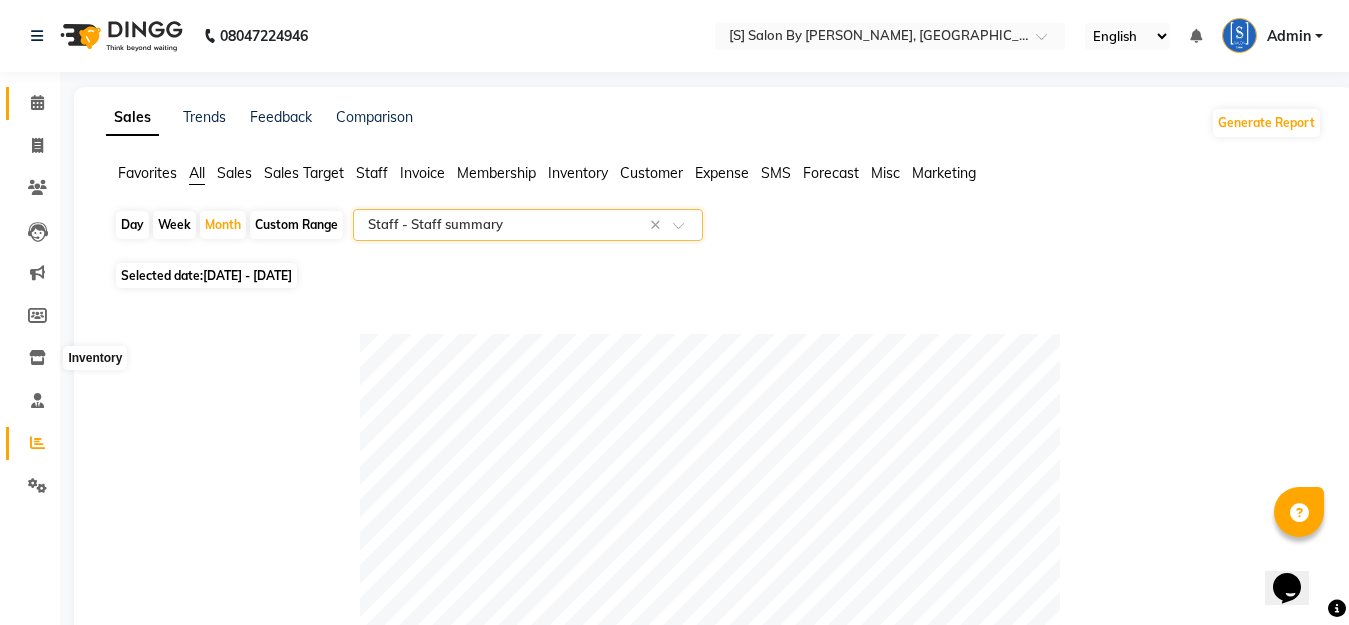 click 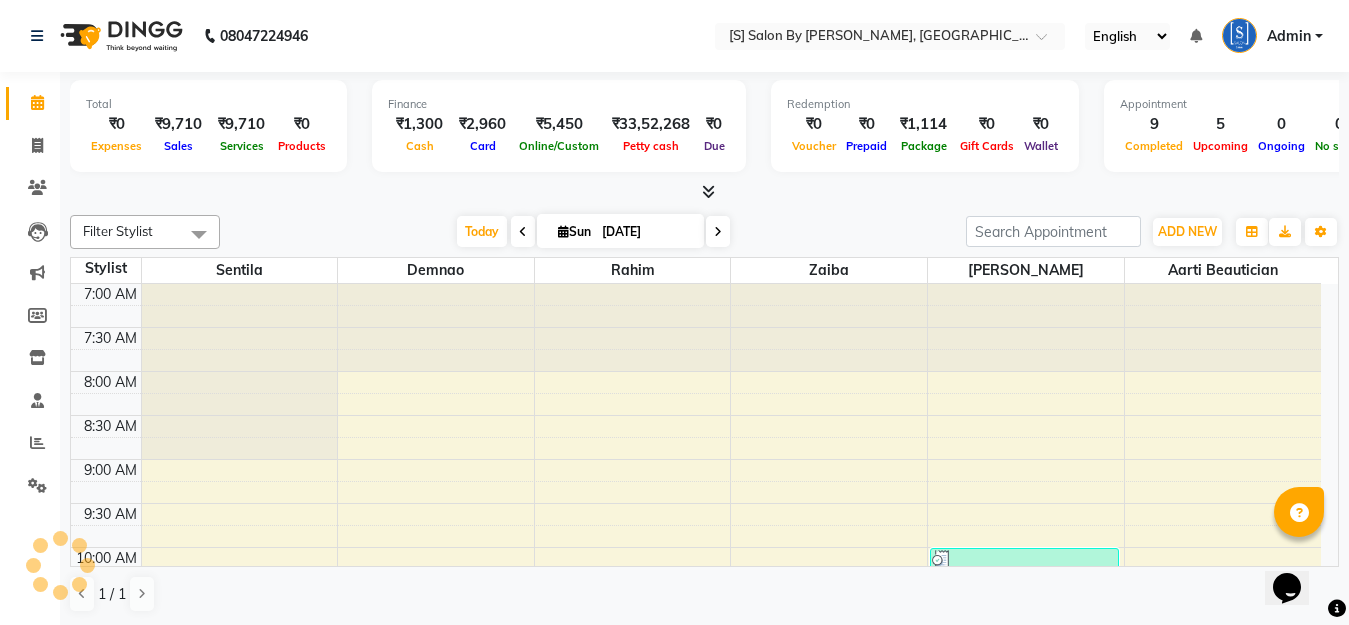 scroll, scrollTop: 0, scrollLeft: 0, axis: both 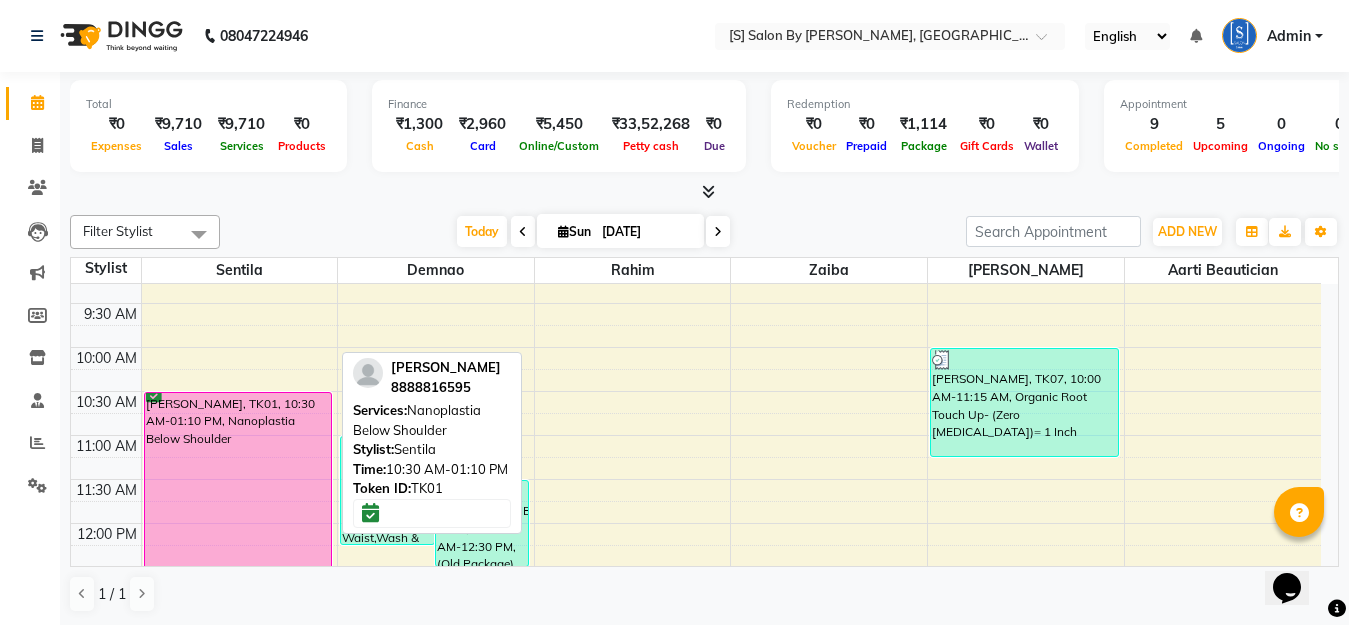 click on "[PERSON_NAME], TK01, 10:30 AM-01:10 PM, Nanoplastia Below Shoulder" at bounding box center [238, 508] 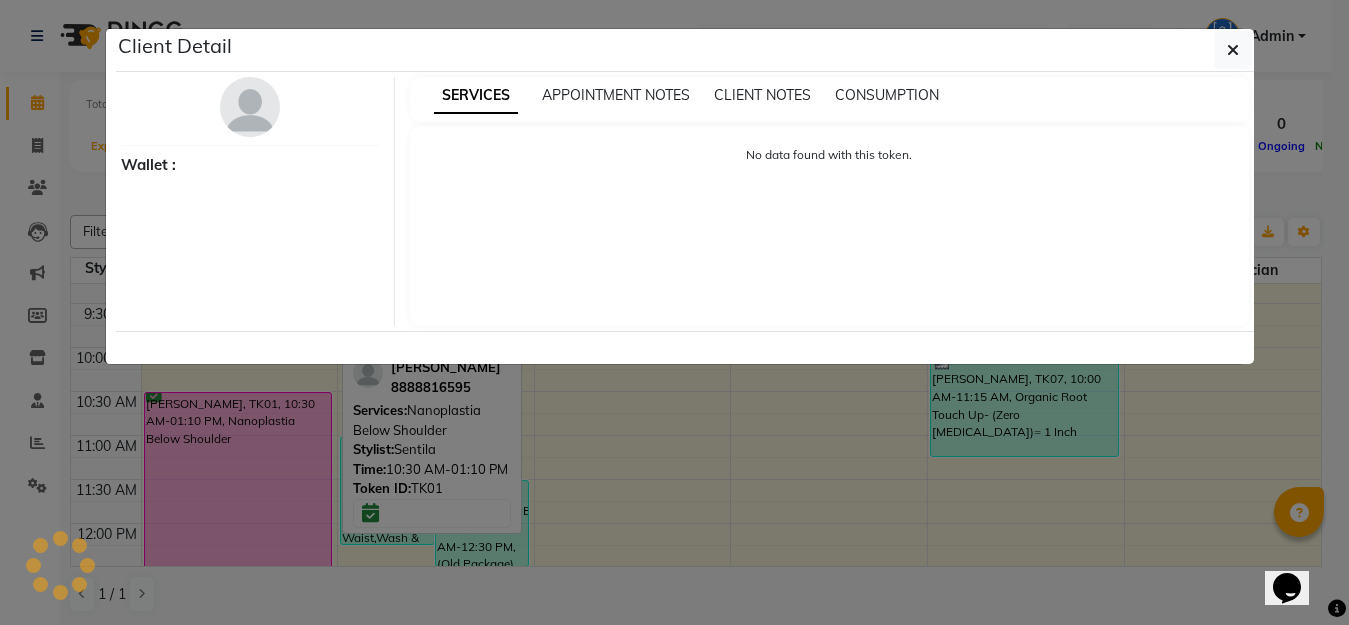select on "6" 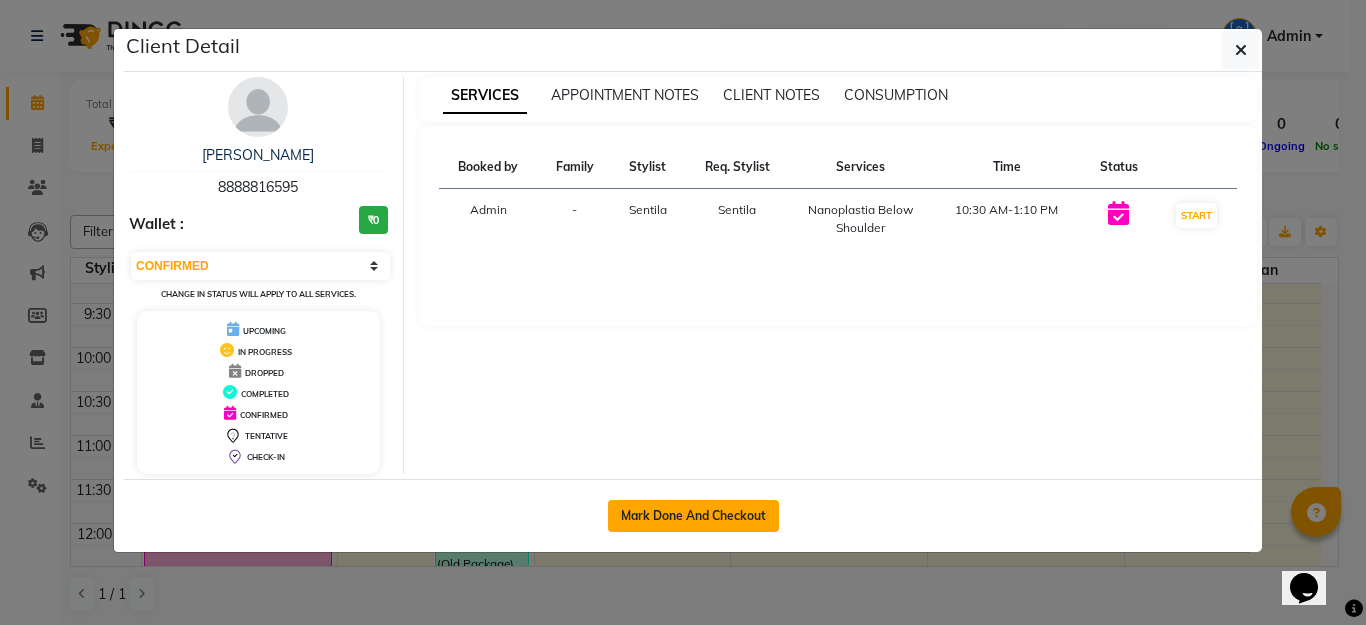 click on "Mark Done And Checkout" 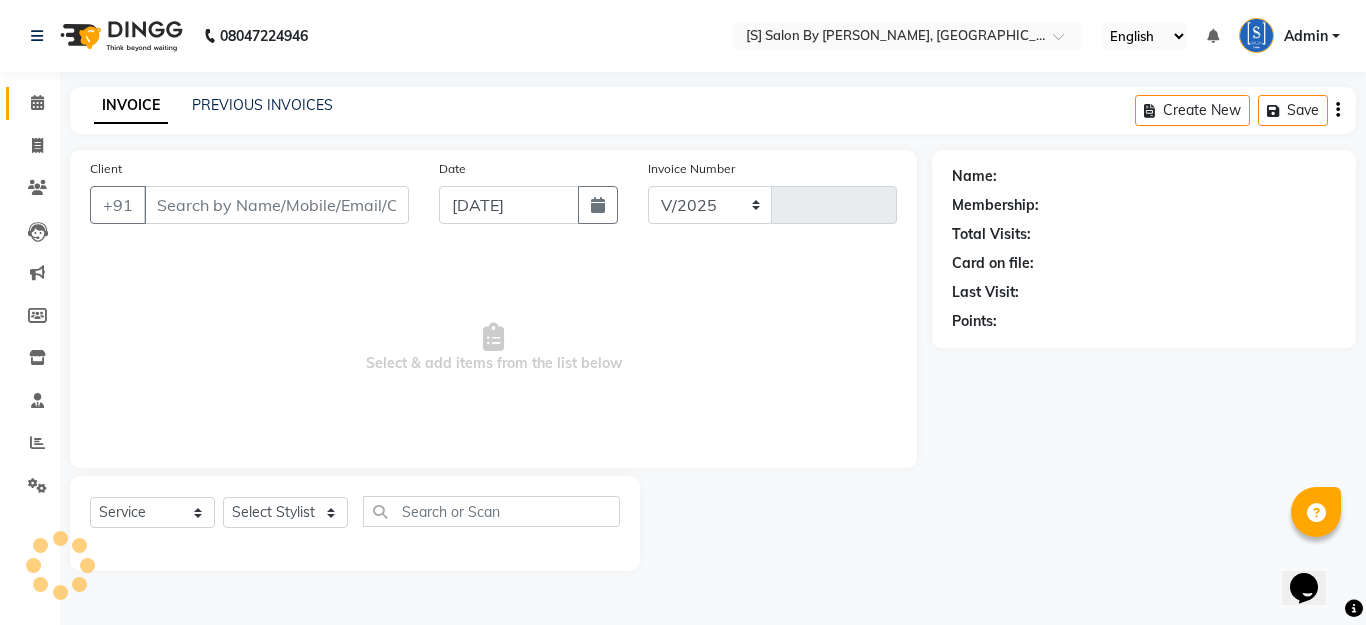 select on "45" 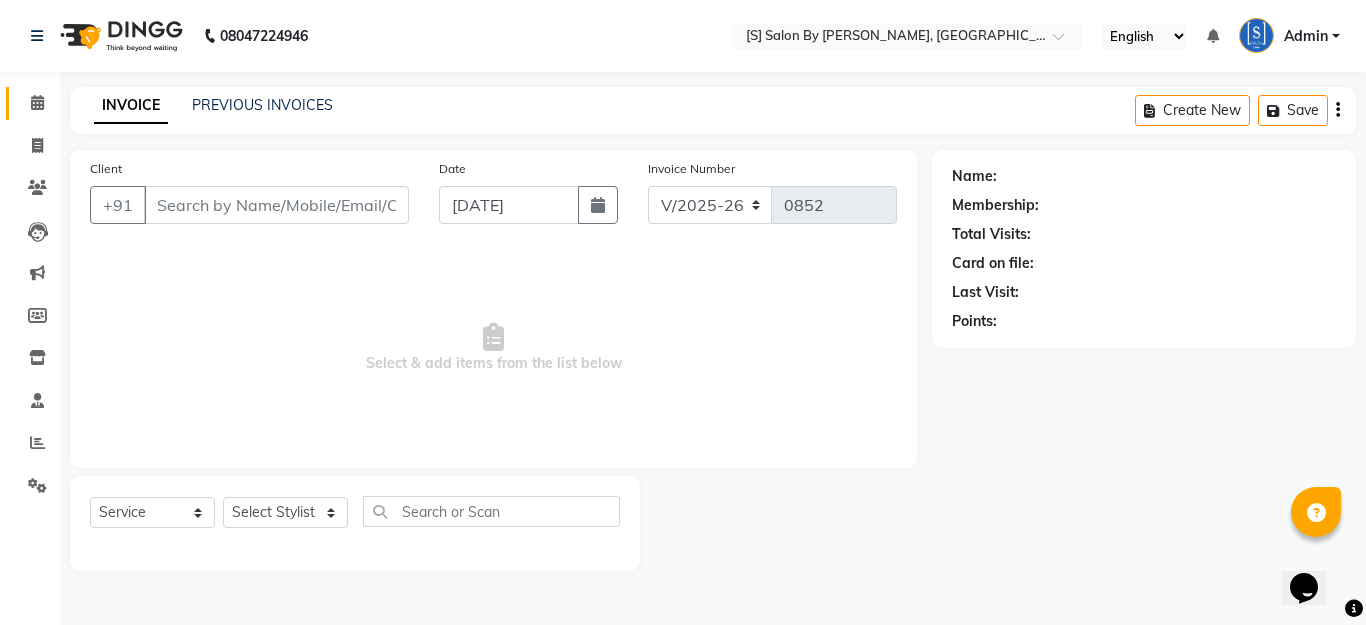 type on "8888816595" 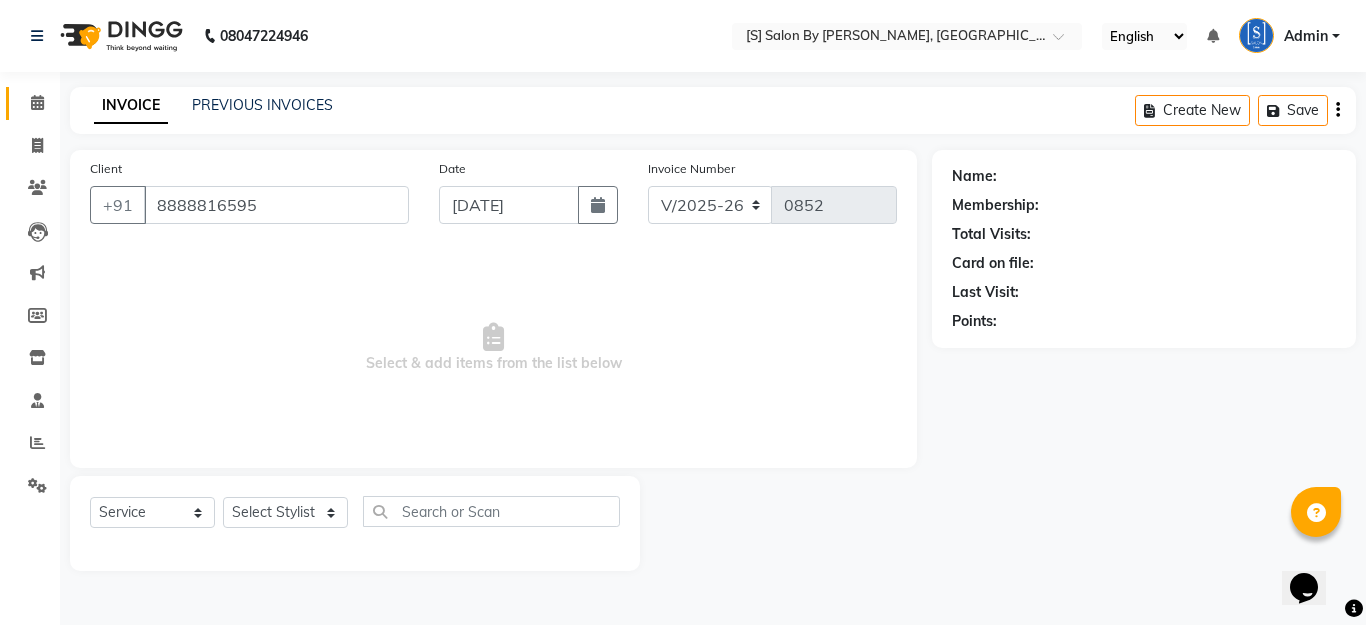 select on "1631" 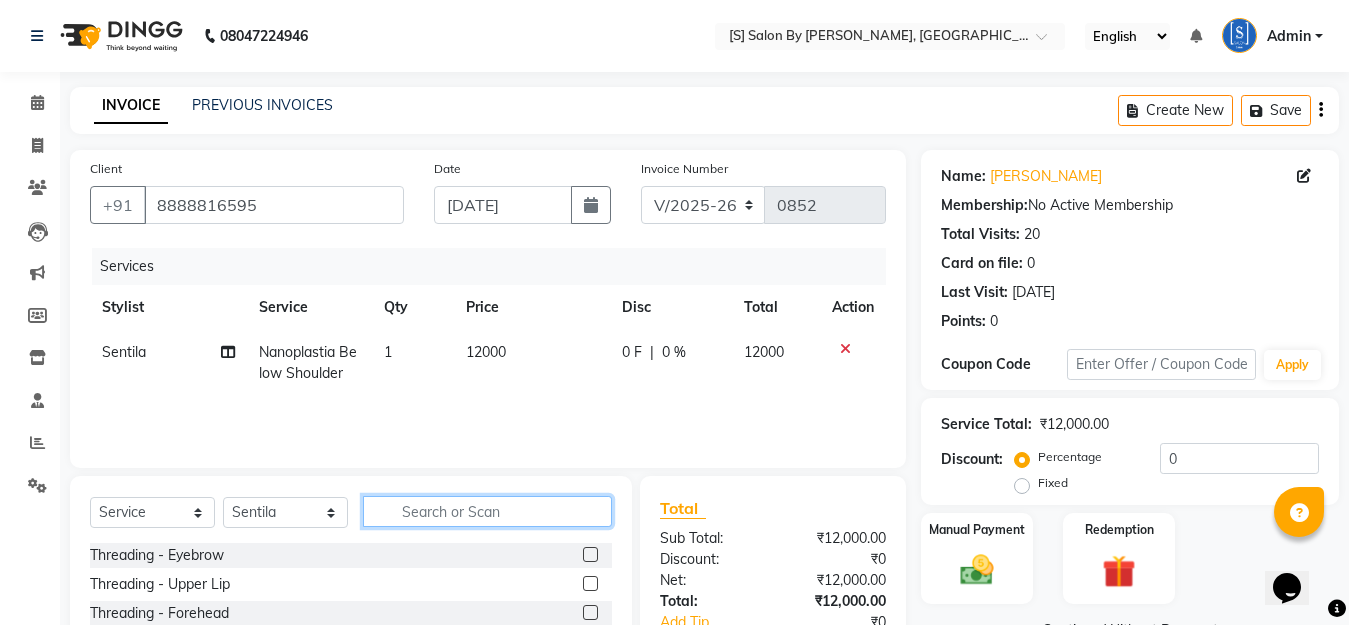 click 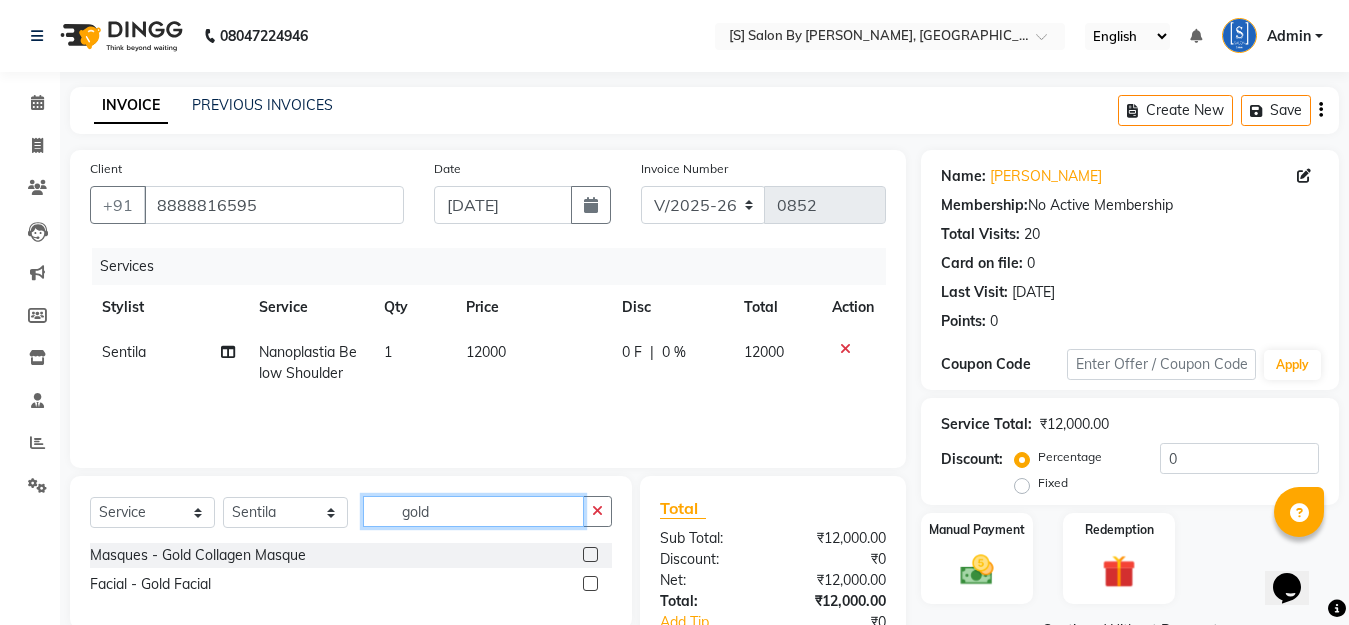 type on "gold" 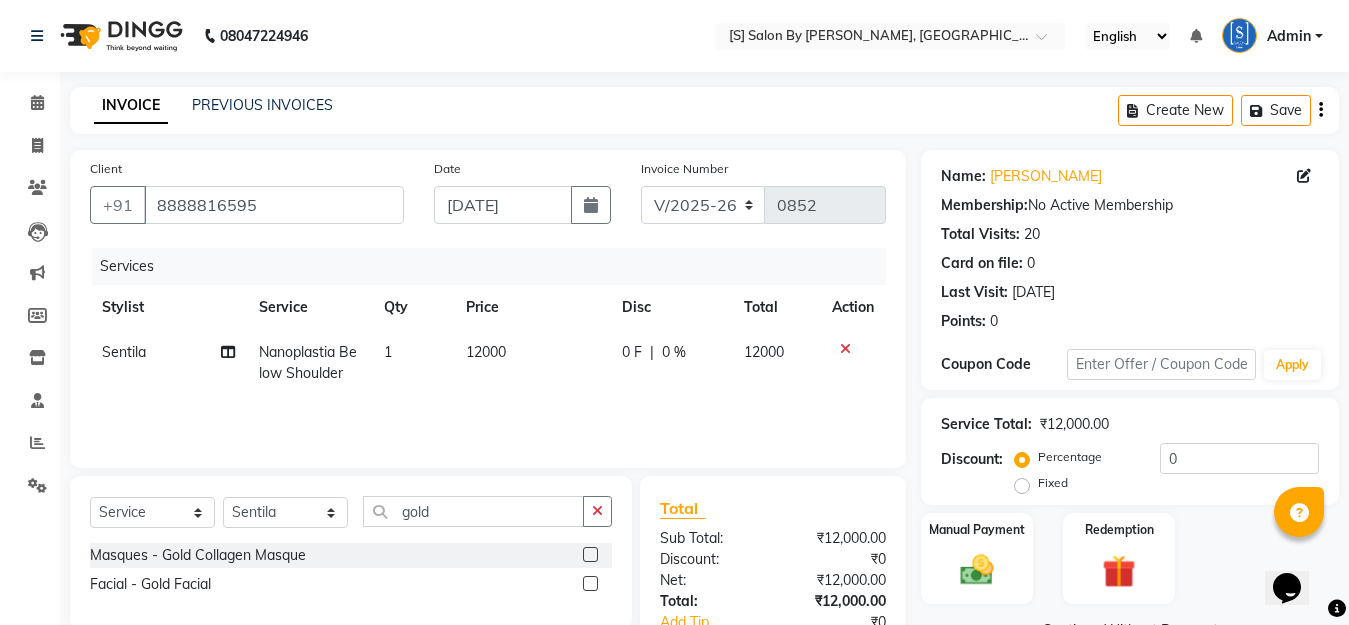 click 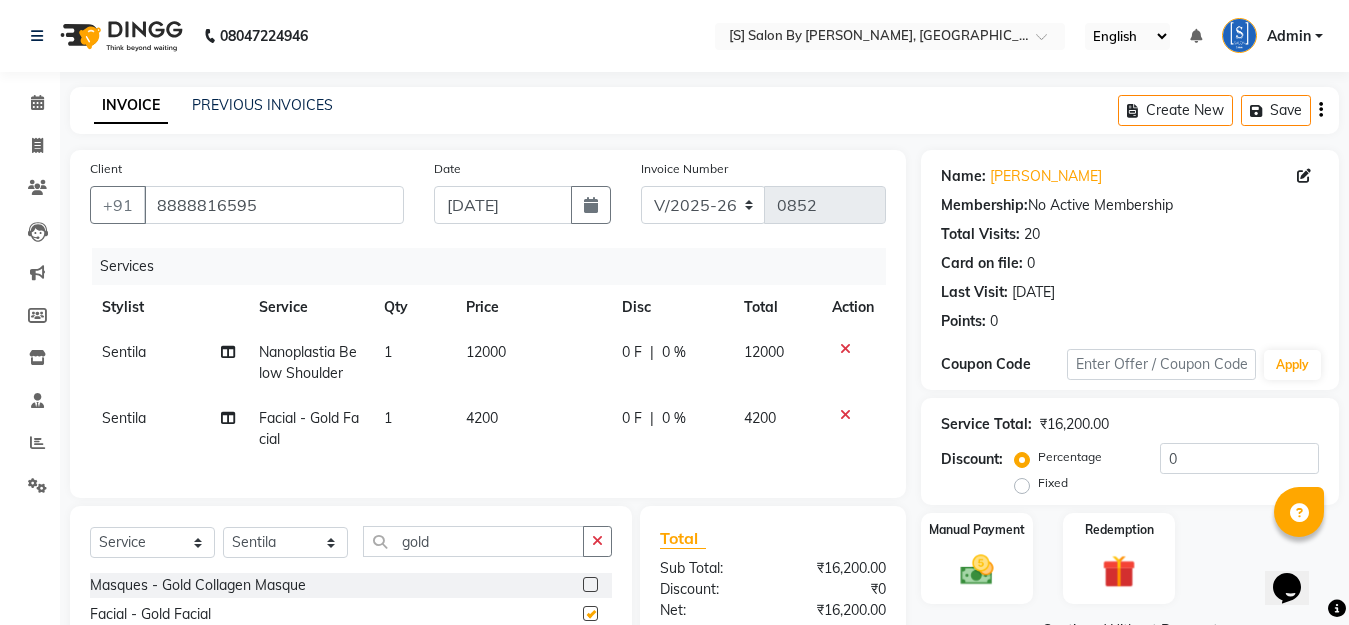 checkbox on "false" 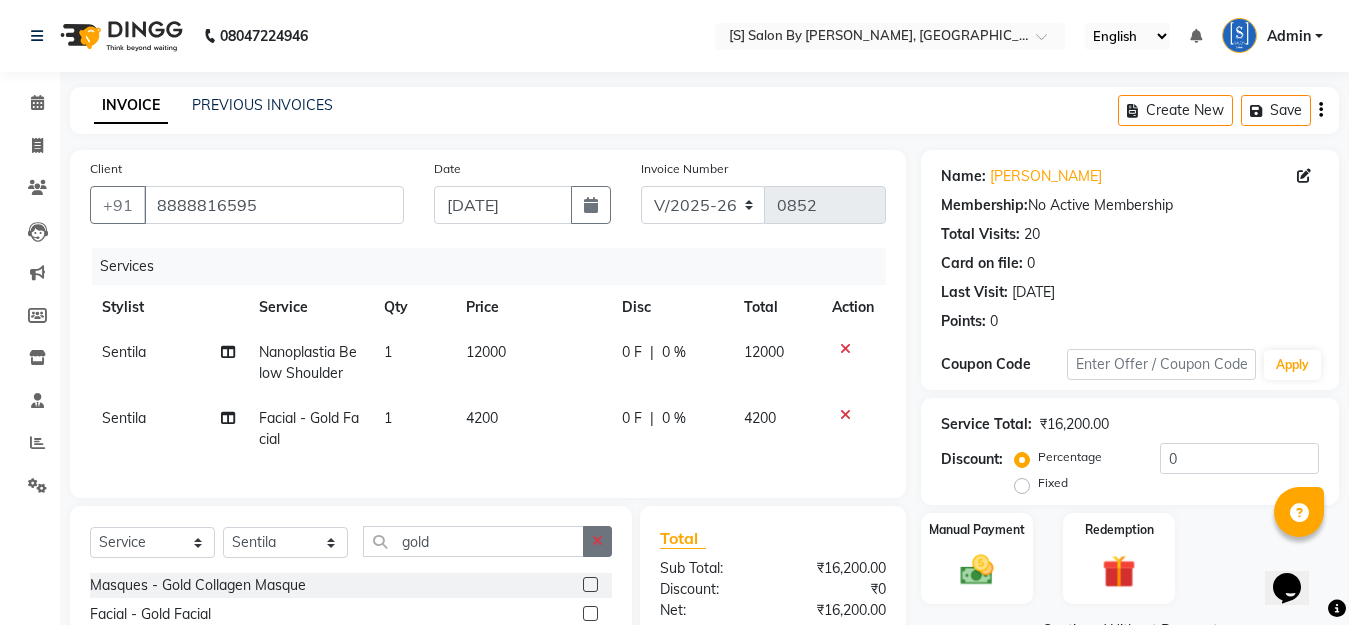click 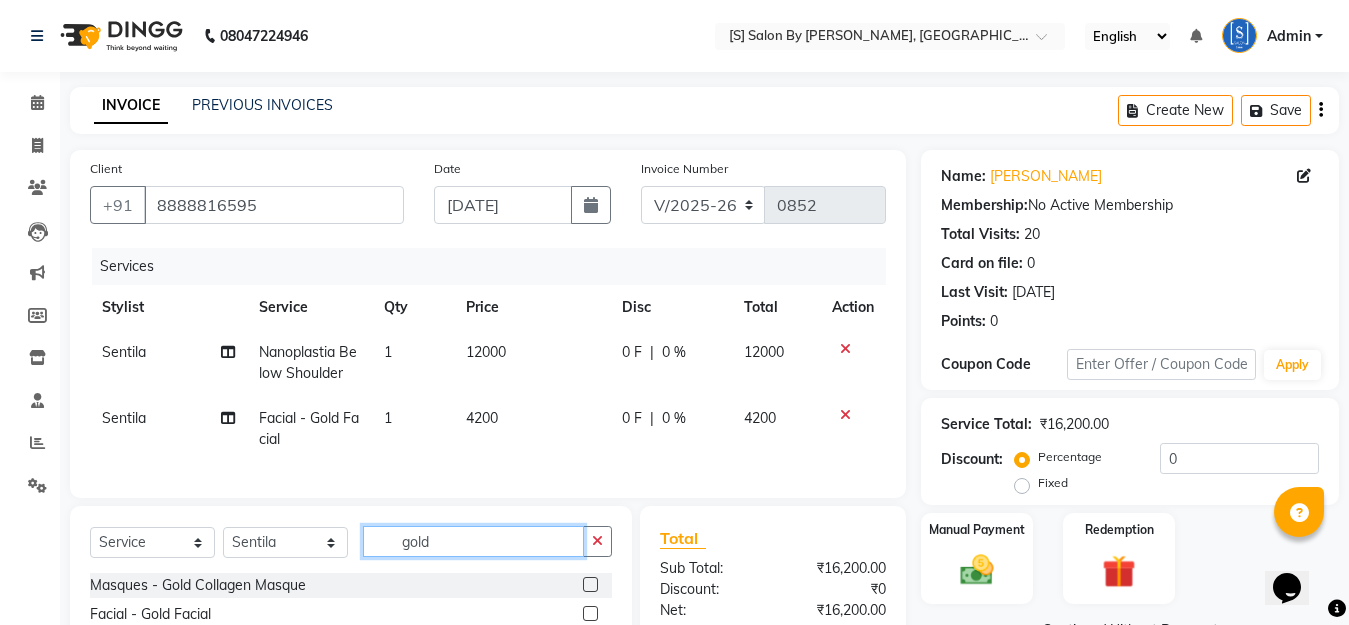 type 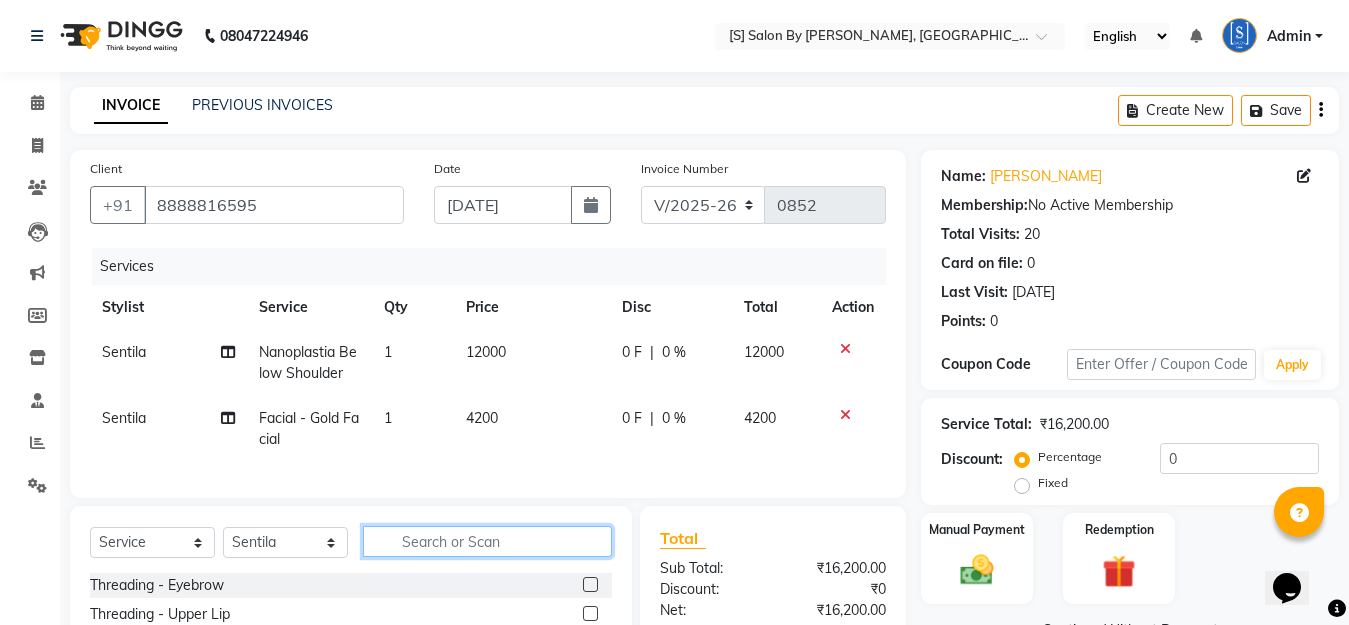 scroll, scrollTop: 180, scrollLeft: 0, axis: vertical 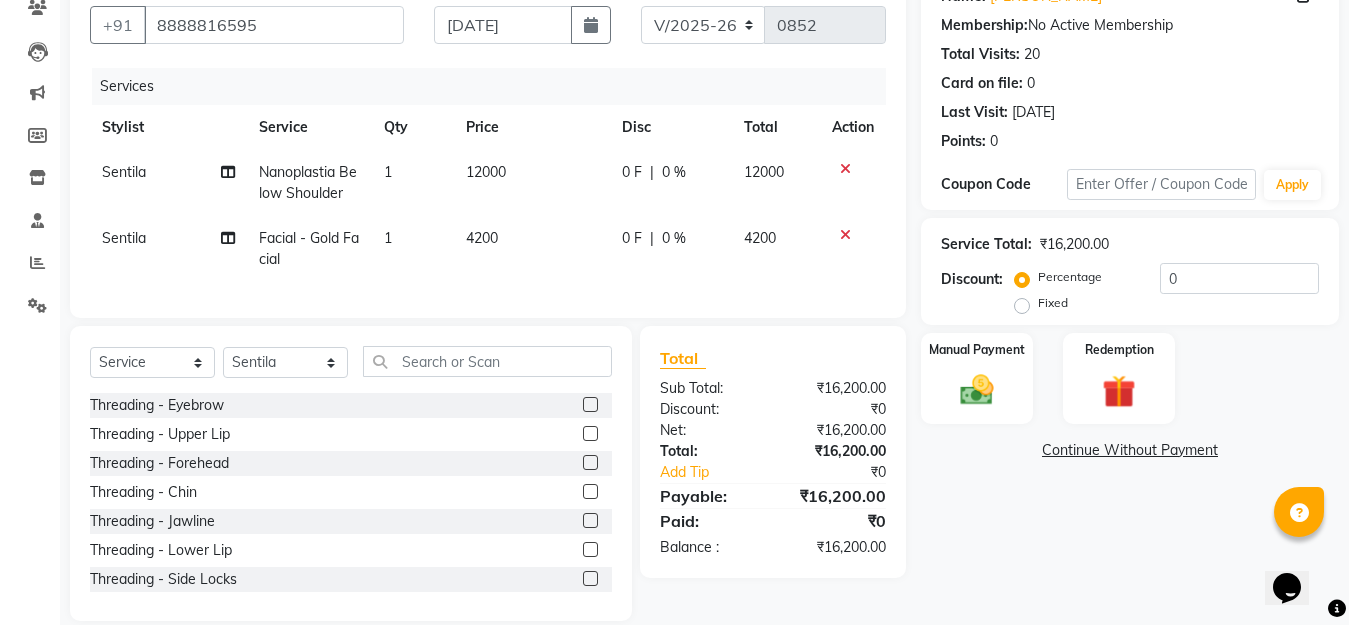 click 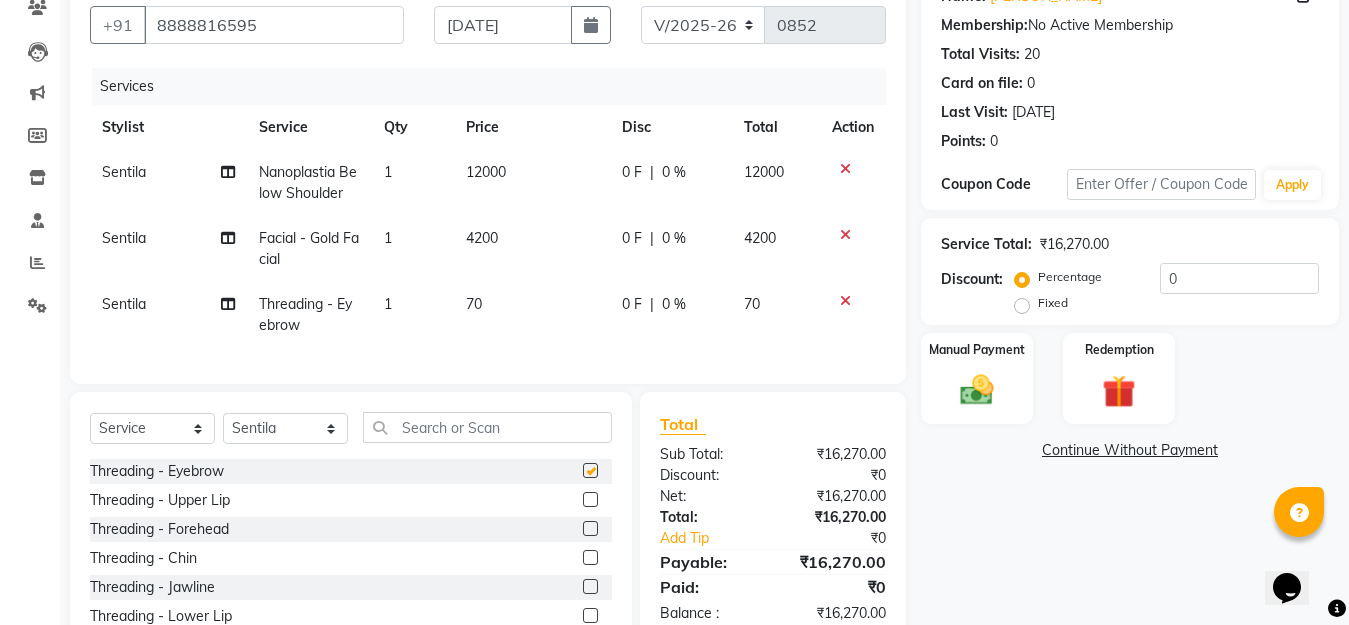 checkbox on "false" 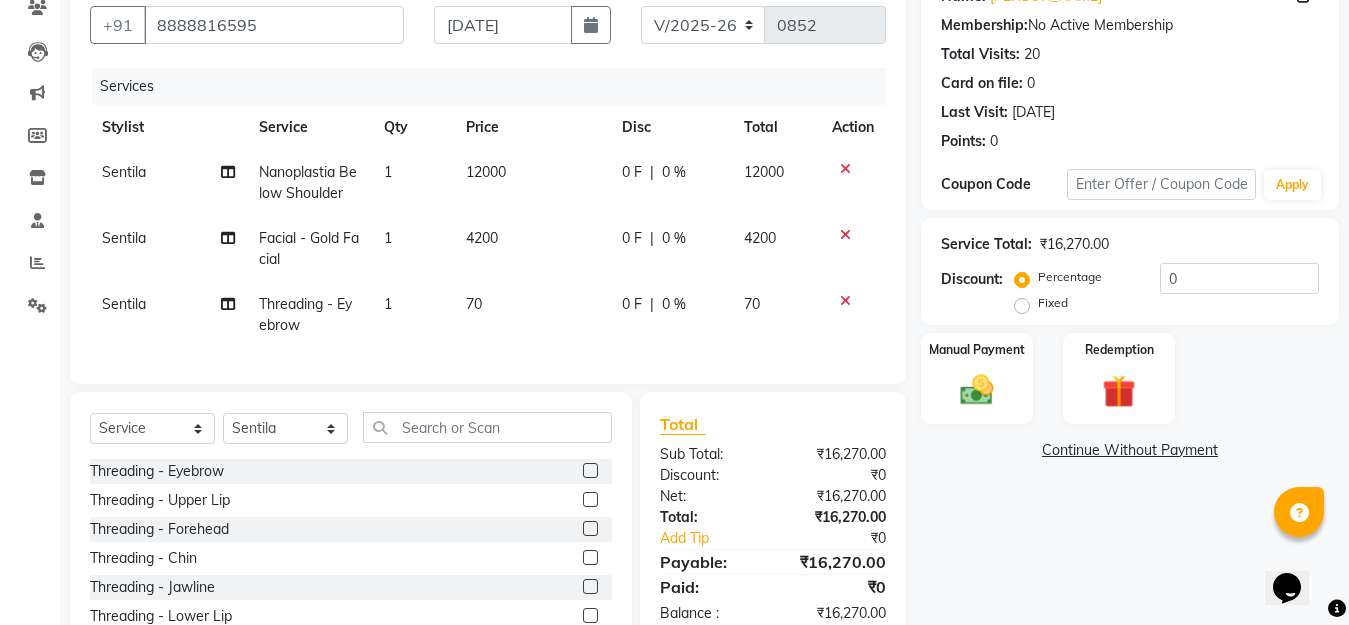 click 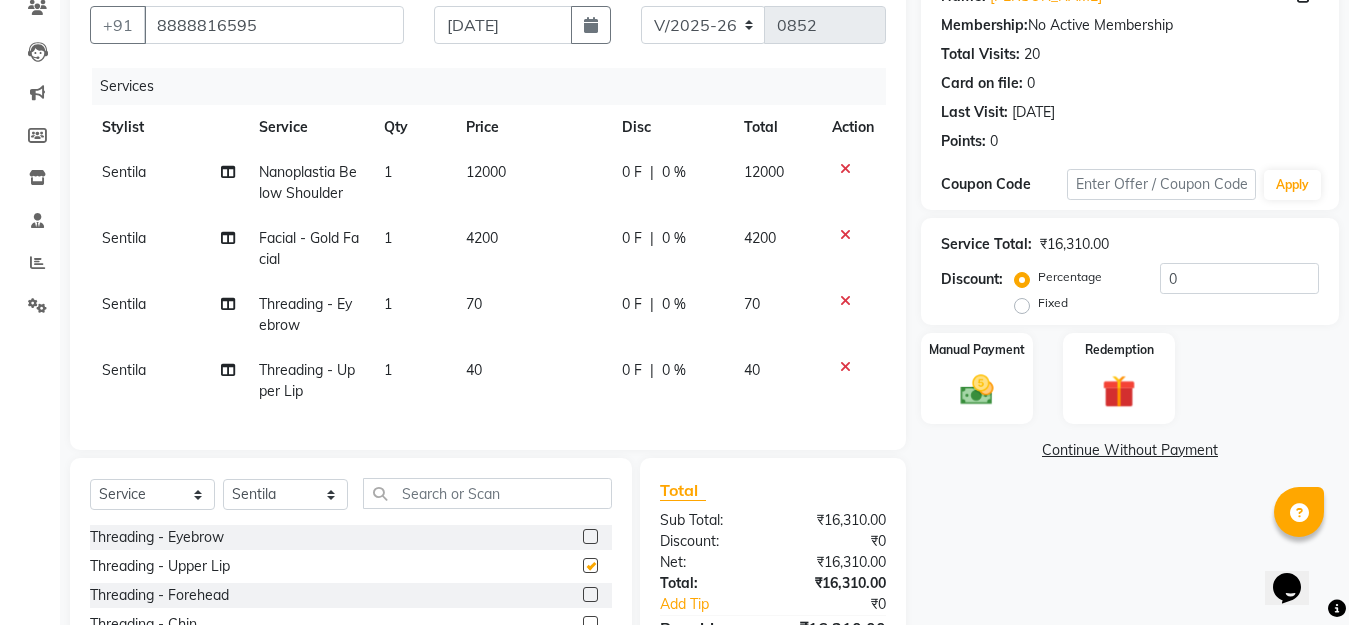 checkbox on "false" 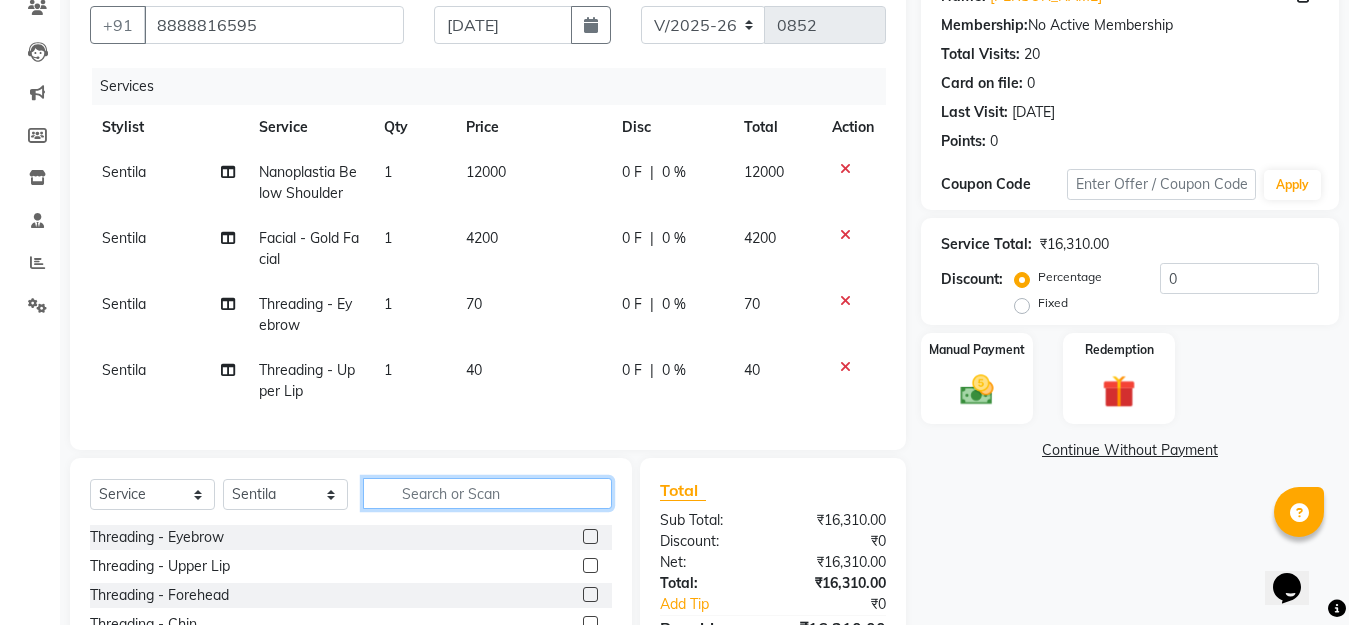click 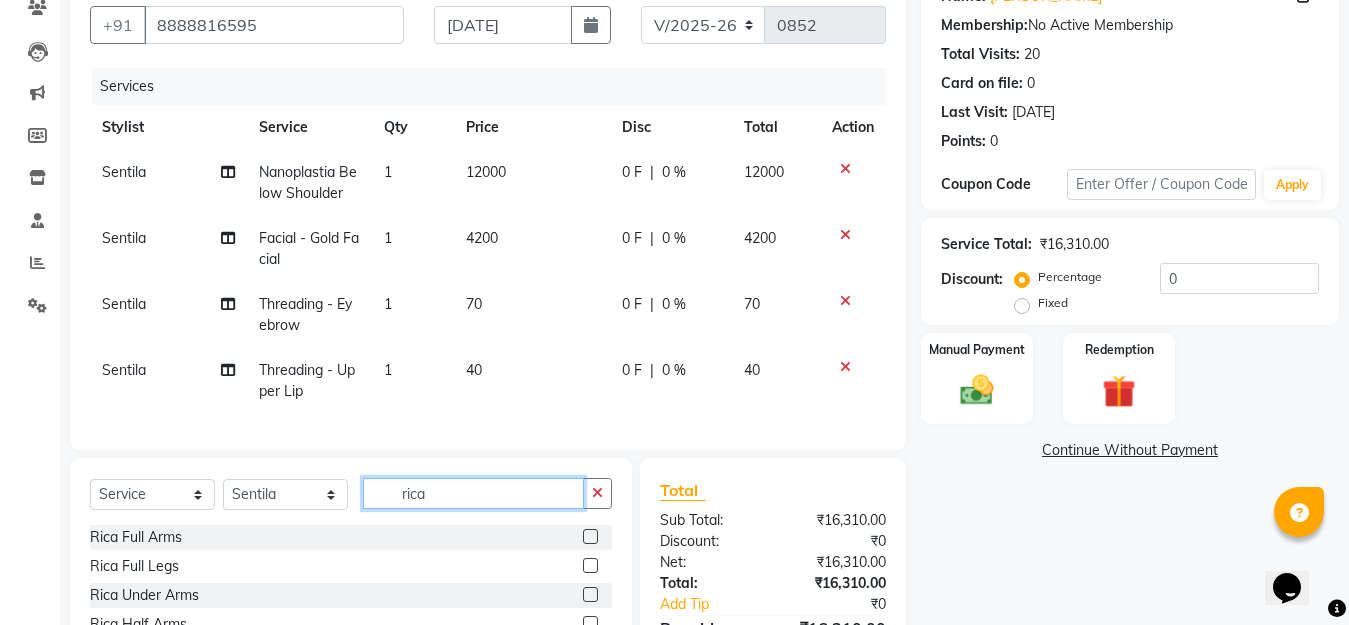 type on "rica" 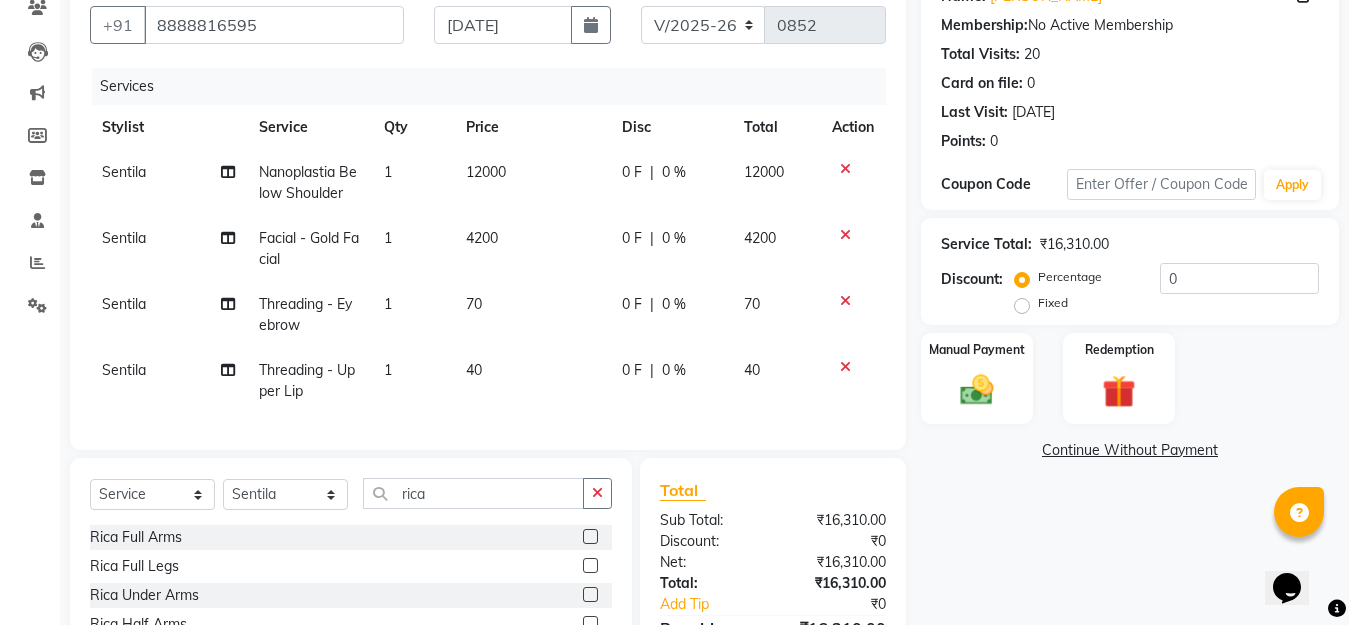 click 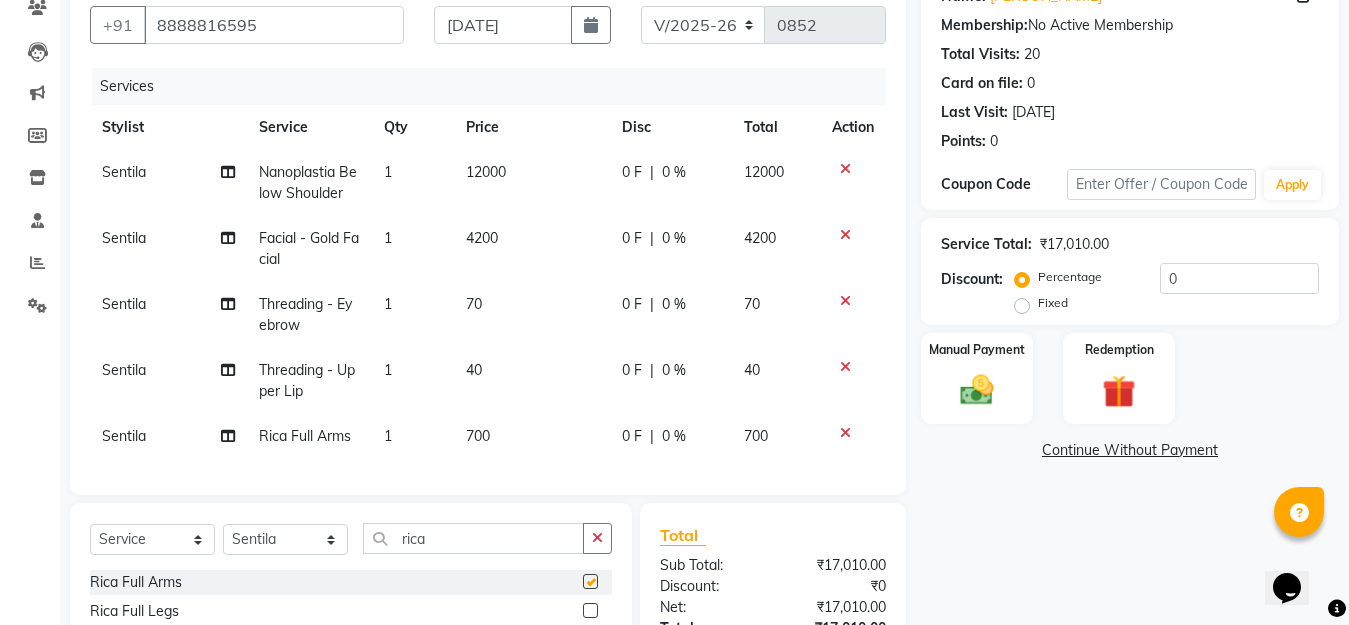 checkbox on "false" 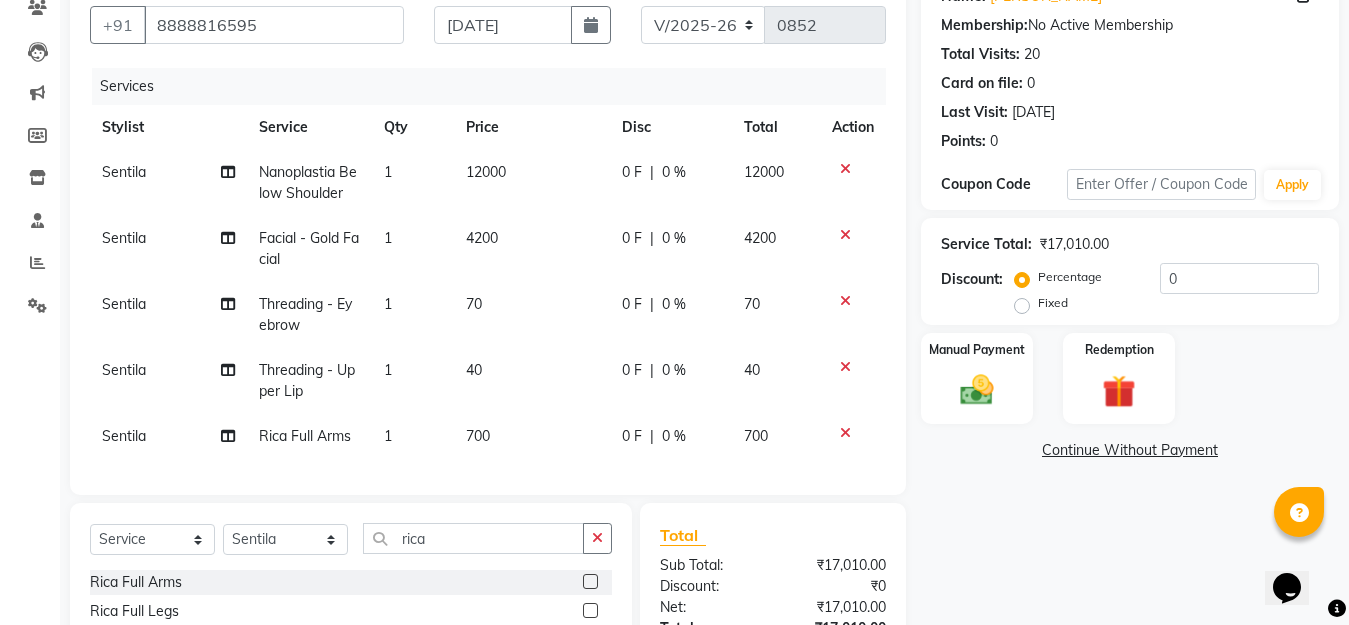 scroll, scrollTop: 355, scrollLeft: 0, axis: vertical 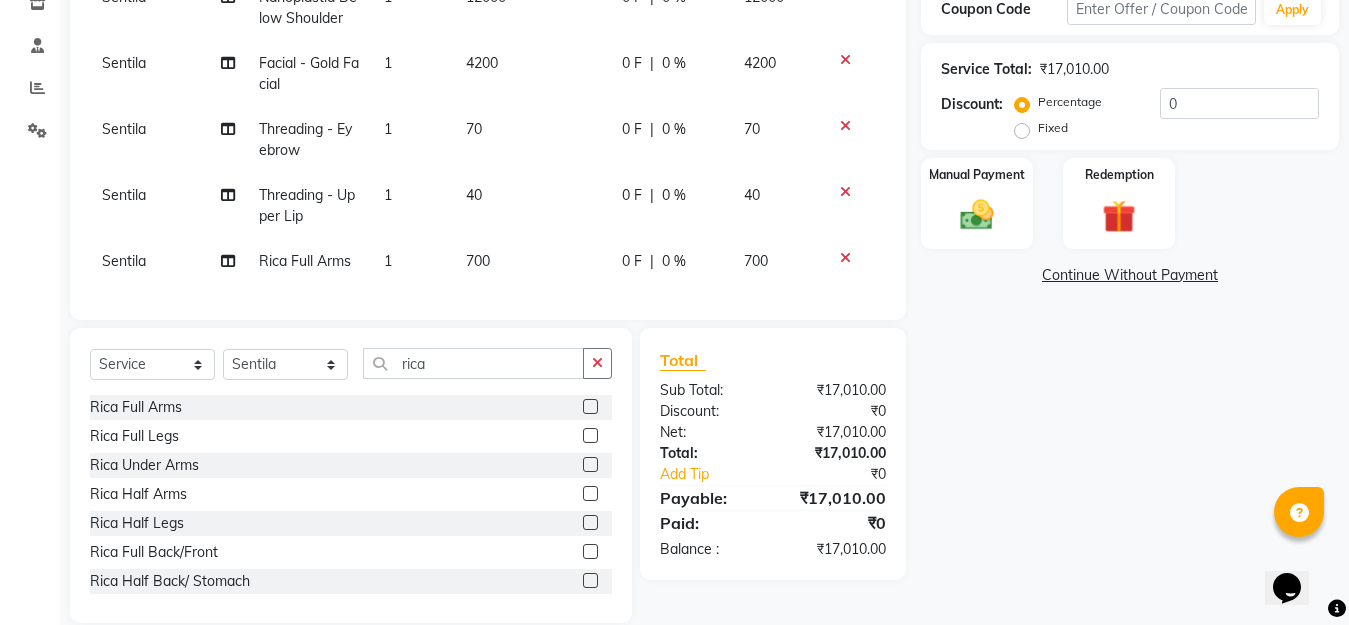 click 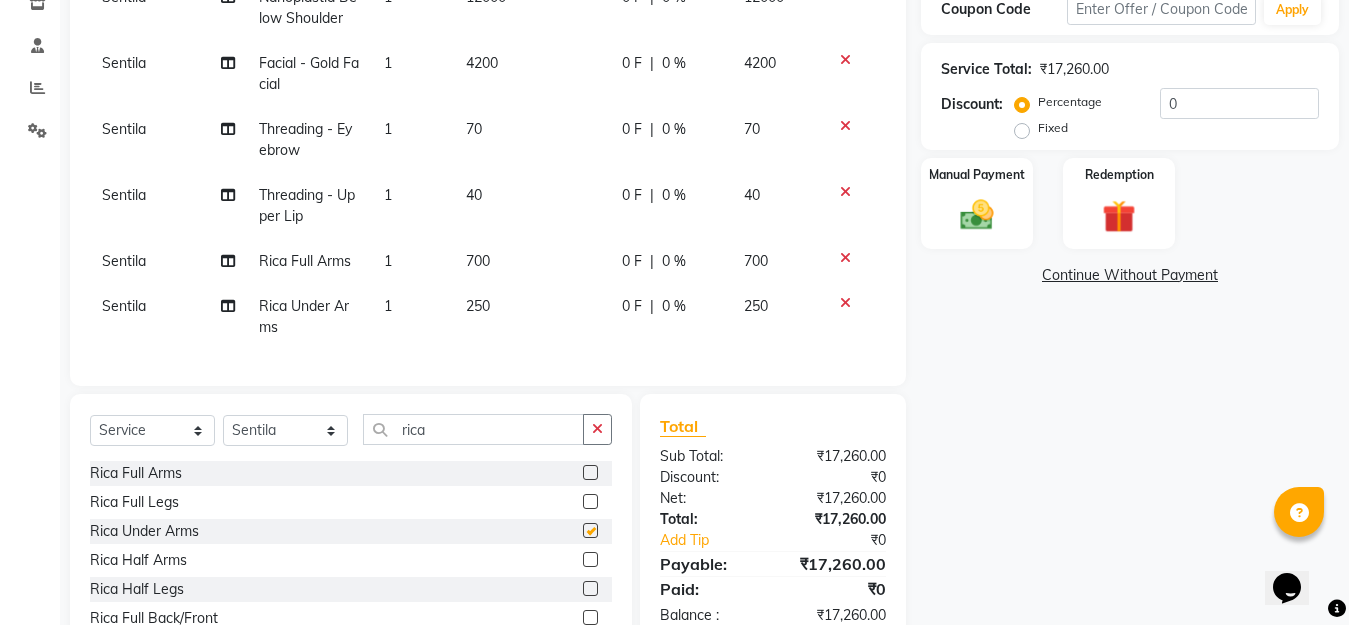 checkbox on "false" 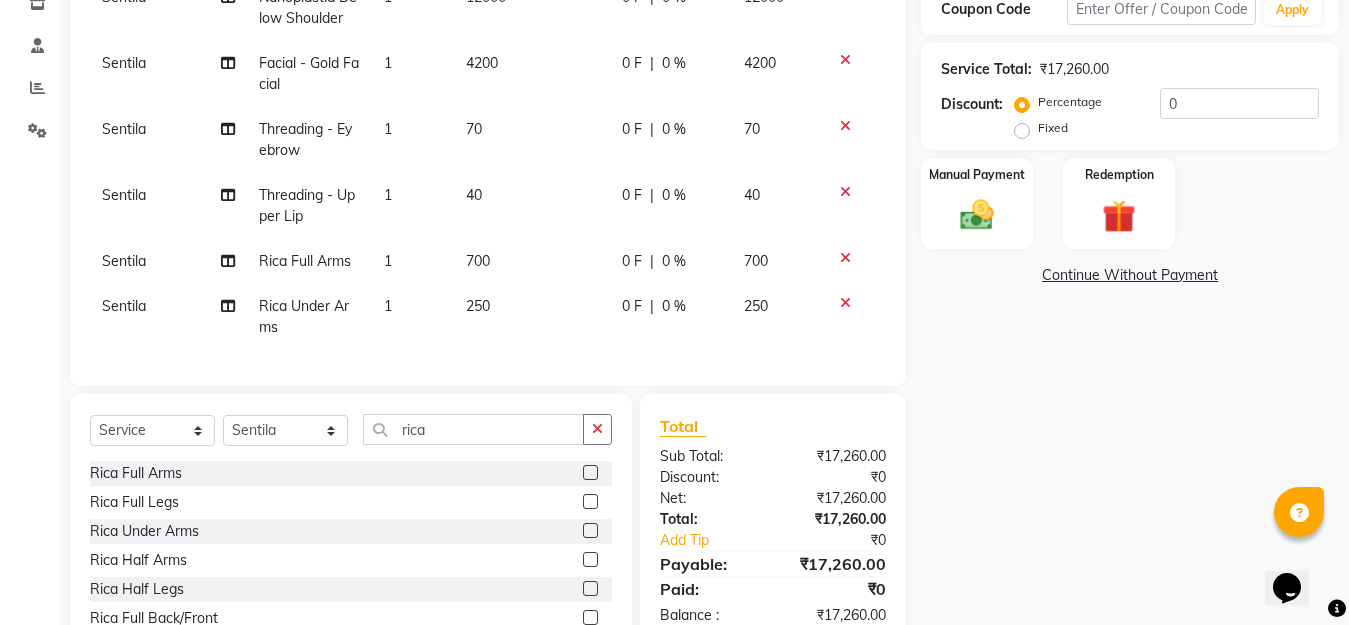 click 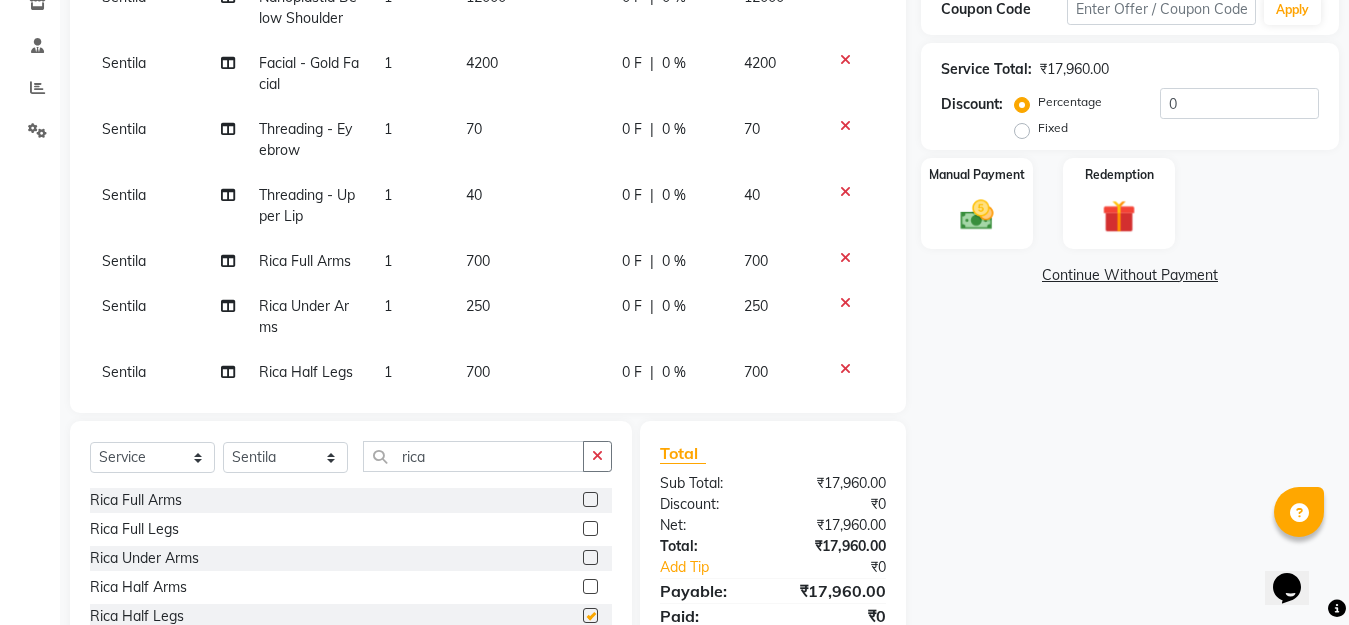 checkbox on "false" 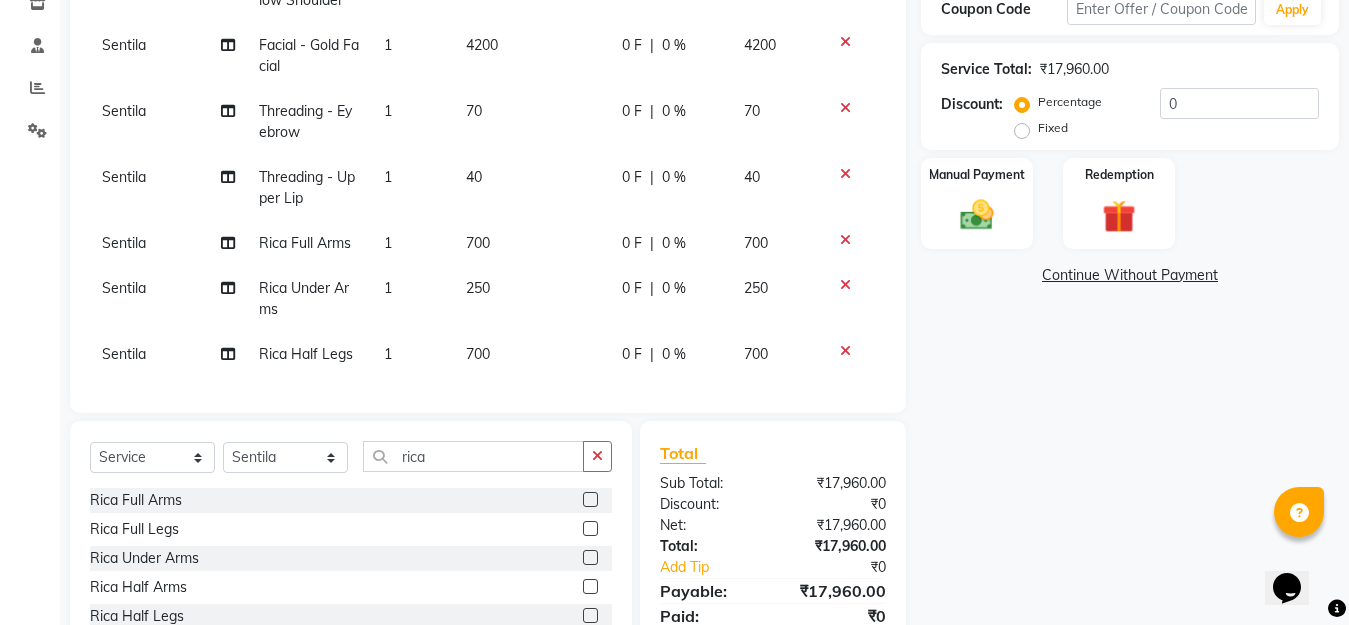 scroll, scrollTop: 35, scrollLeft: 0, axis: vertical 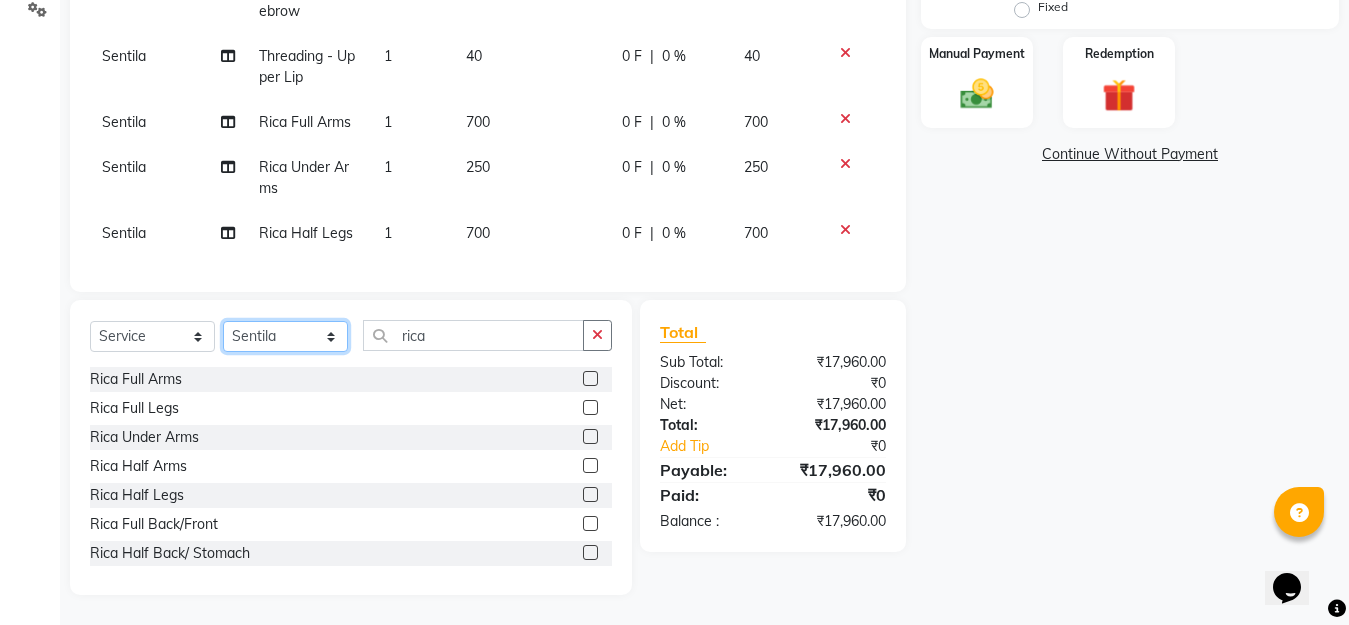 click on "Select Stylist Aarti Beautician Demnao [PERSON_NAME]  [PERSON_NAME]" 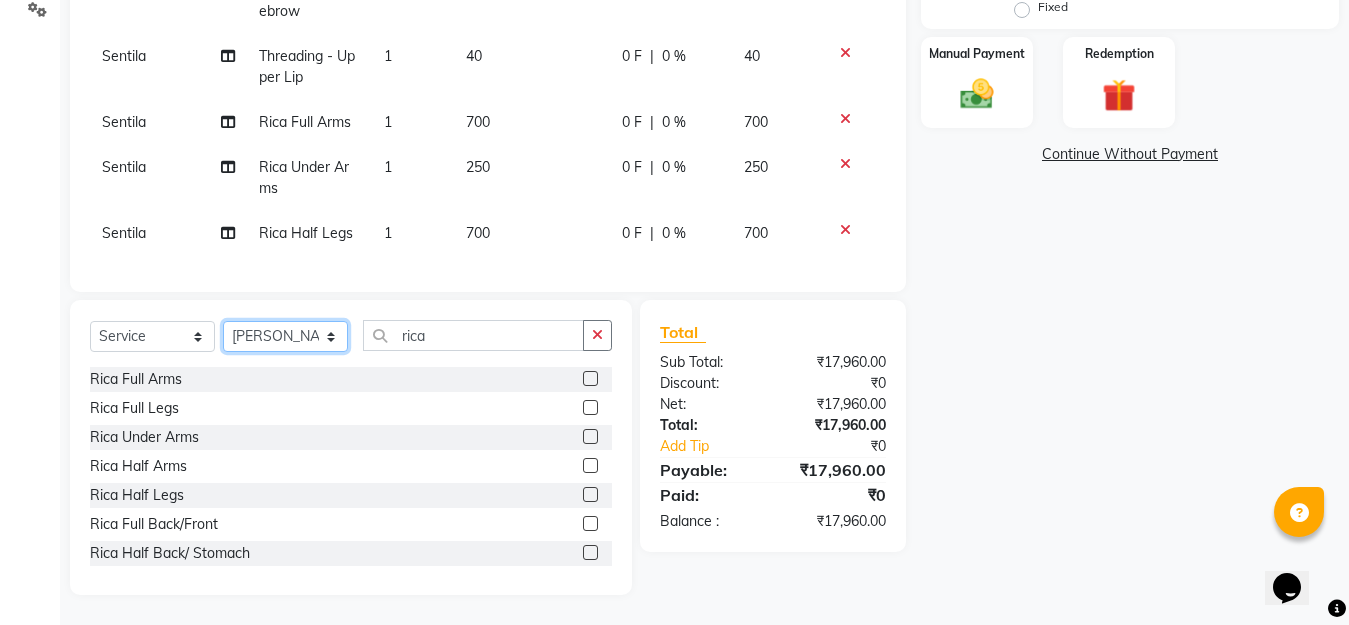 click on "Select Stylist Aarti Beautician Demnao [PERSON_NAME]  [PERSON_NAME]" 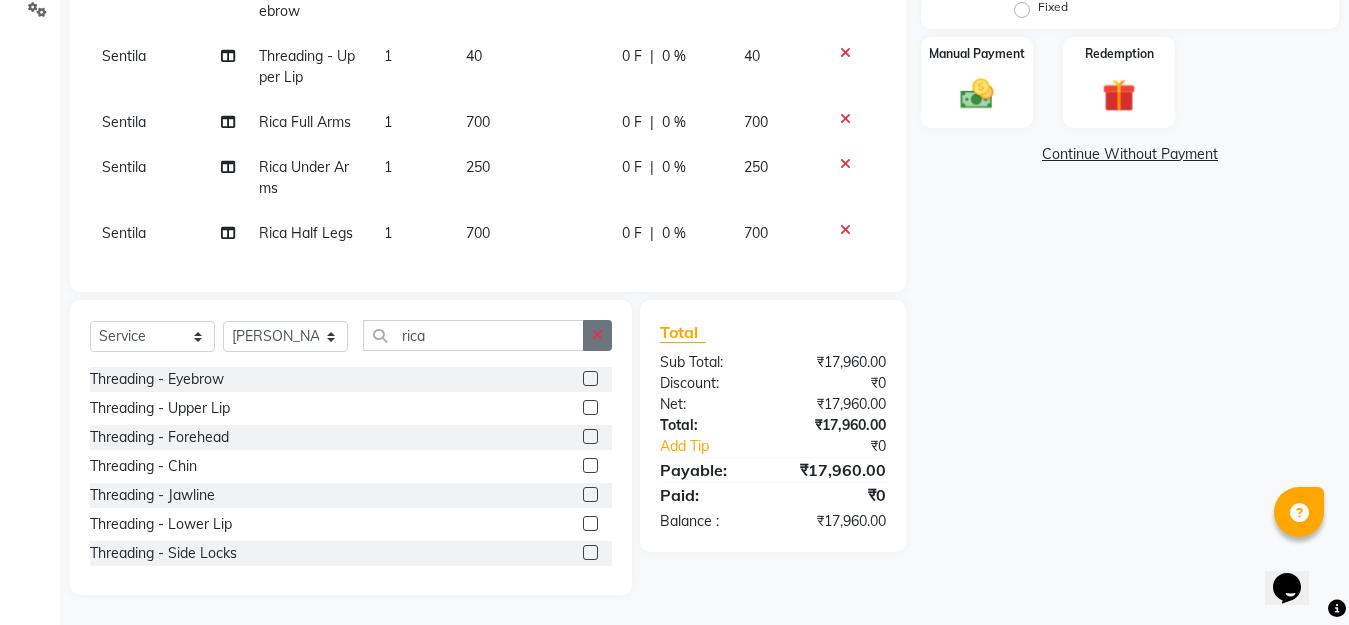 click 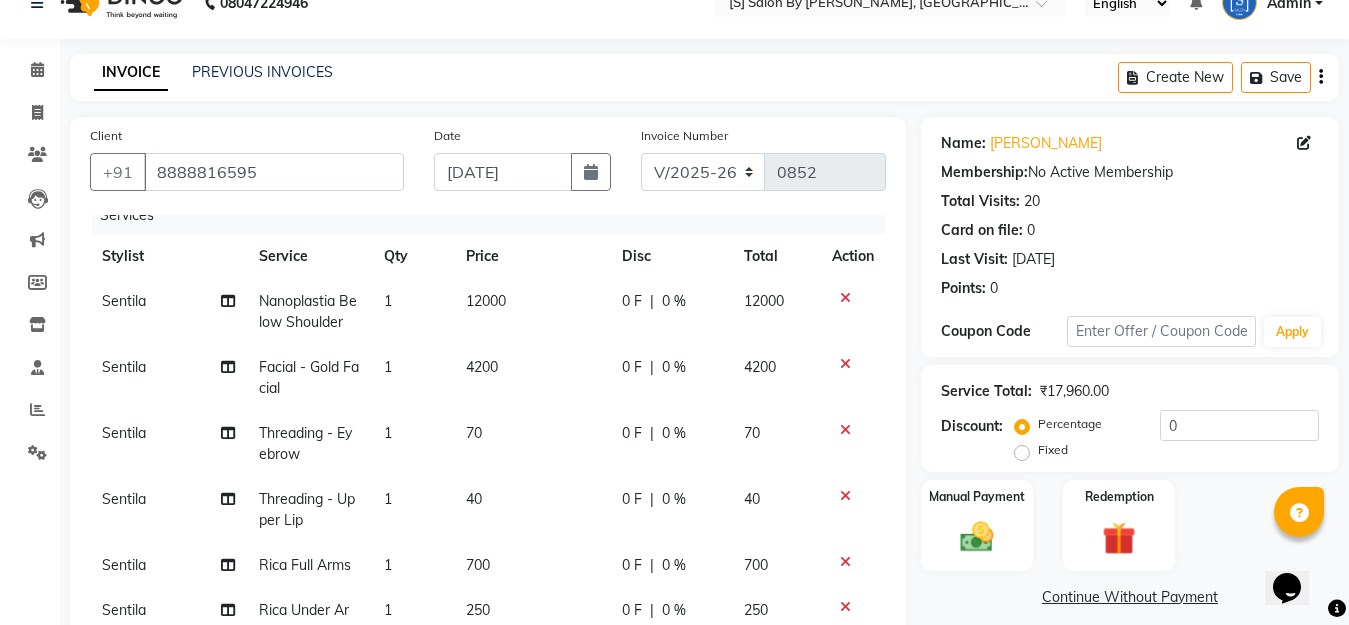 scroll, scrollTop: 433, scrollLeft: 0, axis: vertical 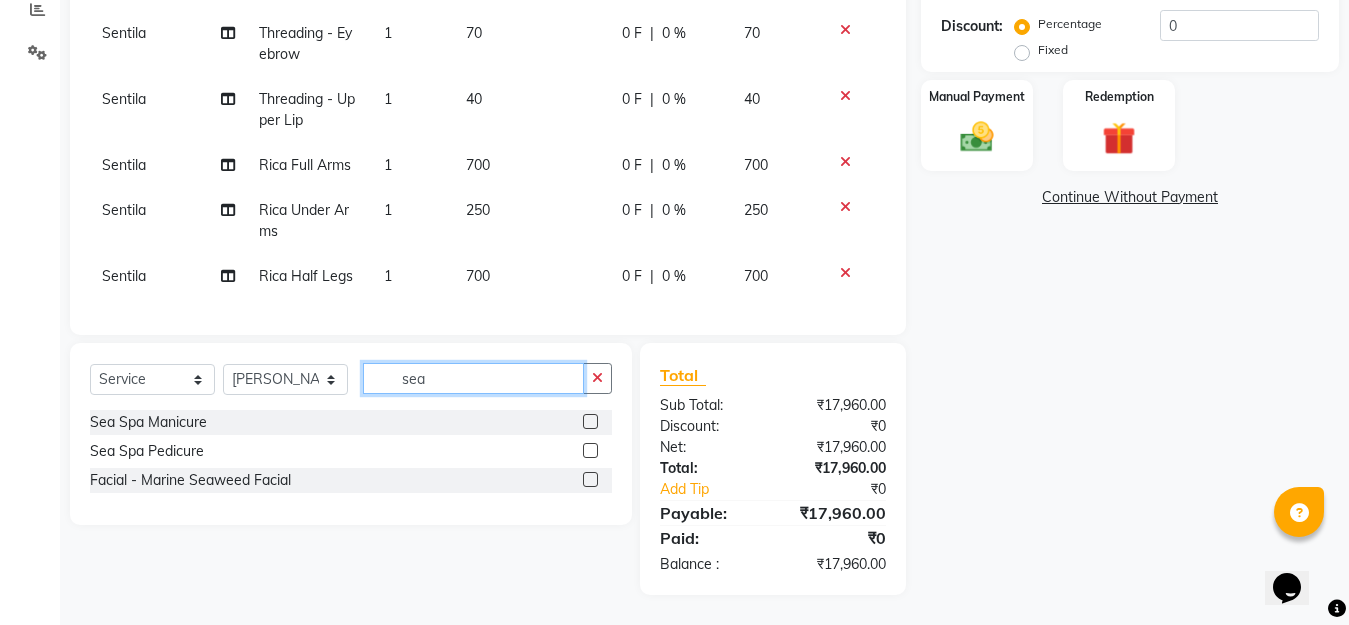 type on "sea" 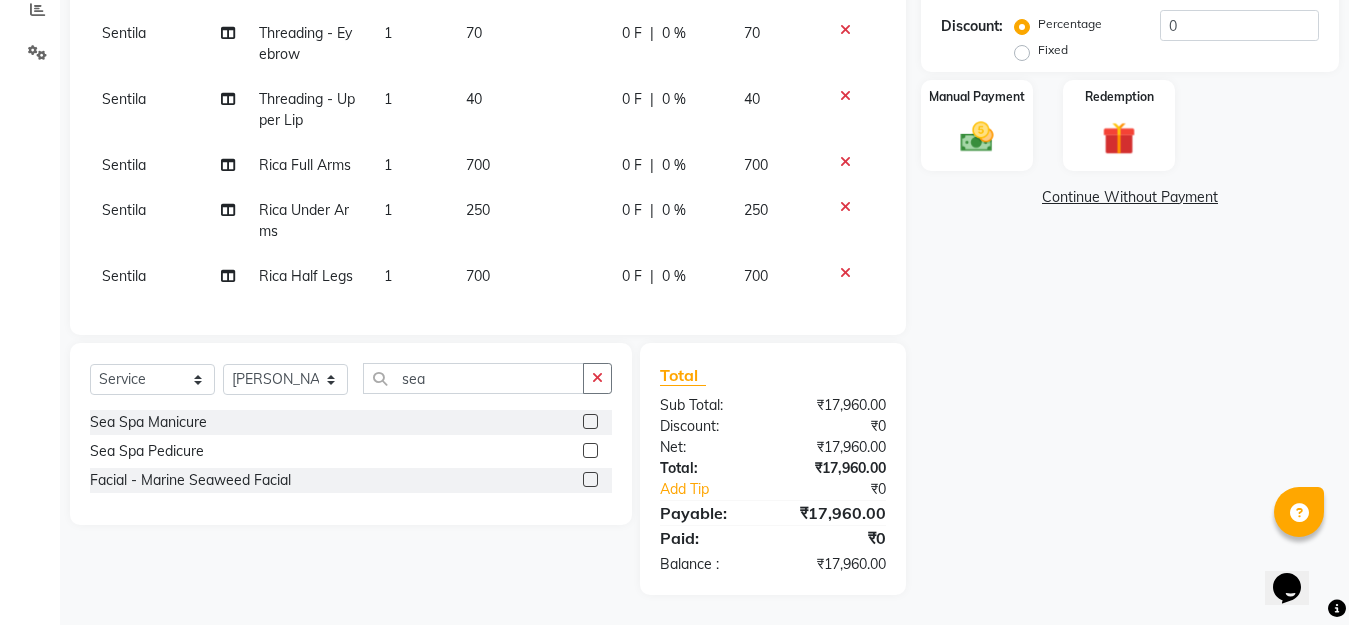 click 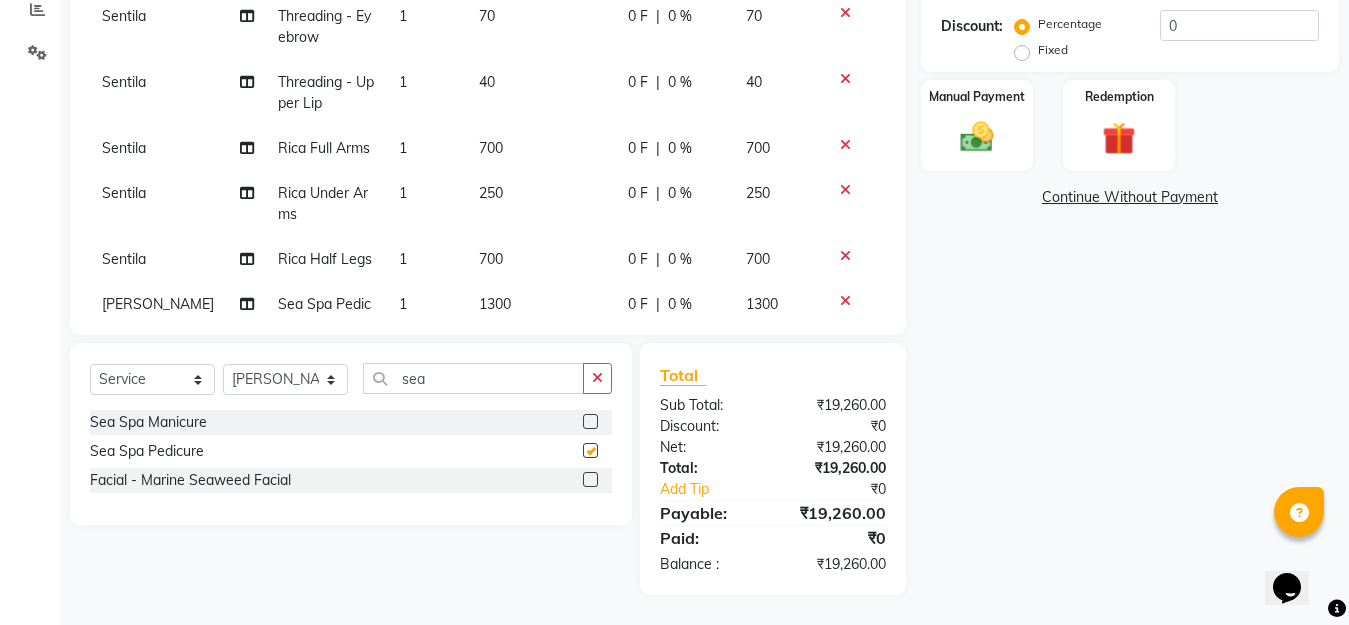 checkbox on "false" 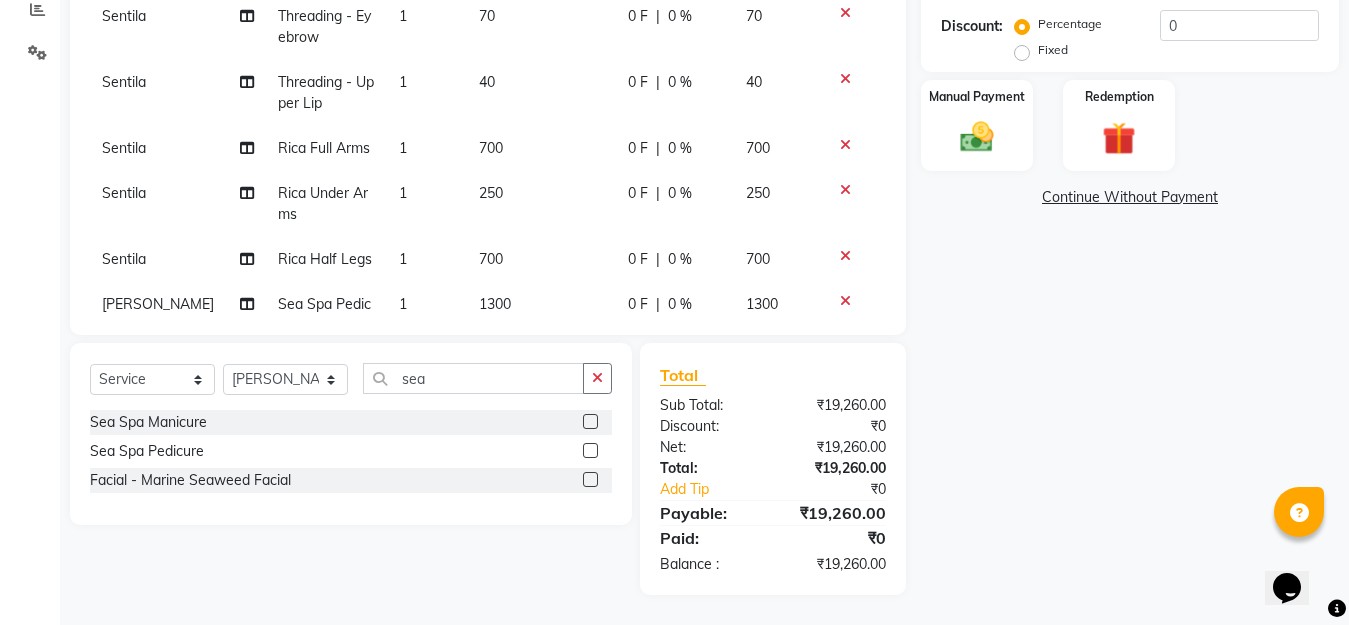 scroll, scrollTop: 33, scrollLeft: 0, axis: vertical 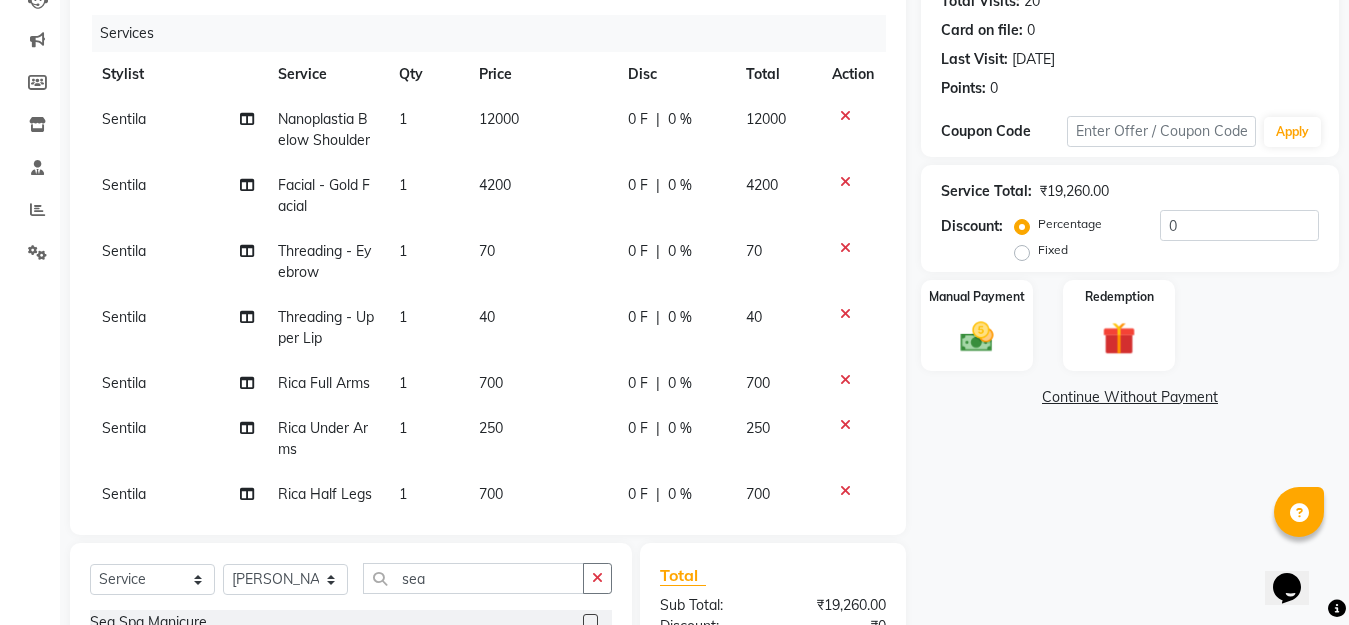 click on "0 %" 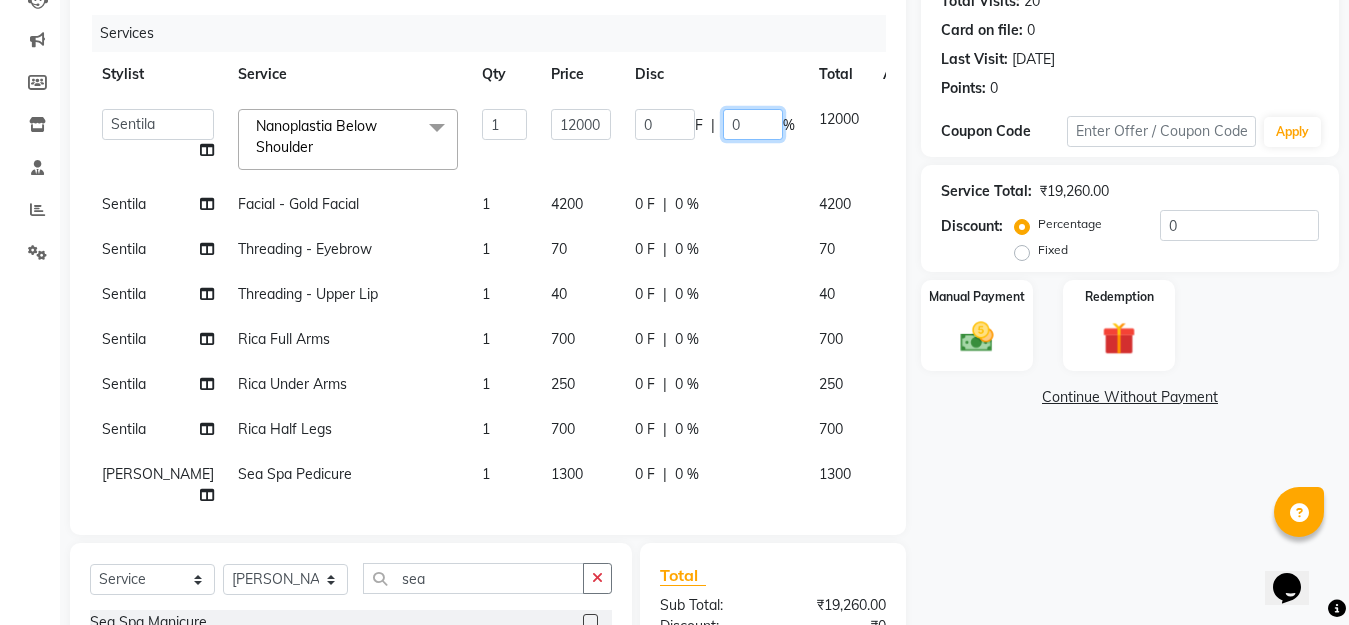 click on "0" 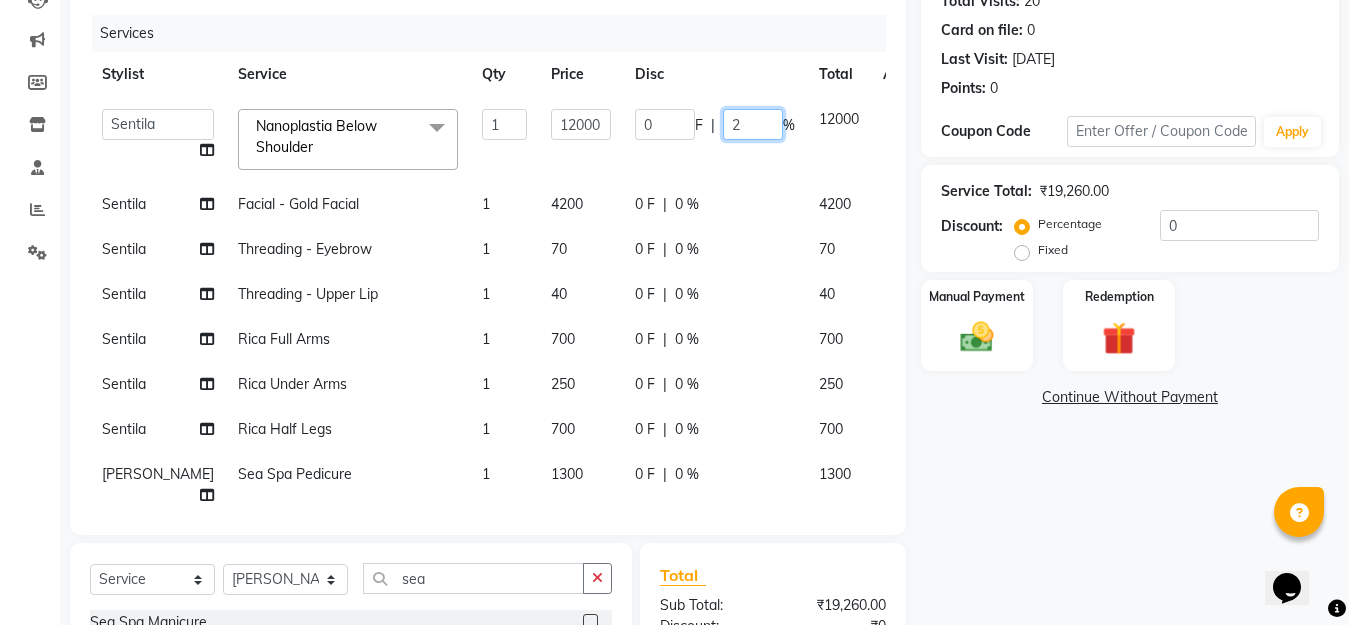type on "20" 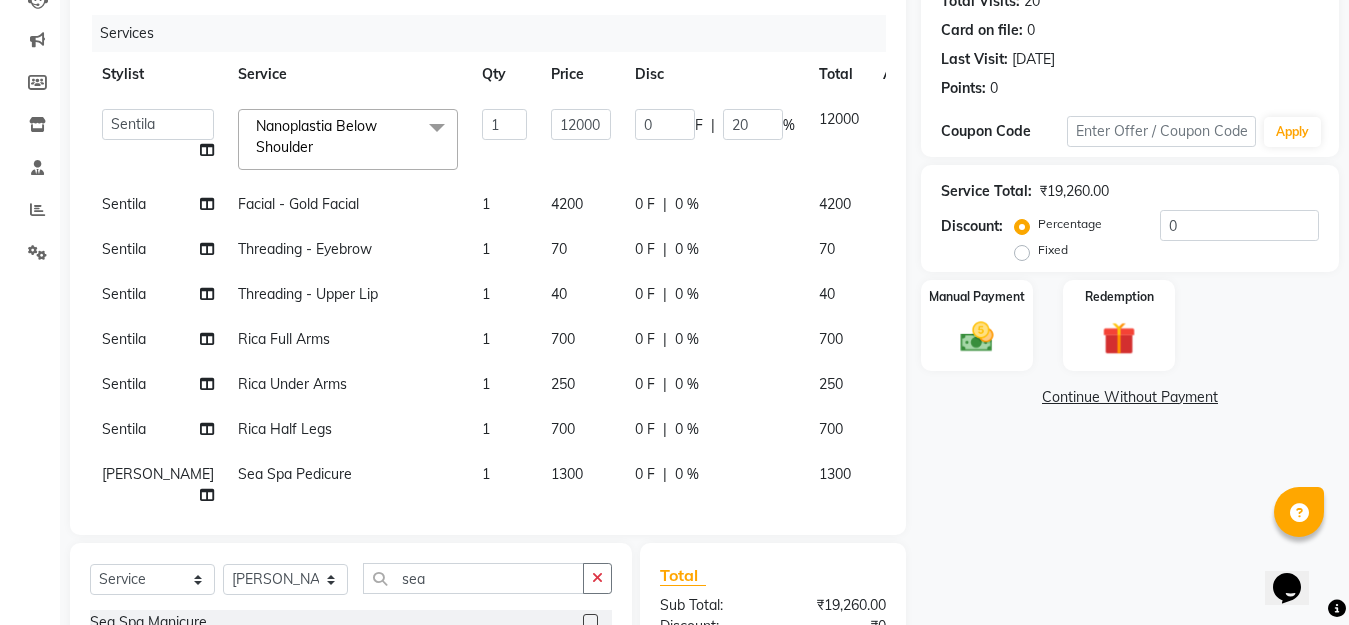click on "Name: [PERSON_NAME] Membership:  No Active Membership  Total Visits:  20 Card on file:  0 Last Visit:   [DATE] Points:   0  Coupon Code Apply Service Total:  ₹19,260.00  Discount:  Percentage   Fixed  0 Manual Payment Redemption  Continue Without Payment" 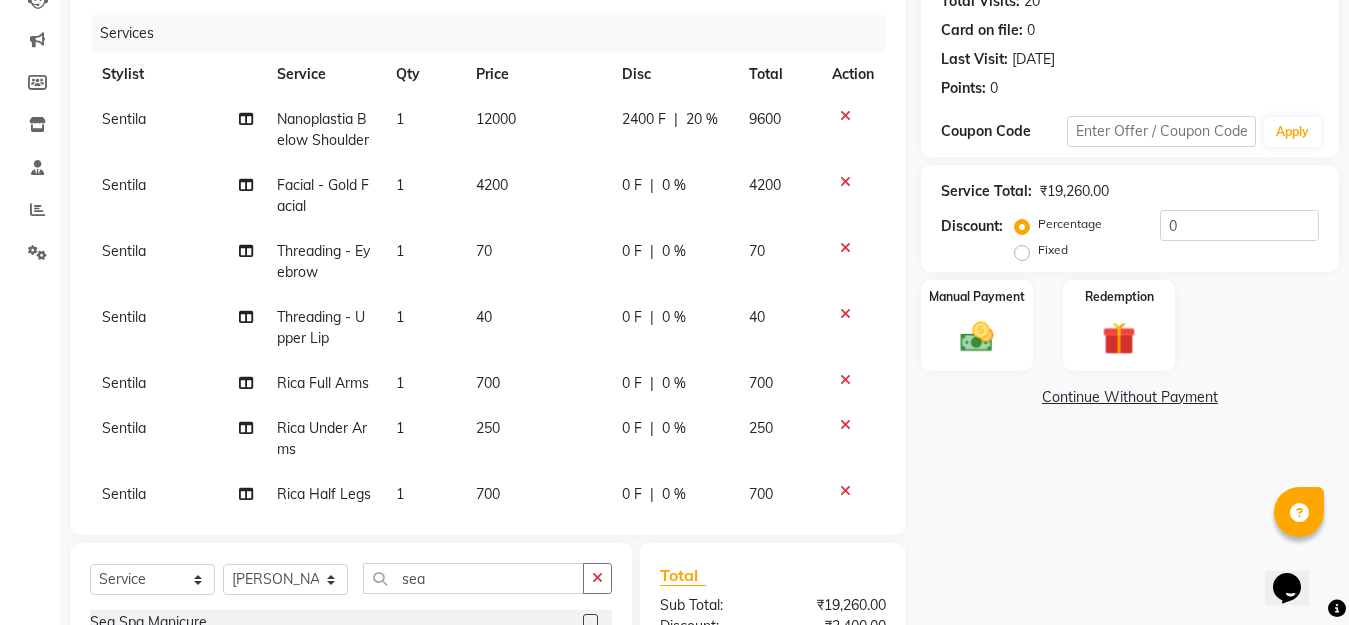 click on "0 %" 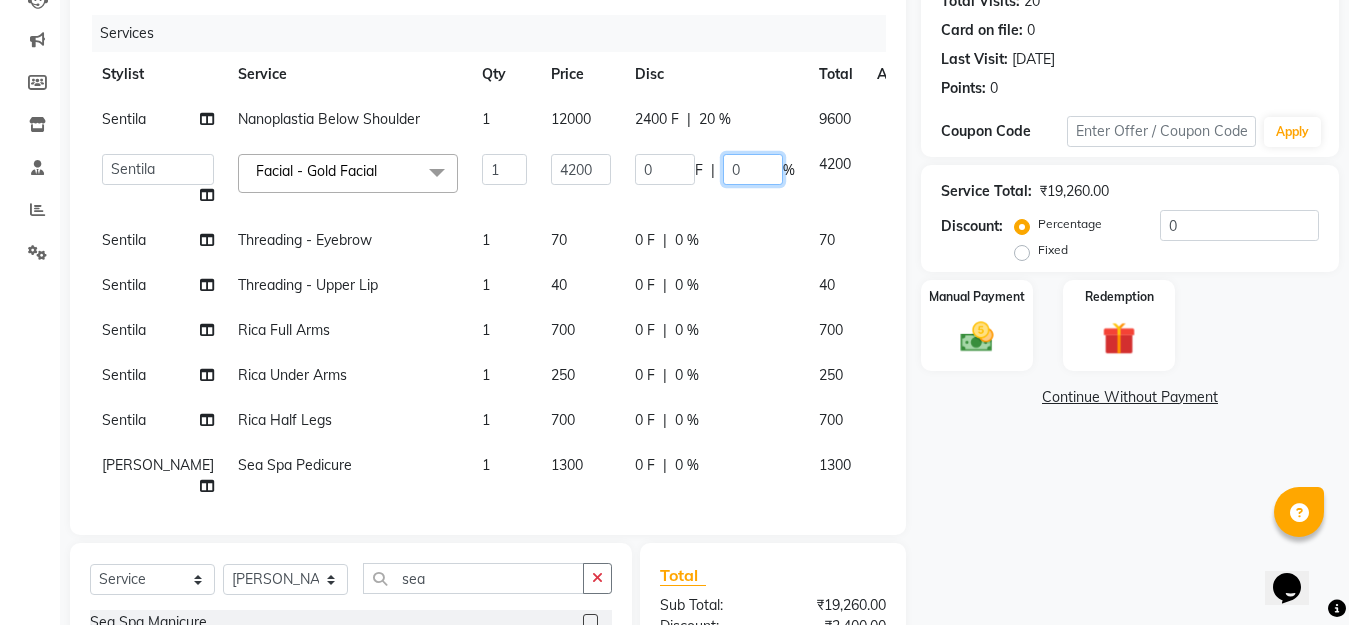 click on "0" 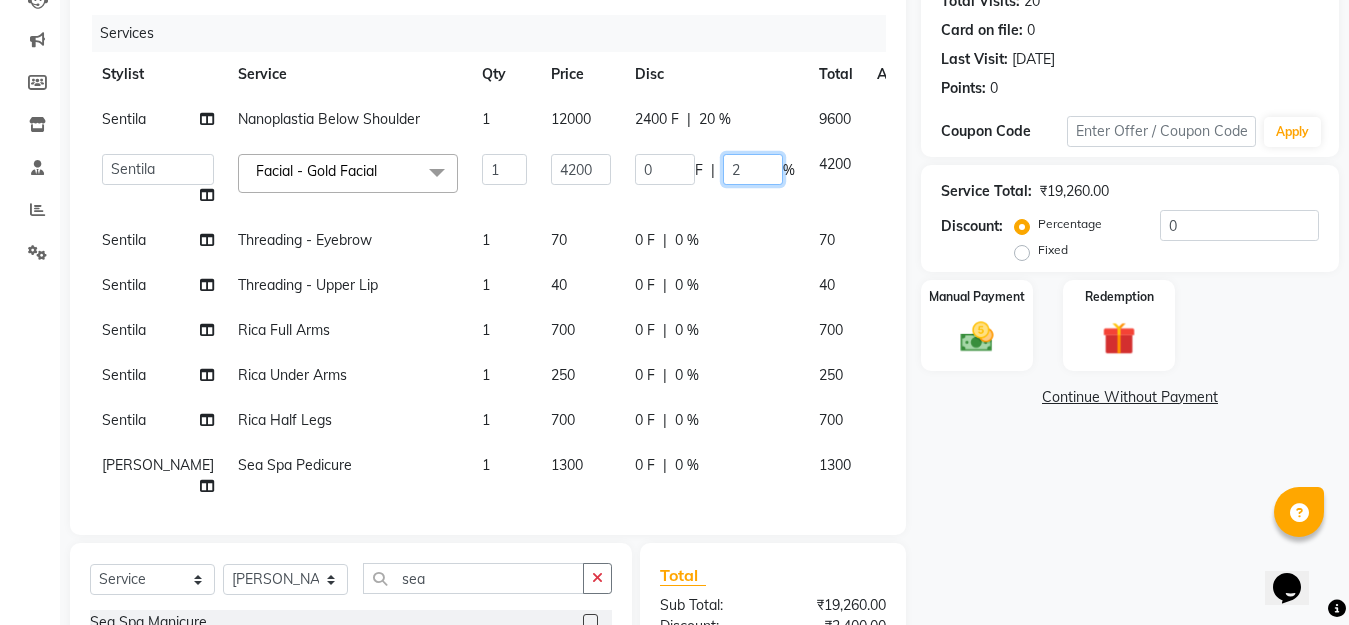type on "20" 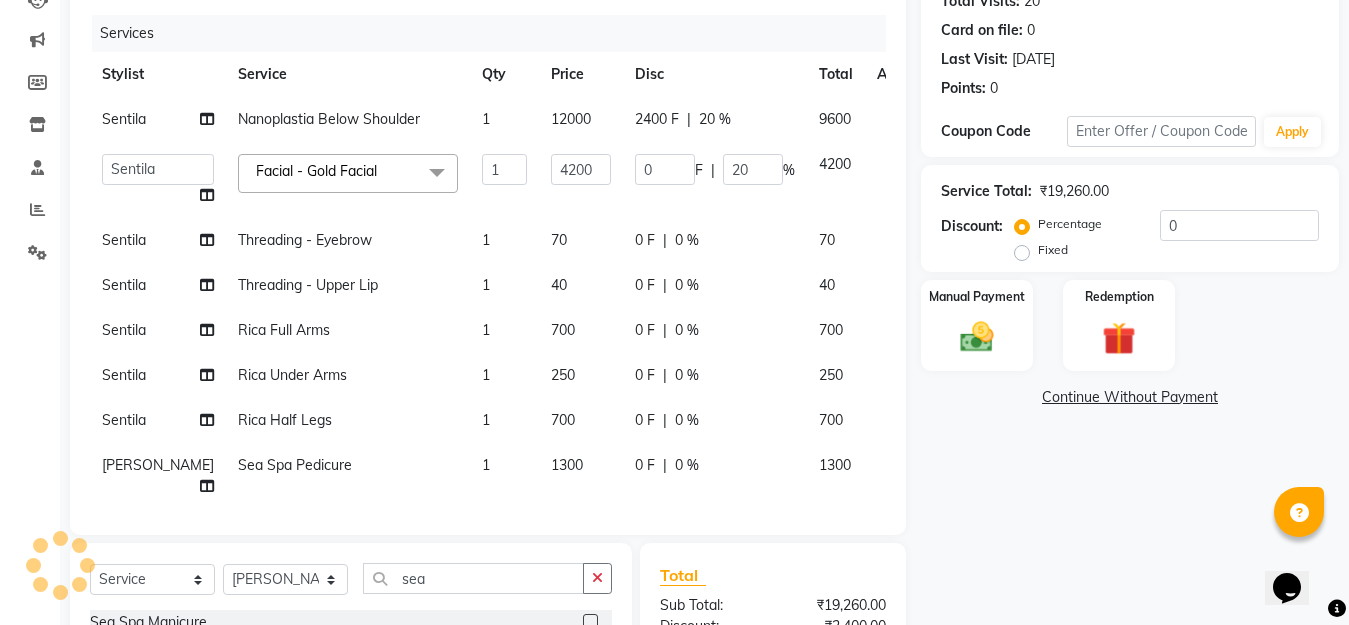 click on "Name: [PERSON_NAME] Membership:  No Active Membership  Total Visits:  20 Card on file:  0 Last Visit:   [DATE] Points:   0  Coupon Code Apply Service Total:  ₹19,260.00  Discount:  Percentage   Fixed  0 Manual Payment Redemption  Continue Without Payment" 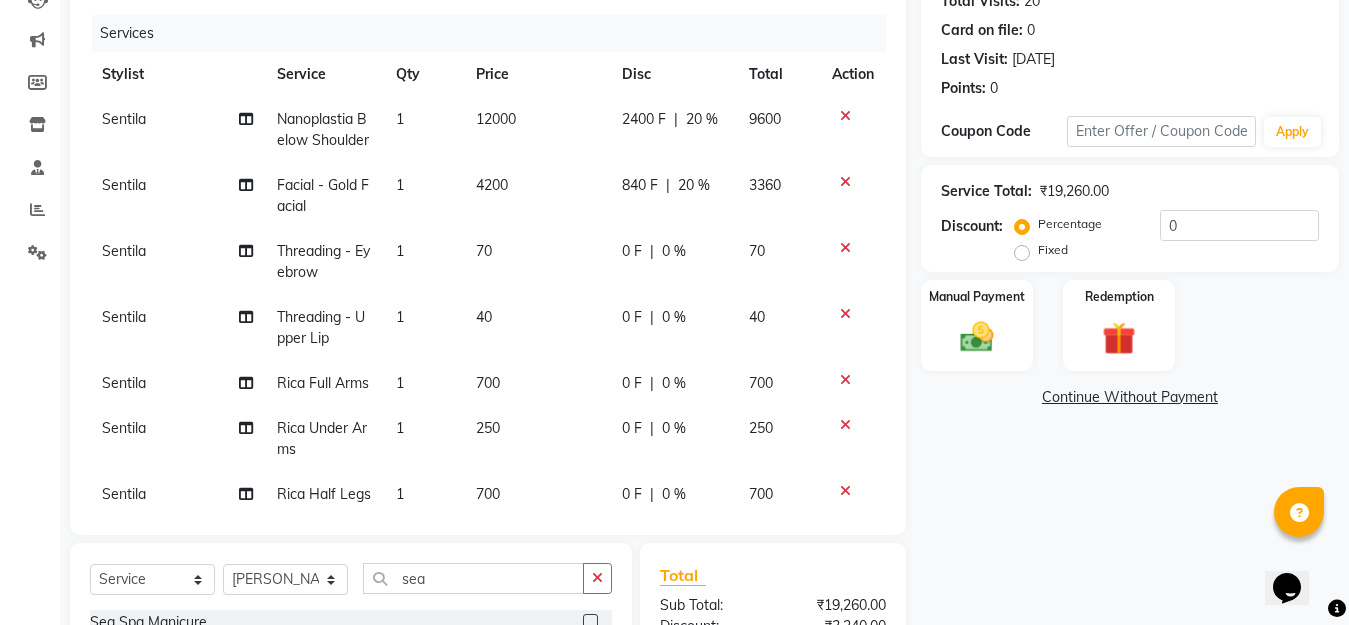 click on "Name: [PERSON_NAME] Membership:  No Active Membership  Total Visits:  20 Card on file:  0 Last Visit:   [DATE] Points:   0  Coupon Code Apply Service Total:  ₹19,260.00  Discount:  Percentage   Fixed  0 Manual Payment Redemption  Continue Without Payment" 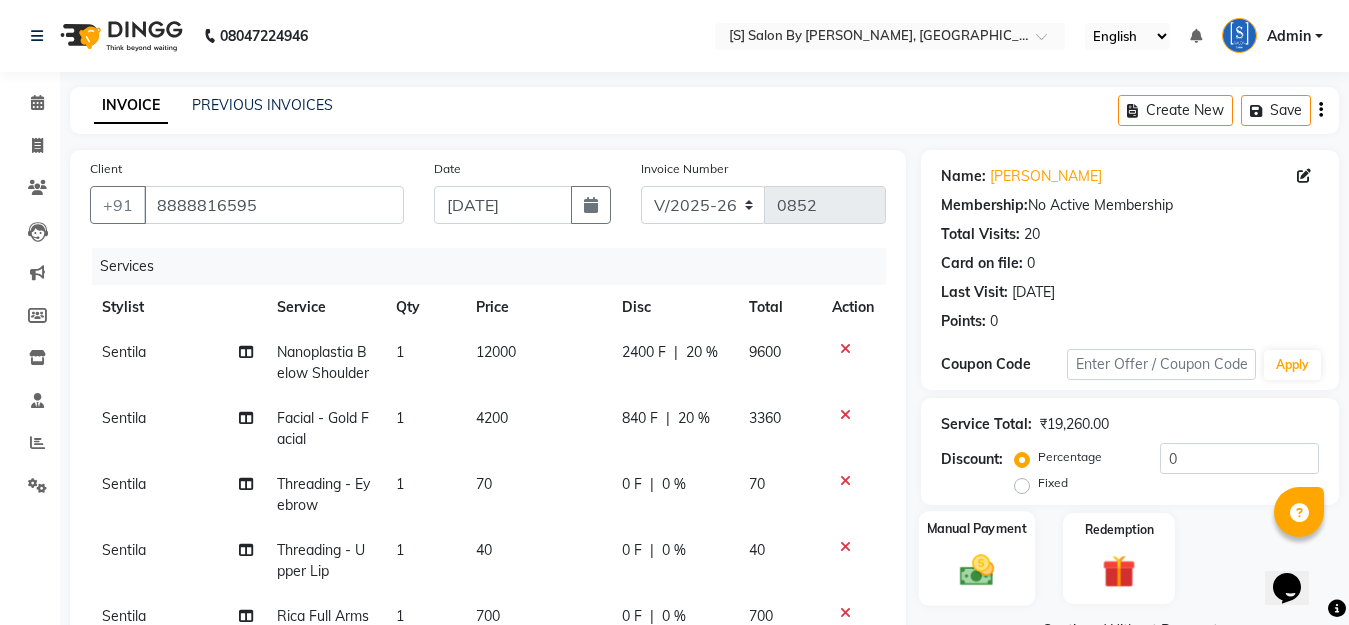 scroll, scrollTop: 433, scrollLeft: 0, axis: vertical 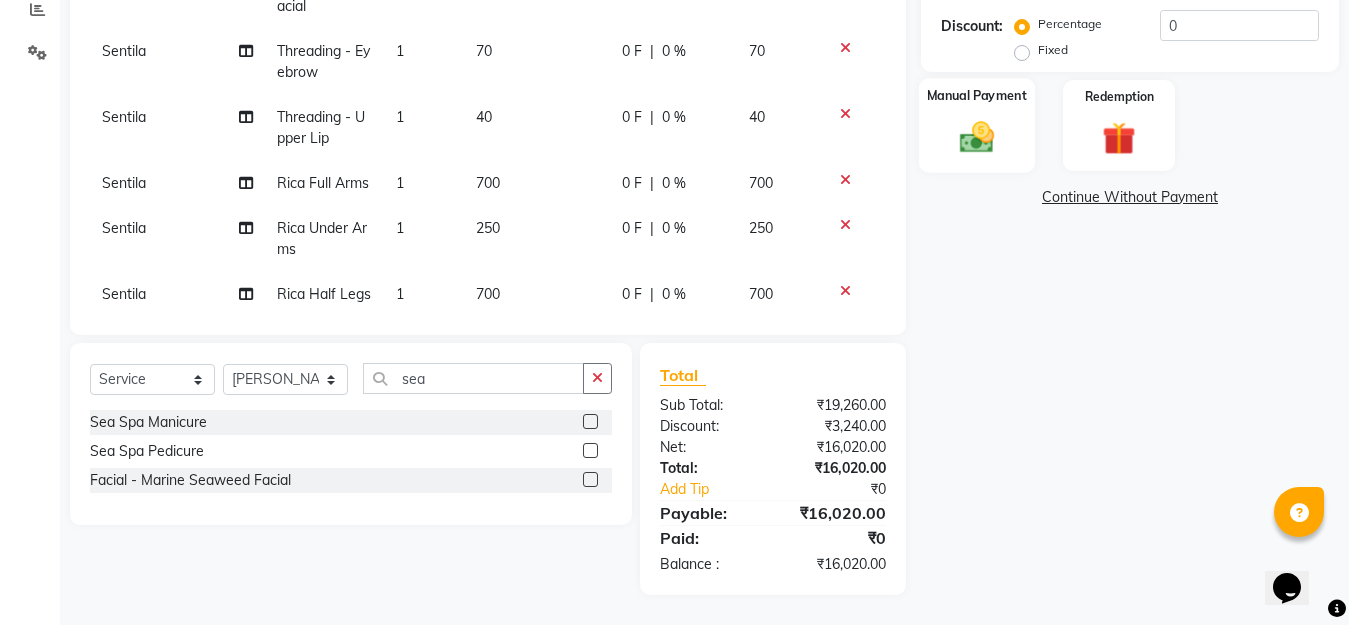 click 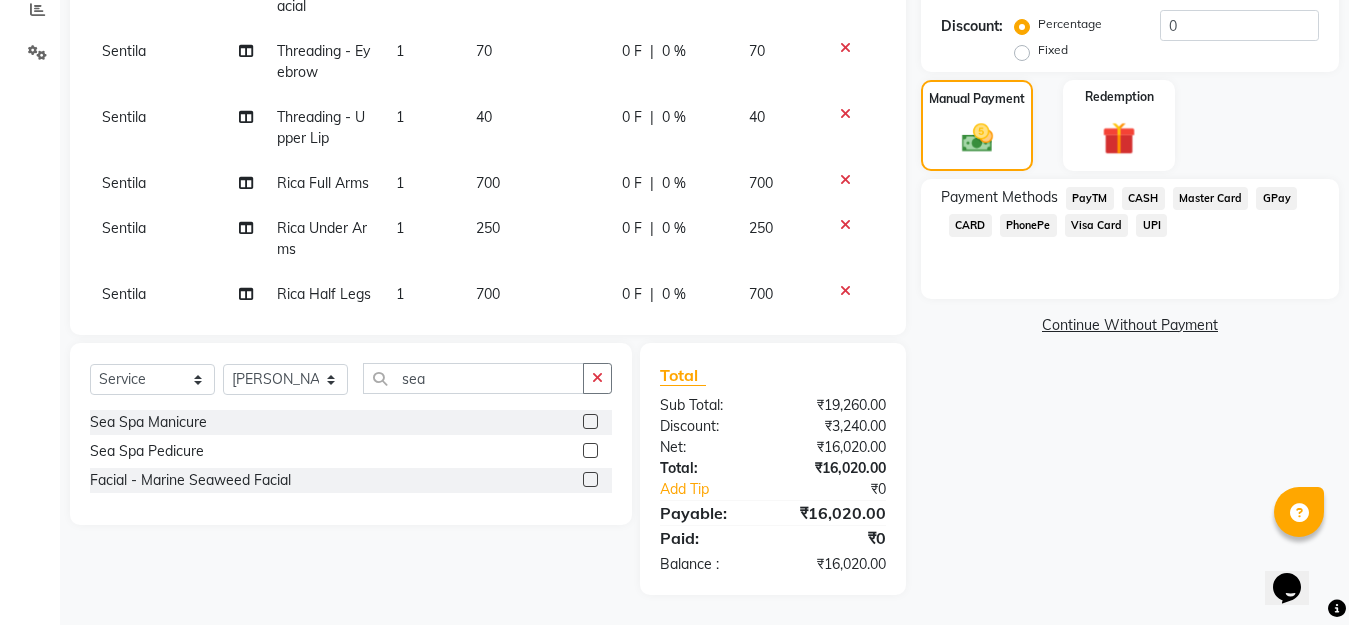 click on "GPay" 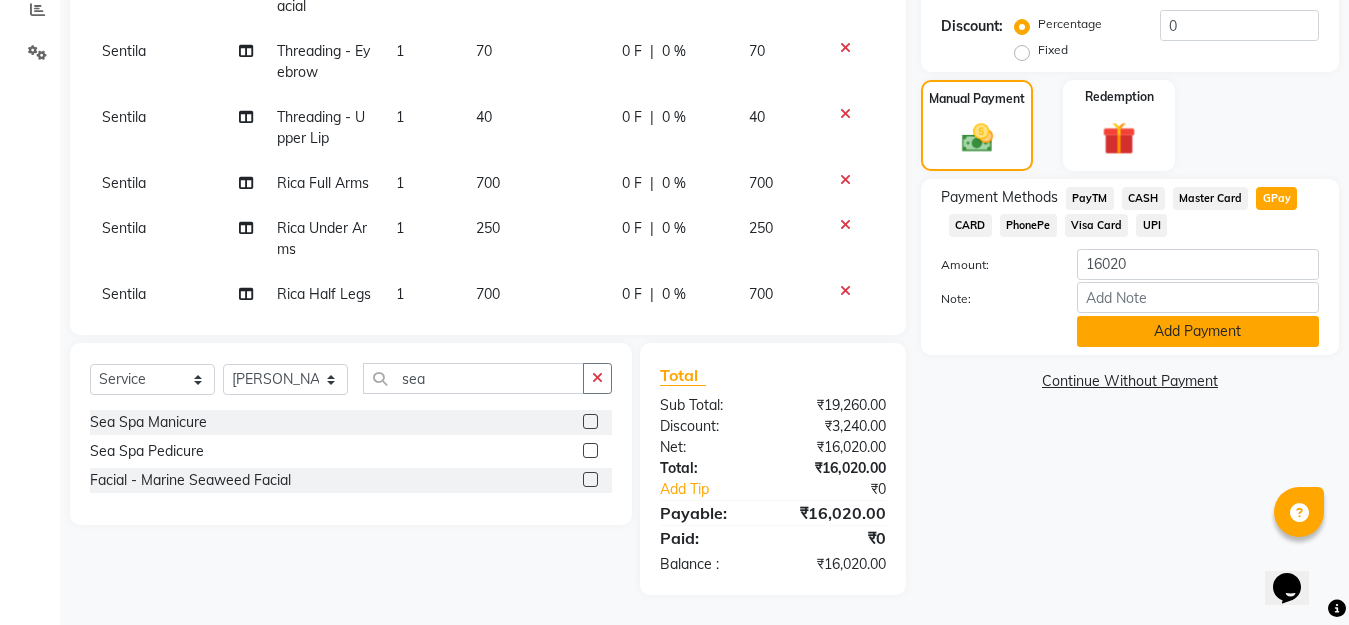 click on "Add Payment" 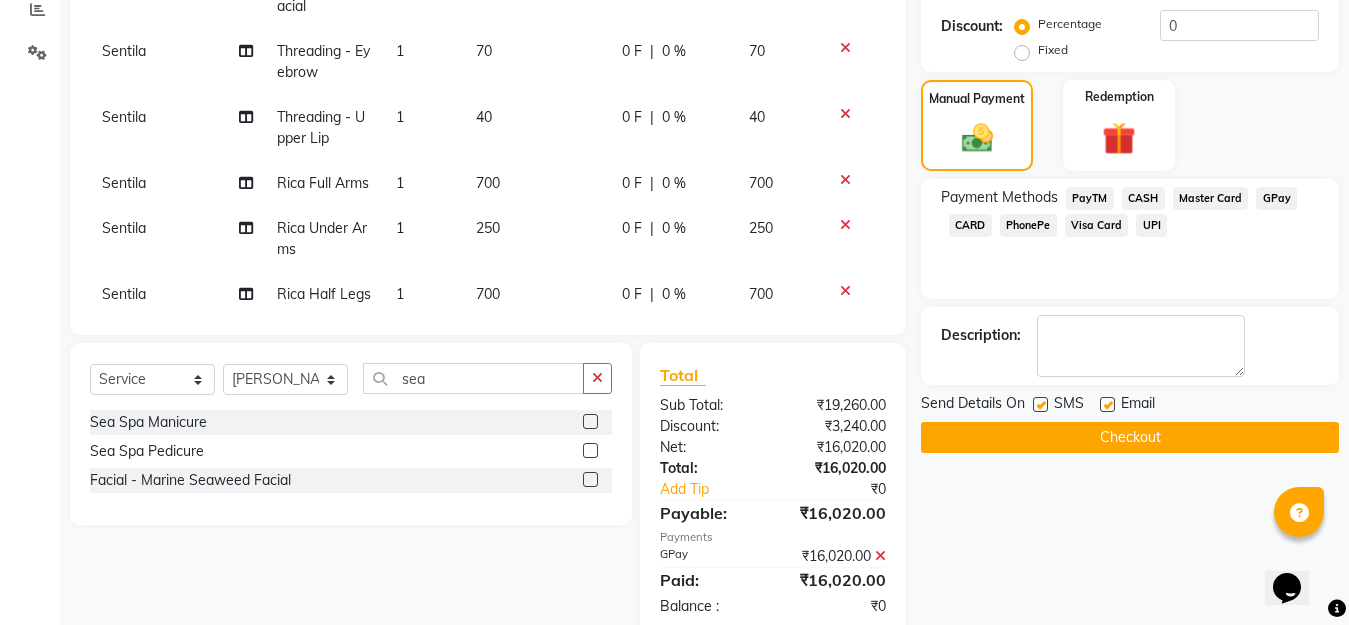 click on "Checkout" 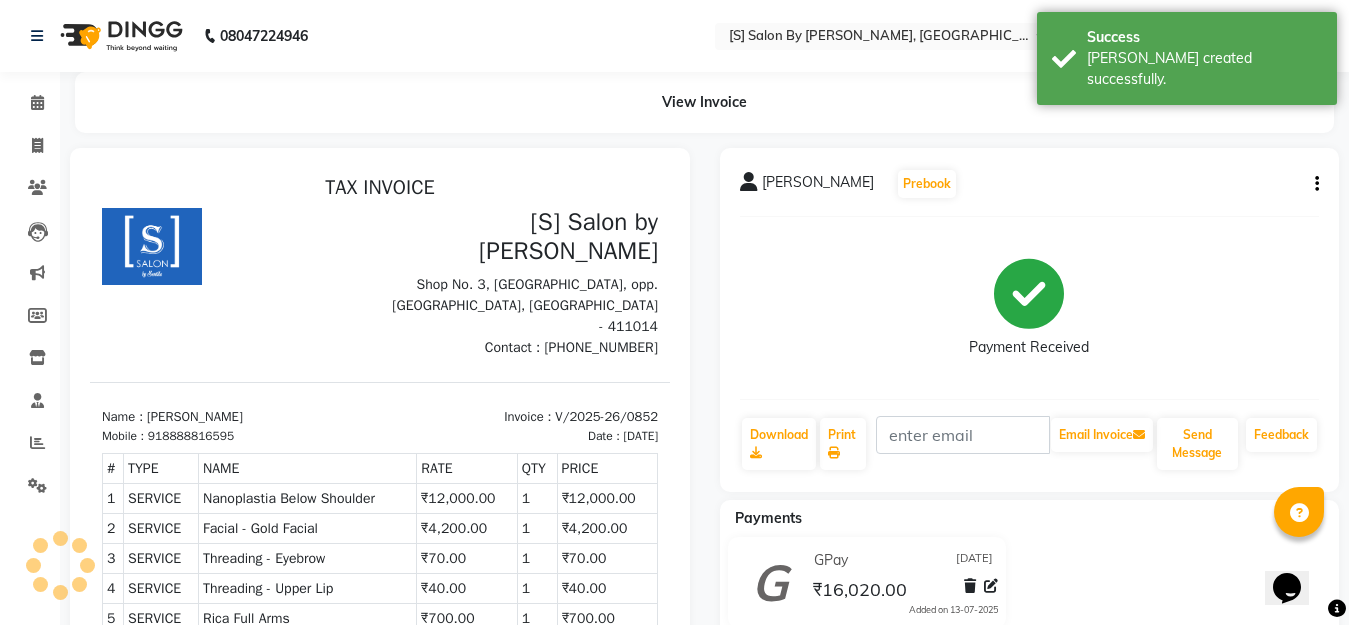 scroll, scrollTop: 0, scrollLeft: 0, axis: both 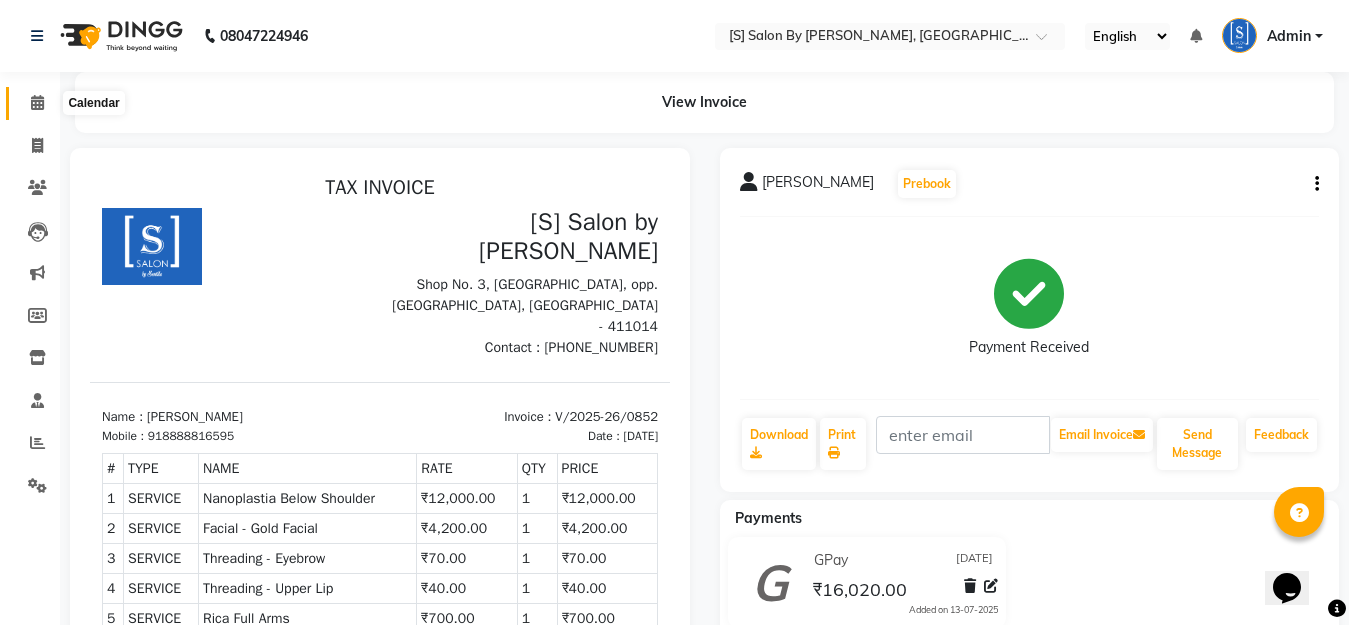 click 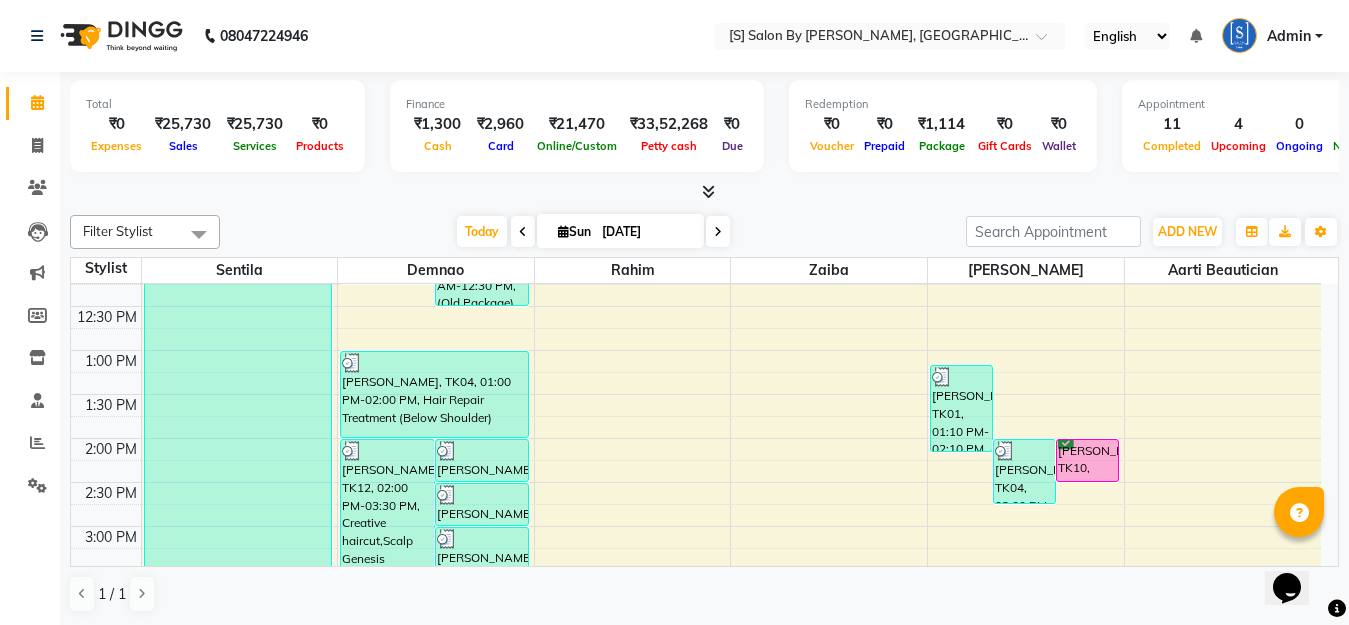 scroll, scrollTop: 469, scrollLeft: 0, axis: vertical 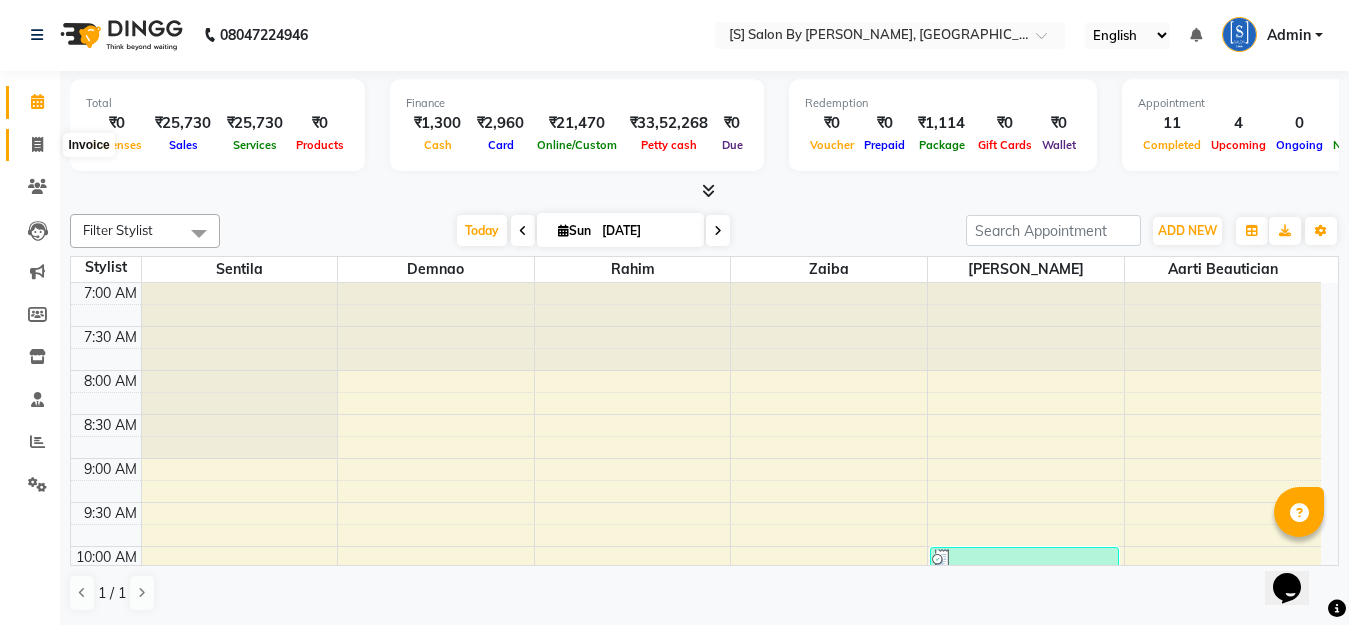 click 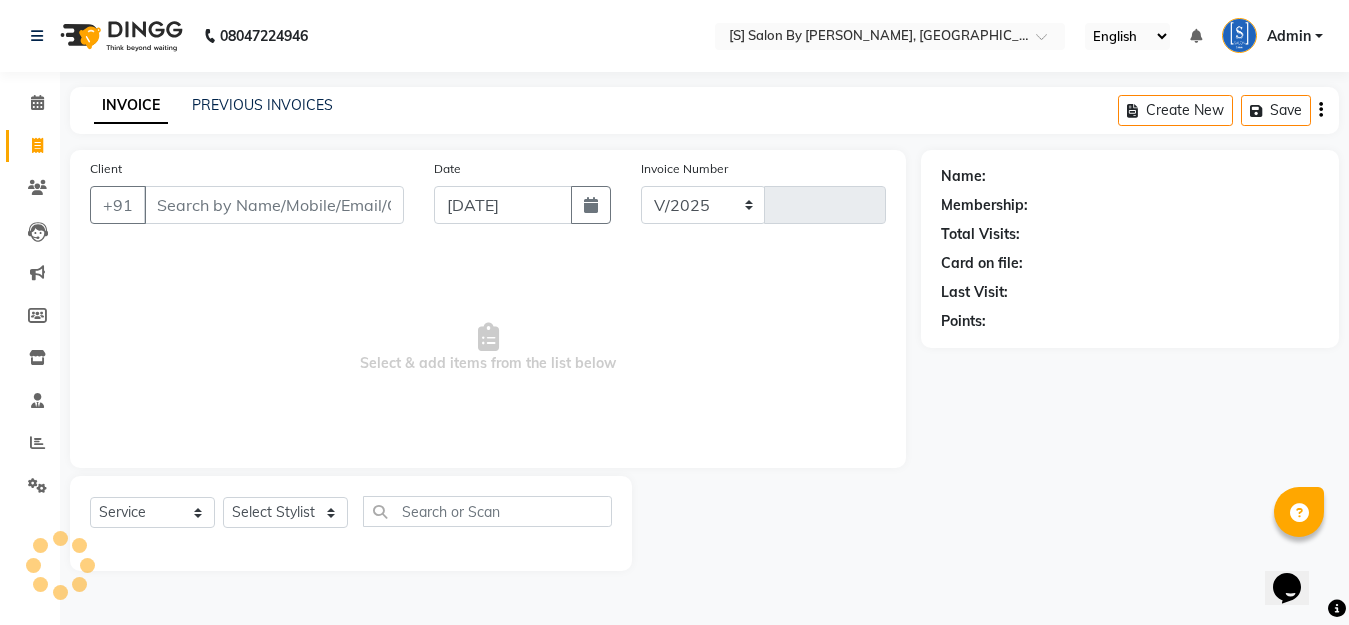 select on "45" 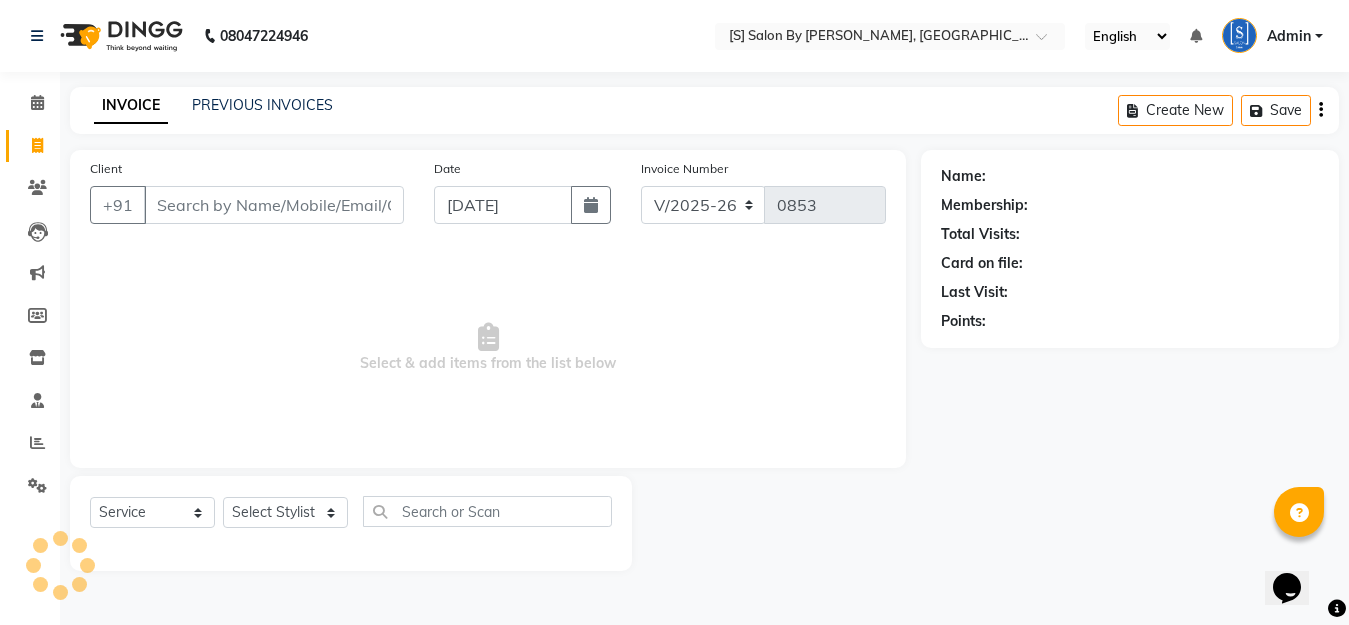scroll, scrollTop: 0, scrollLeft: 0, axis: both 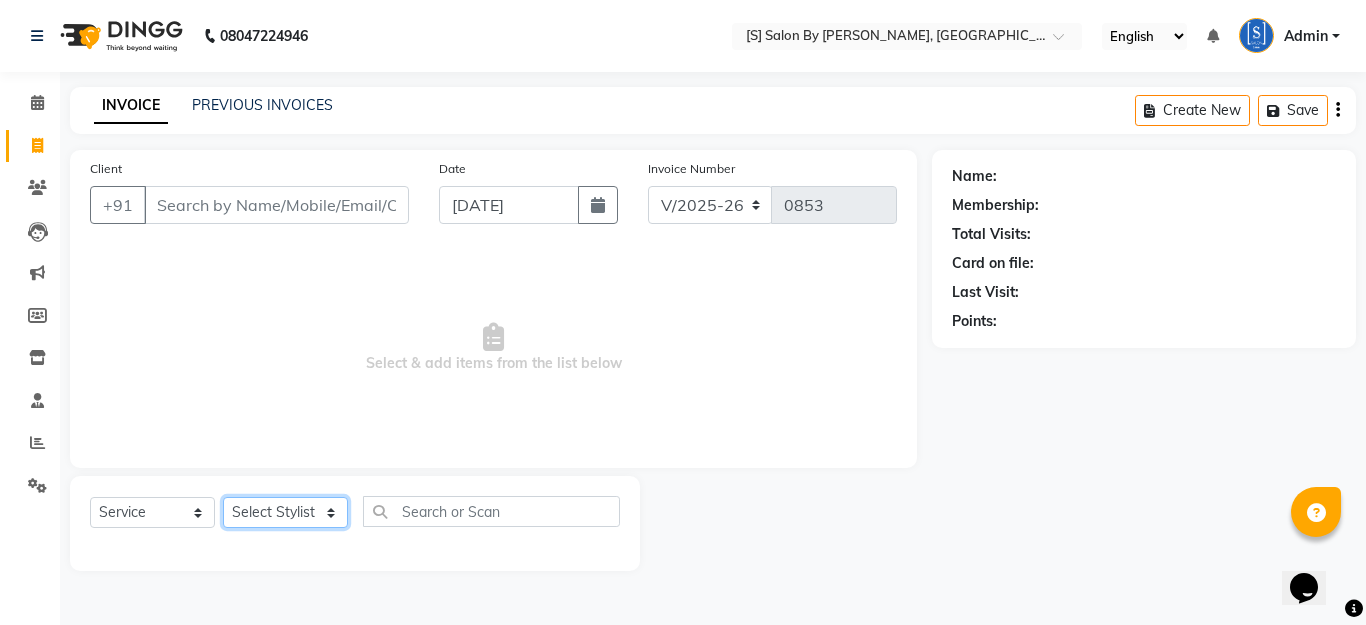 click on "Select Stylist" 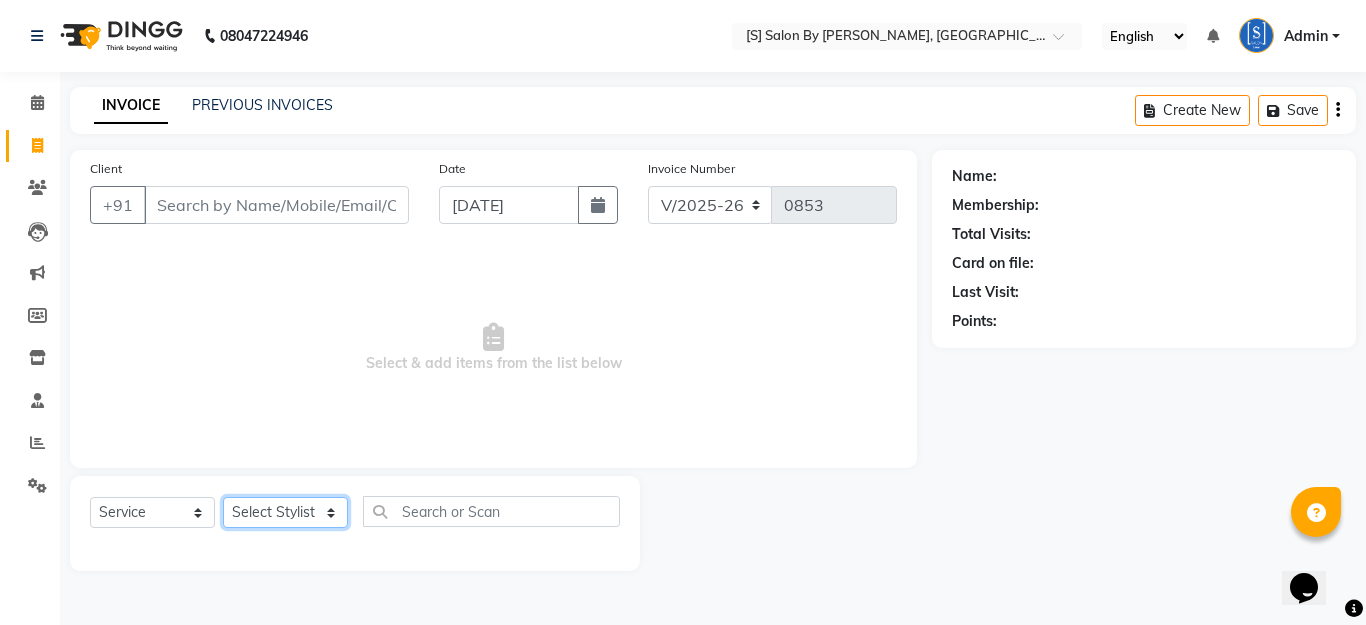 select on "4280" 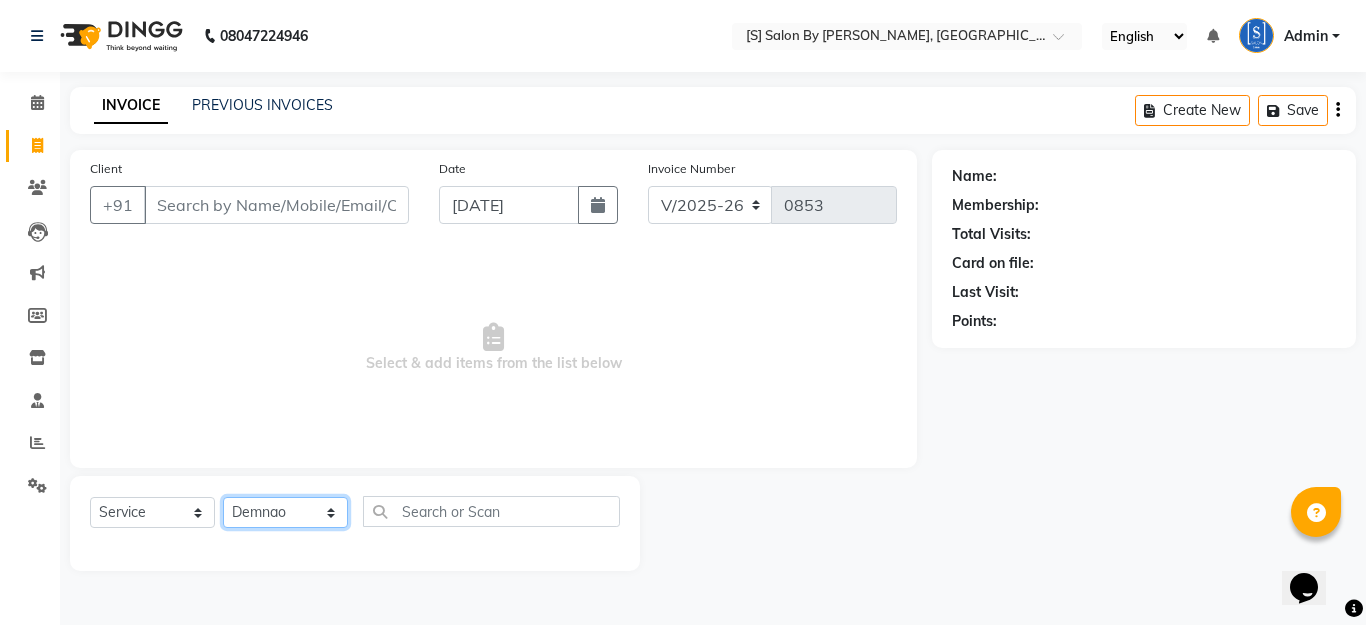 click on "Select Stylist Aarti Beautician Demnao [PERSON_NAME]  [PERSON_NAME]" 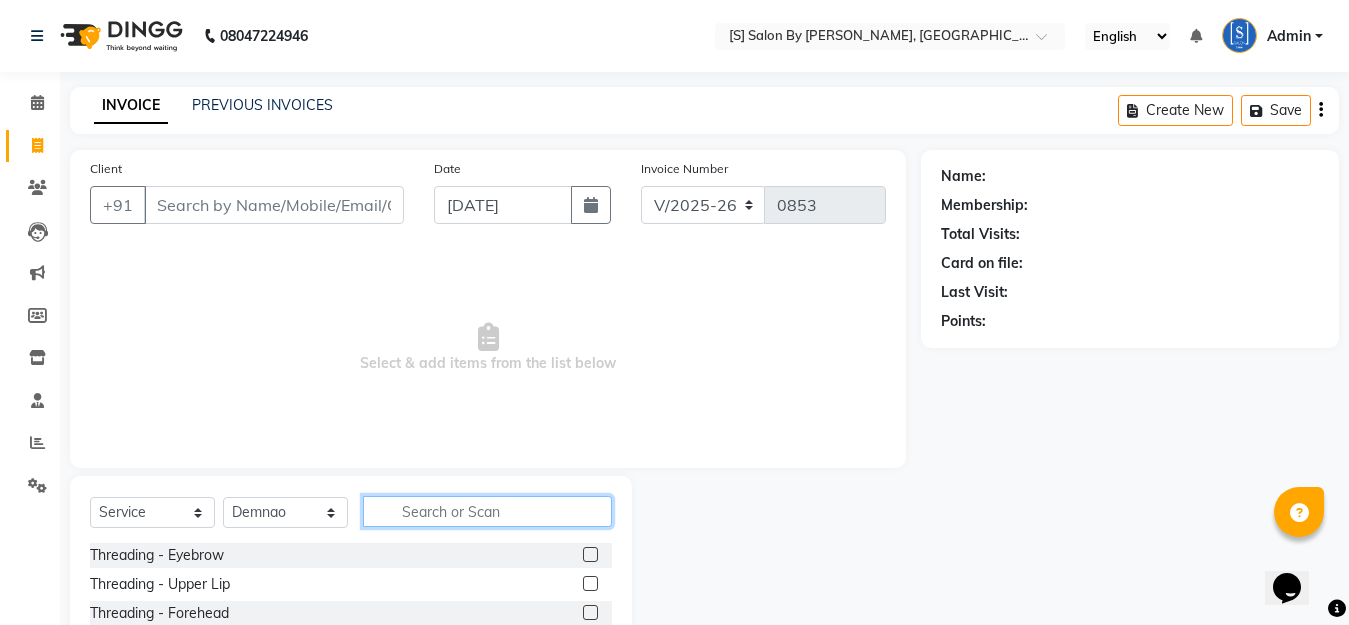 click 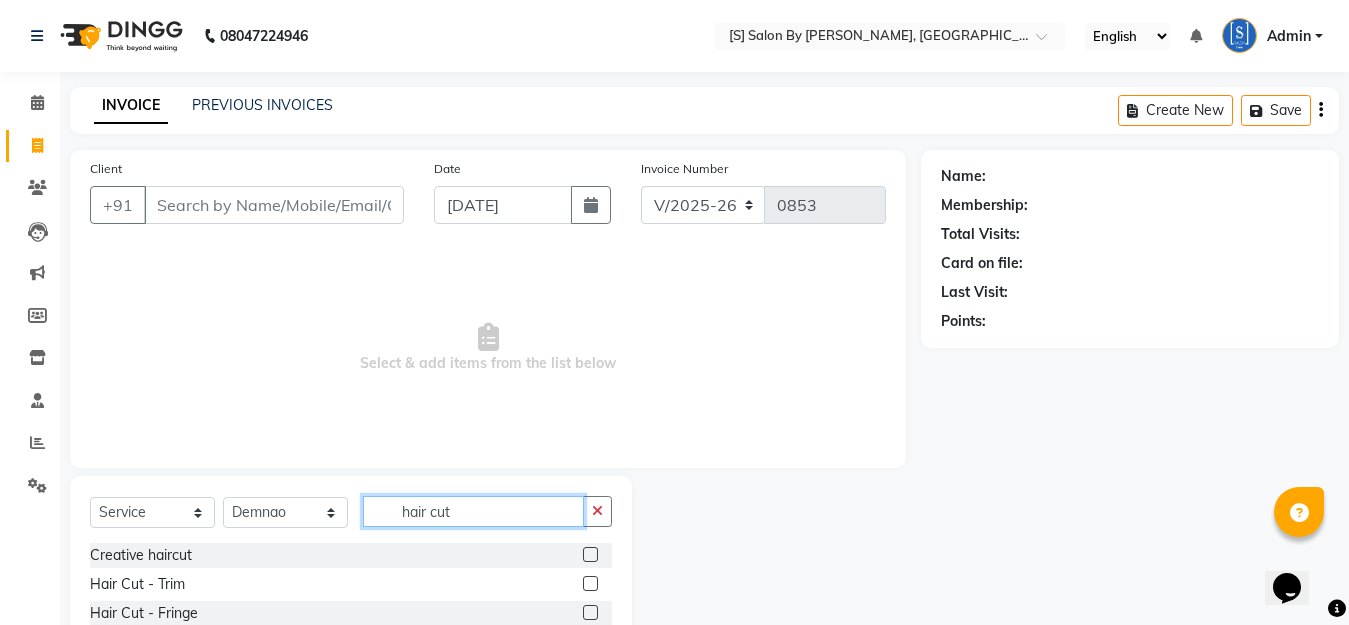 scroll, scrollTop: 61, scrollLeft: 0, axis: vertical 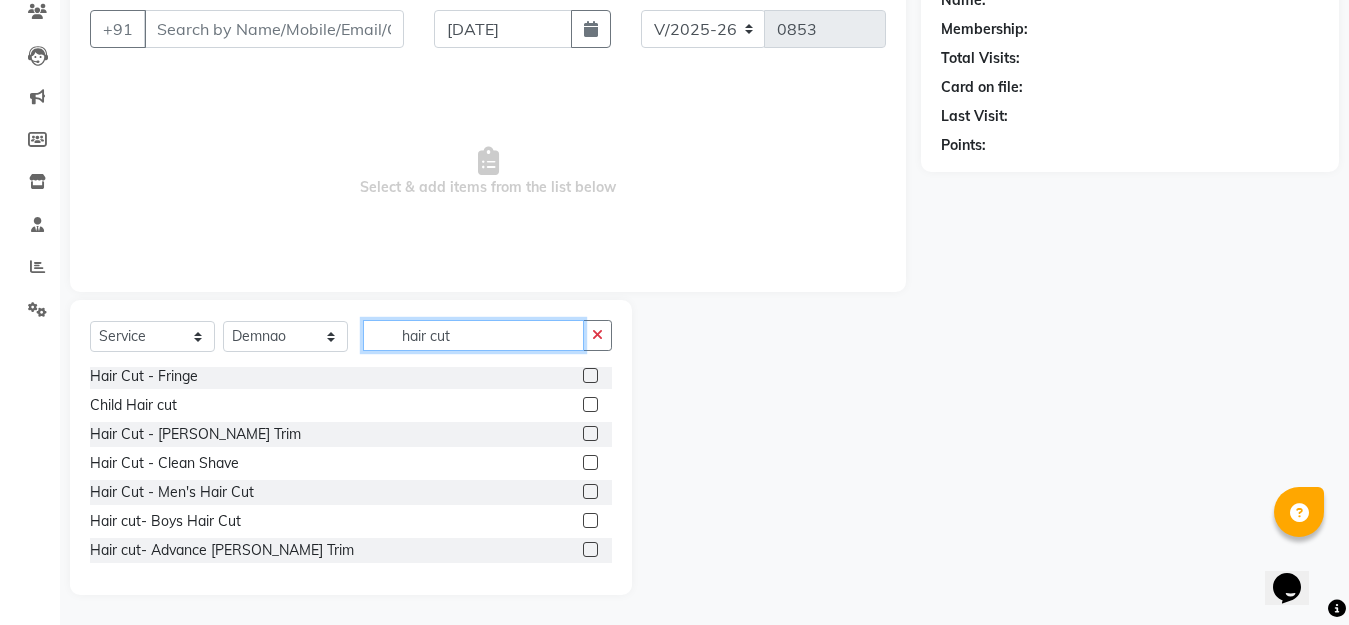 type on "hair cut" 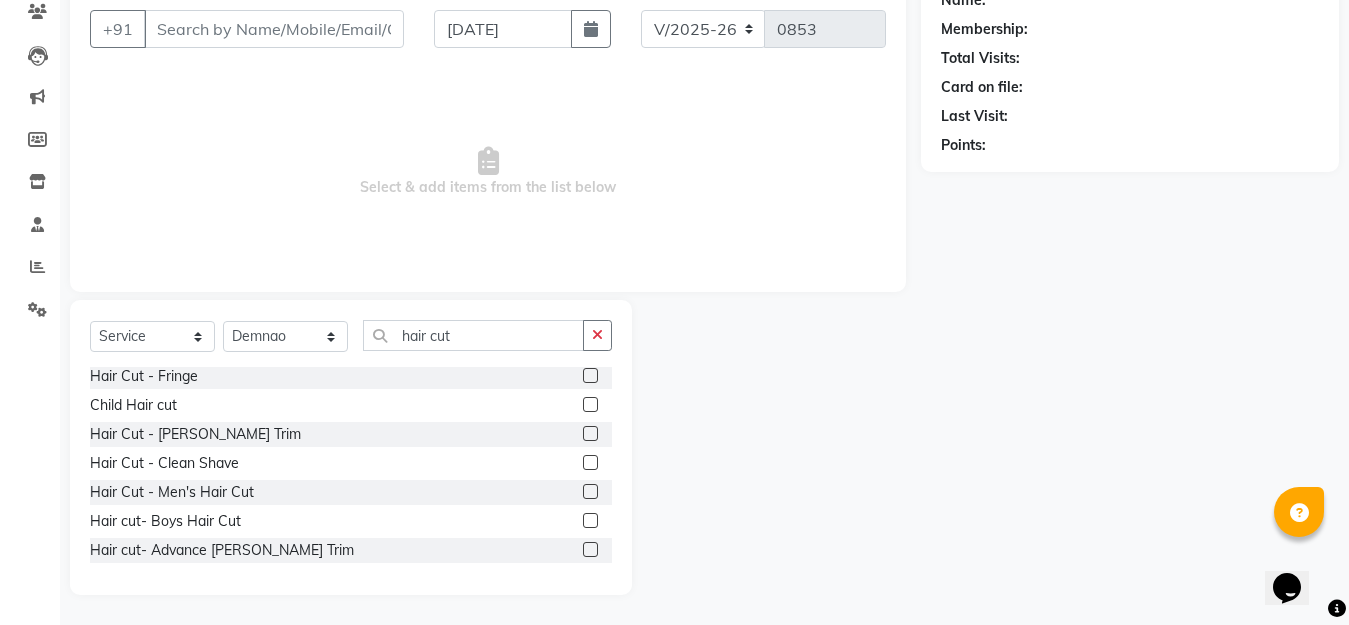 click 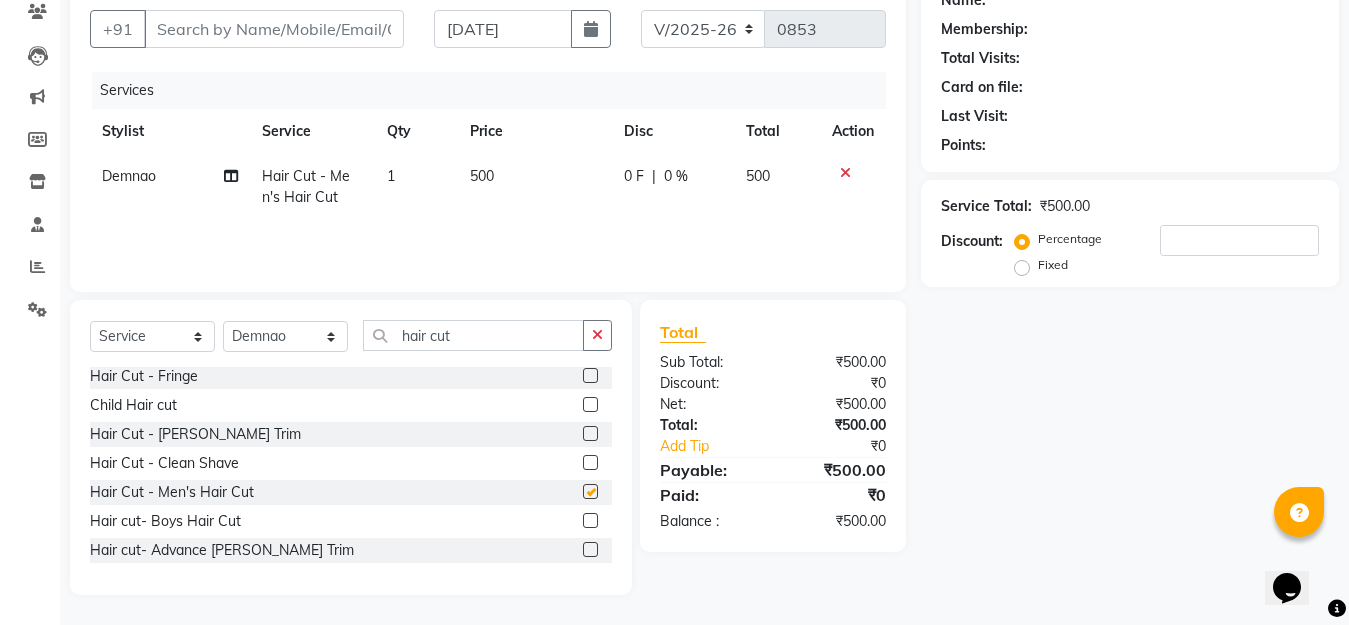 checkbox on "false" 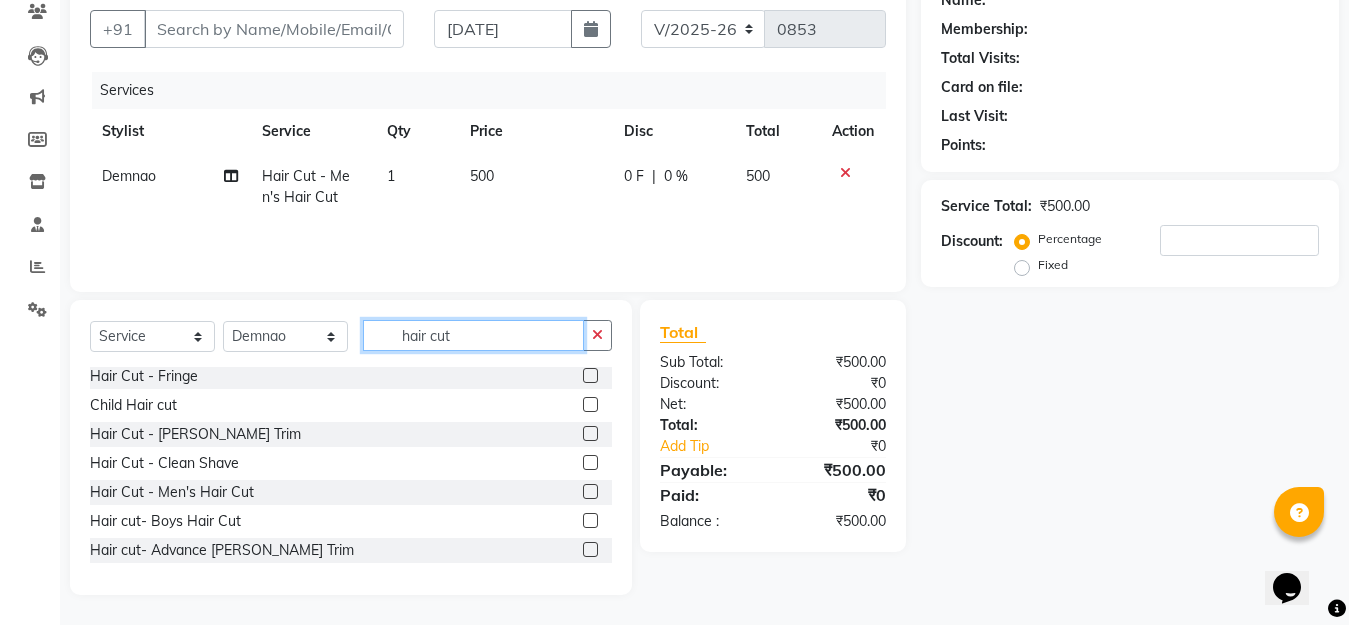 drag, startPoint x: 491, startPoint y: 336, endPoint x: 332, endPoint y: 385, distance: 166.37909 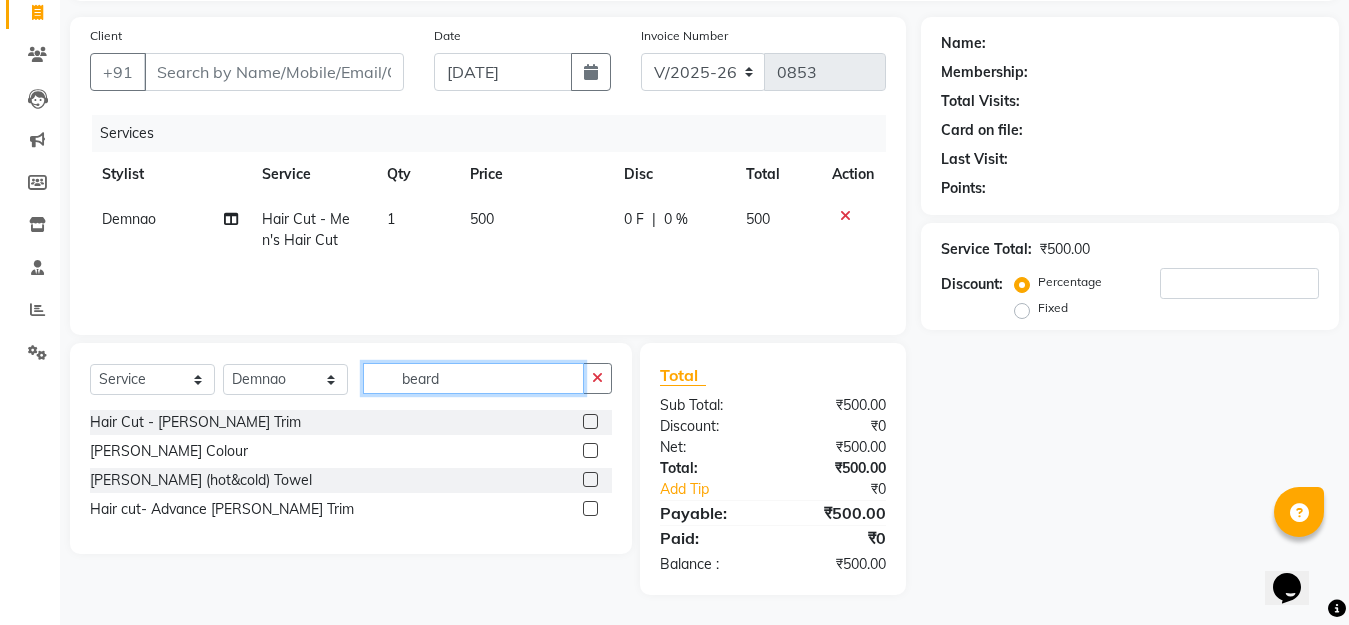 scroll, scrollTop: 133, scrollLeft: 0, axis: vertical 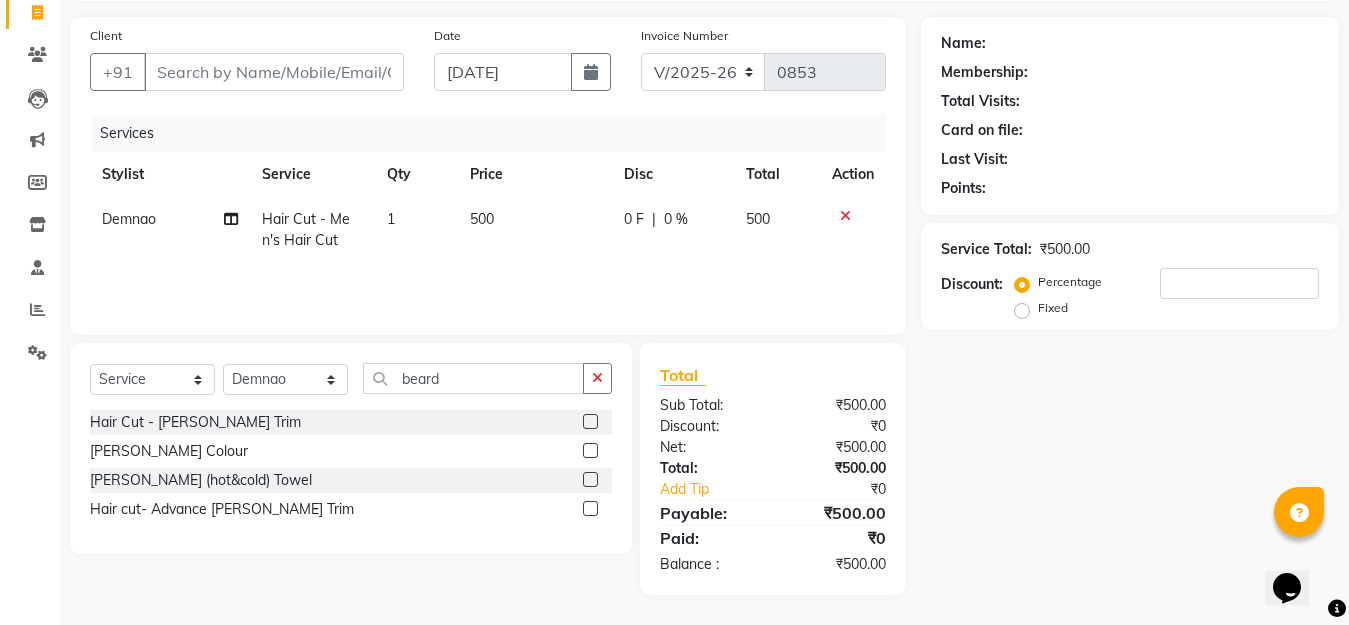 click 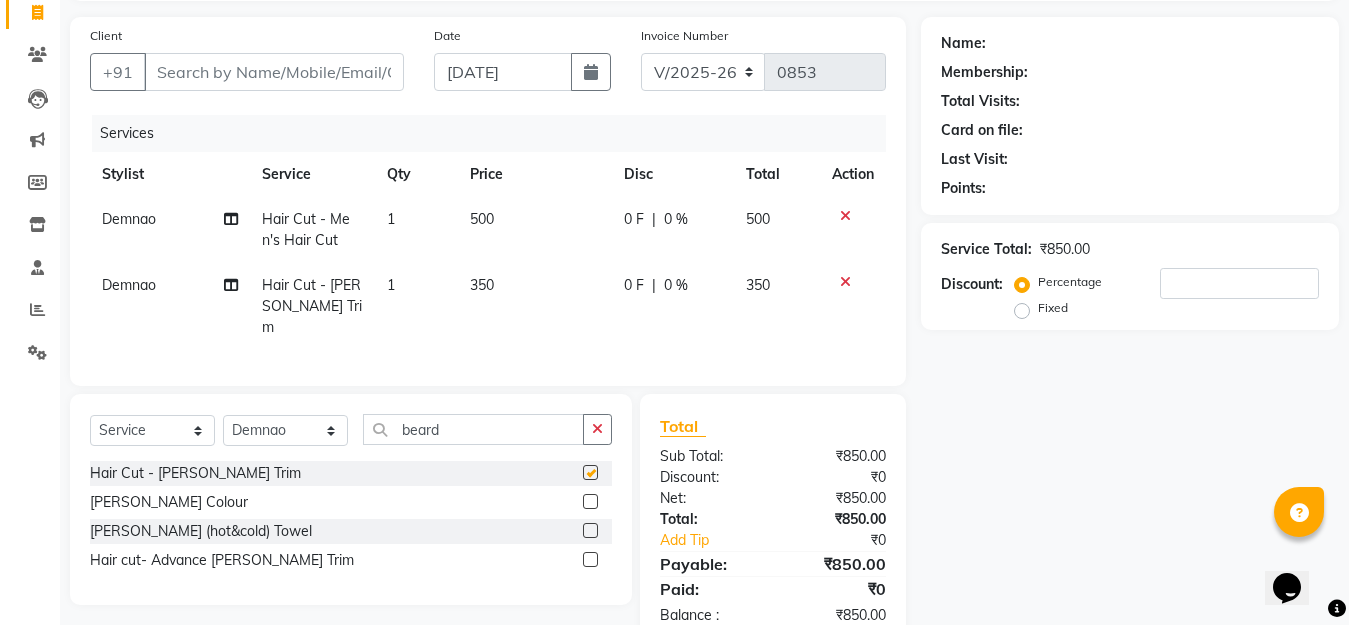 checkbox on "false" 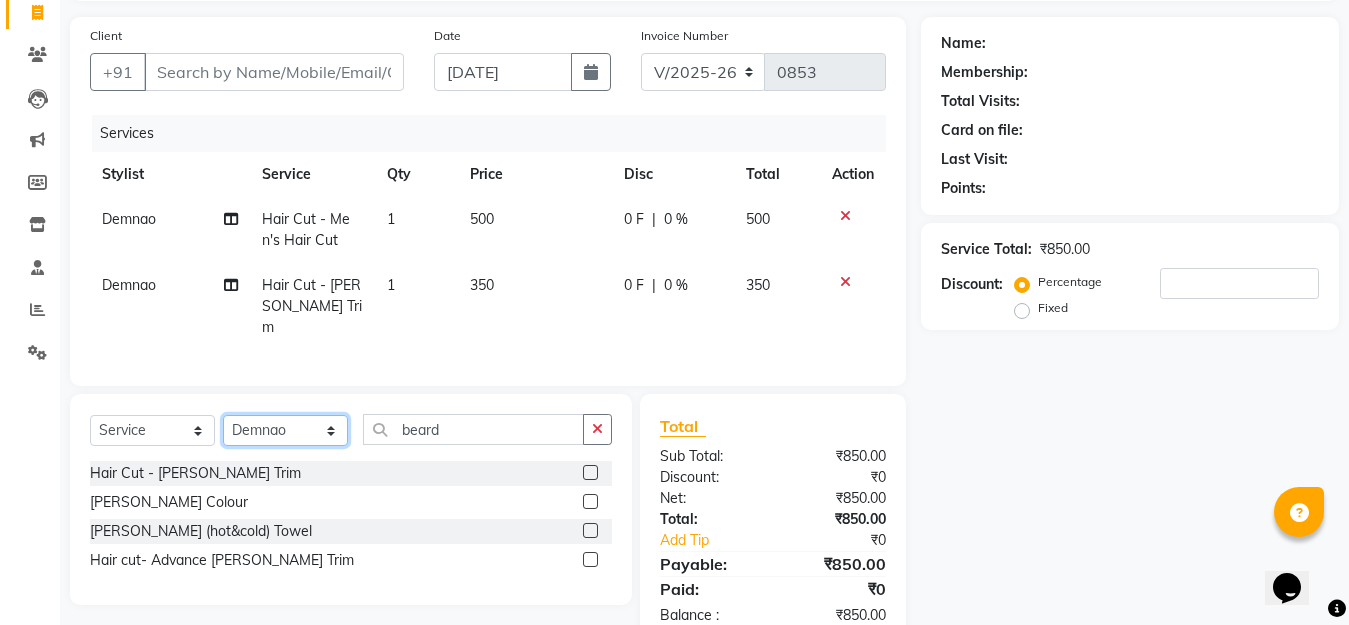click on "Select Stylist Aarti Beautician Demnao [PERSON_NAME]  [PERSON_NAME]" 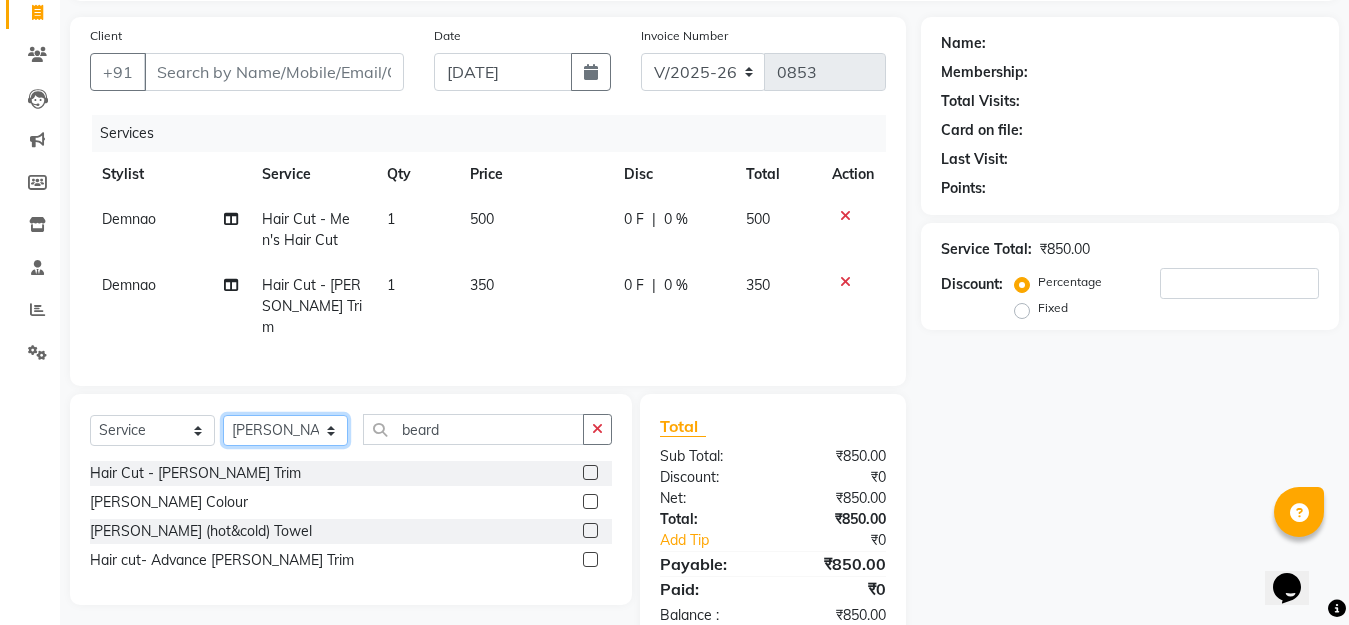 click on "Select Stylist Aarti Beautician Demnao [PERSON_NAME]  [PERSON_NAME]" 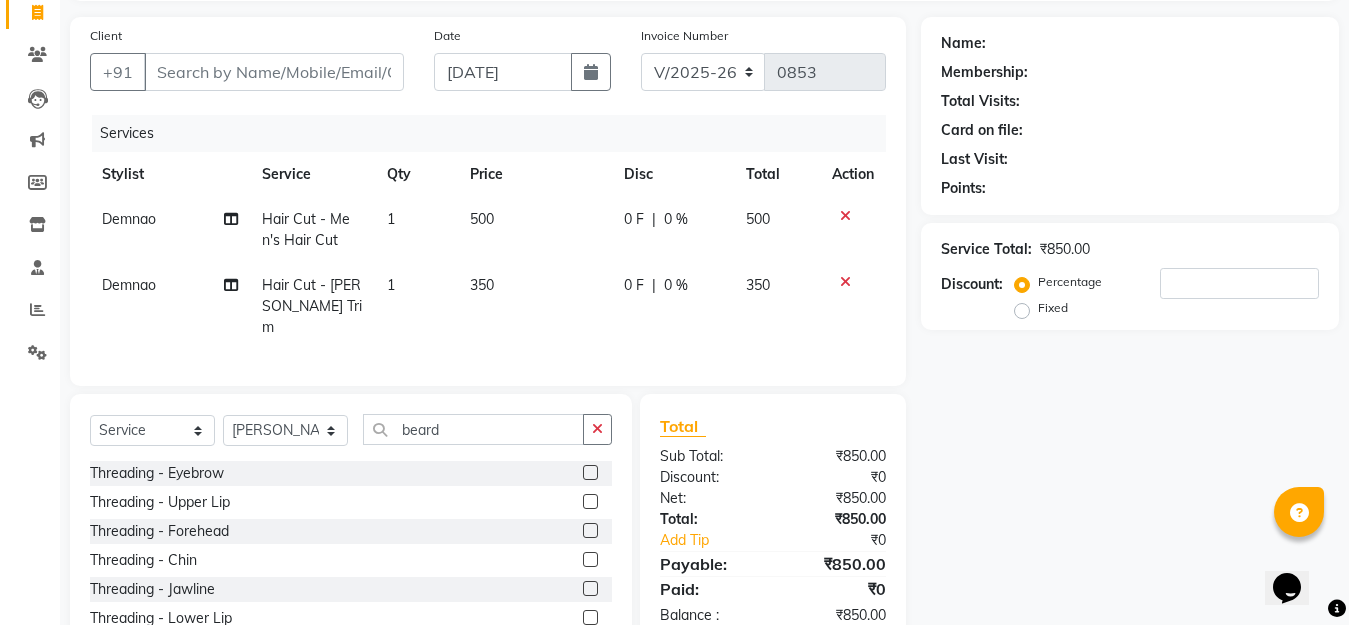 click 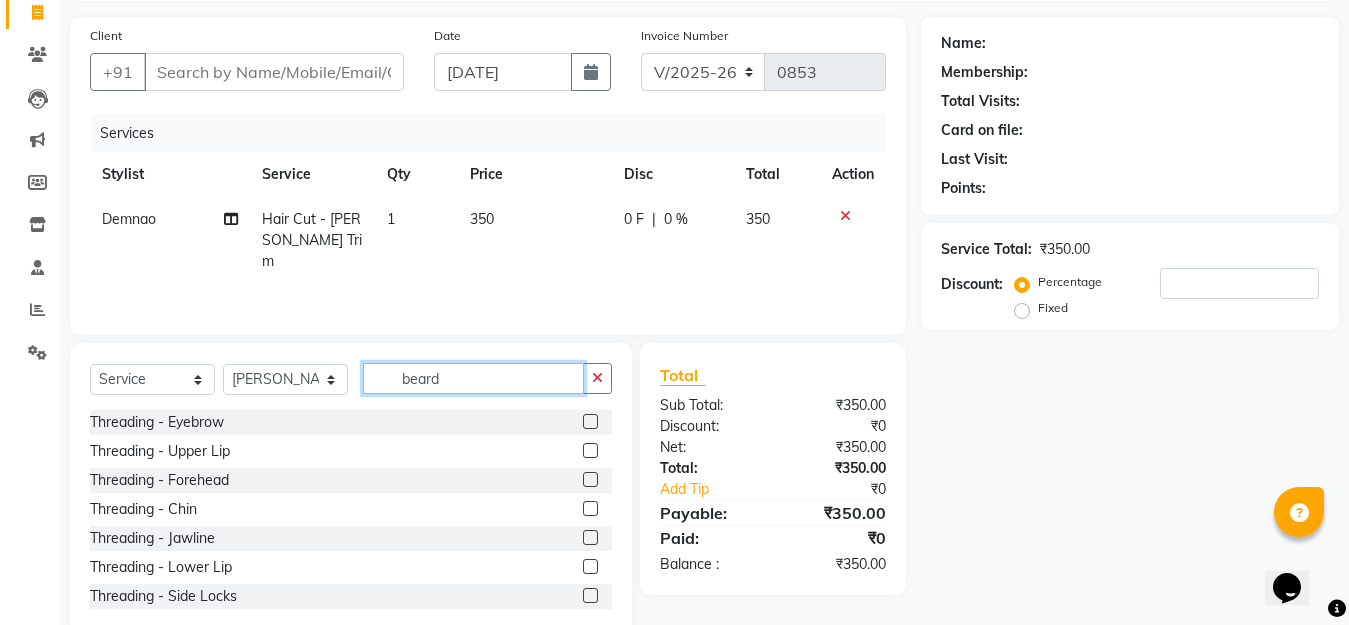 drag, startPoint x: 451, startPoint y: 378, endPoint x: 408, endPoint y: 493, distance: 122.77622 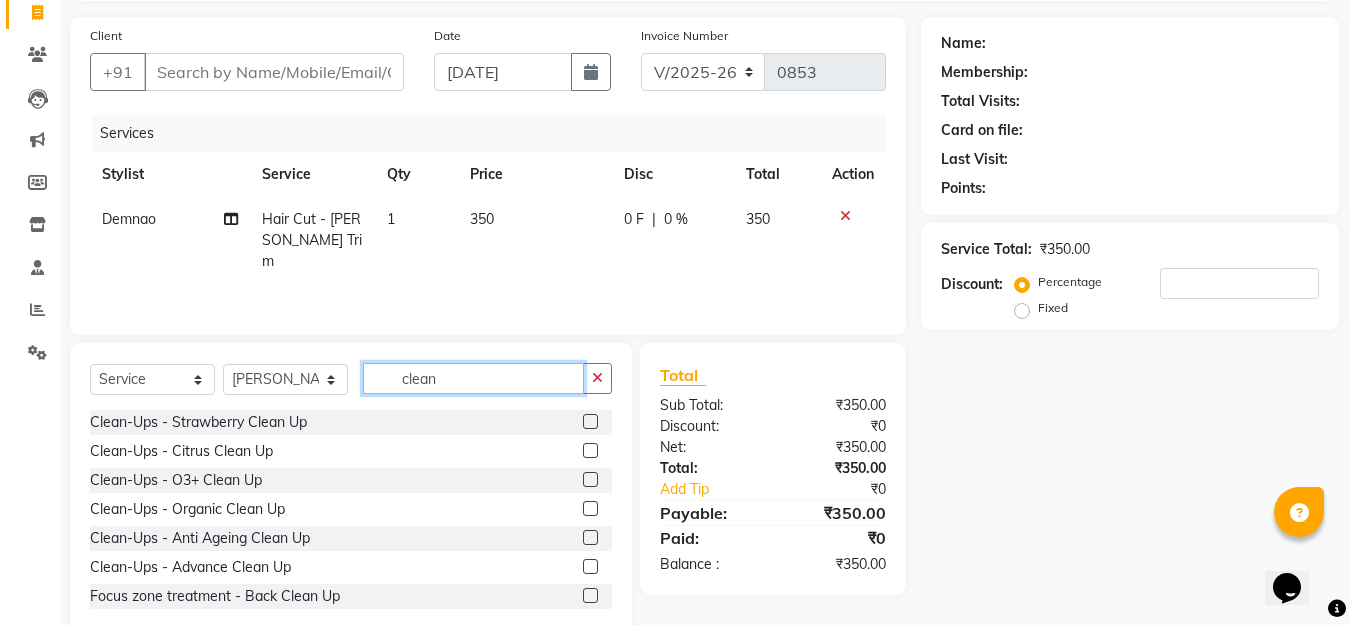 type on "clean" 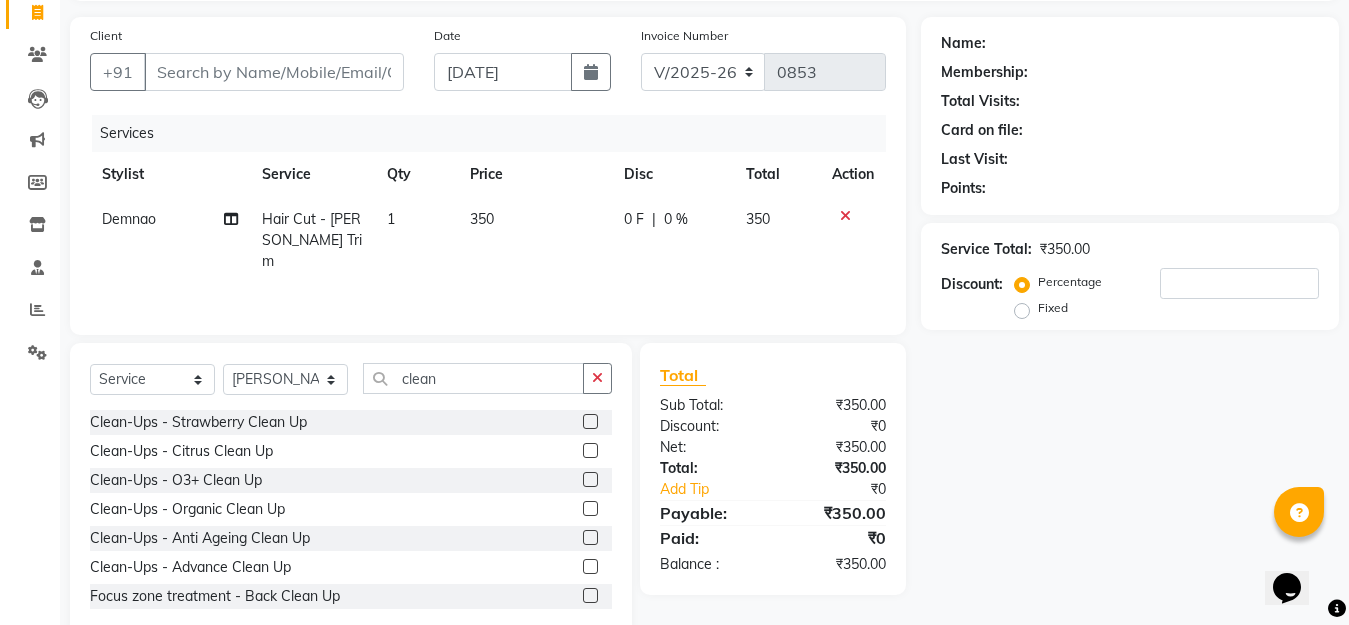 click 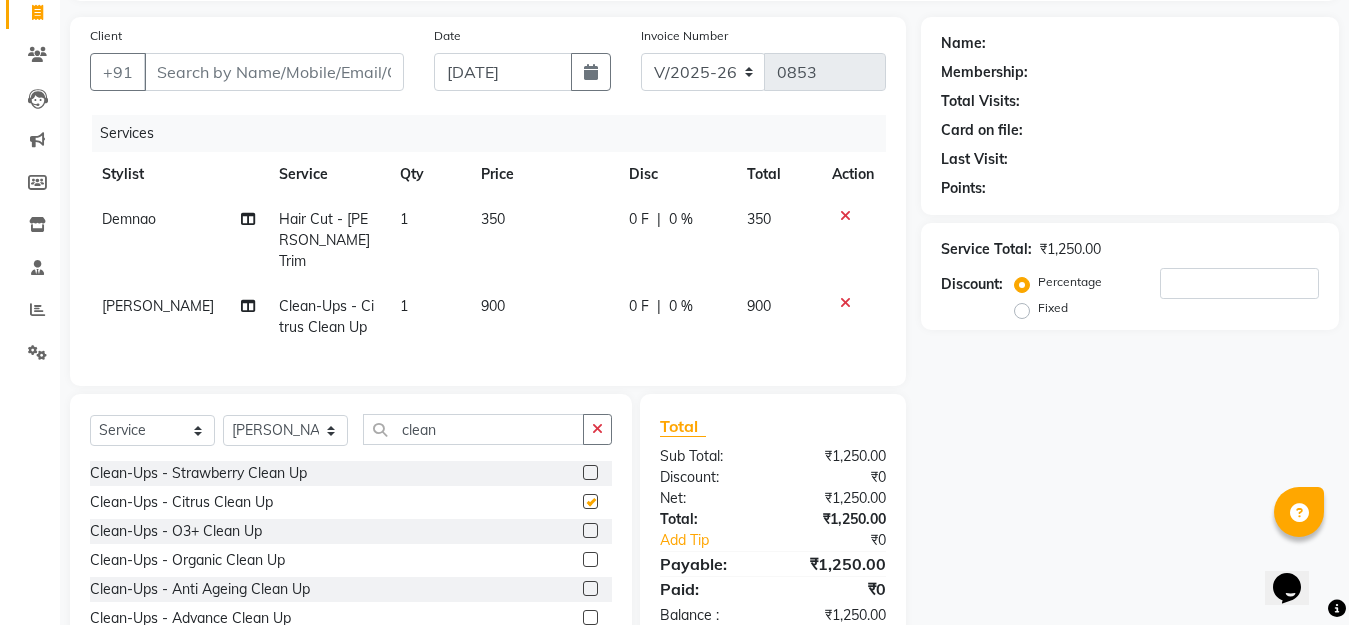 checkbox on "false" 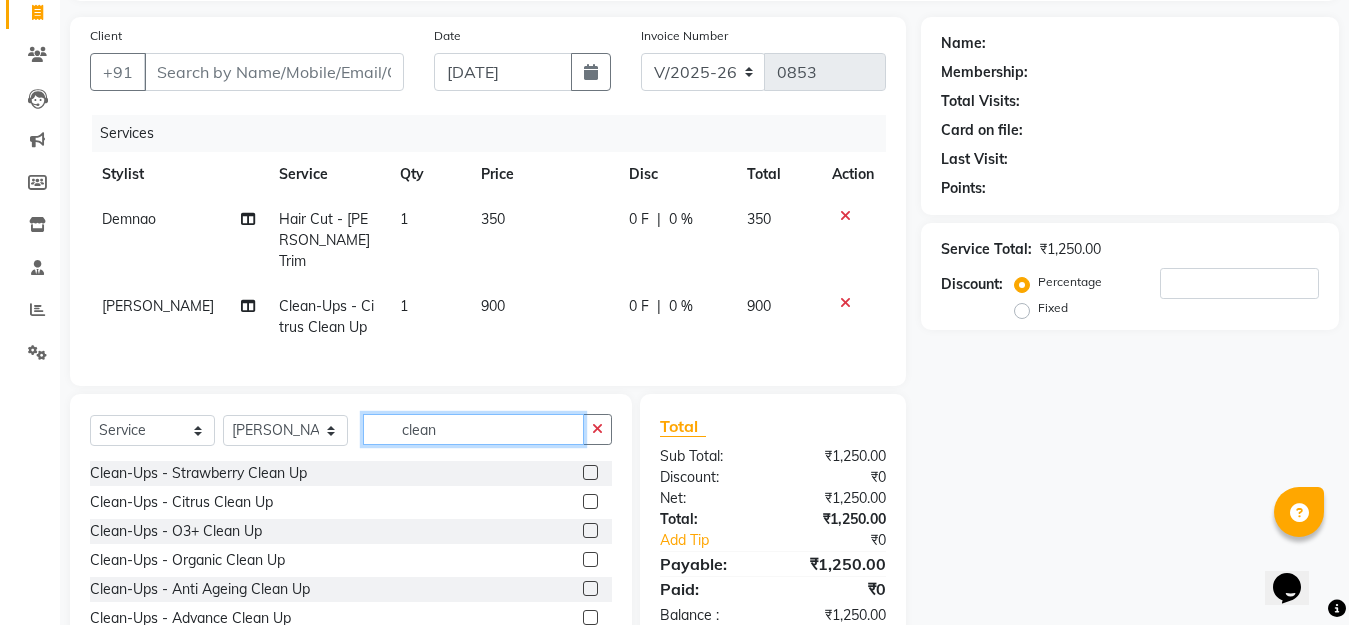 drag, startPoint x: 453, startPoint y: 426, endPoint x: 375, endPoint y: 512, distance: 116.1034 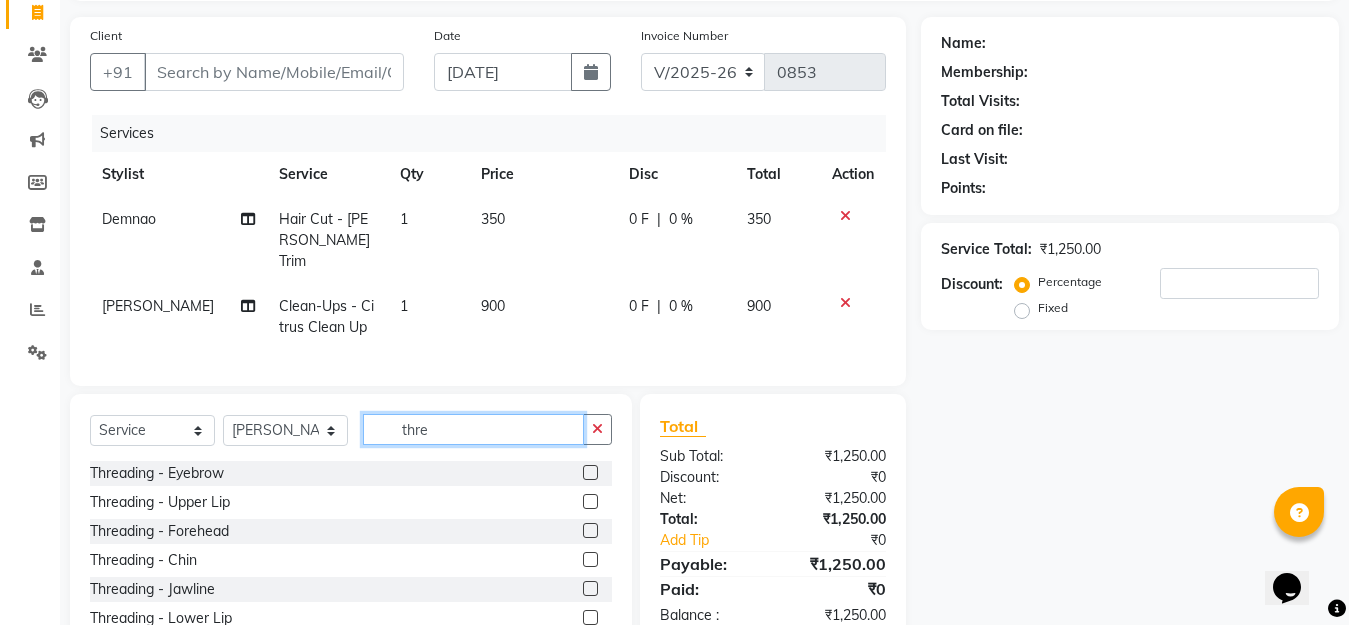type on "thre" 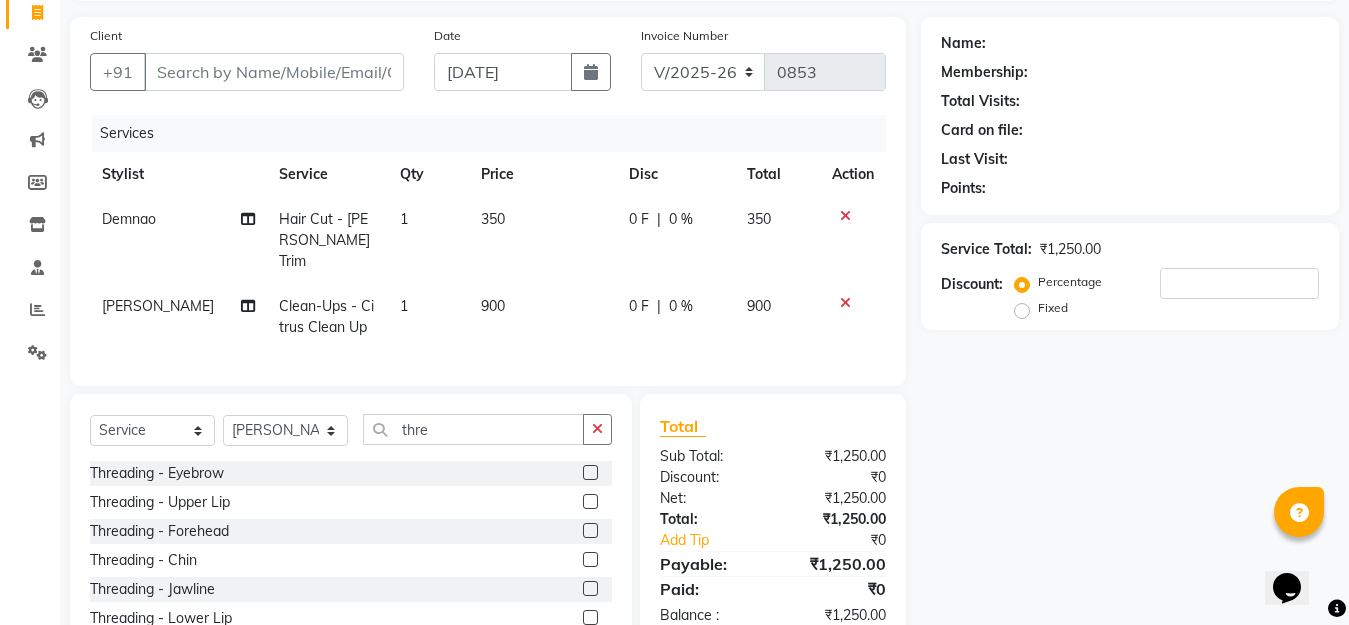 click 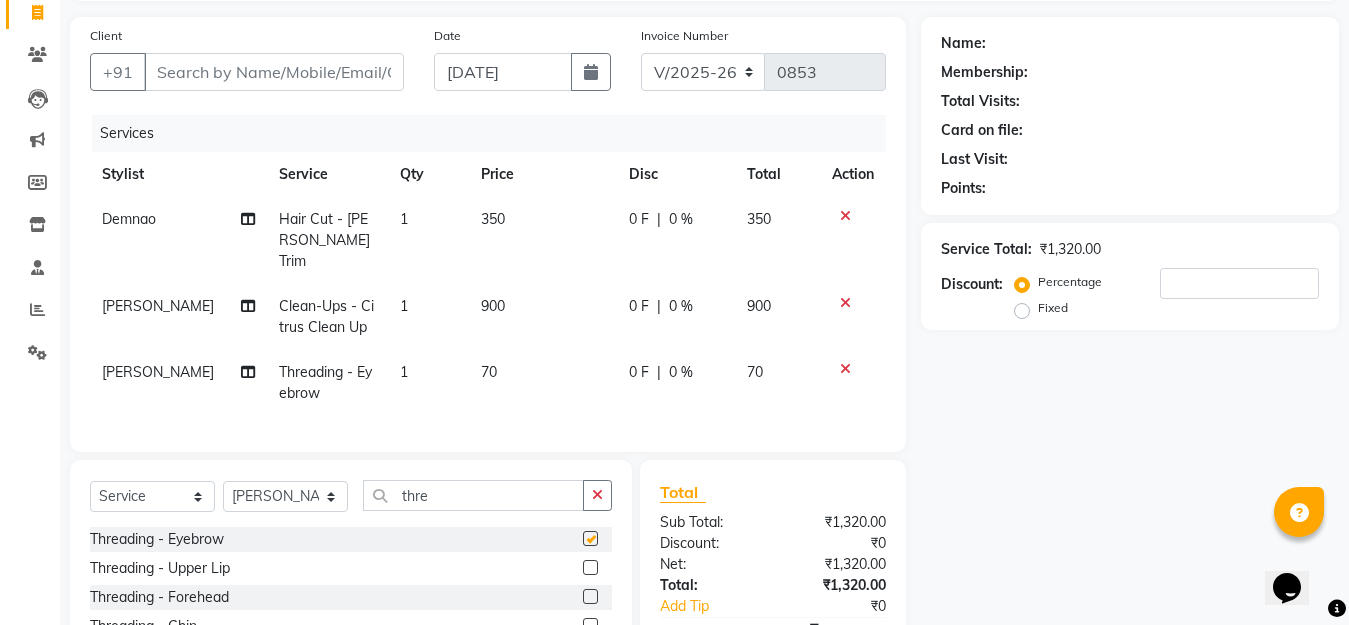 checkbox on "false" 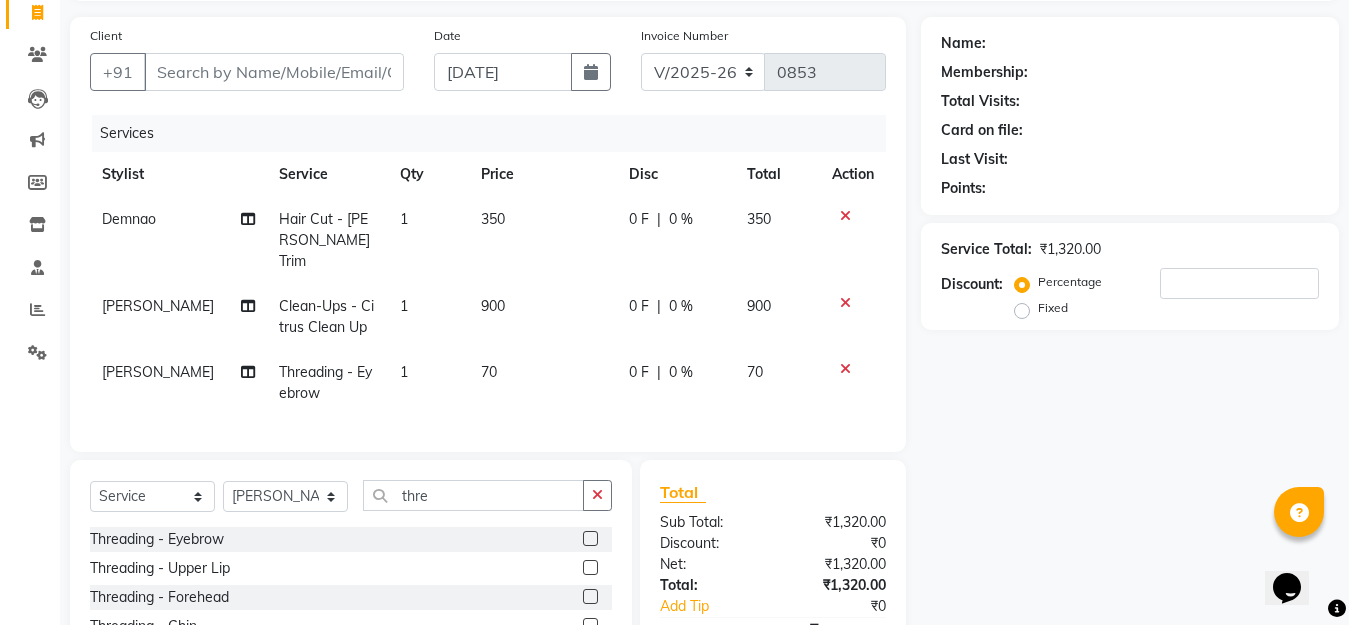 click 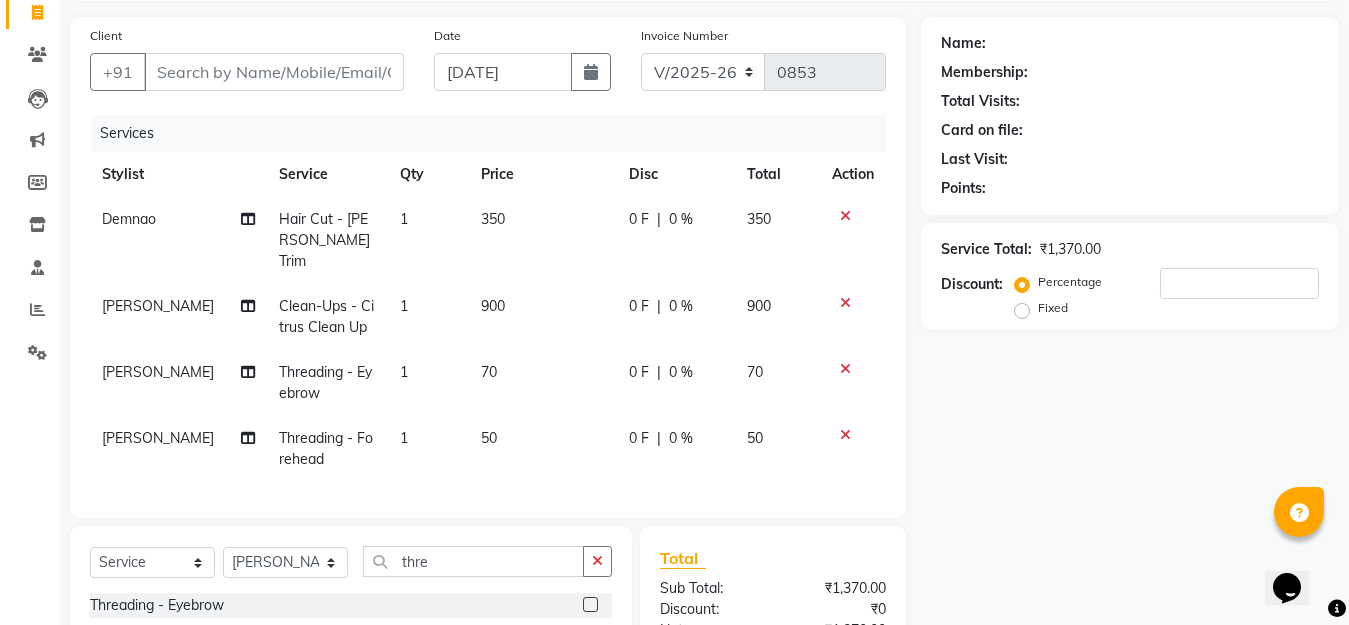 checkbox on "false" 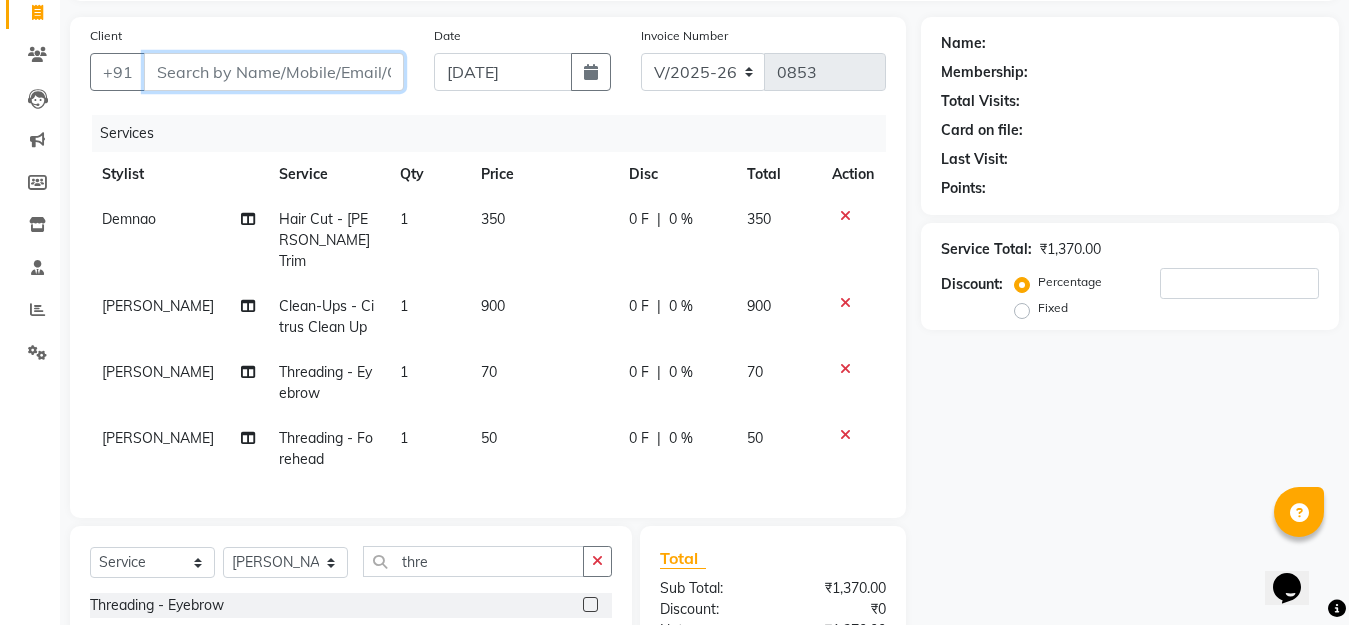 click on "Client" at bounding box center [274, 72] 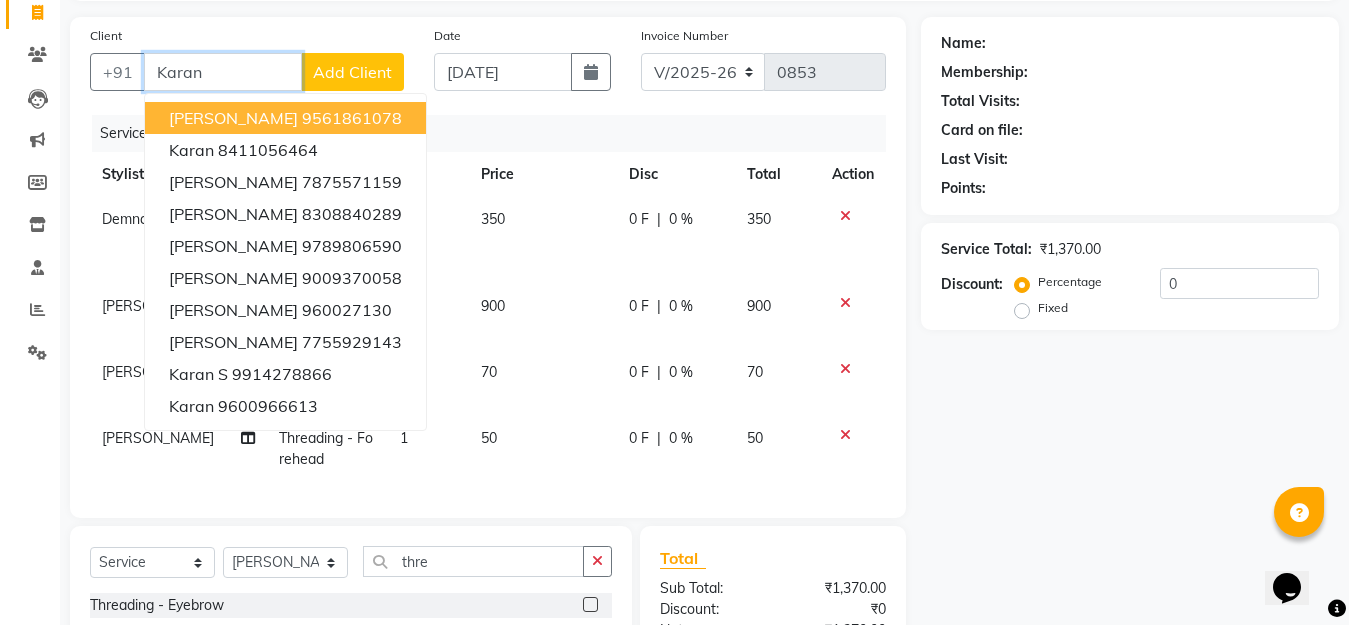 click on "[PERSON_NAME]" at bounding box center (233, 118) 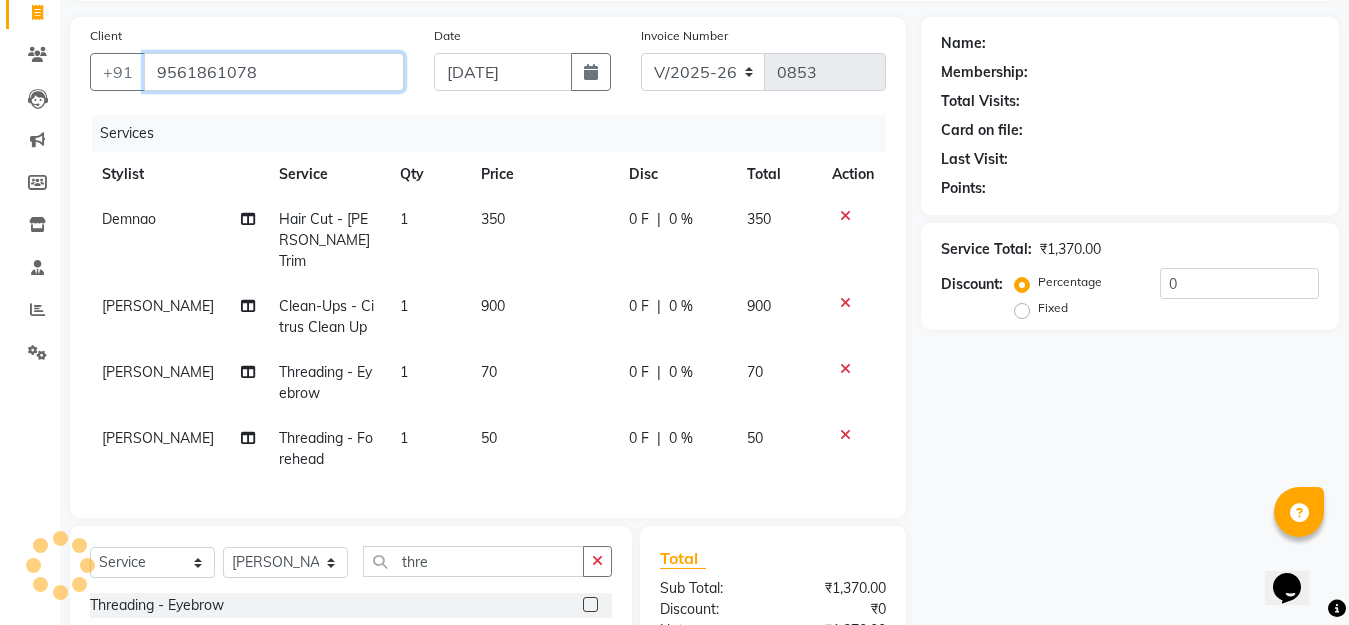 type on "9561861078" 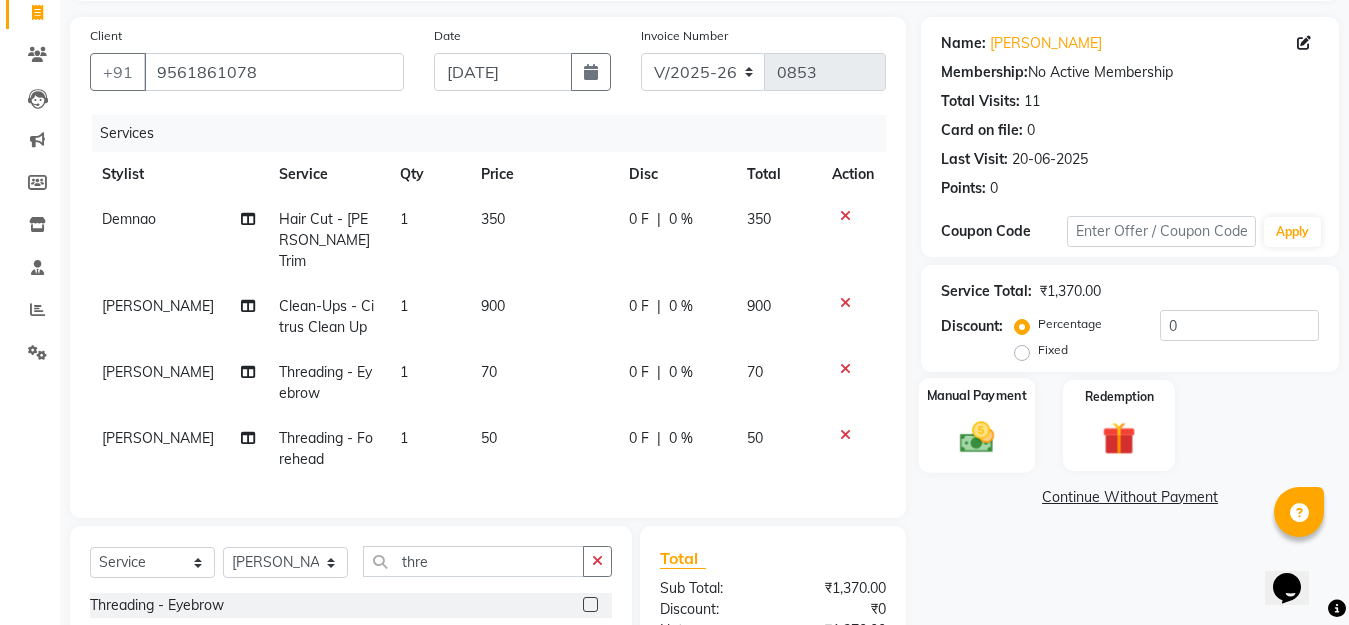 click 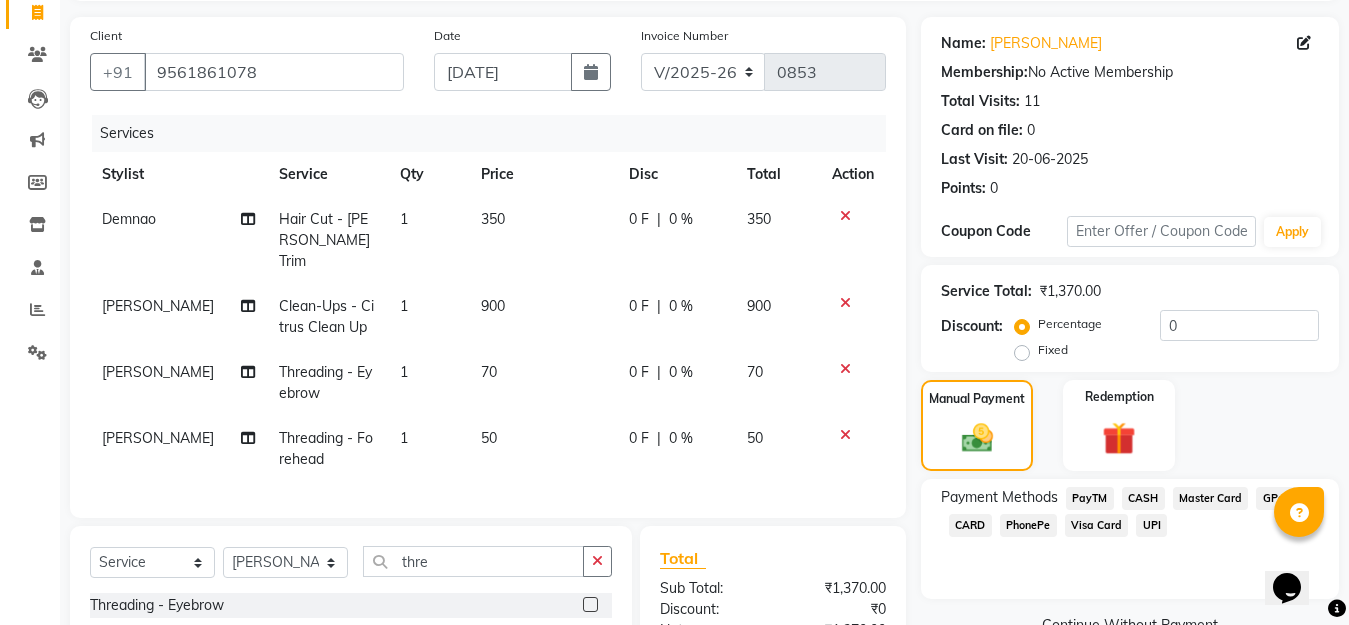 scroll, scrollTop: 355, scrollLeft: 0, axis: vertical 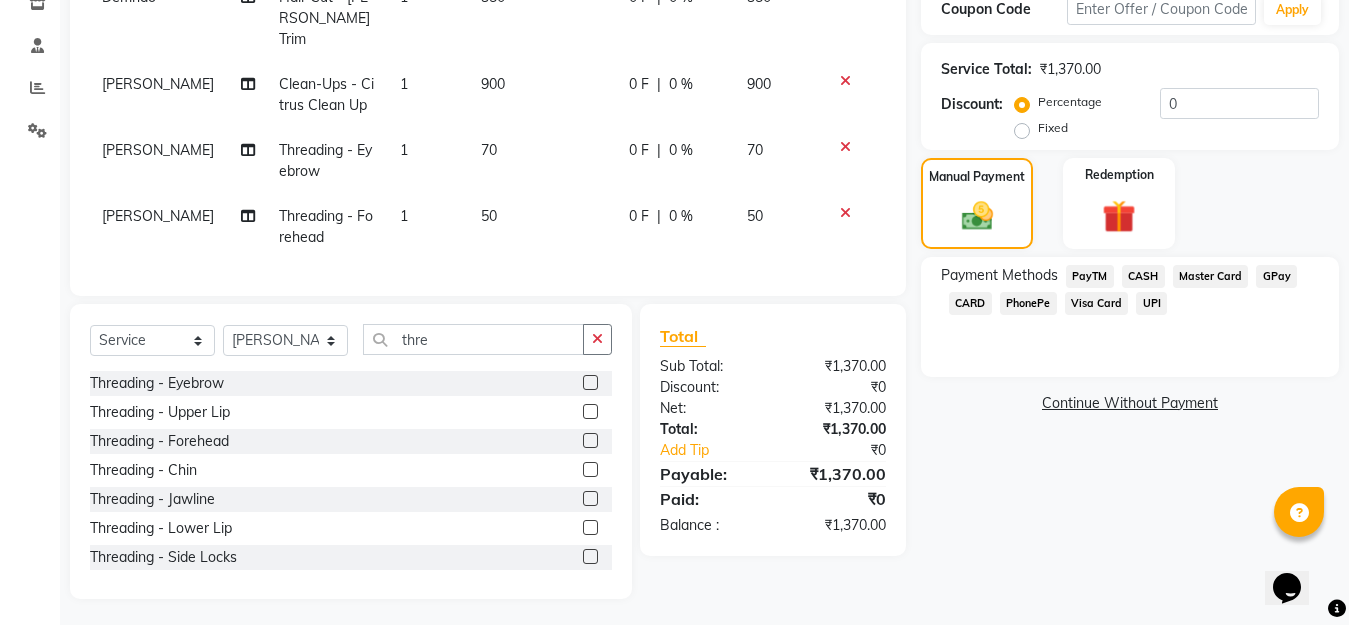 click on "GPay" 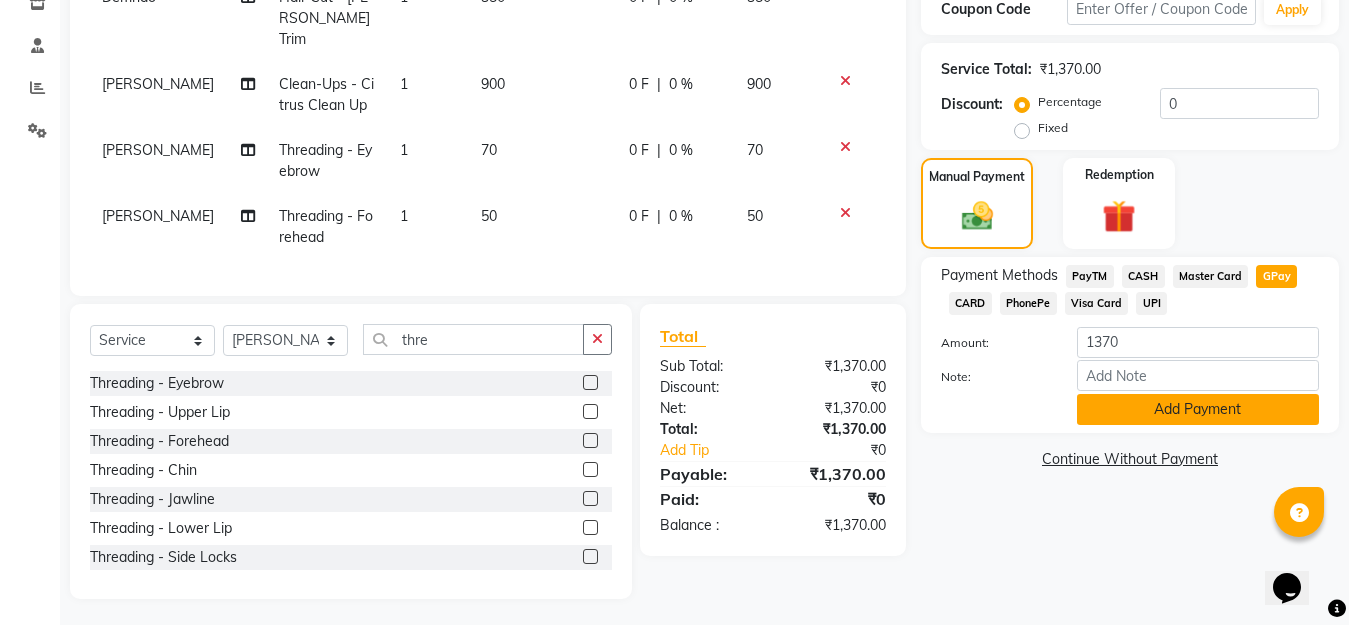 click on "Add Payment" 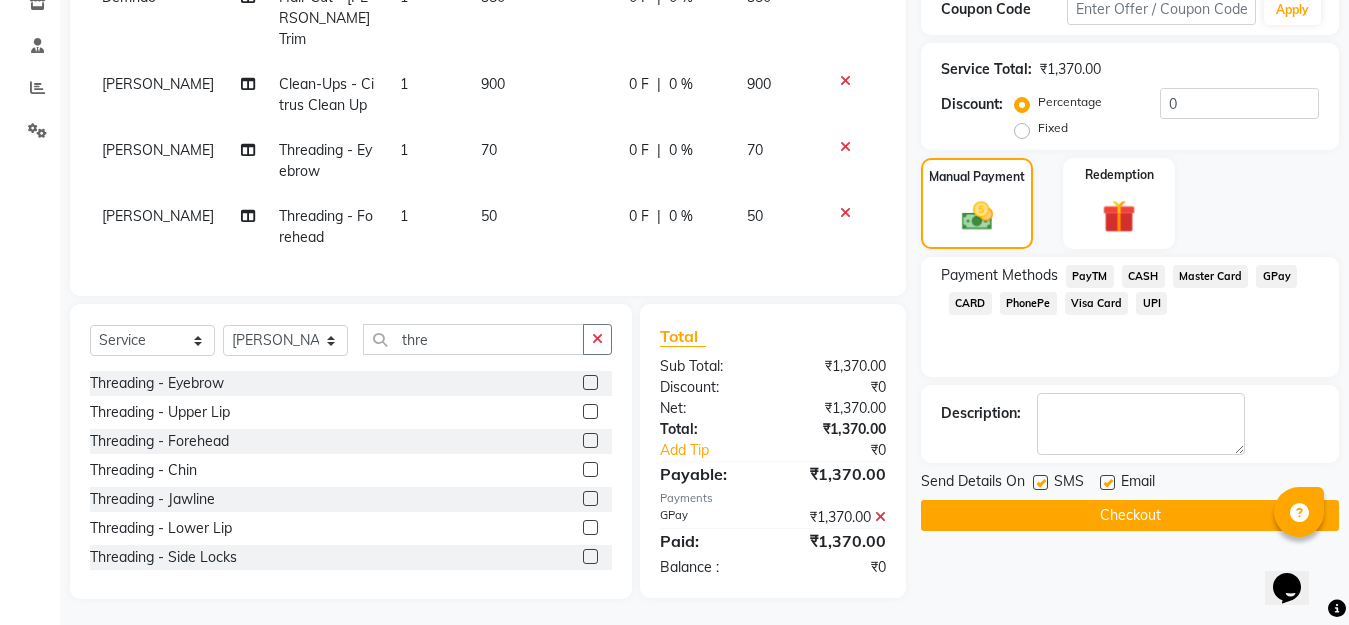click on "Checkout" 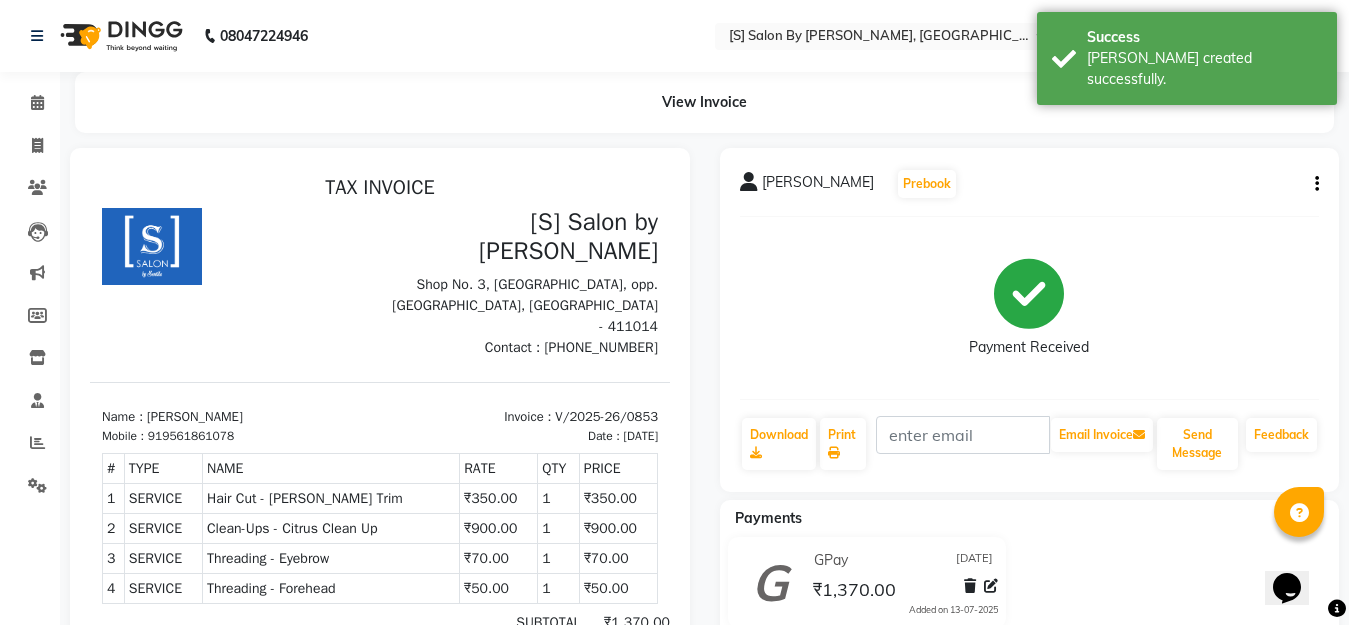 scroll, scrollTop: 0, scrollLeft: 0, axis: both 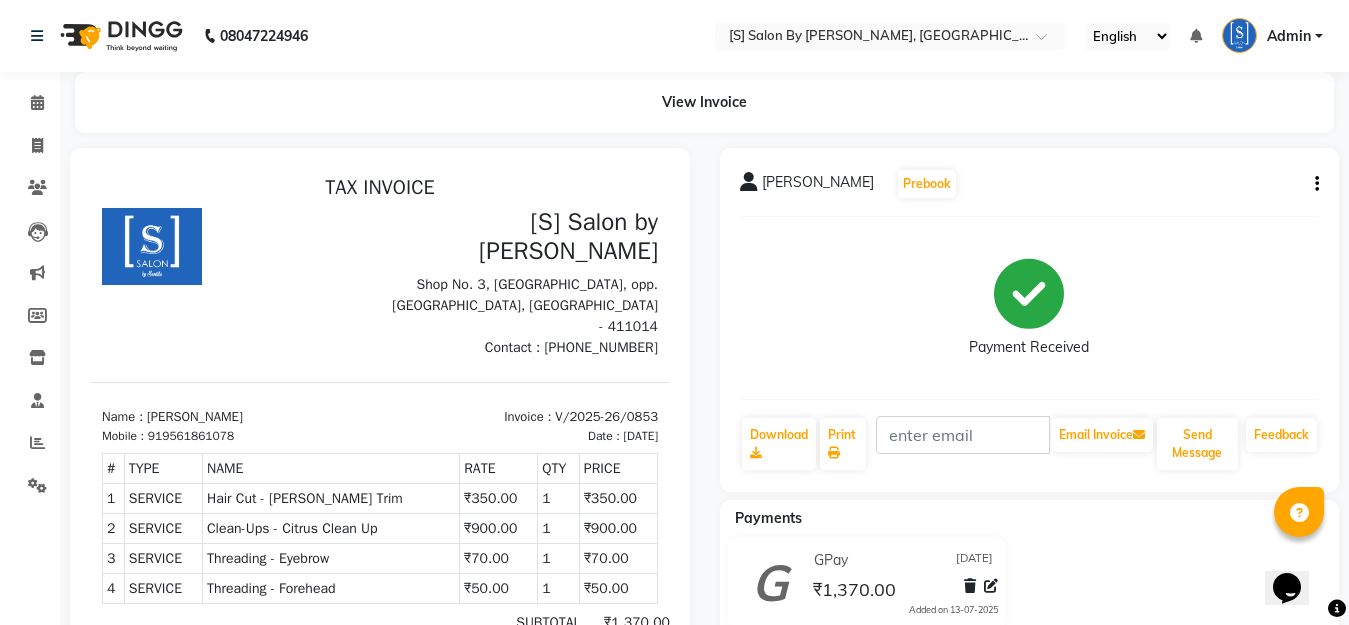 drag, startPoint x: 1030, startPoint y: 182, endPoint x: 35, endPoint y: 664, distance: 1105.5989 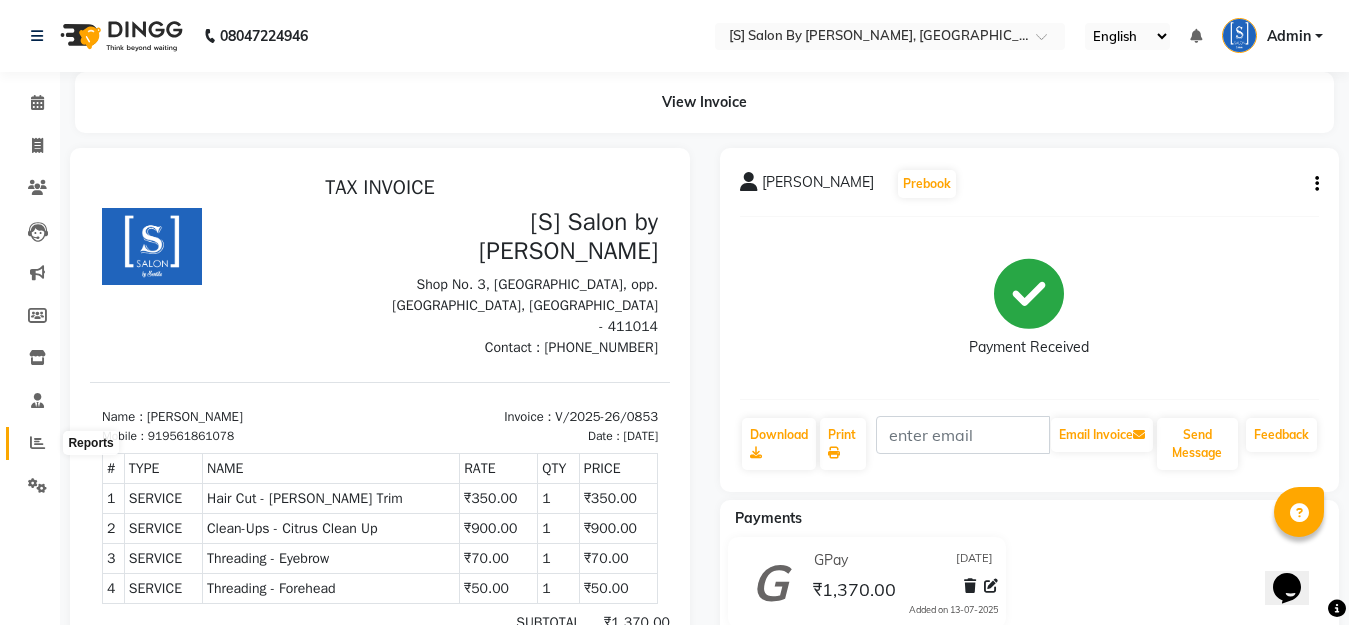 click 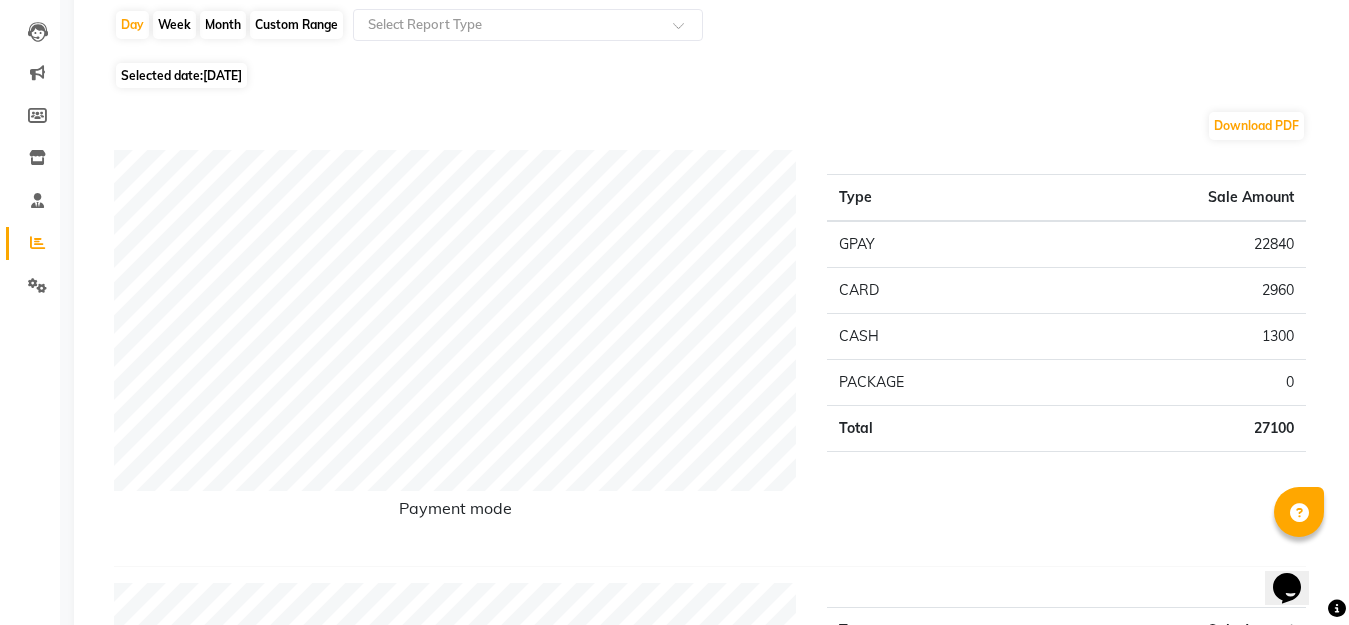 scroll, scrollTop: 0, scrollLeft: 0, axis: both 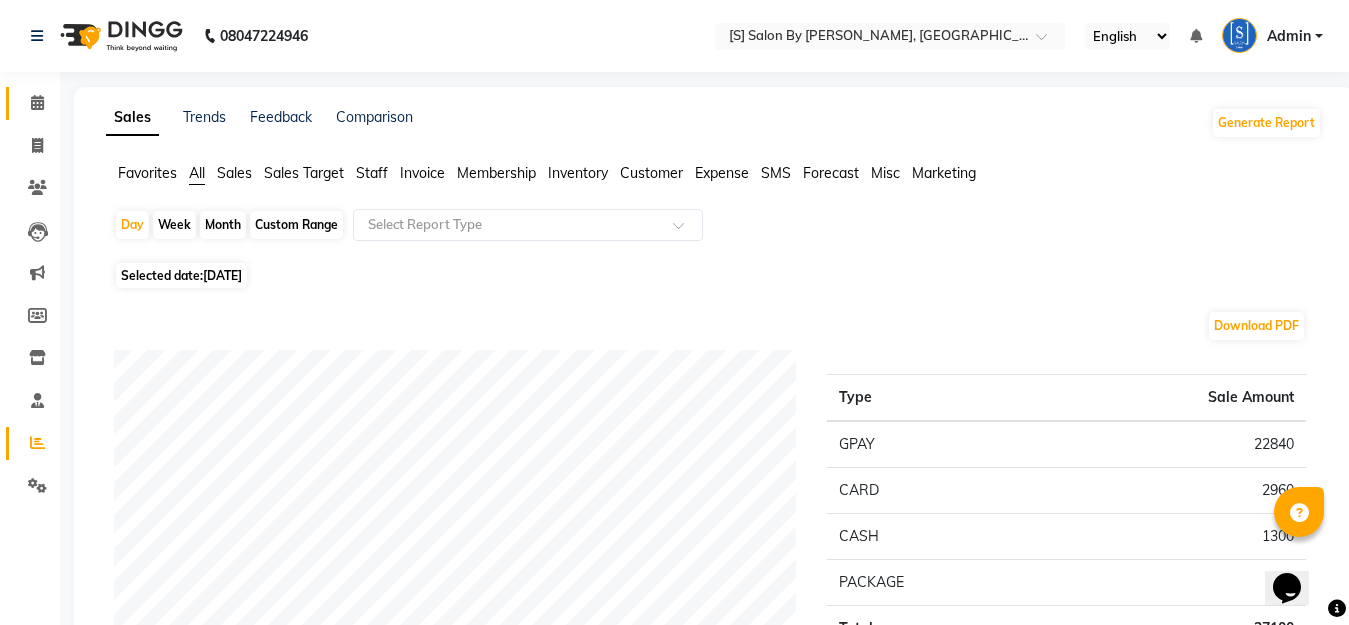 click on "Calendar" 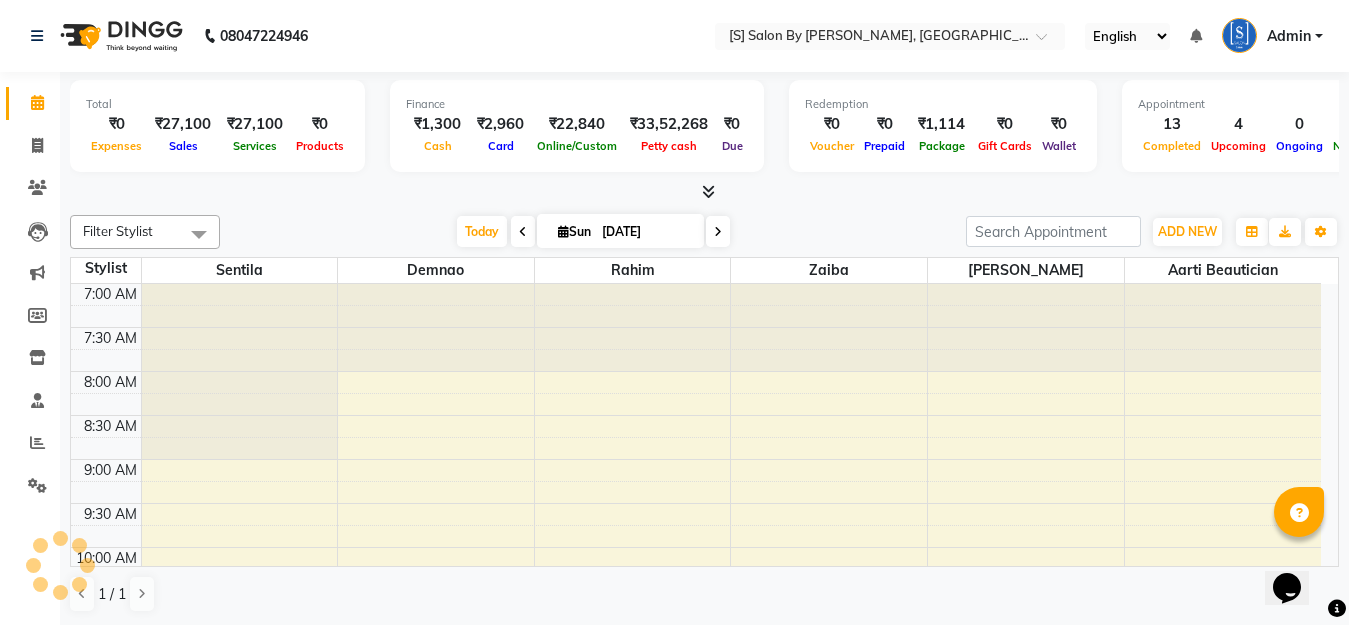 scroll, scrollTop: 0, scrollLeft: 0, axis: both 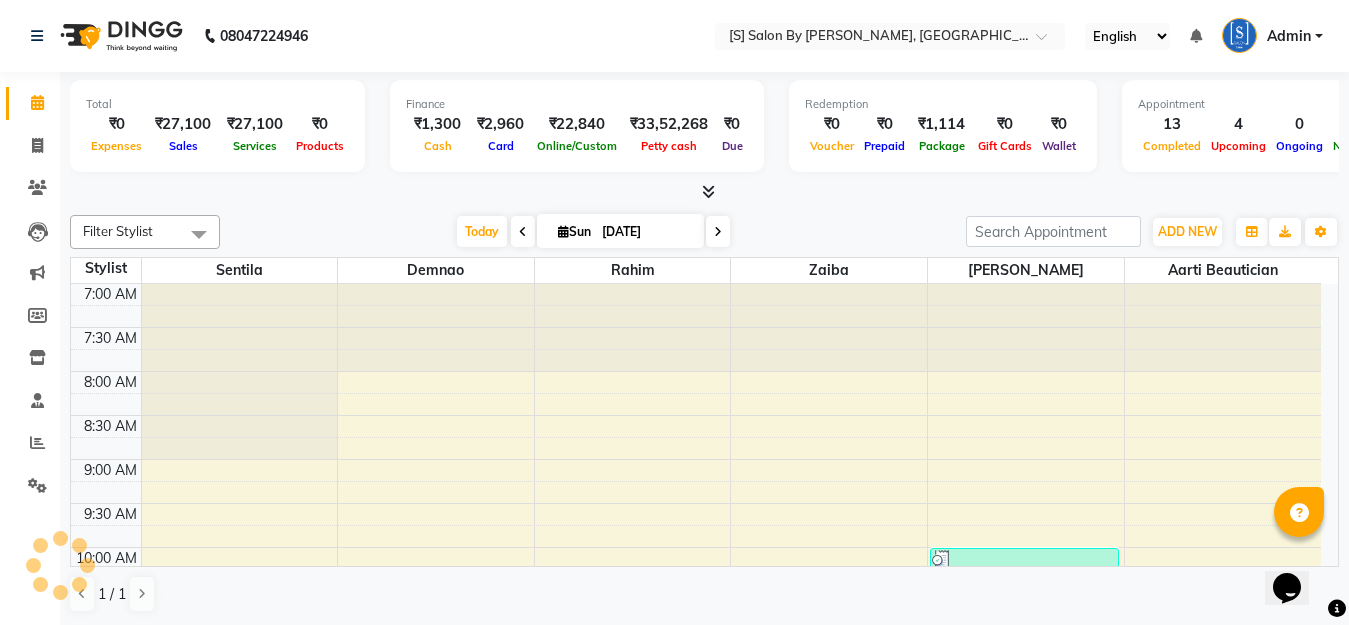 click on "7:00 AM 7:30 AM 8:00 AM 8:30 AM 9:00 AM 9:30 AM 10:00 AM 10:30 AM 11:00 AM 11:30 AM 12:00 PM 12:30 PM 1:00 PM 1:30 PM 2:00 PM 2:30 PM 3:00 PM 3:30 PM 4:00 PM 4:30 PM 5:00 PM 5:30 PM 6:00 PM 6:30 PM 7:00 PM 7:30 PM 8:00 PM 8:30 PM 9:00 PM 9:30 PM 10:00 PM 10:30 PM     [PERSON_NAME], TK01, 10:30 AM-04:00 PM, Nanoplastia Below Shoulder,Facial - Gold Facial,Threading - Eyebrow,Threading - Upper Lip,Rica Full Arms ,Rica Under Arms,Rica Half Legs     [PERSON_NAME], TK09, 04:30 PM-05:45 PM, Organic Root Touch Up- (Zero [MEDICAL_DATA])= 1 Inch     [PERSON_NAME], TK02, 11:00 AM-12:15 PM, Blowdry - Below Waist,Wash & Blowdry - Below Shoulder     [PERSON_NAME], TK03, 11:30 AM-12:30 PM, (Old Package) Organic Root-Touch up- 1 Inch     [PERSON_NAME], TK12, 02:00 PM-03:30 PM, Creative haircut,Scalp Genesis     [PERSON_NAME], TK08, 02:00 PM-02:30 PM, Hair Cut - [PERSON_NAME] Trim     [PERSON_NAME], TK08, 02:30 PM-03:00 PM, Hair Cut -  Men's Hair Cut     Rumi Mishra, TK05, 03:00 PM-03:45 PM, Creative haircut" at bounding box center (696, 987) 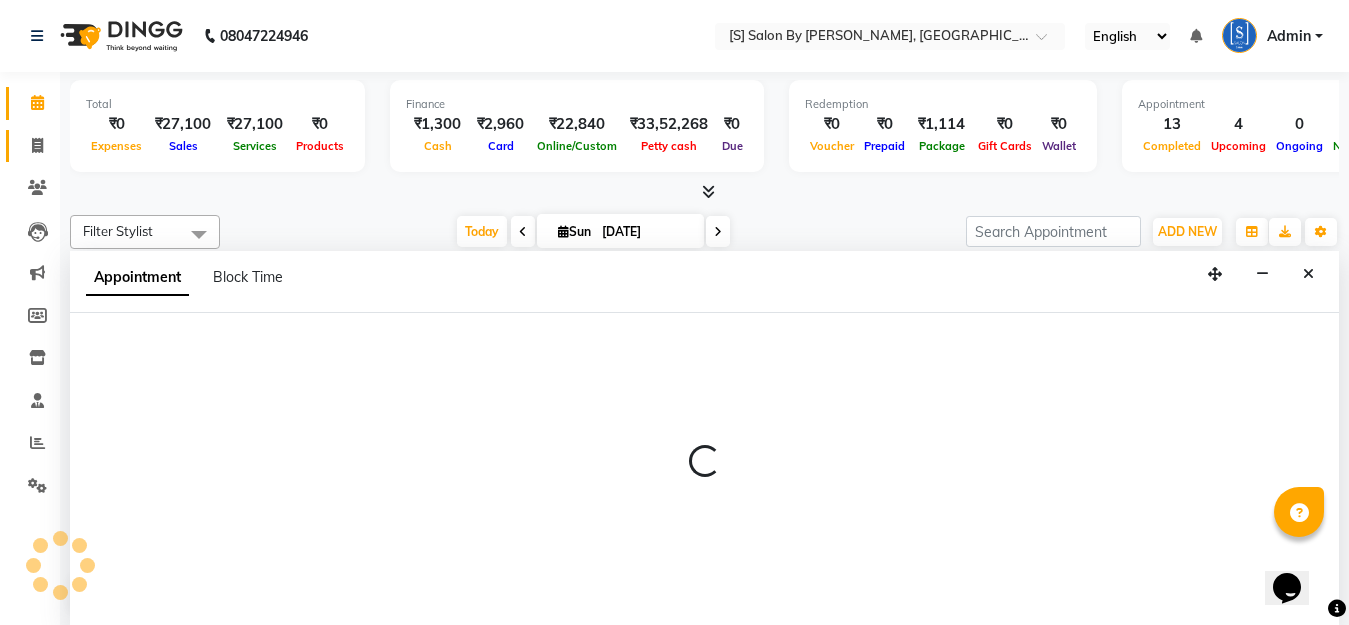 select on "4280" 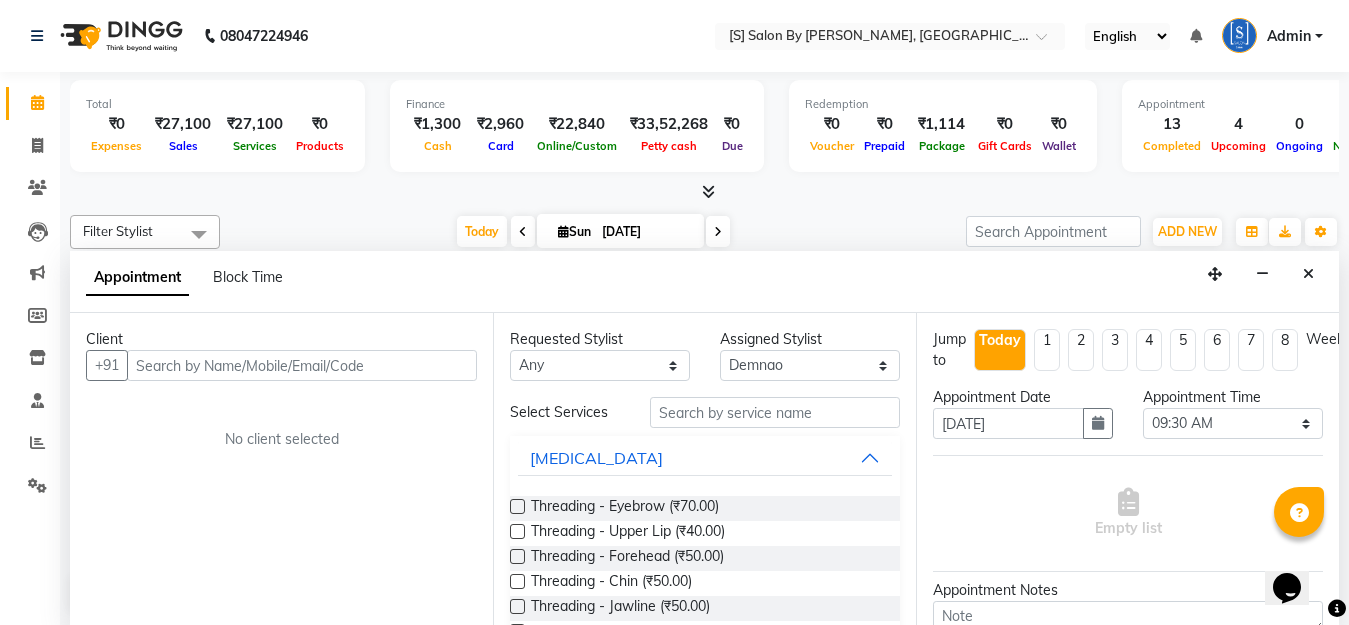 scroll, scrollTop: 1, scrollLeft: 0, axis: vertical 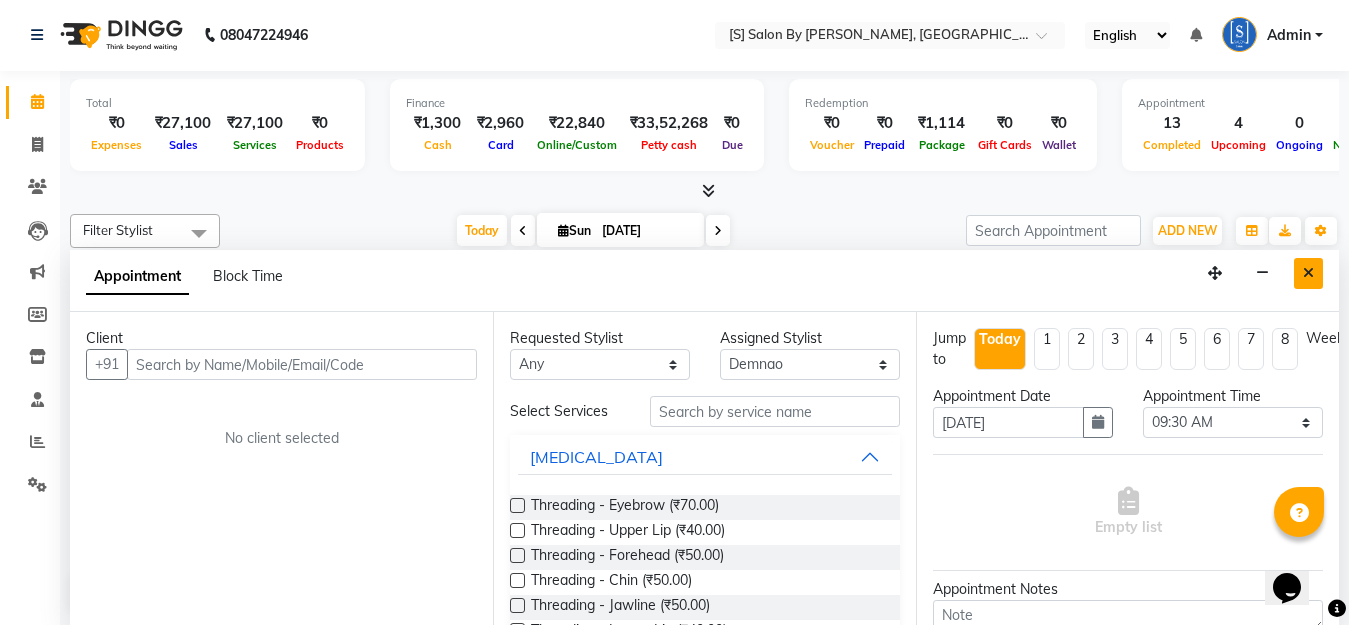 click at bounding box center (1308, 273) 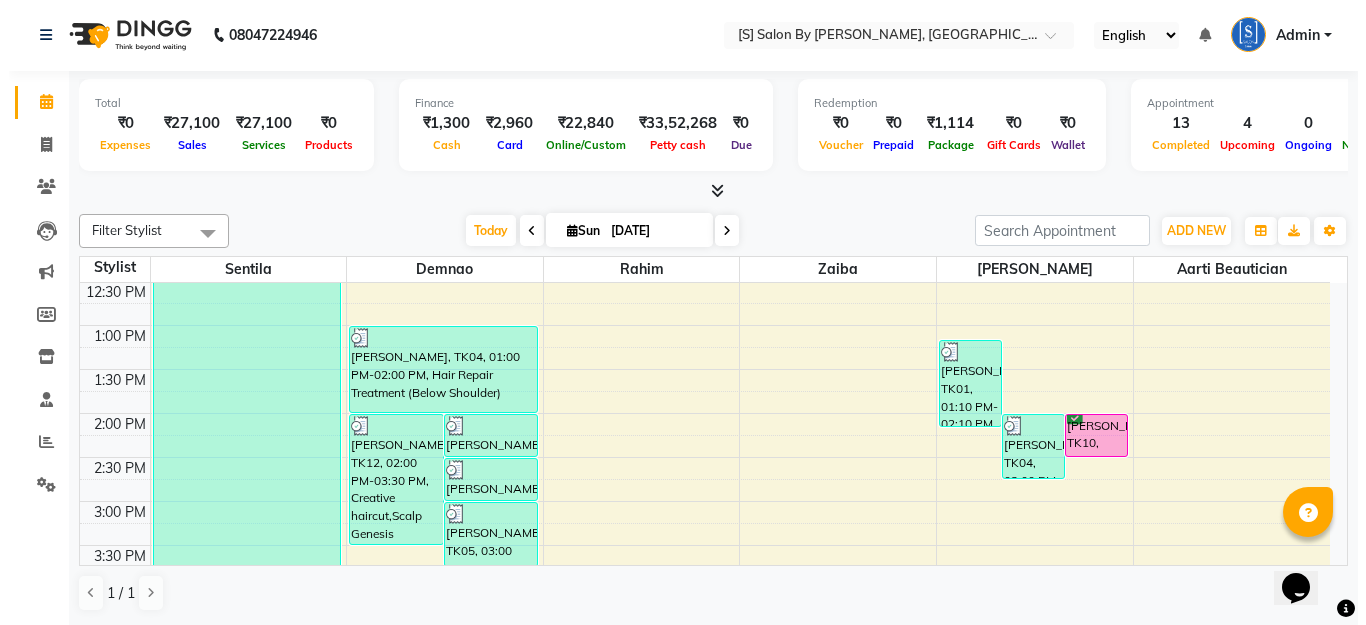 scroll, scrollTop: 500, scrollLeft: 0, axis: vertical 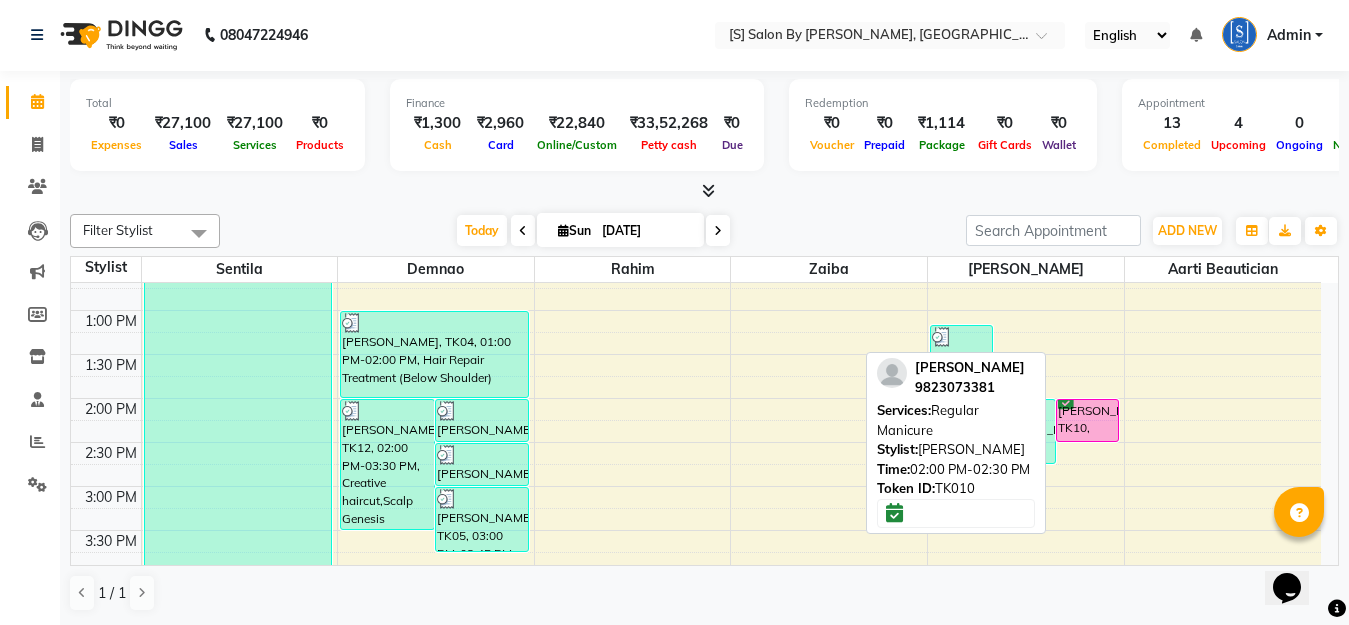 click on "[PERSON_NAME], TK10, 02:00 PM-02:30 PM, Regular Manicure" at bounding box center [1087, 420] 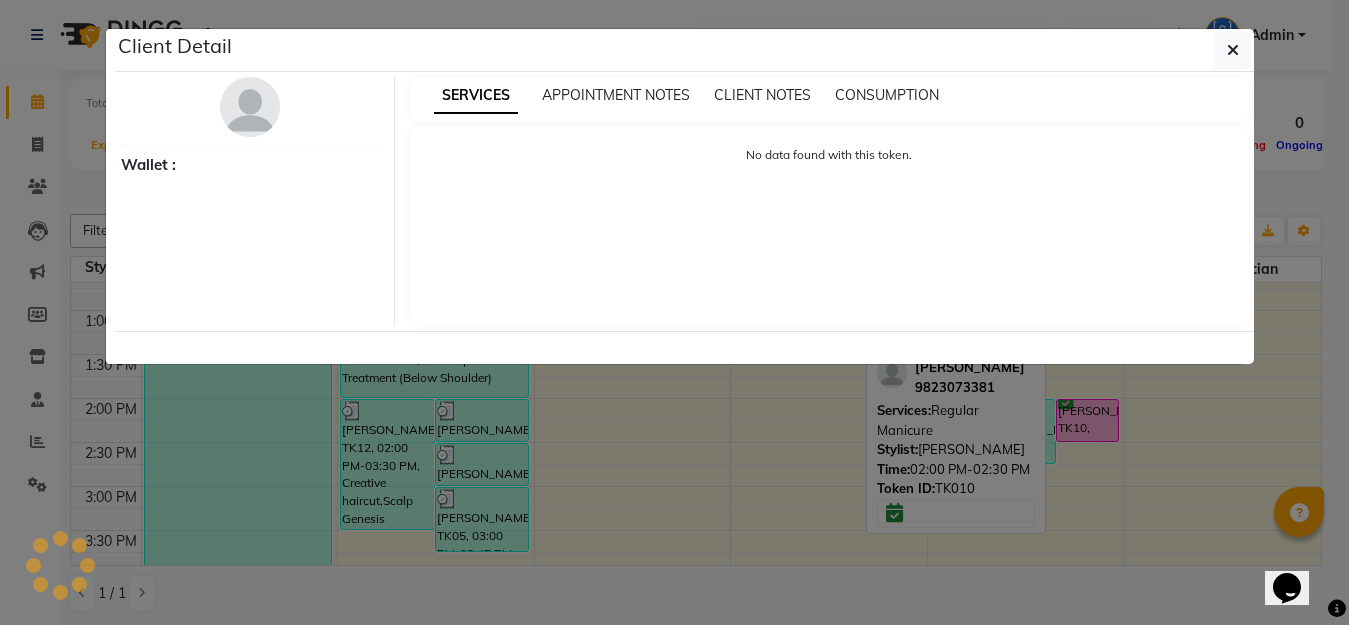 select on "6" 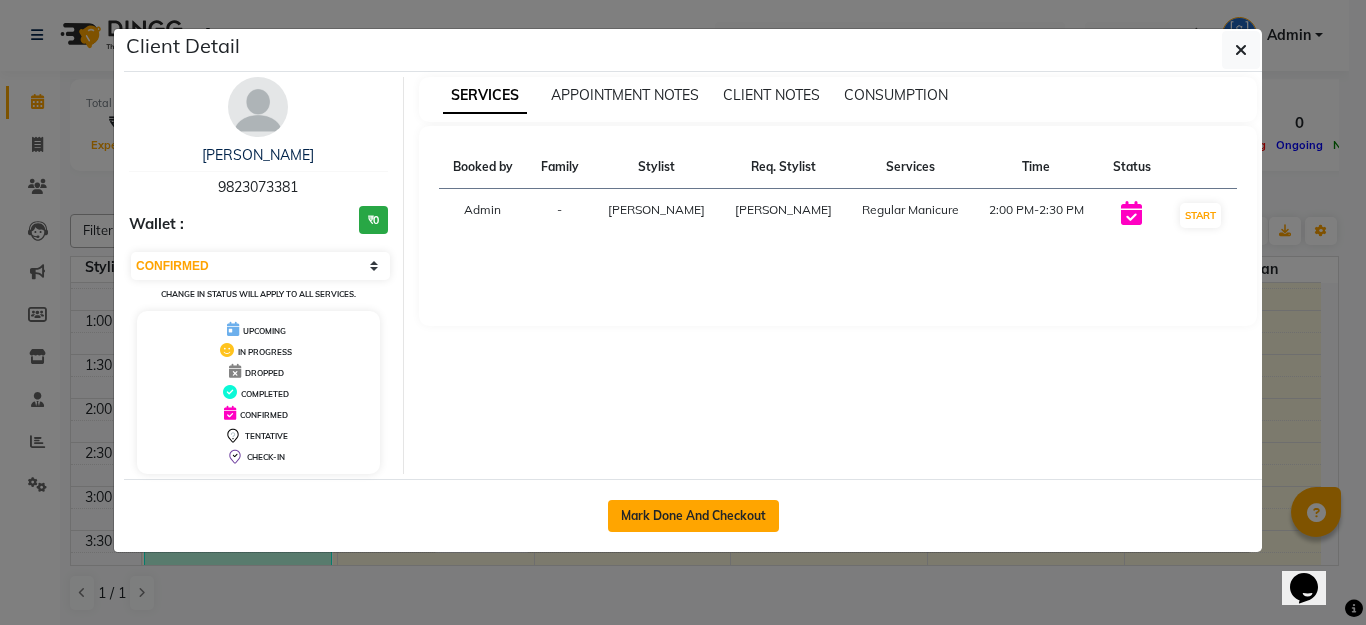 click on "Mark Done And Checkout" 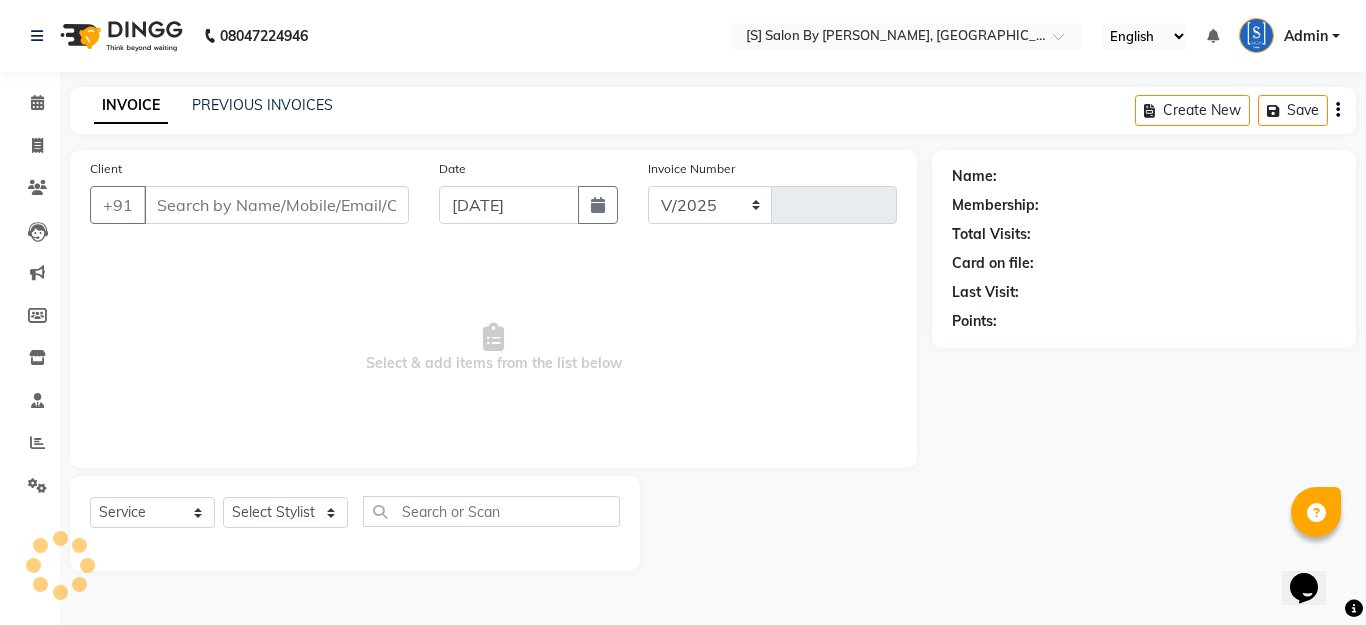 select on "45" 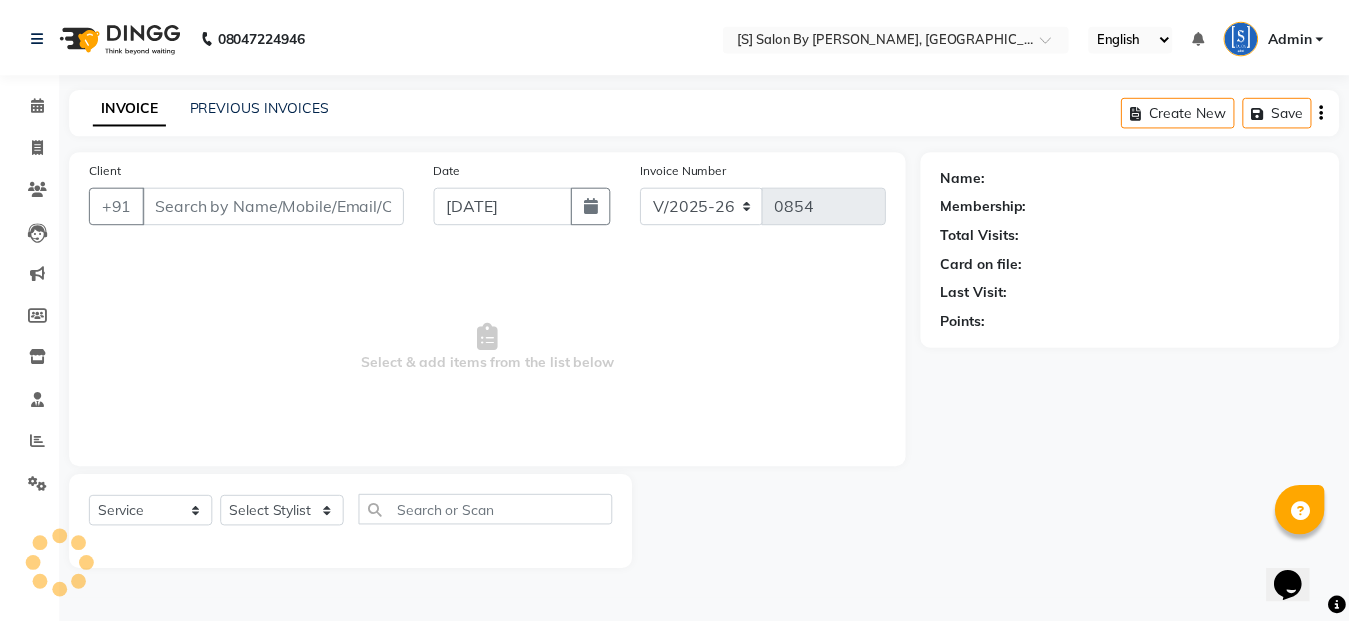 scroll, scrollTop: 0, scrollLeft: 0, axis: both 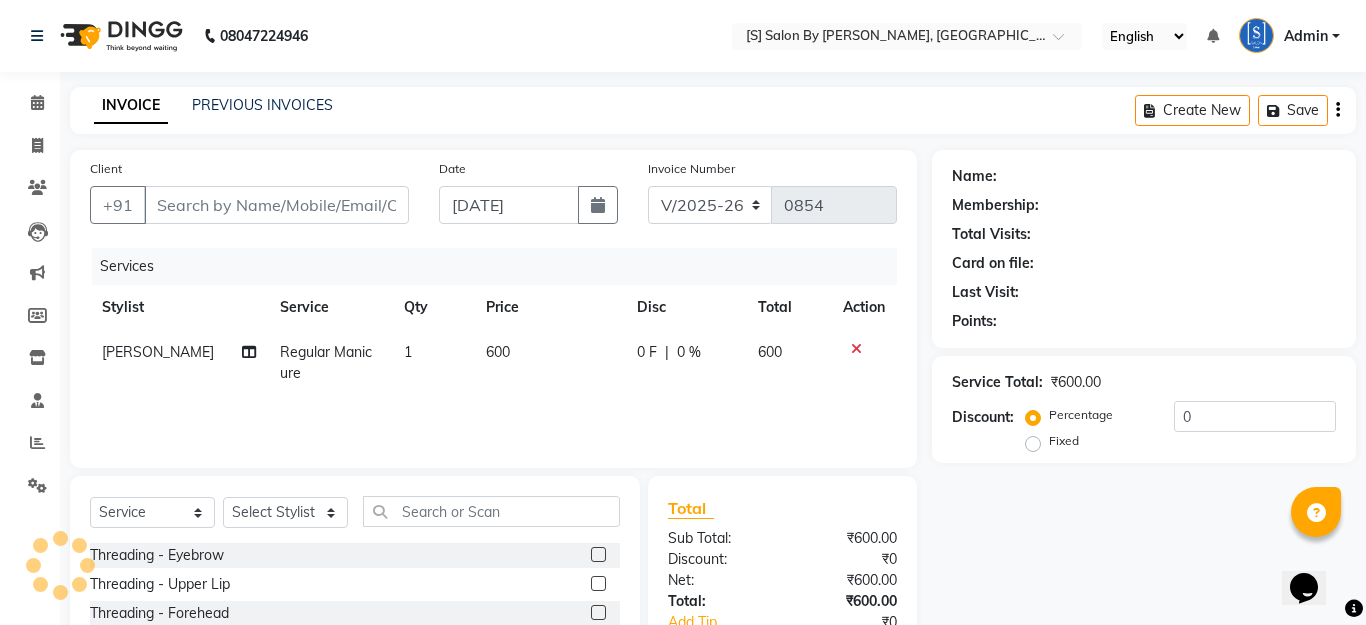 type on "9823073381" 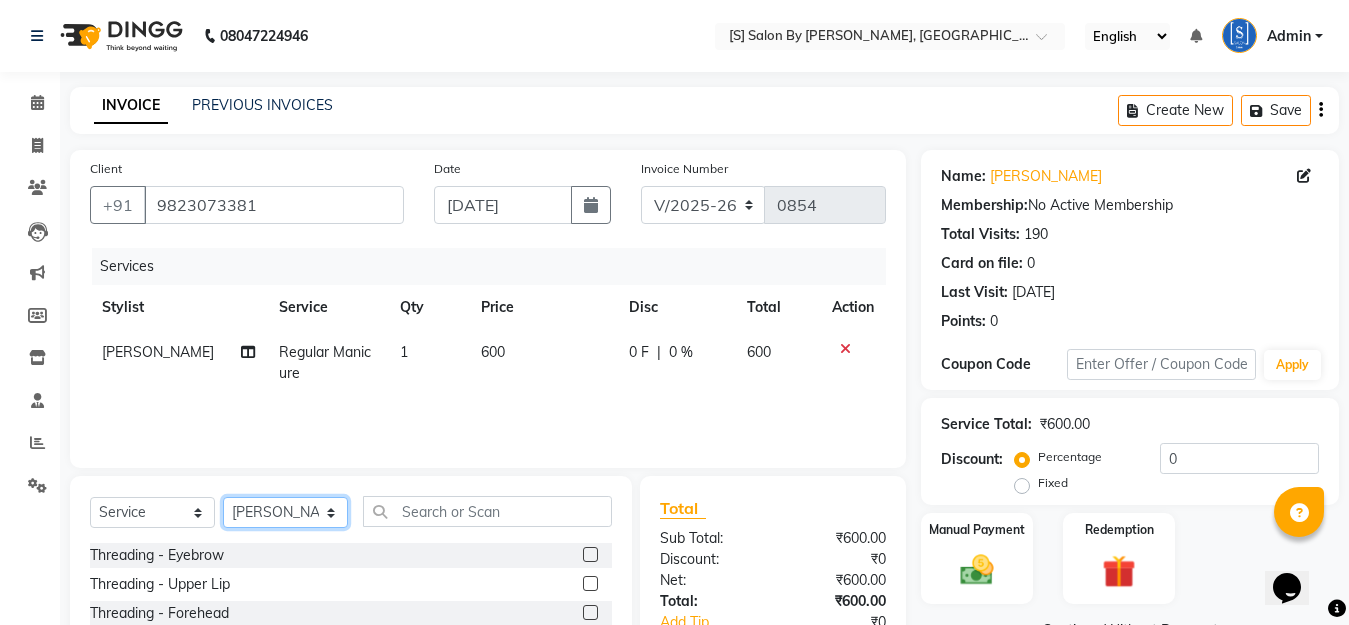click on "Select Stylist Aarti Beautician Demnao [PERSON_NAME]  [PERSON_NAME]" 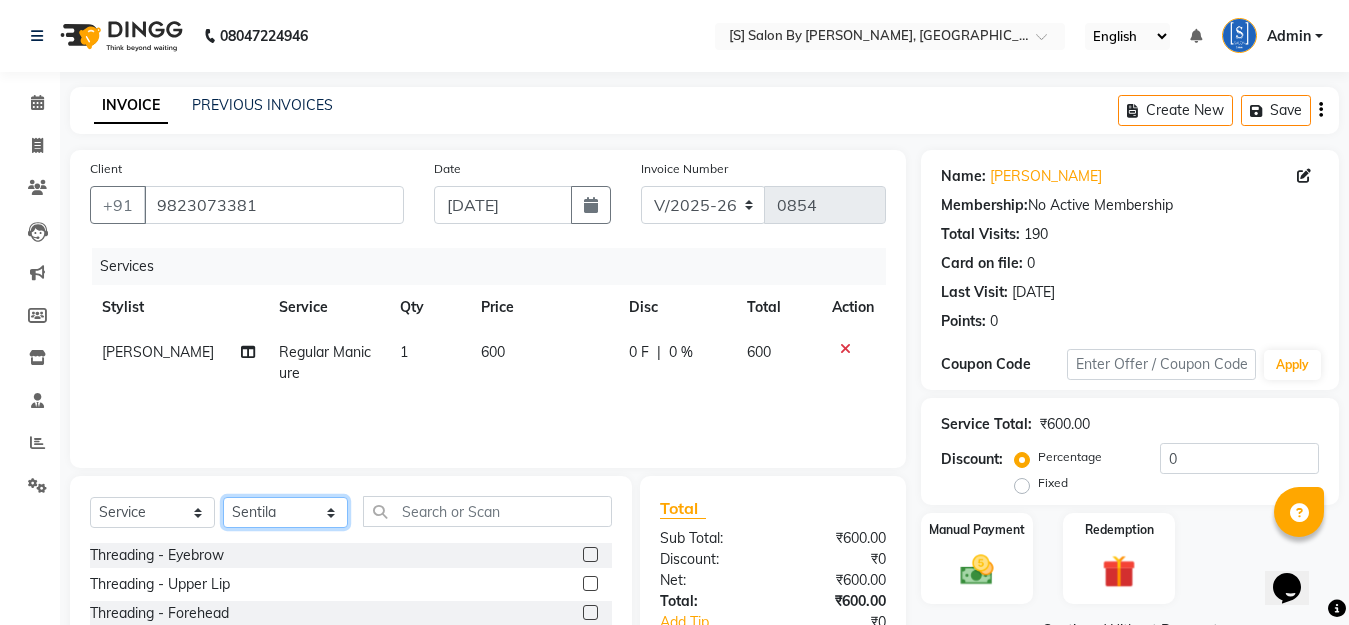 click on "Select Stylist Aarti Beautician Demnao [PERSON_NAME]  [PERSON_NAME]" 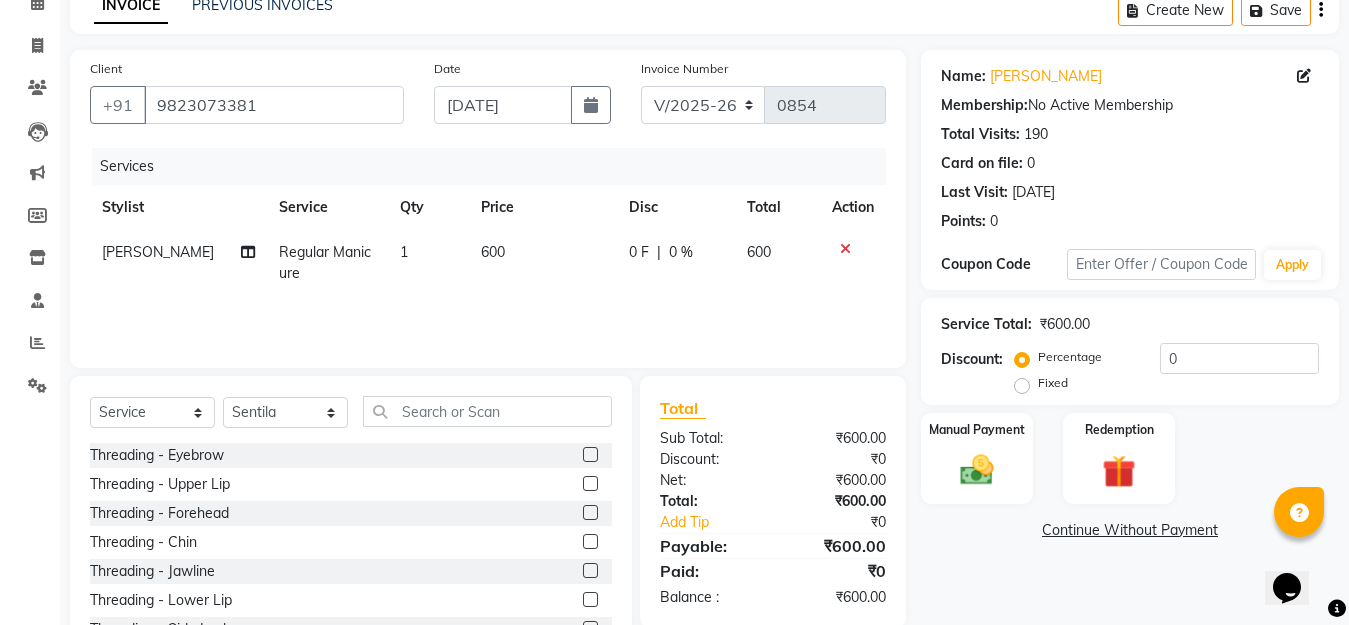 click 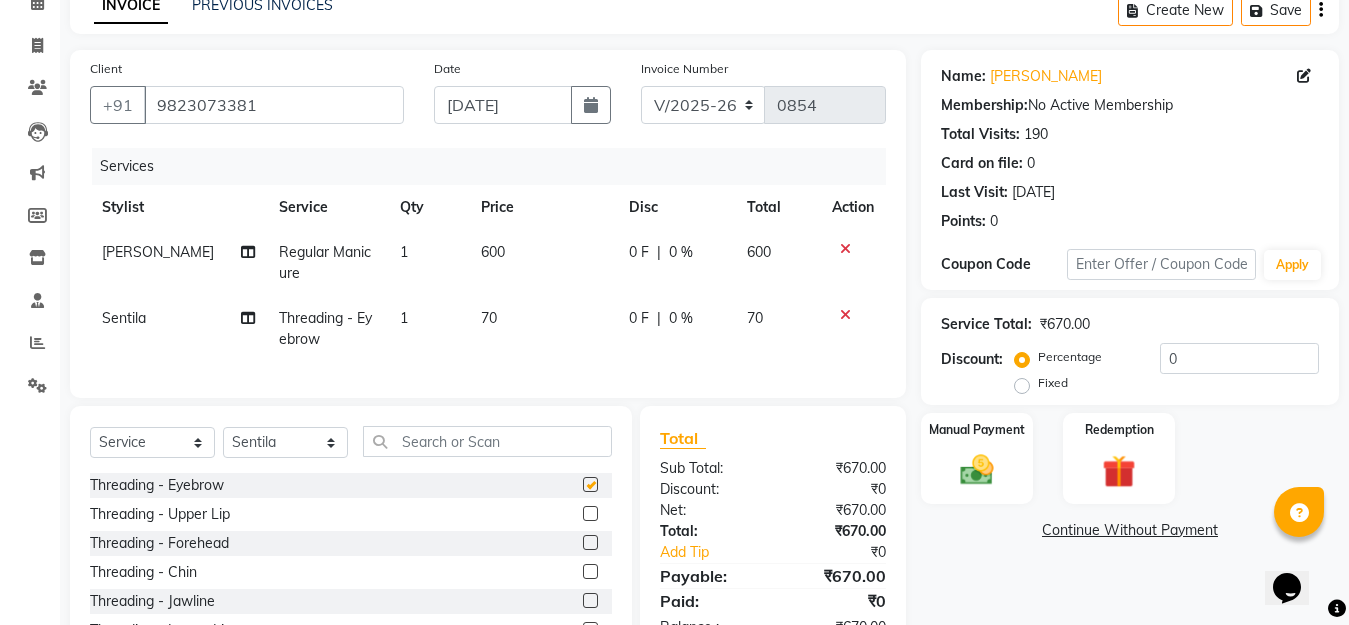 checkbox on "false" 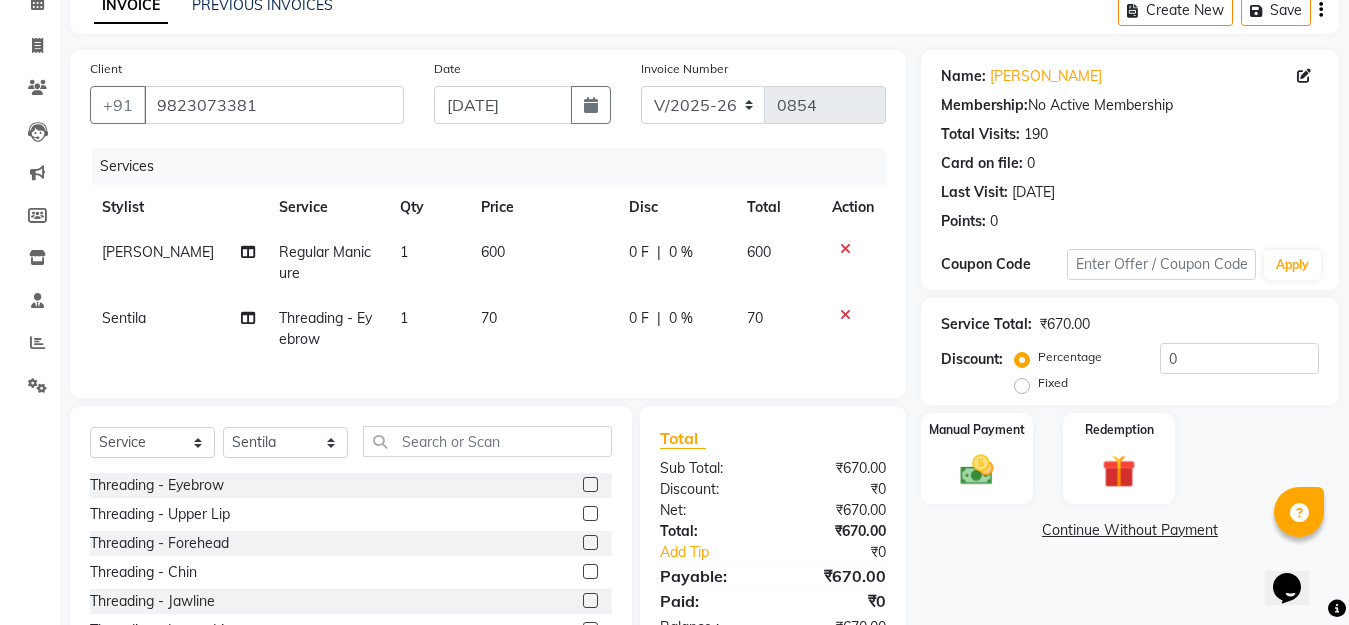 click 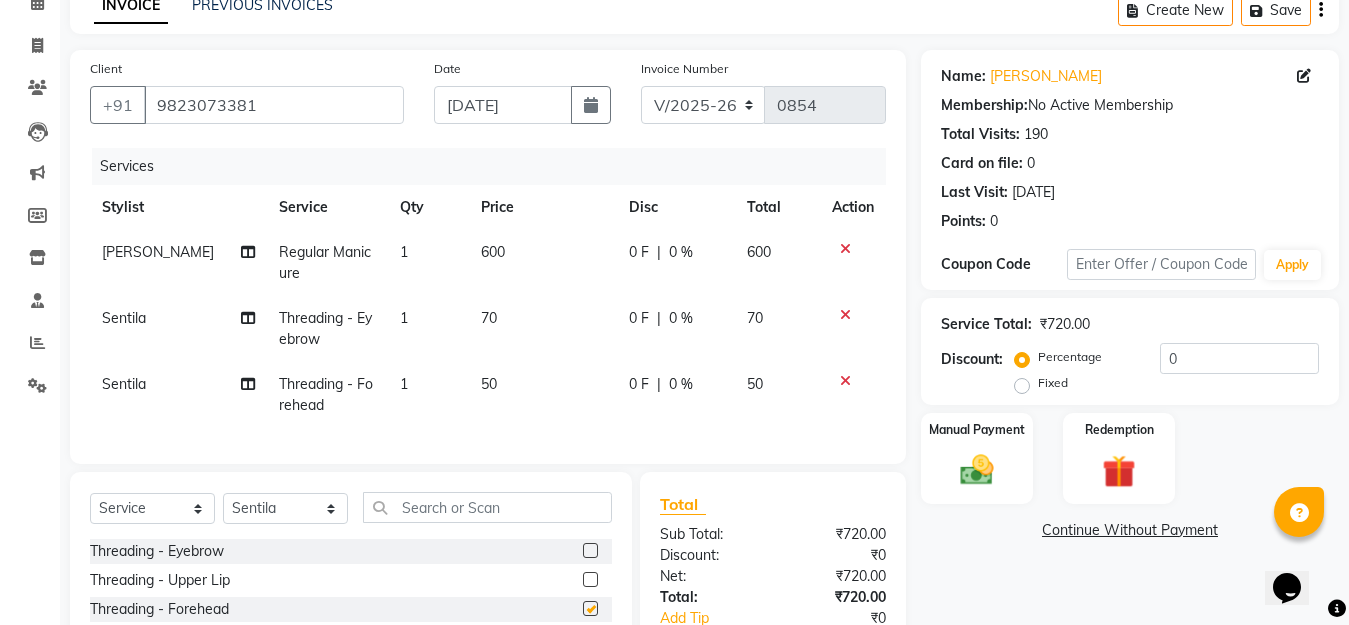 checkbox on "false" 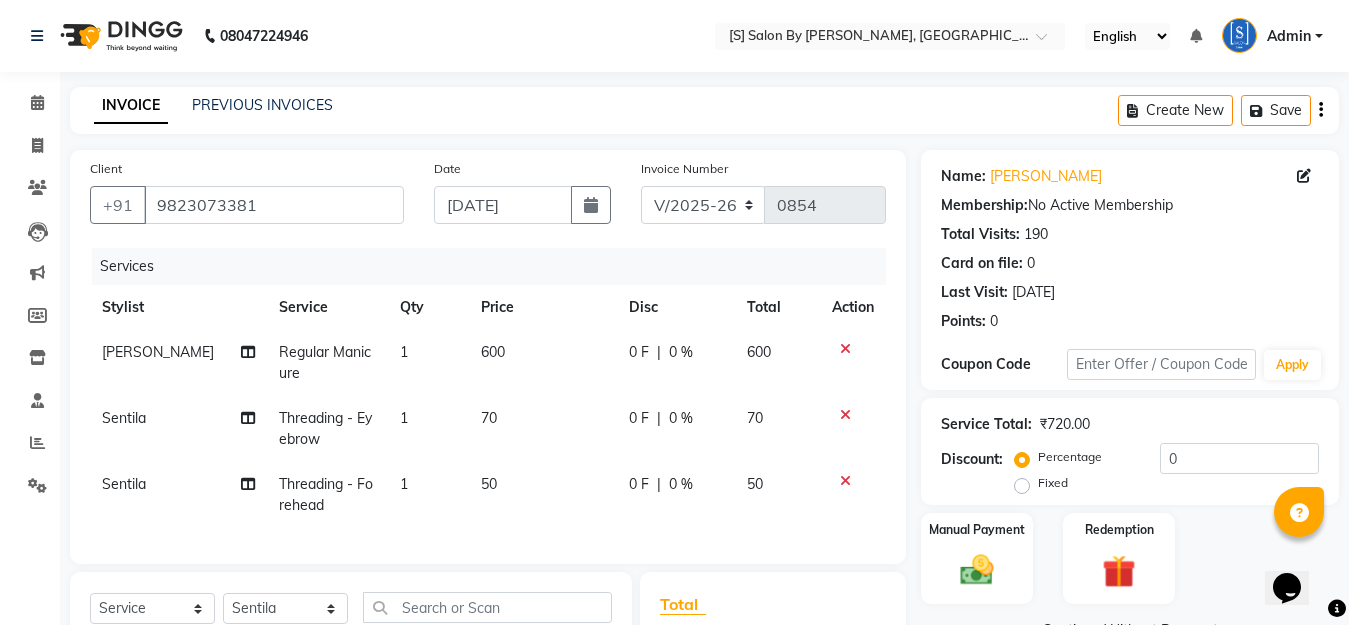 scroll, scrollTop: 289, scrollLeft: 0, axis: vertical 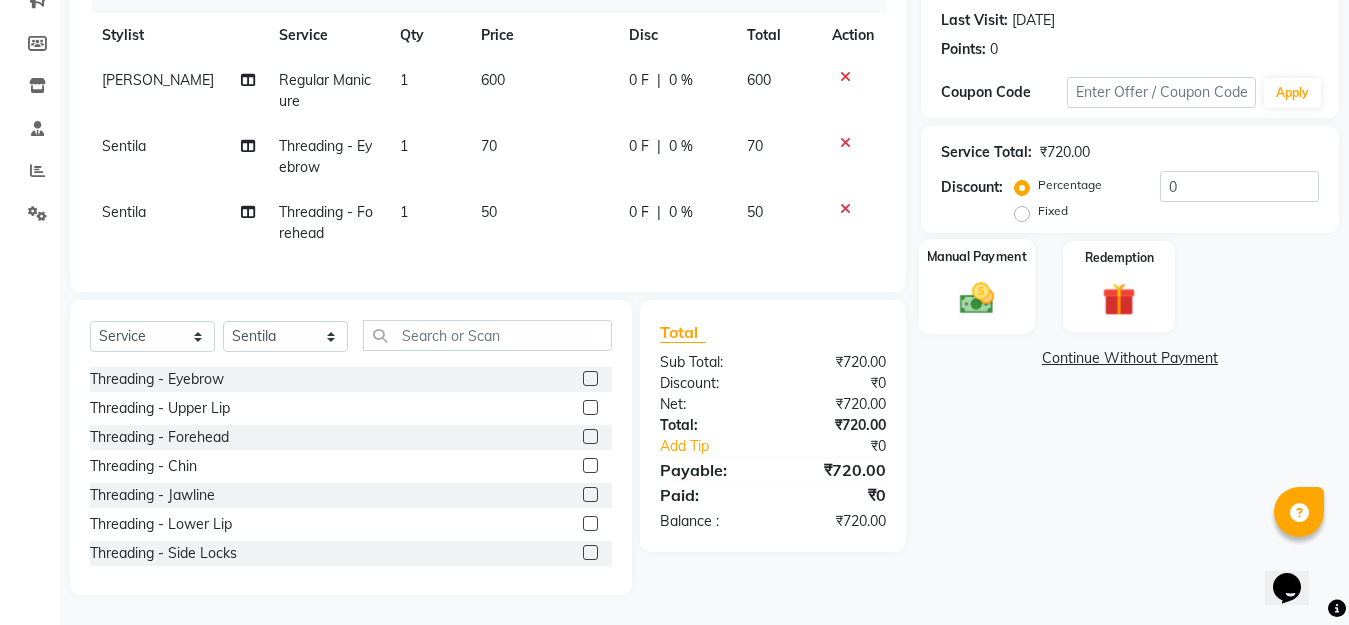 click 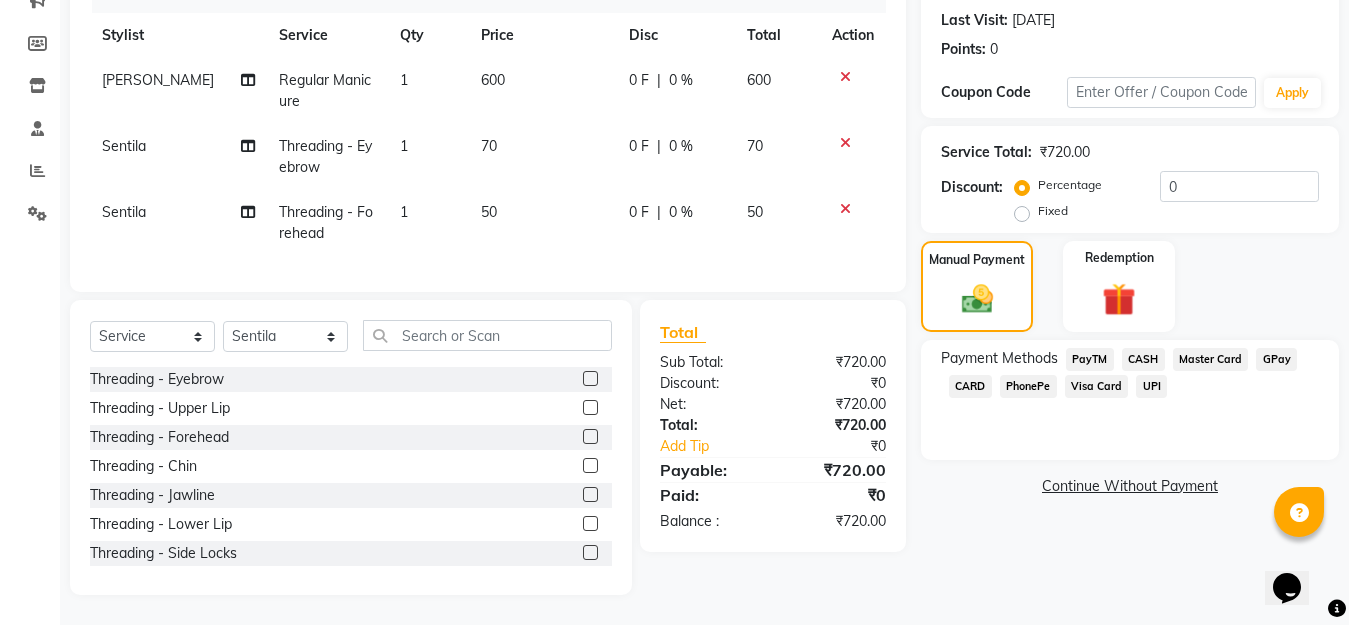 click on "GPay" 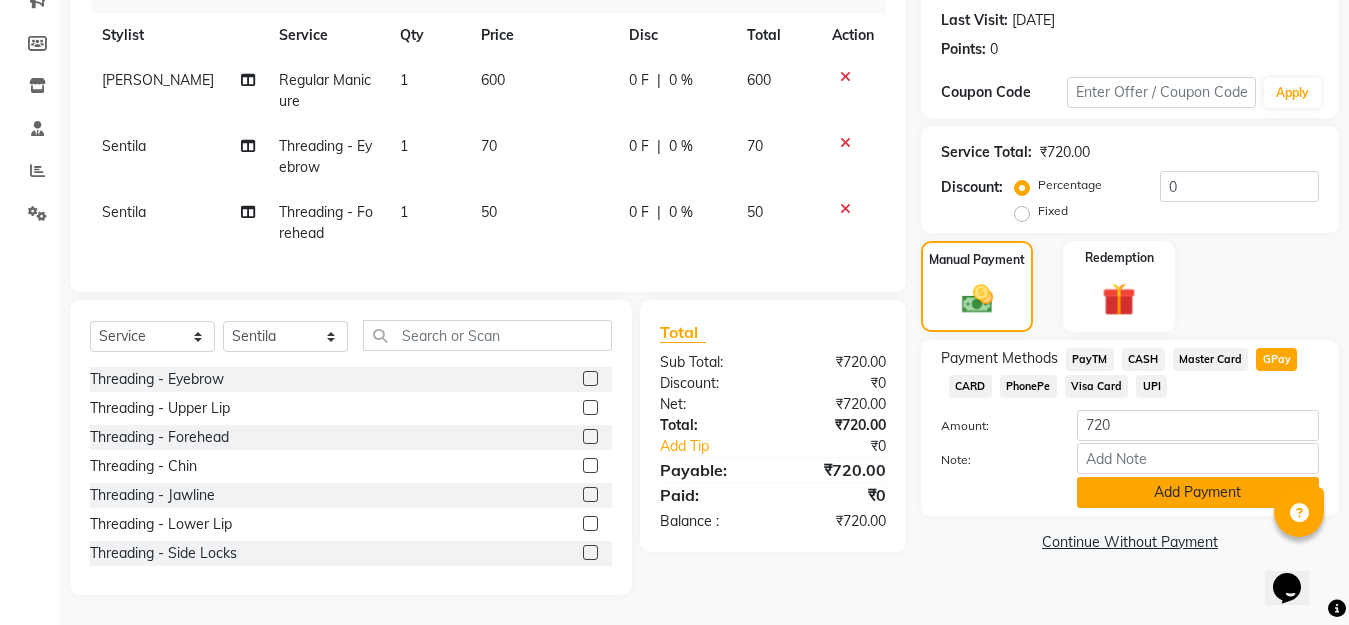 click on "Add Payment" 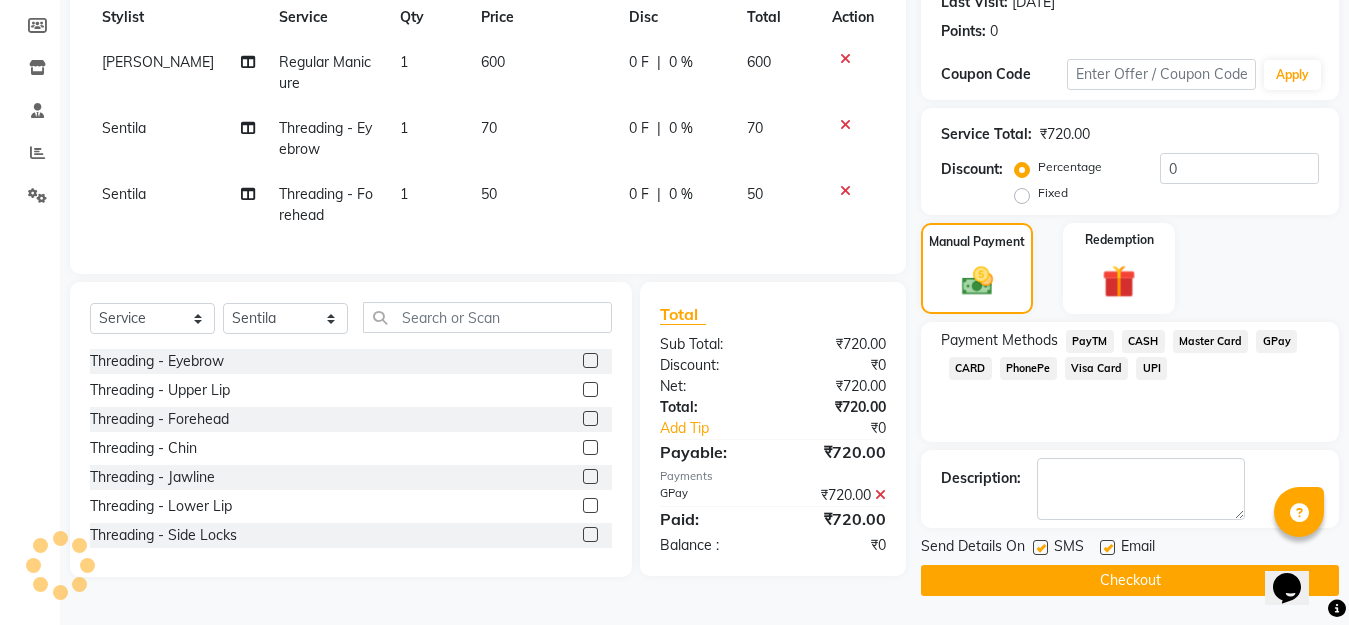 scroll, scrollTop: 291, scrollLeft: 0, axis: vertical 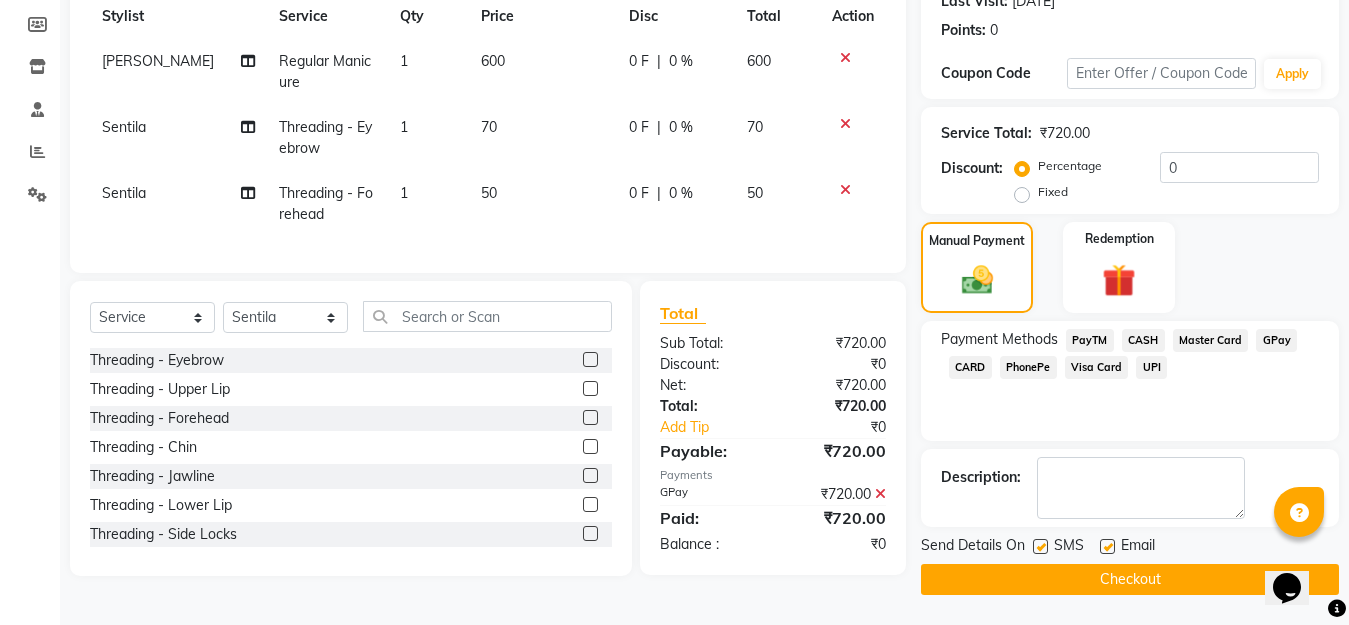 click on "Checkout" 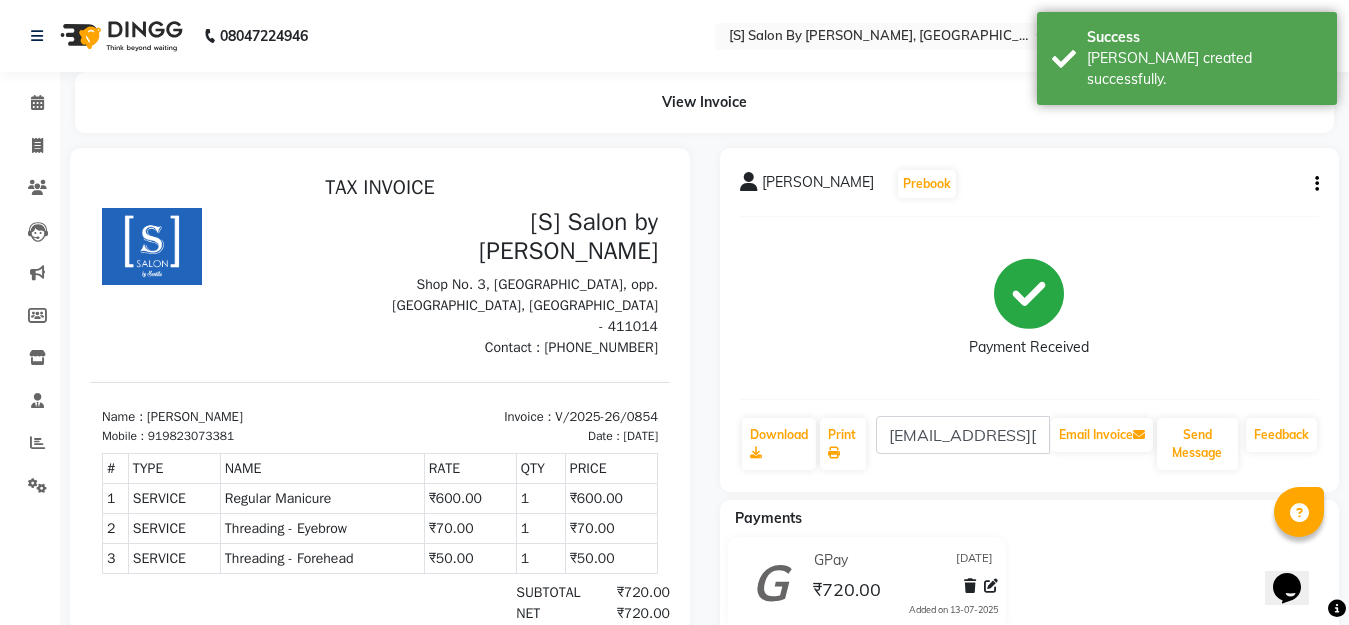 scroll, scrollTop: 0, scrollLeft: 0, axis: both 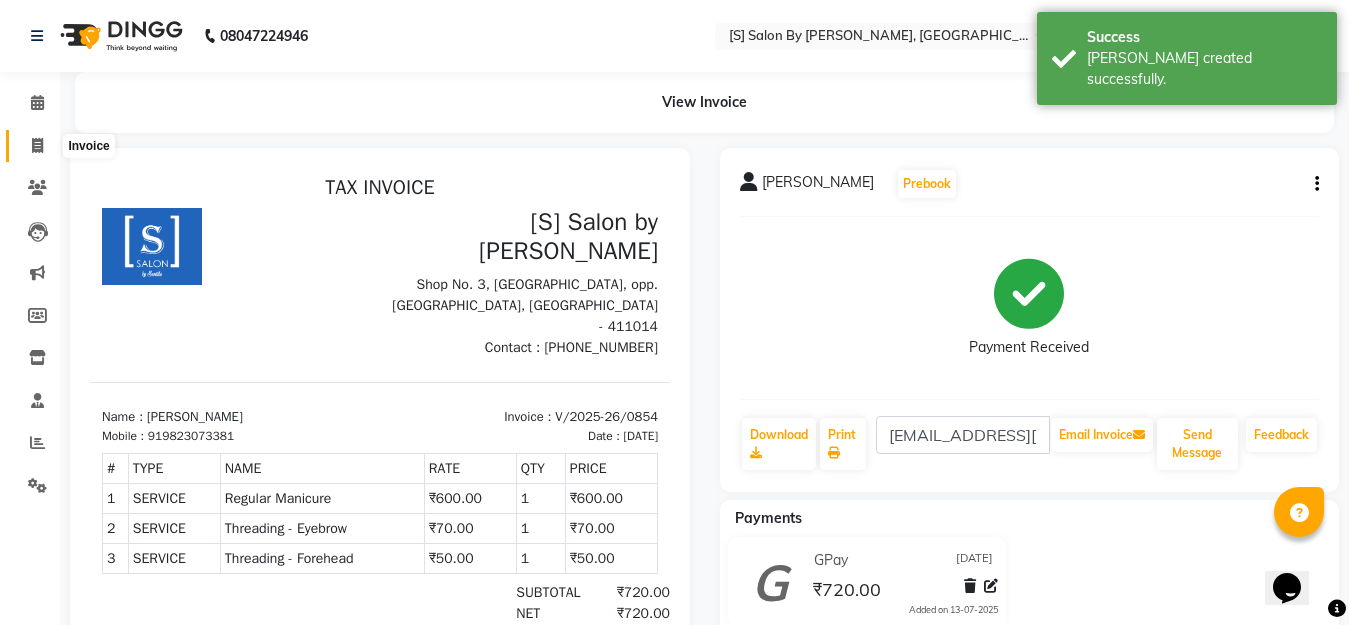 click 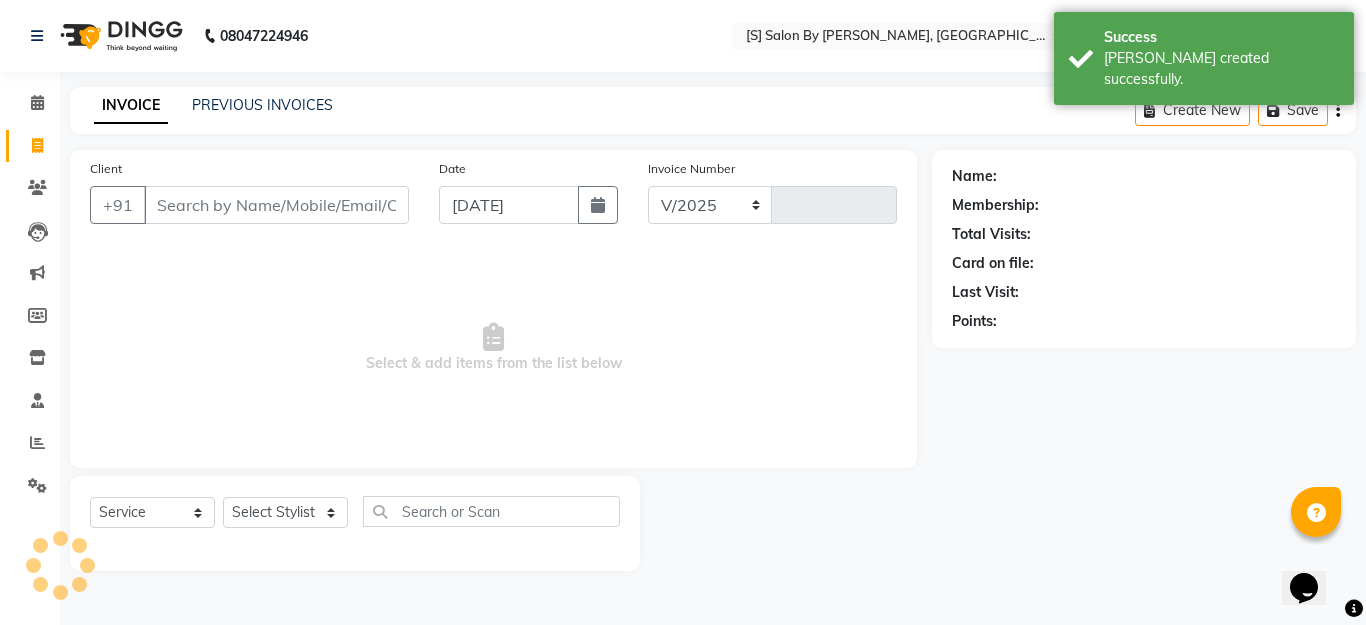 select on "45" 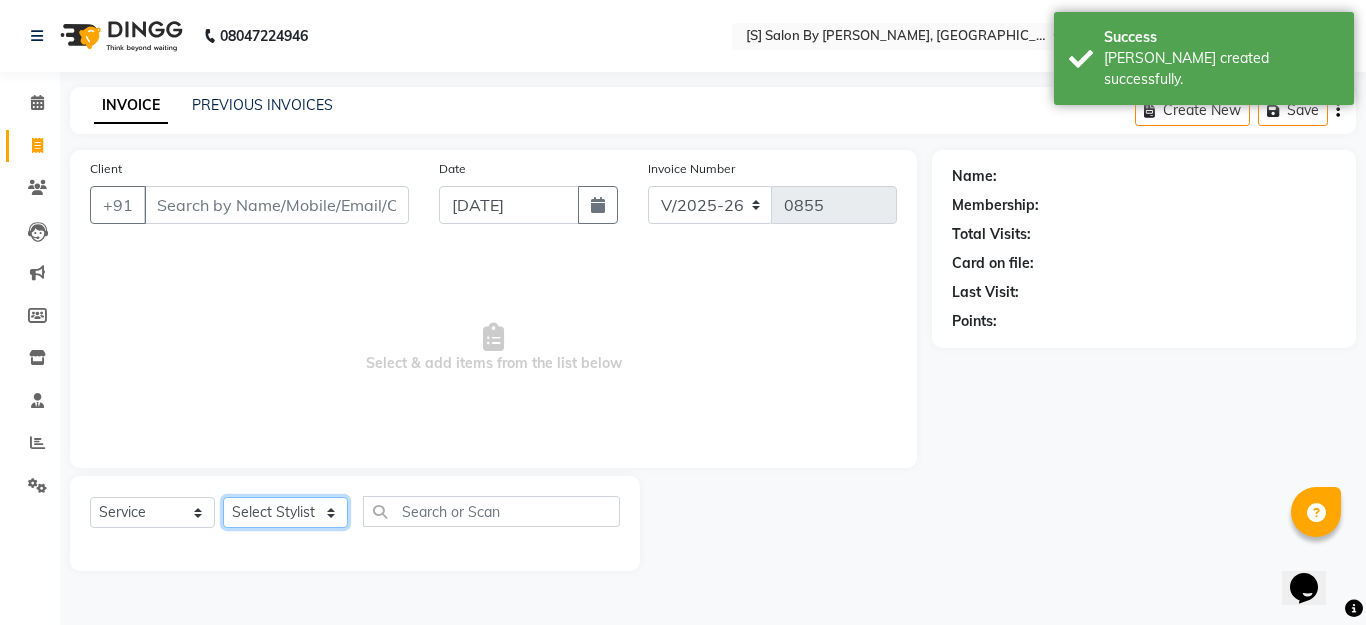 click on "Select Stylist Aarti Beautician Demnao [PERSON_NAME]  [PERSON_NAME]" 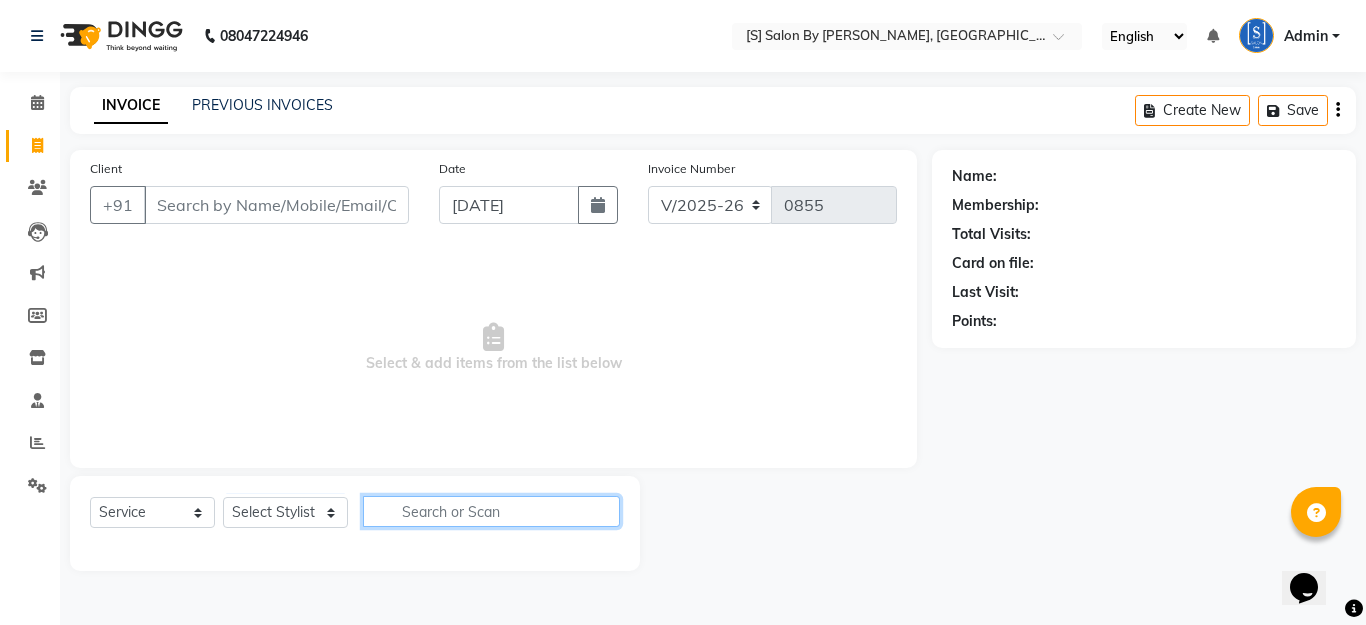 click 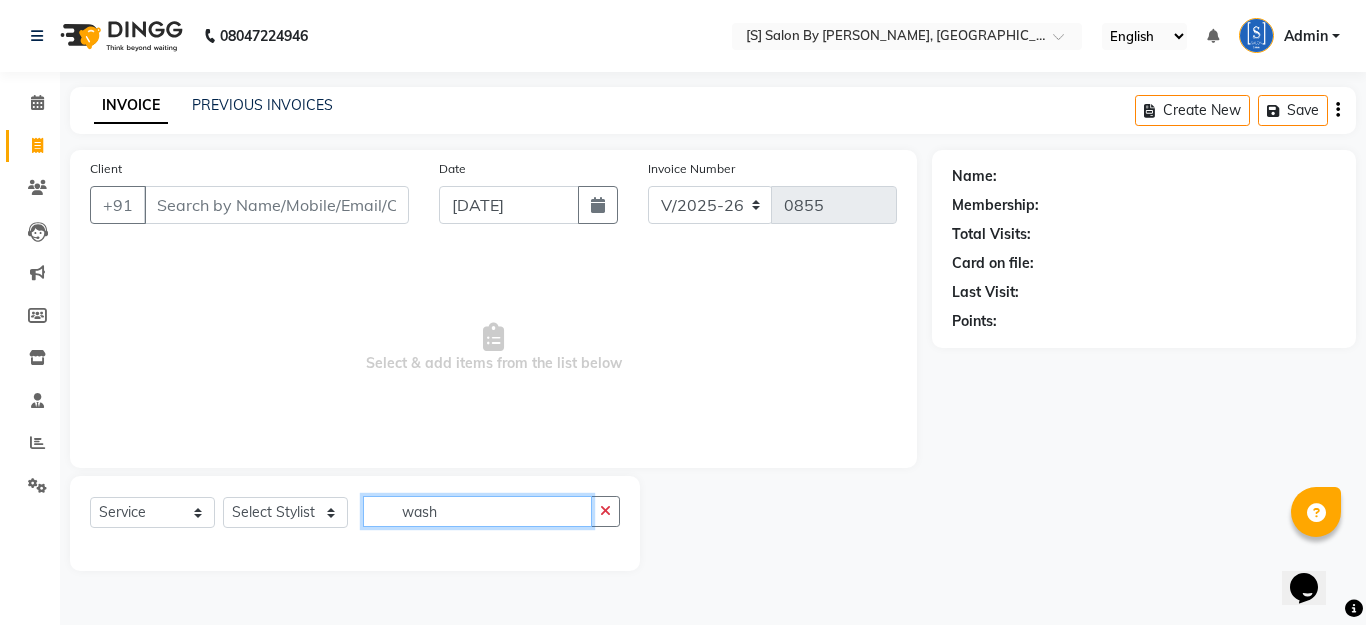 type on "wash" 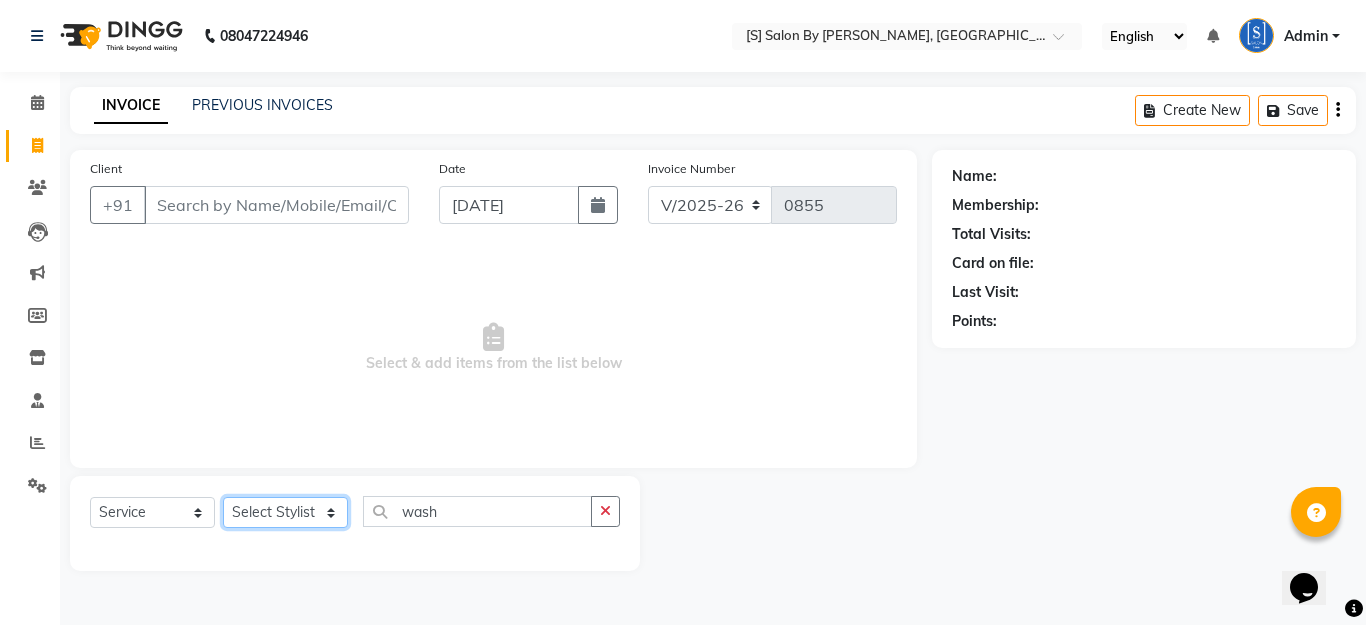 click on "Select Stylist Aarti Beautician Demnao [PERSON_NAME]  [PERSON_NAME]" 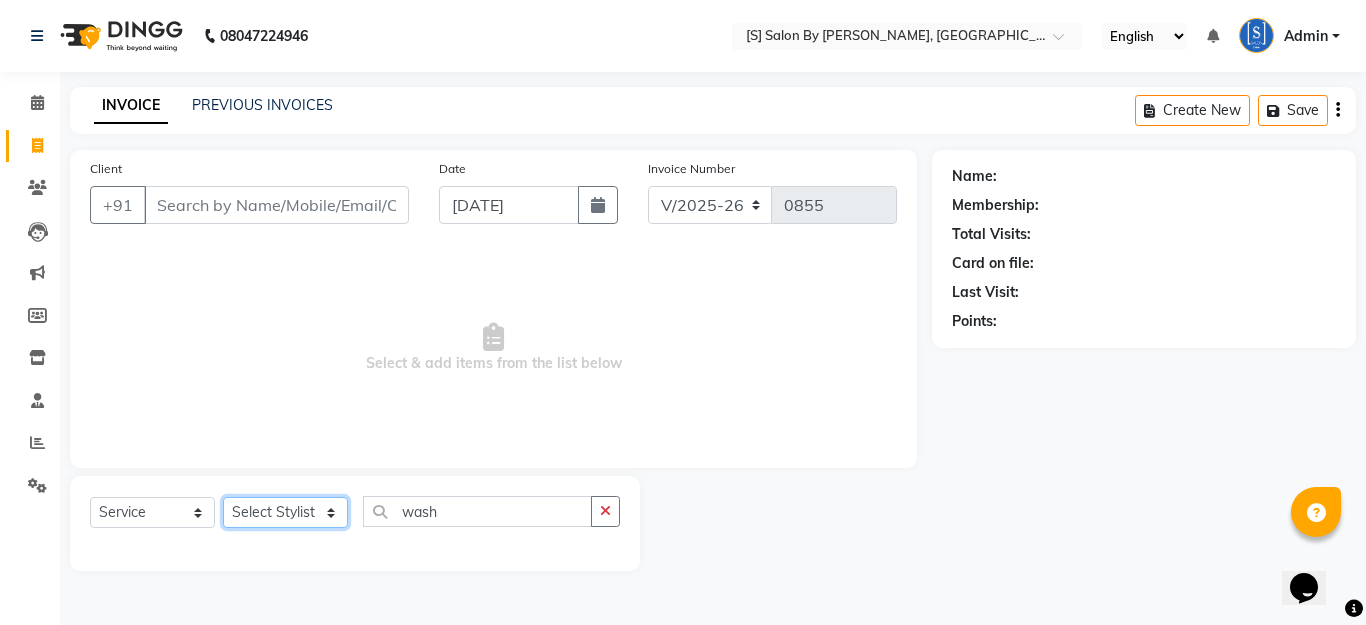 select on "4280" 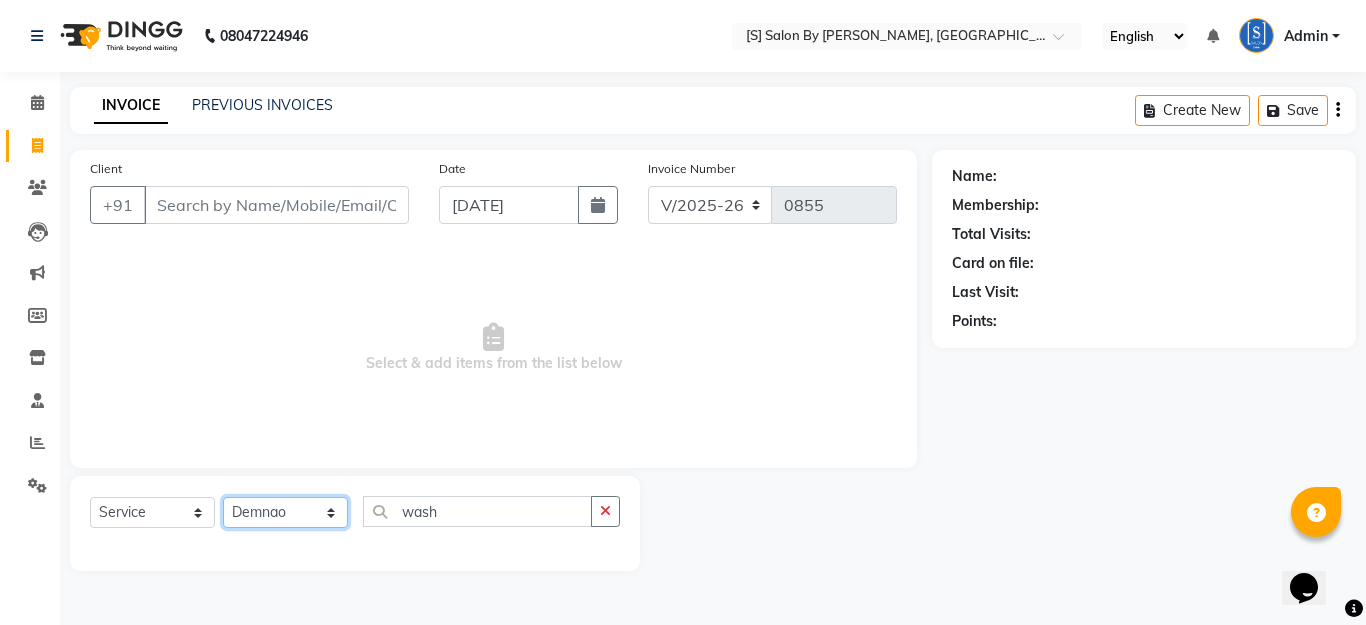 click on "Select Stylist Aarti Beautician Demnao [PERSON_NAME]  [PERSON_NAME]" 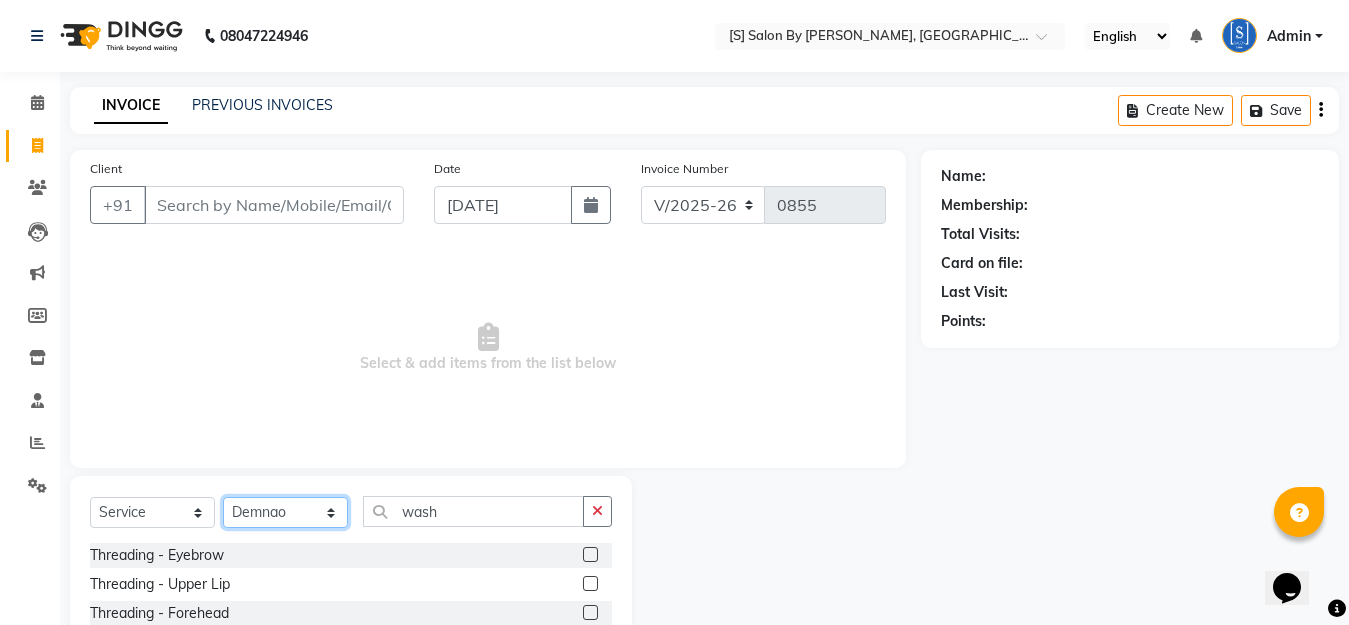 scroll, scrollTop: 100, scrollLeft: 0, axis: vertical 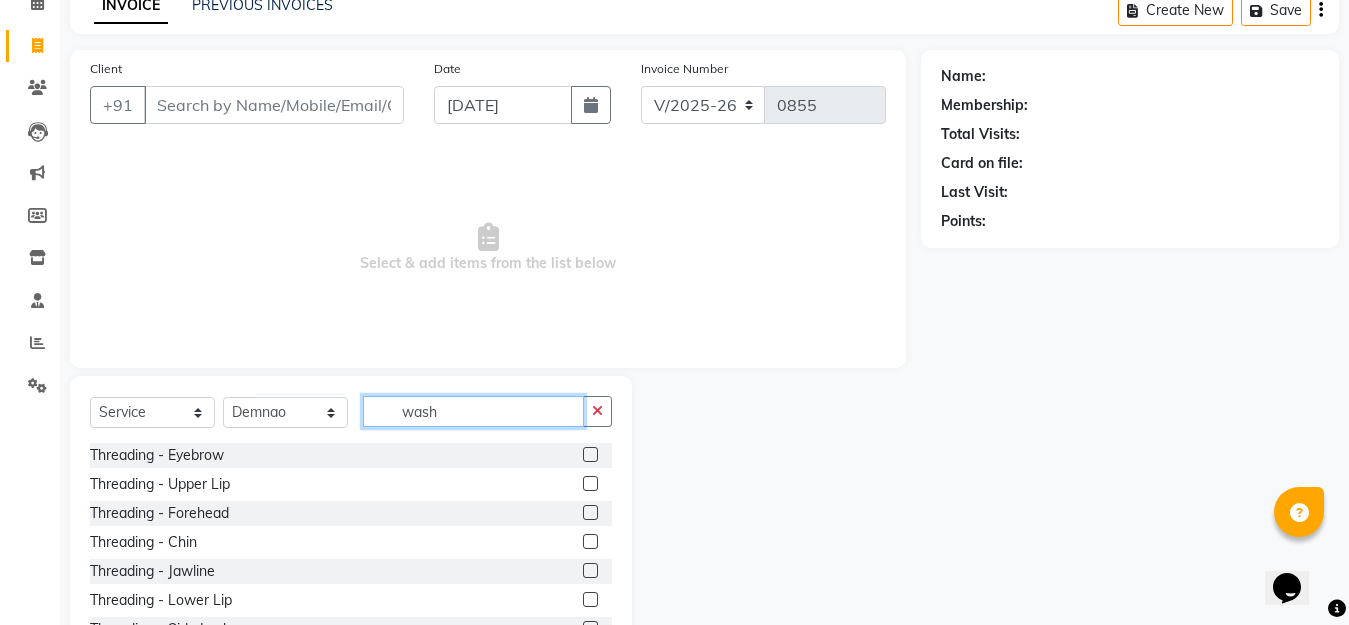 click on "wash" 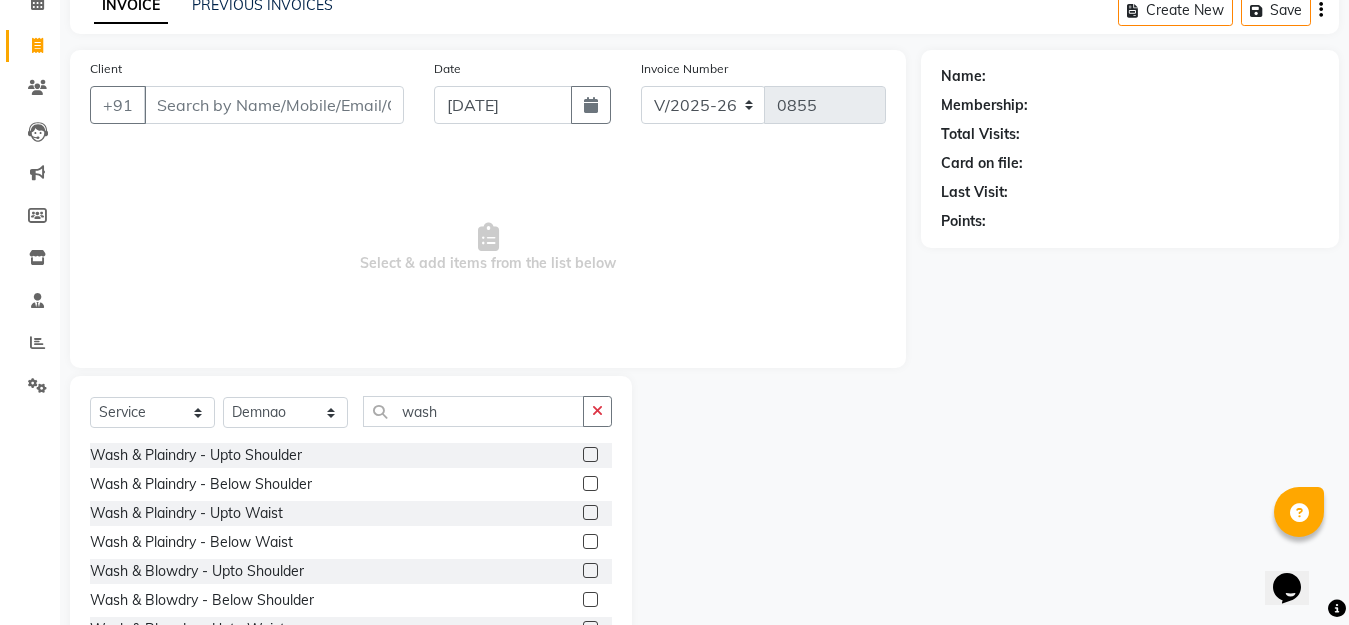 click 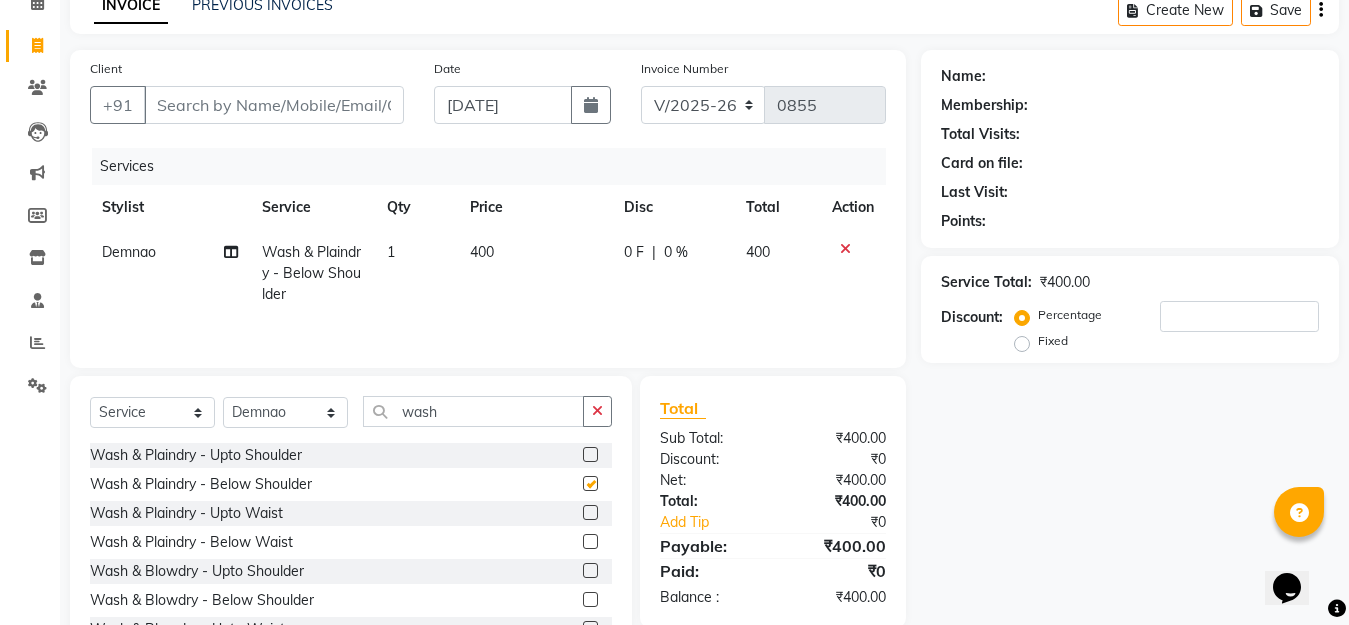 checkbox on "false" 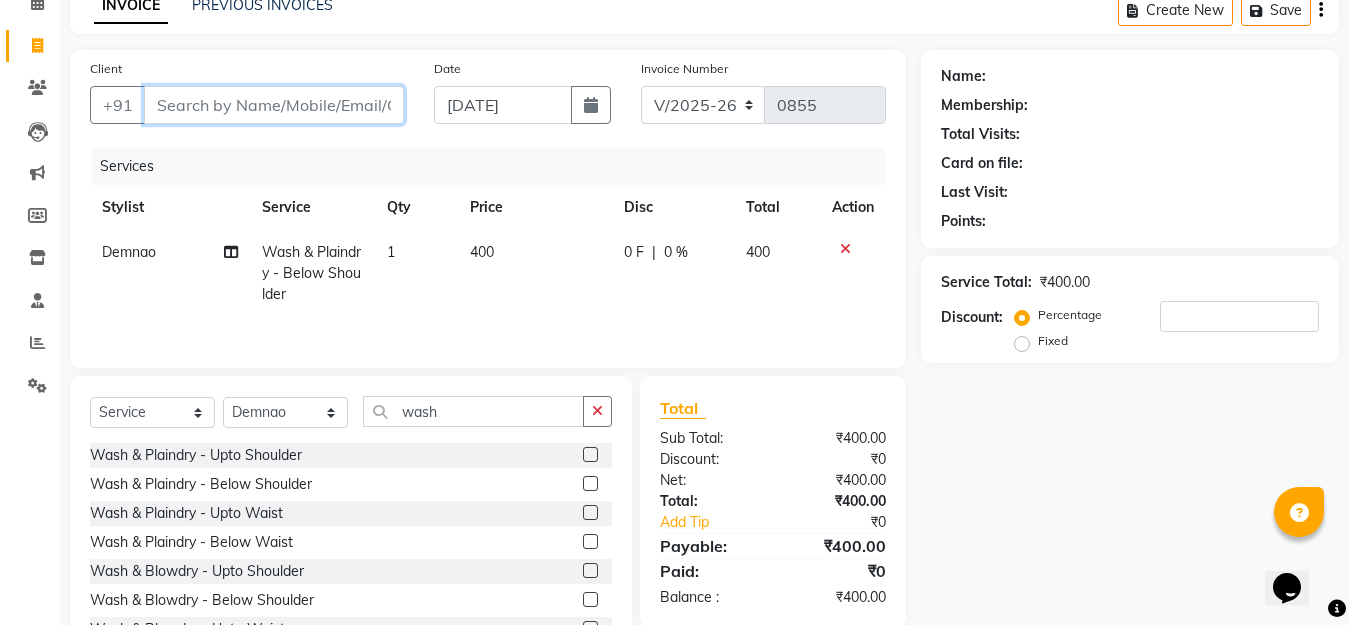 click on "Client" at bounding box center (274, 105) 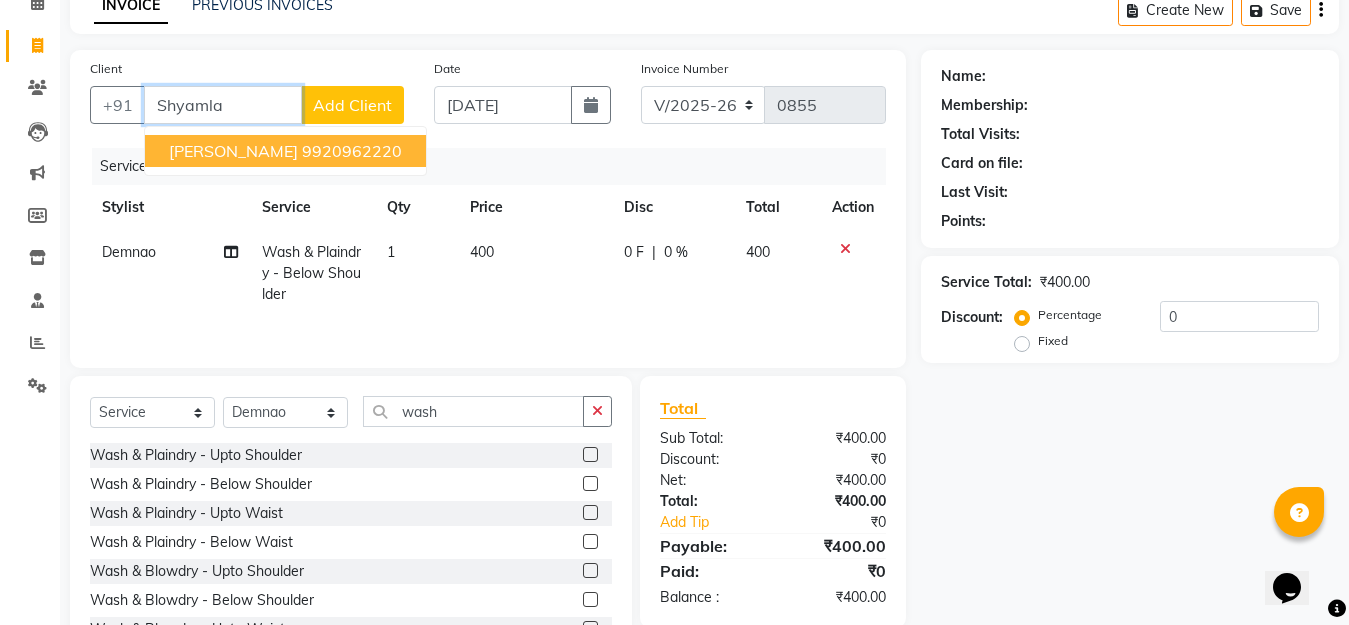 click on "9920962220" at bounding box center [352, 151] 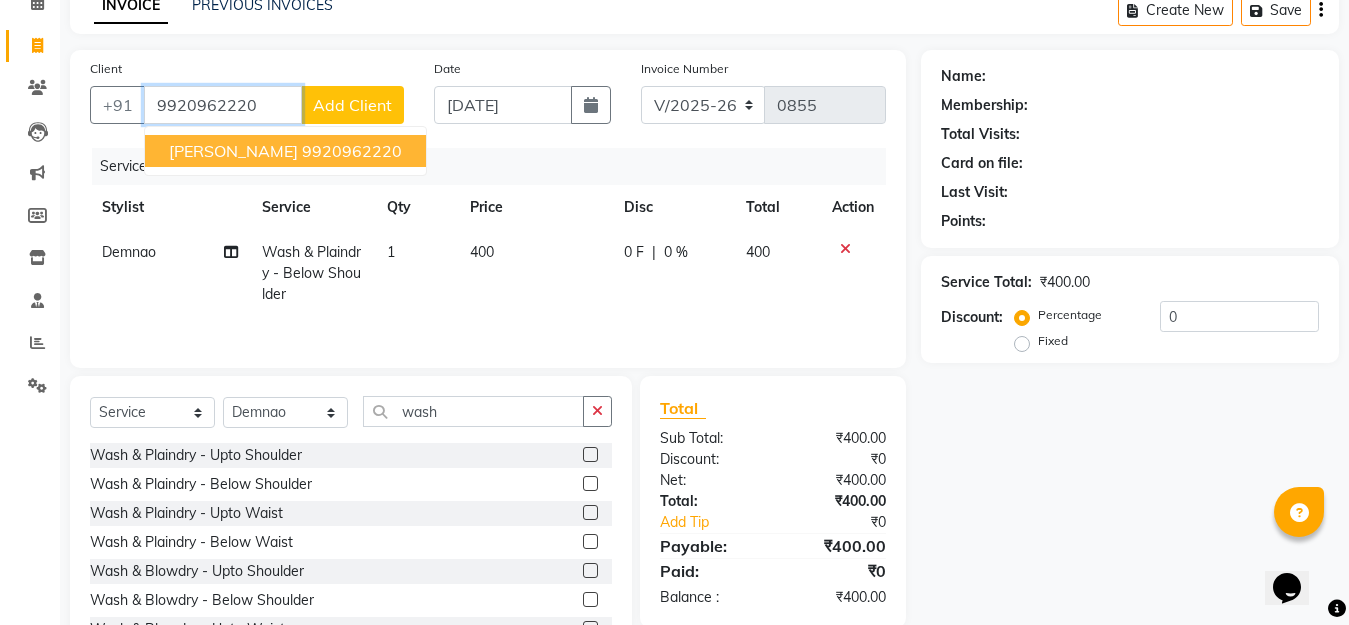 type on "9920962220" 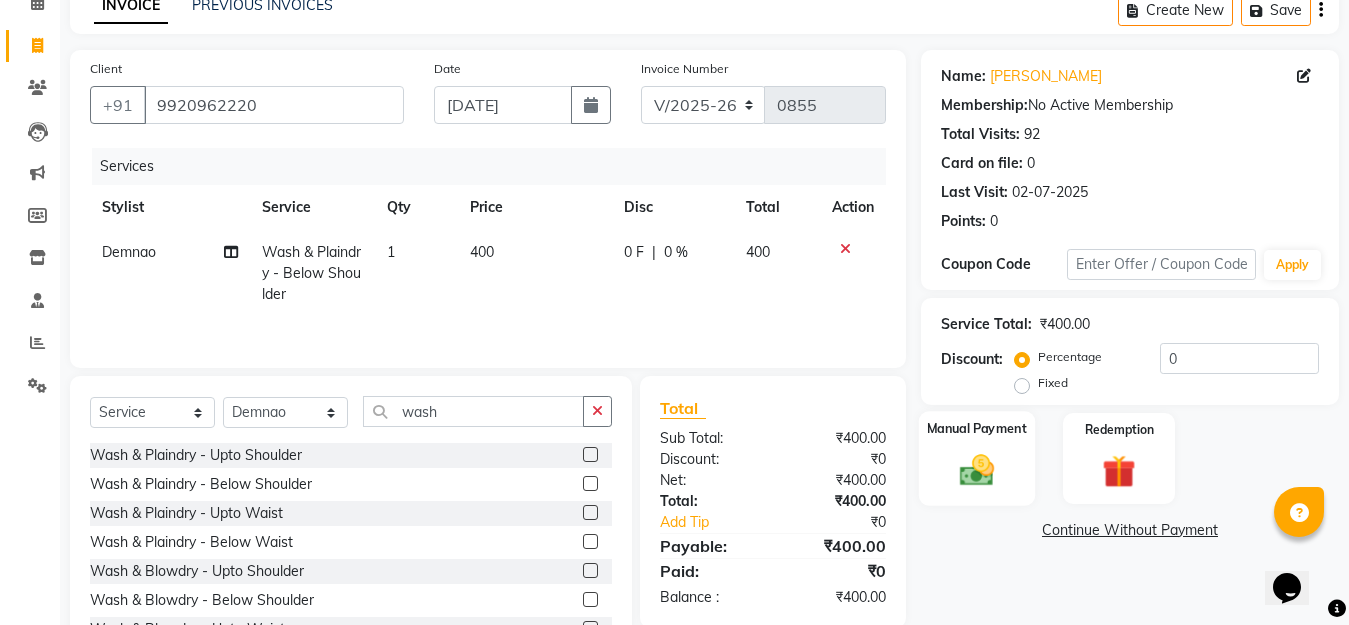 click 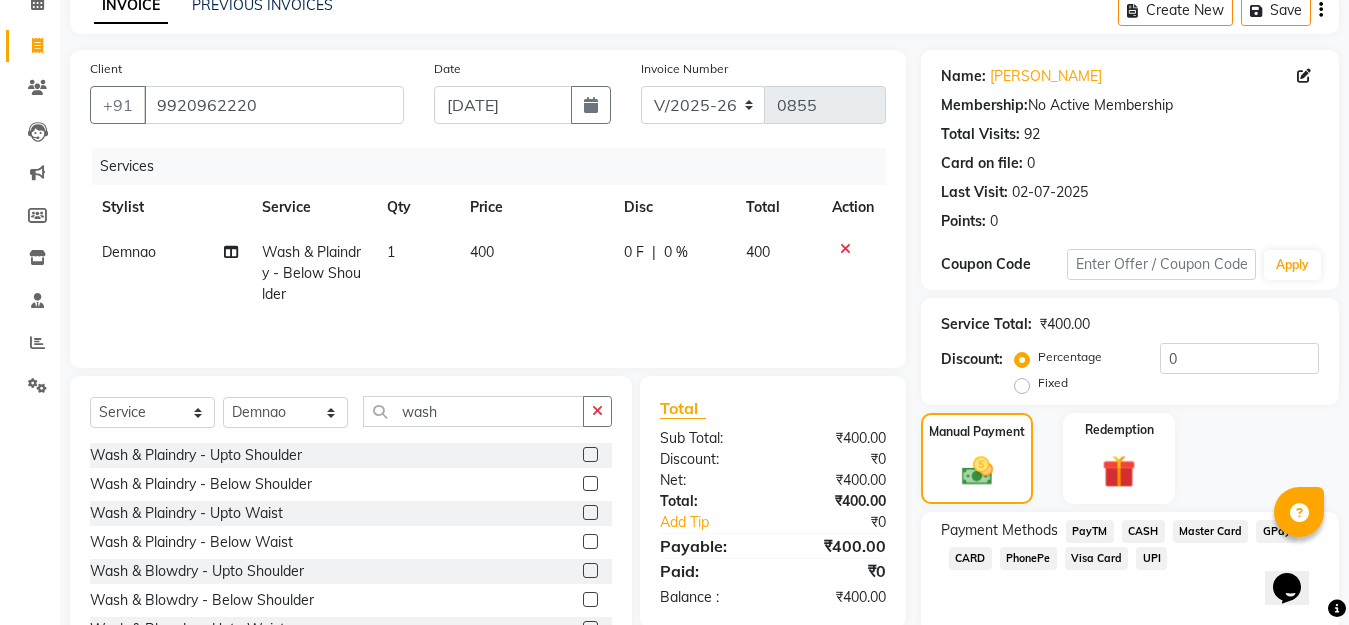 scroll, scrollTop: 178, scrollLeft: 0, axis: vertical 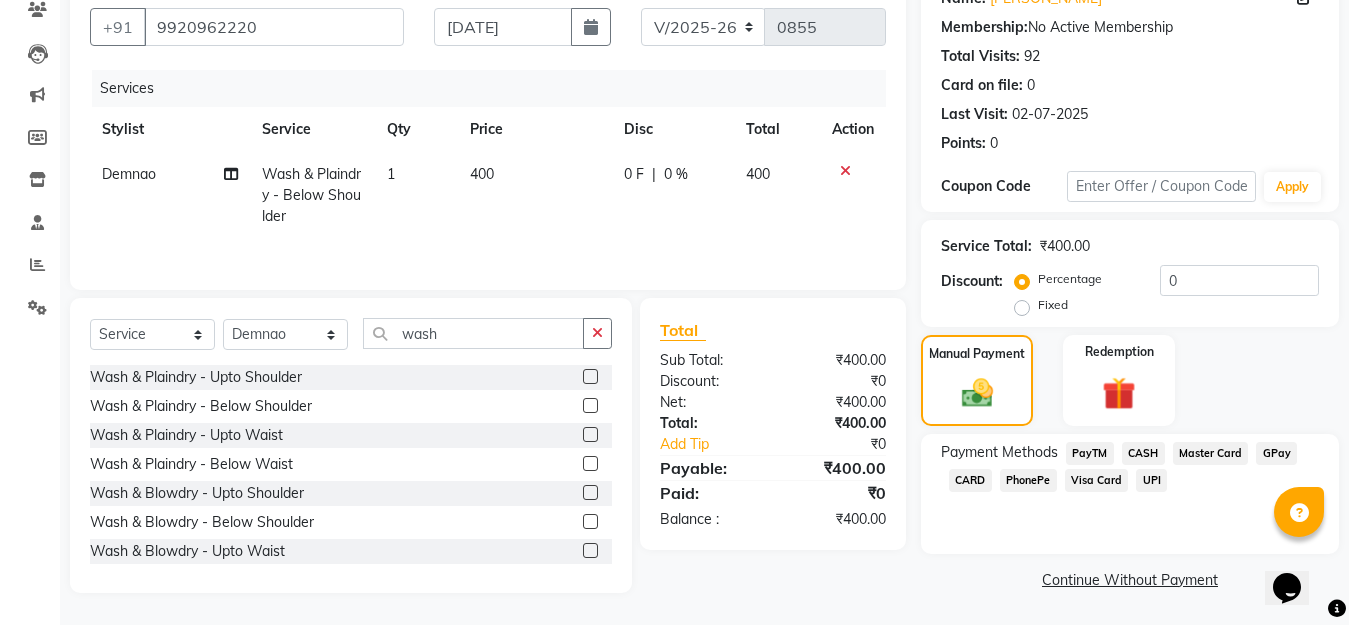 click on "GPay" 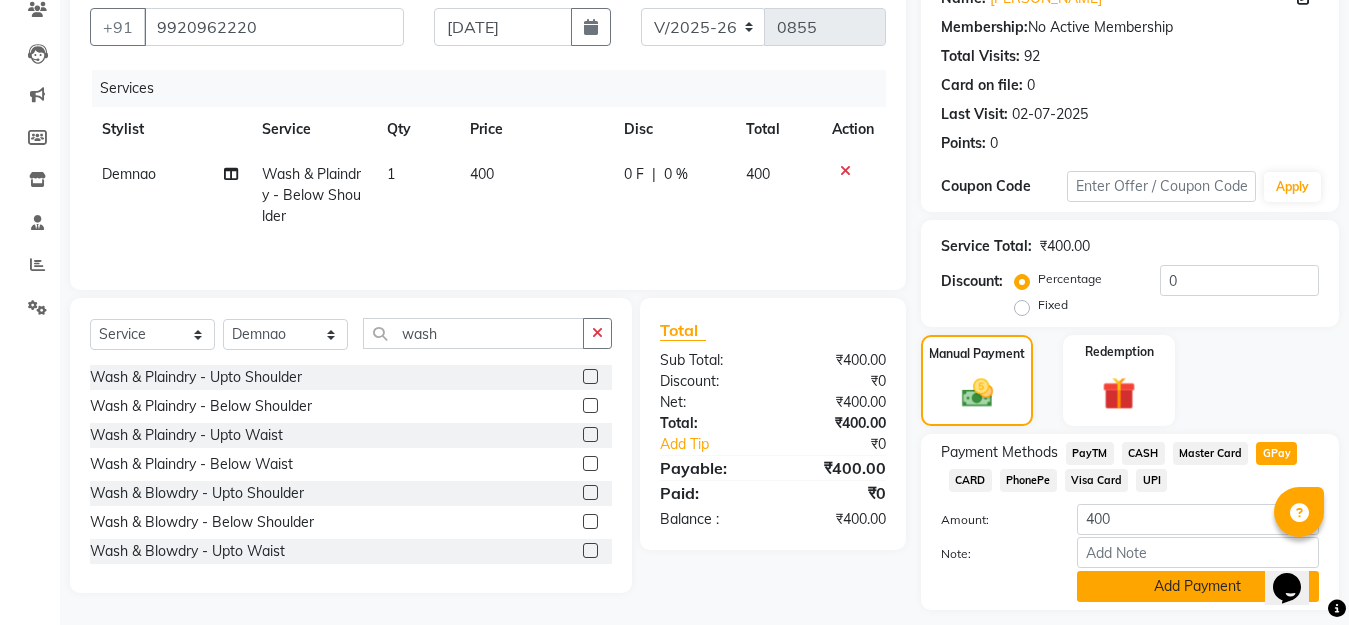 click on "Add Payment" 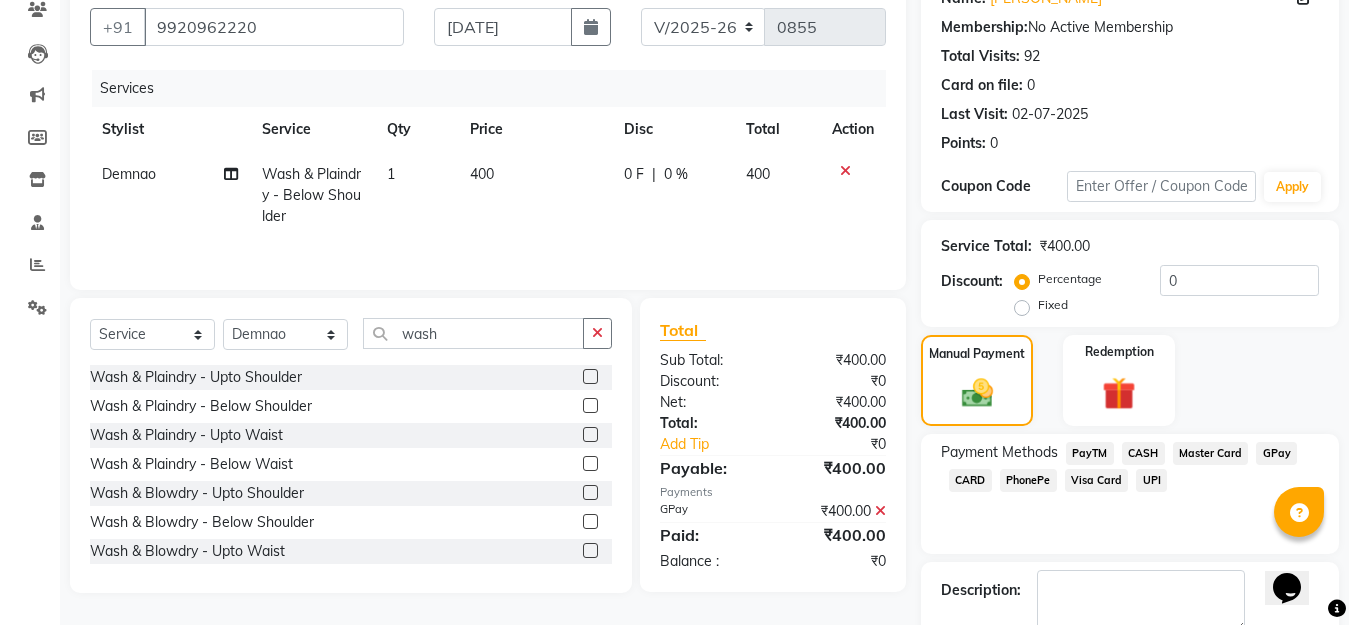 scroll, scrollTop: 278, scrollLeft: 0, axis: vertical 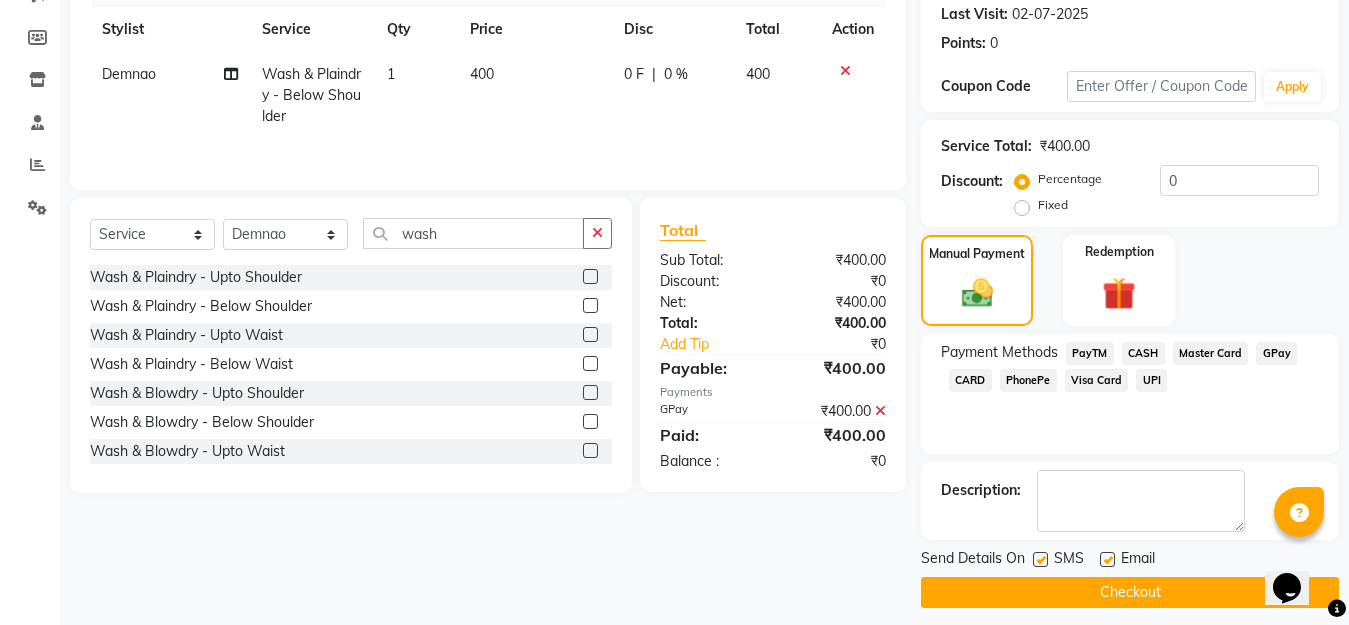 click on "Checkout" 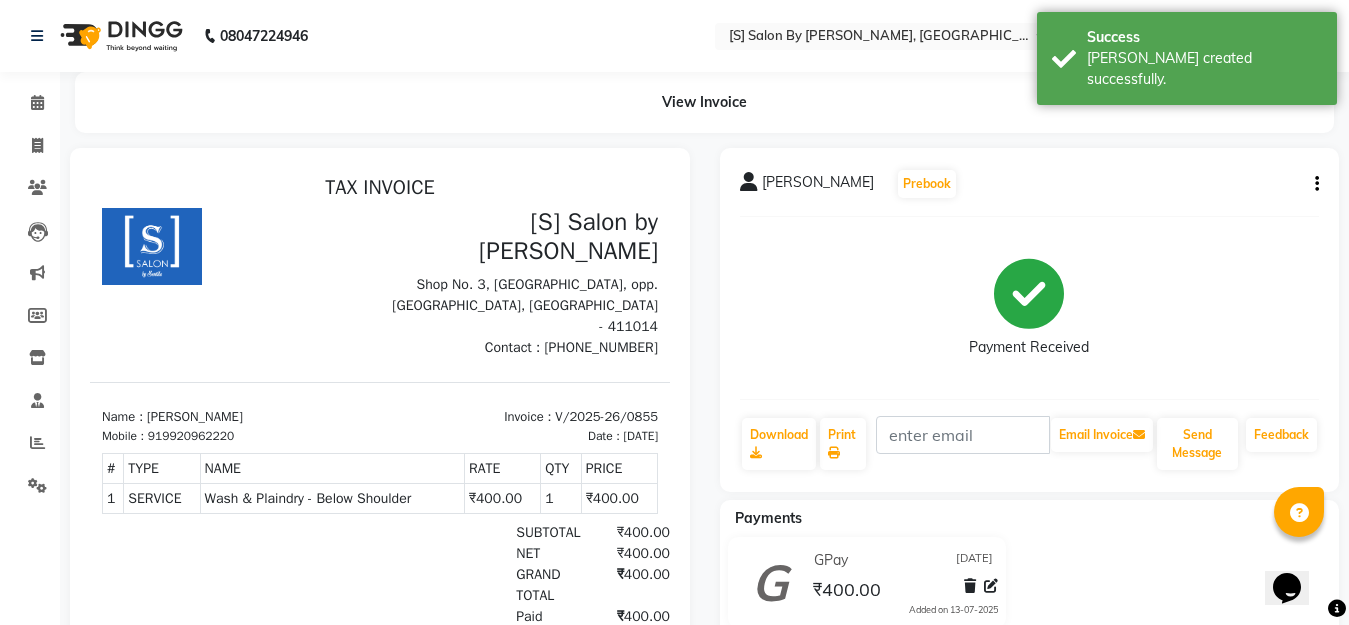 scroll, scrollTop: 0, scrollLeft: 0, axis: both 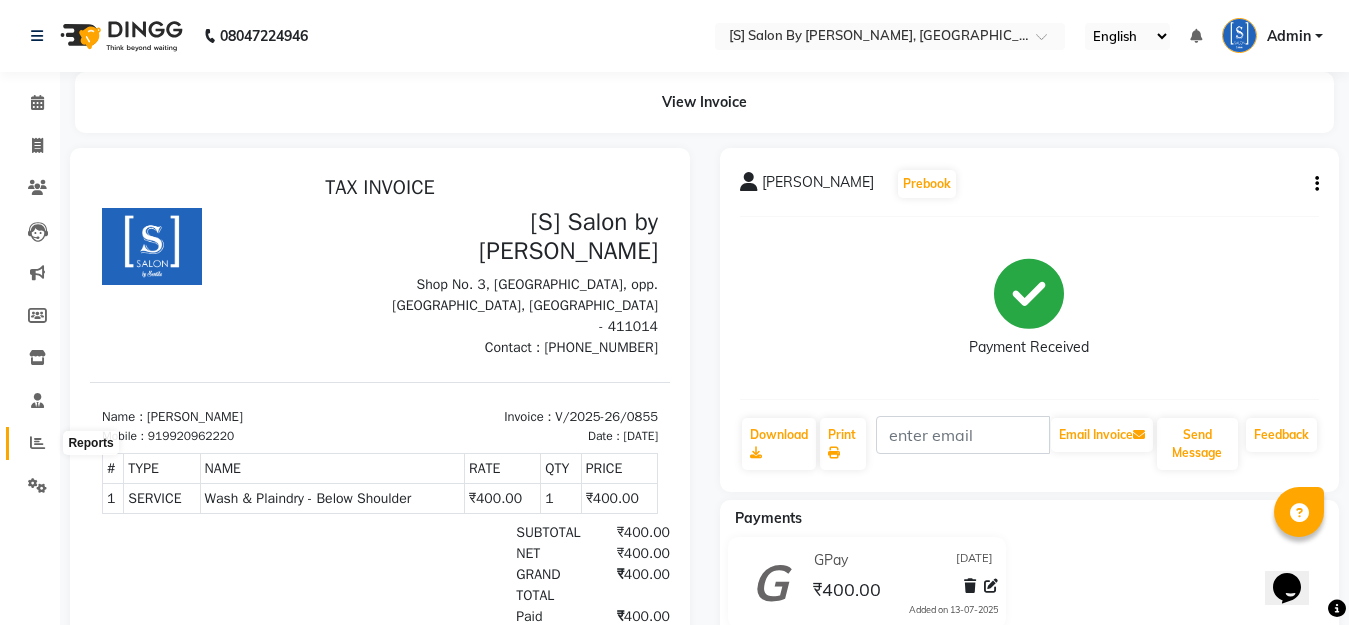 click 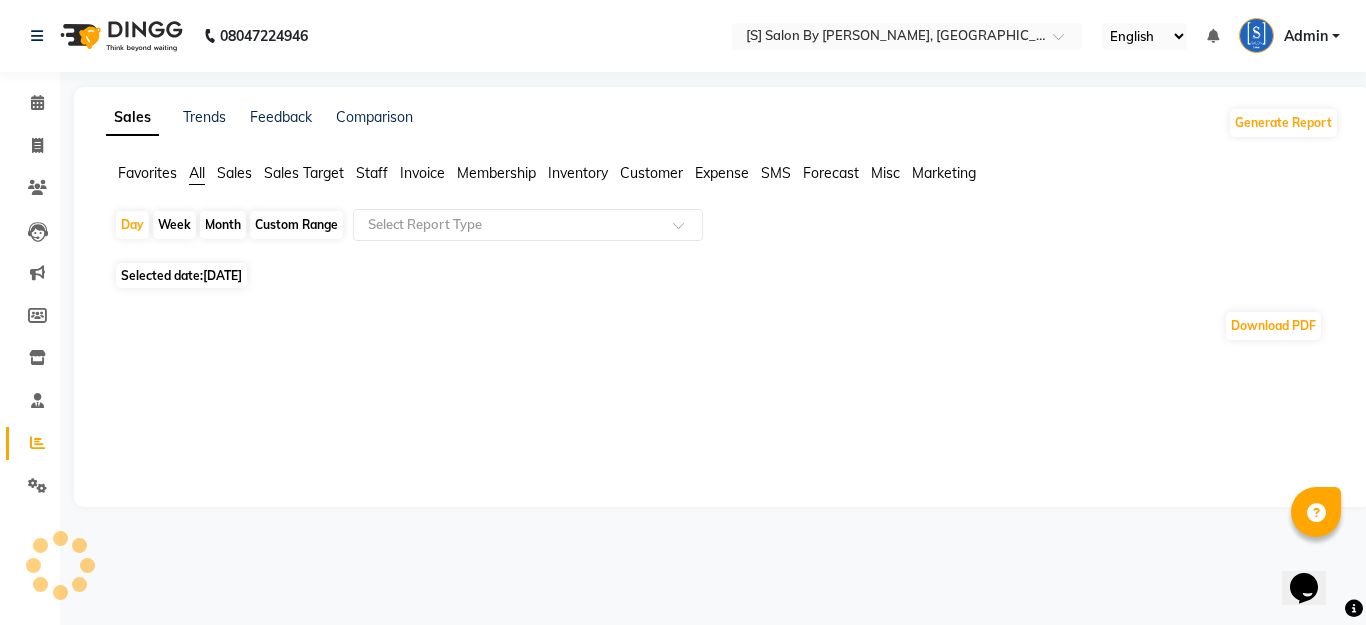 click on "Month" 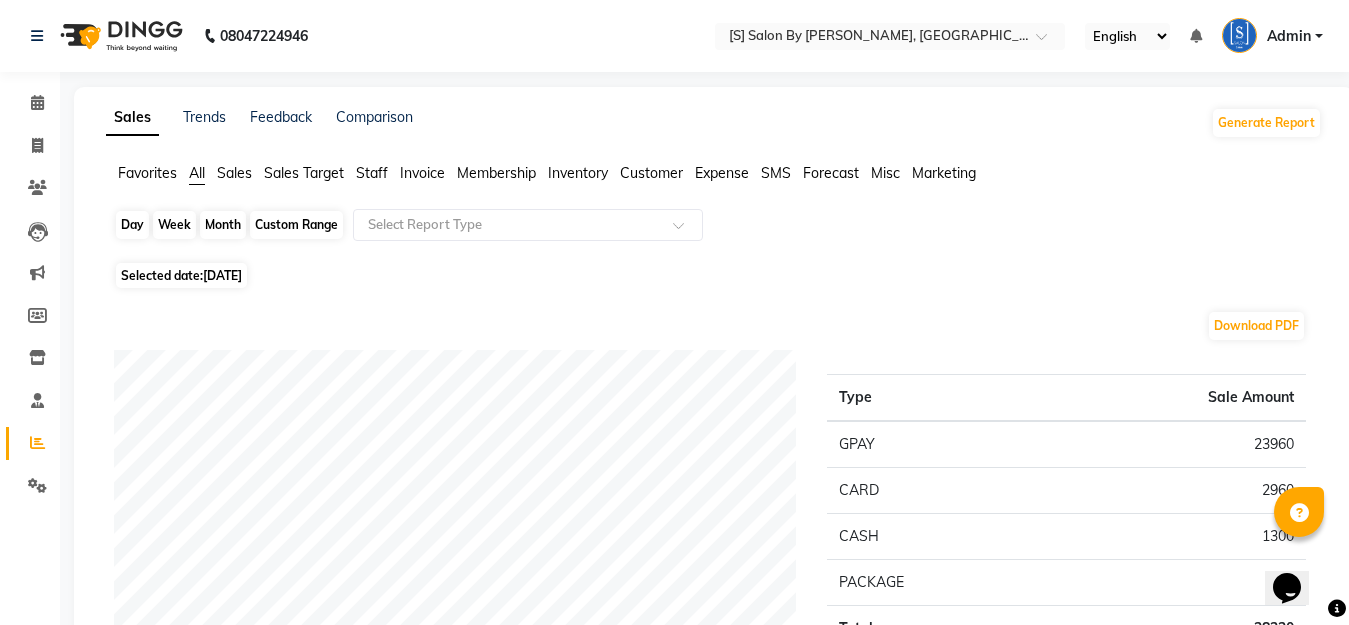 click on "Month" 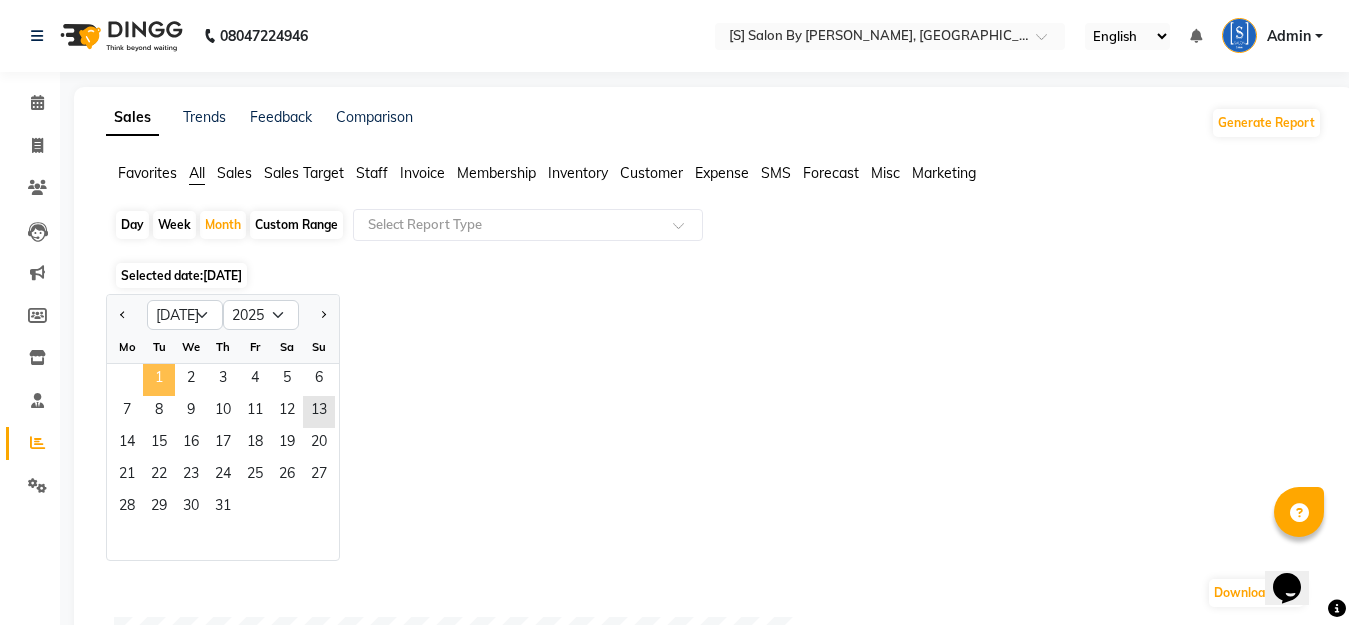 click on "1" 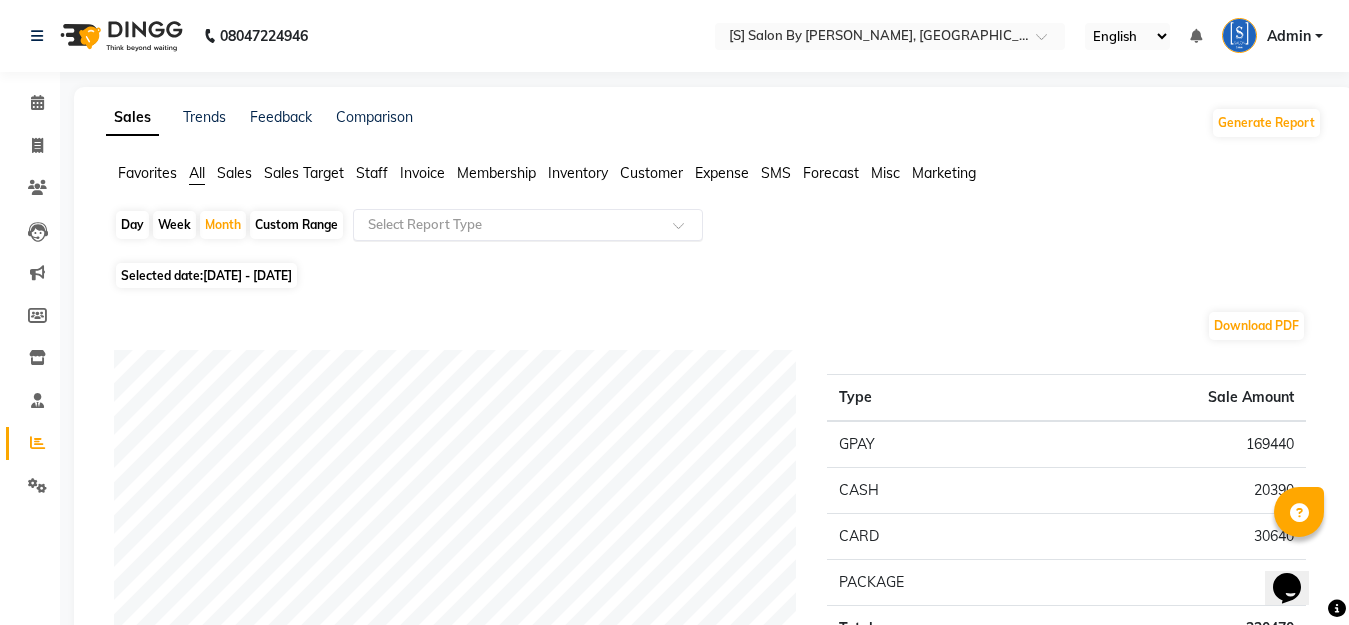 click 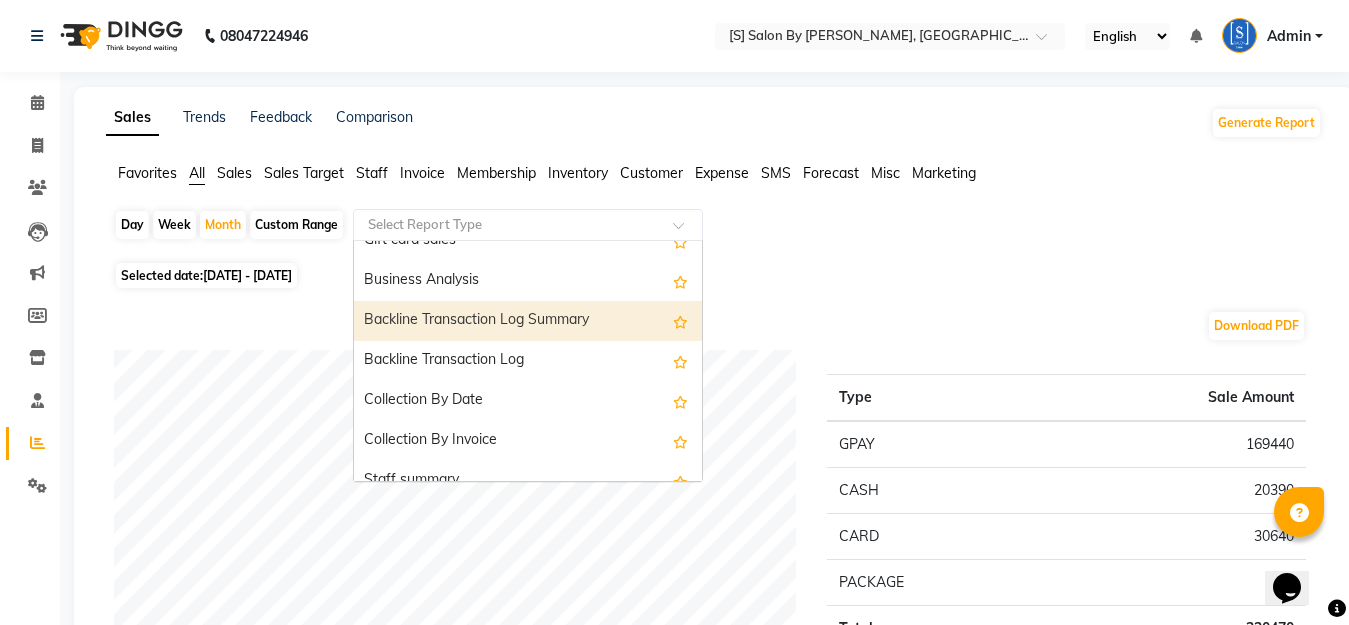 scroll, scrollTop: 600, scrollLeft: 0, axis: vertical 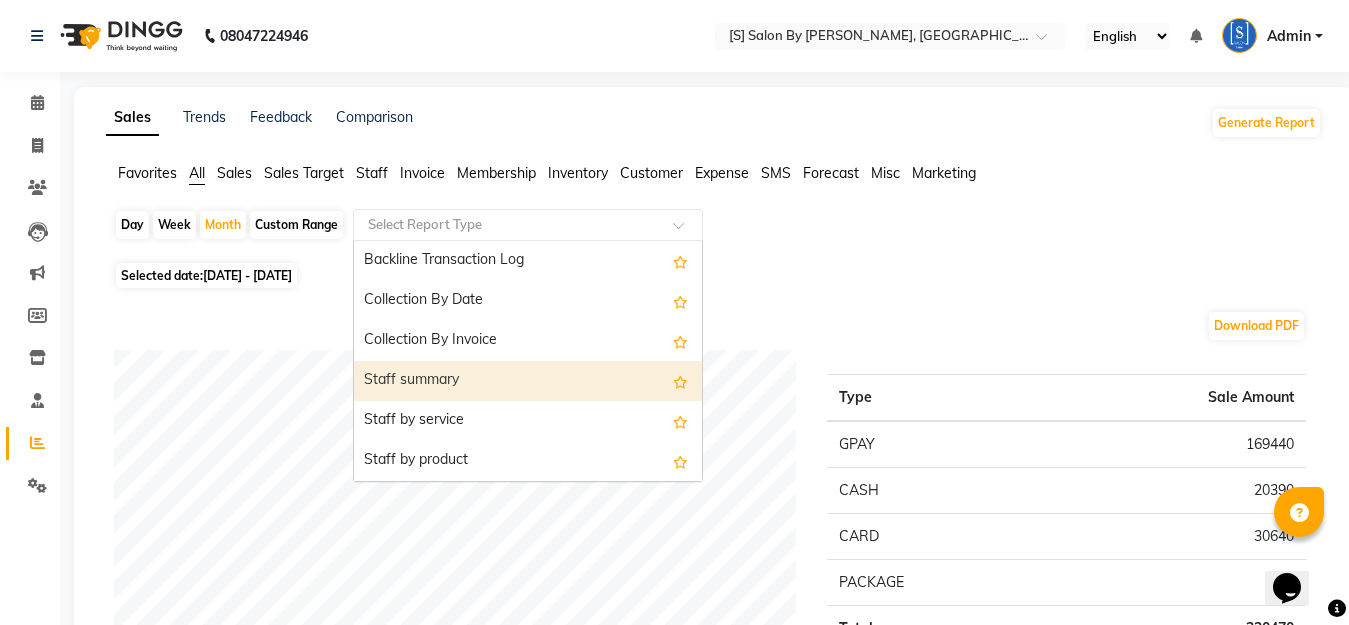 click on "Staff summary" at bounding box center (528, 381) 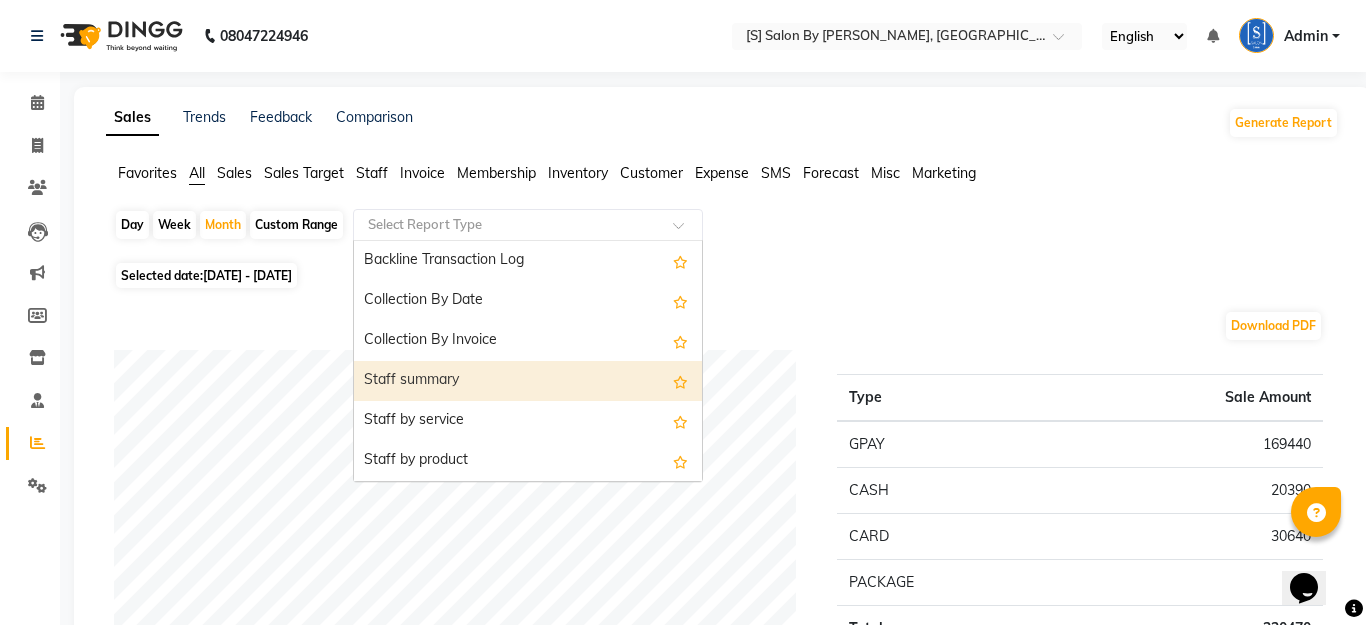 select on "full_report" 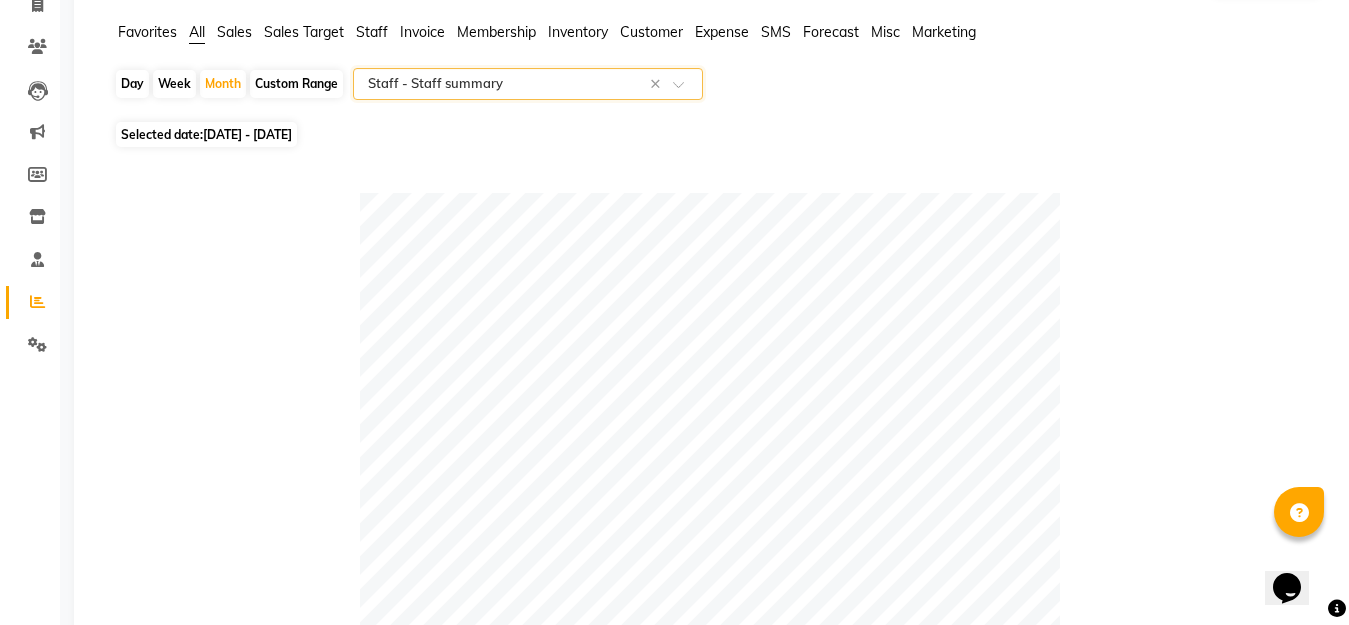 scroll, scrollTop: 0, scrollLeft: 0, axis: both 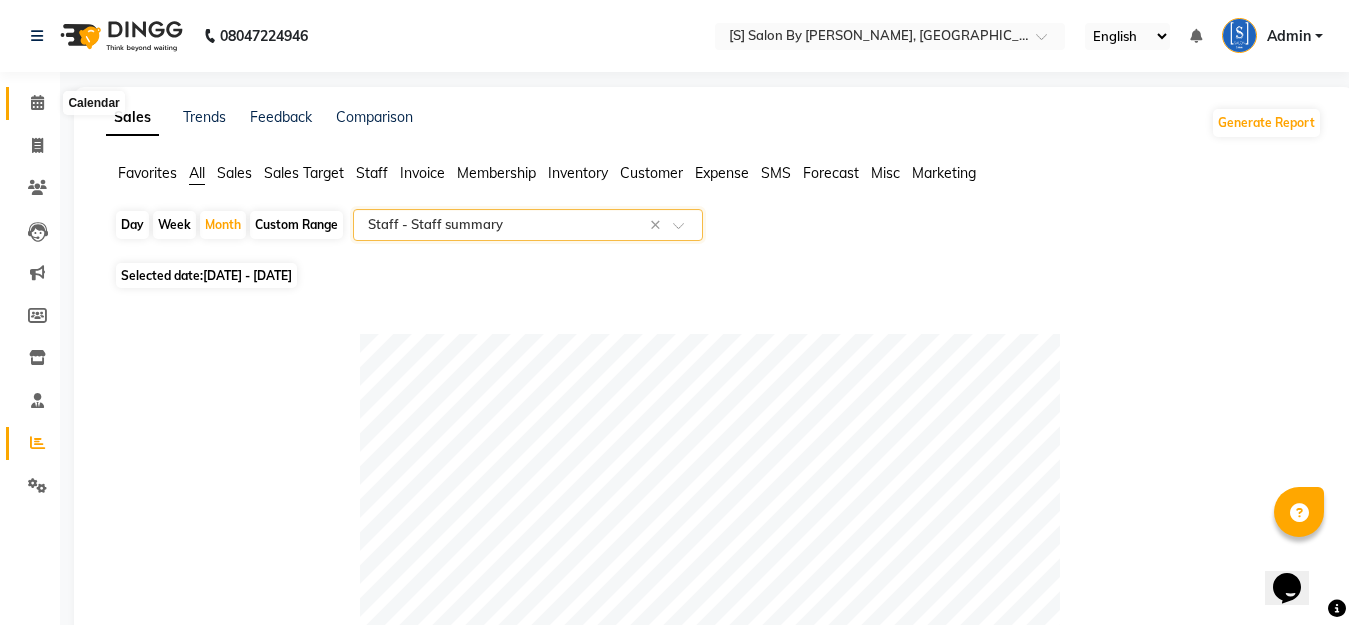 click 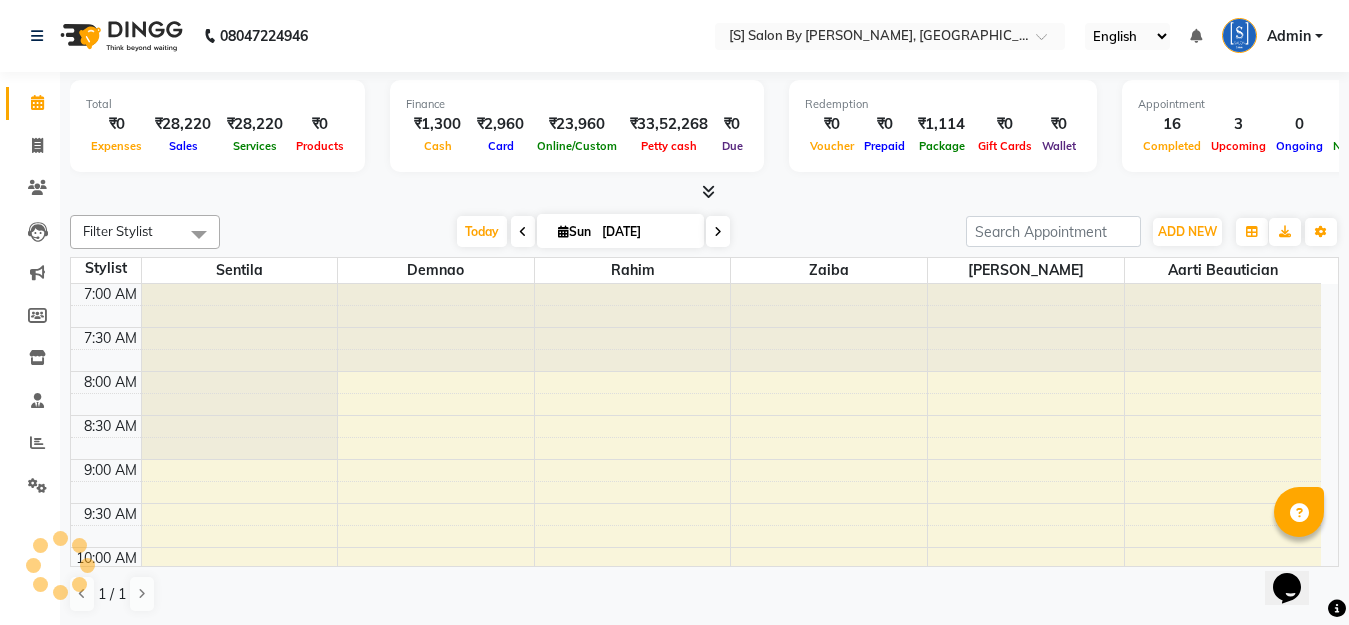 scroll, scrollTop: 0, scrollLeft: 0, axis: both 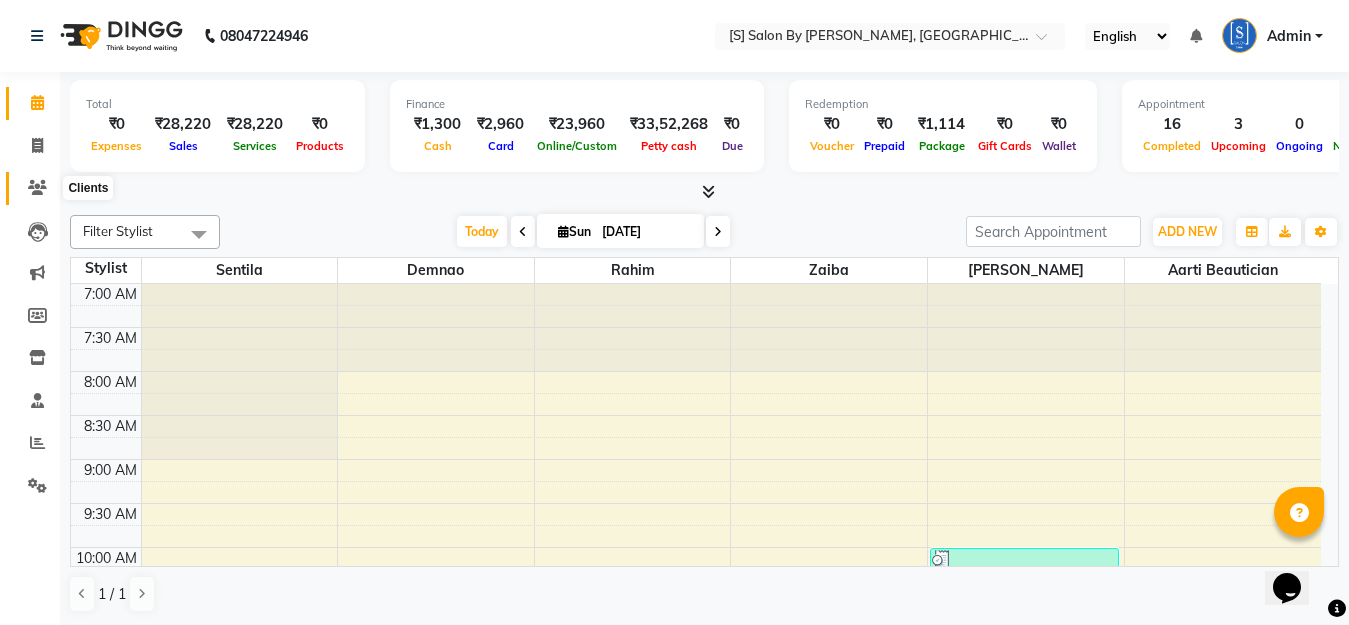 click 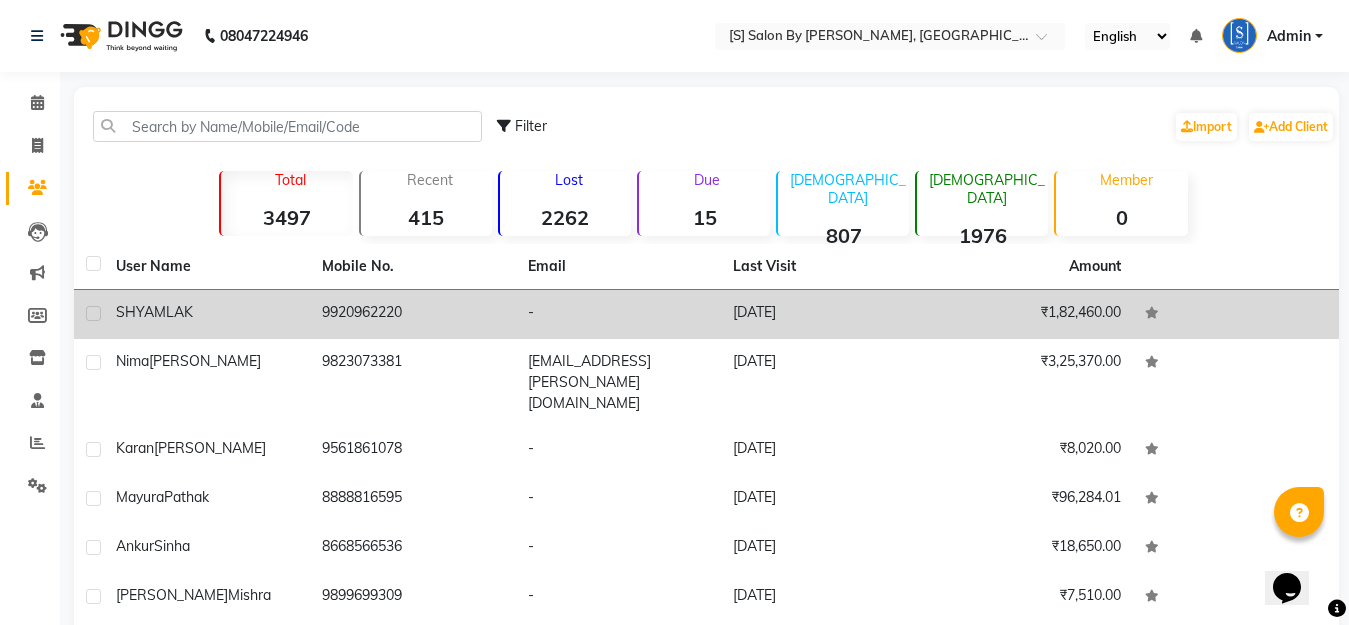 click on "-" 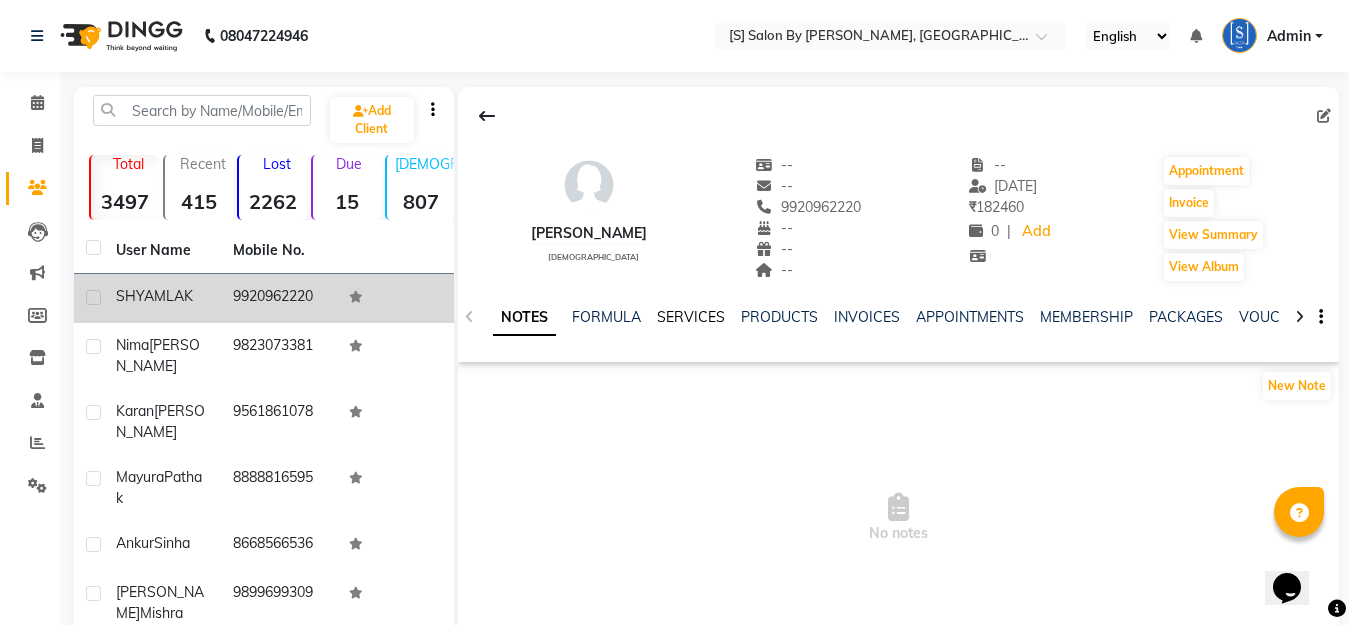 click on "SERVICES" 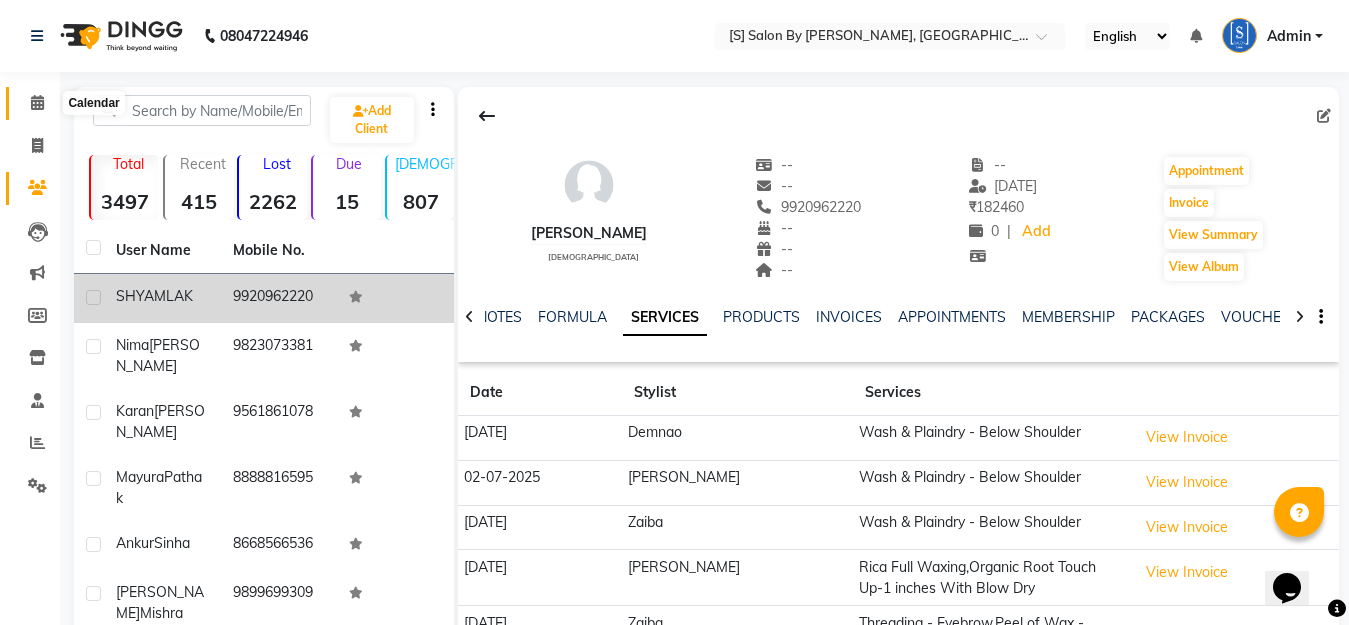click 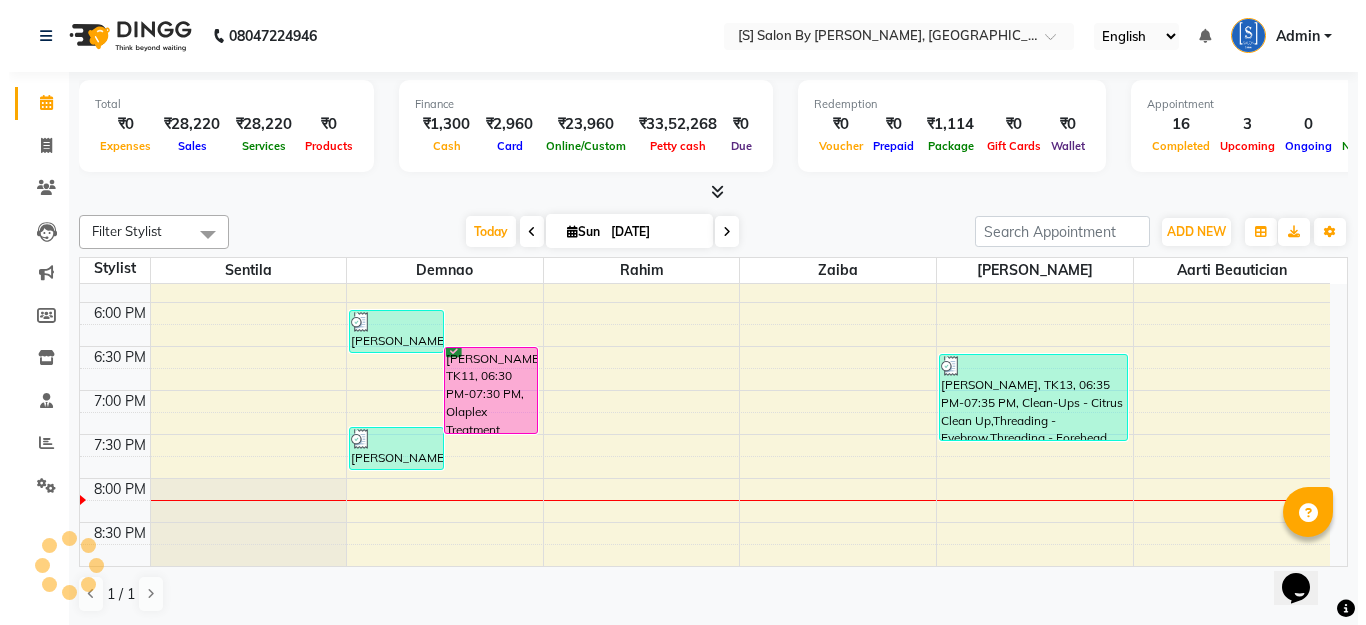 scroll, scrollTop: 787, scrollLeft: 0, axis: vertical 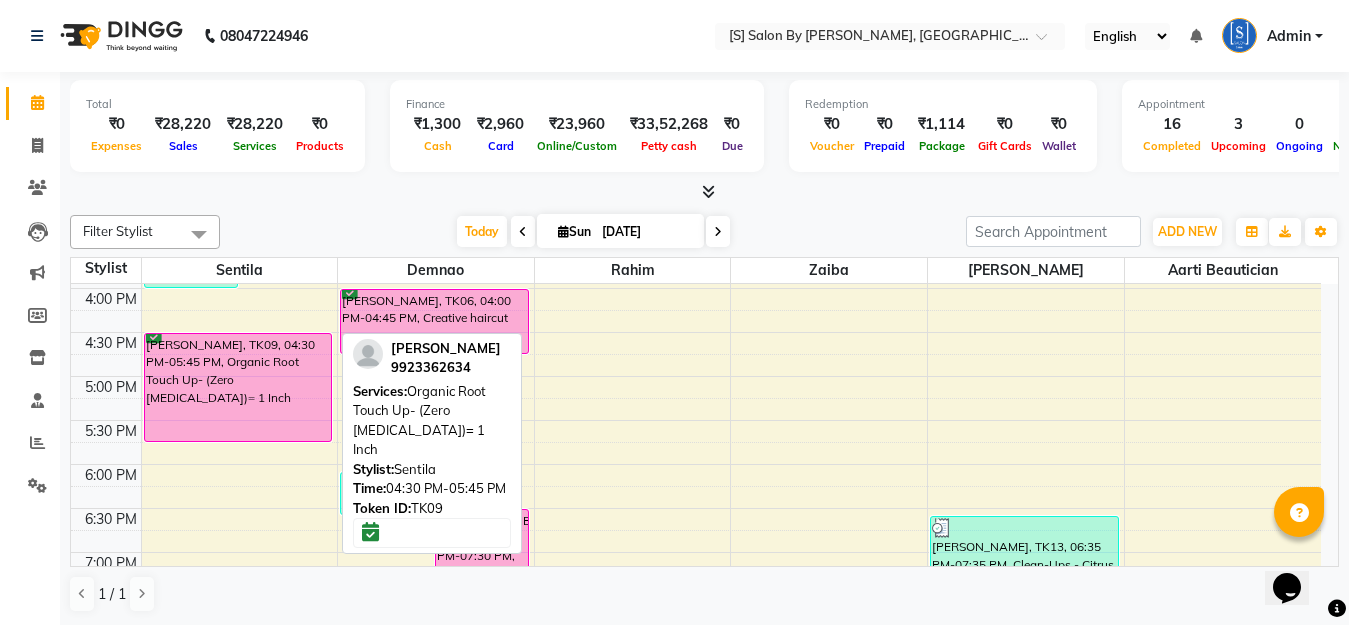 click on "[PERSON_NAME], TK09, 04:30 PM-05:45 PM, Organic Root Touch Up- (Zero [MEDICAL_DATA])= 1 Inch" at bounding box center [238, 387] 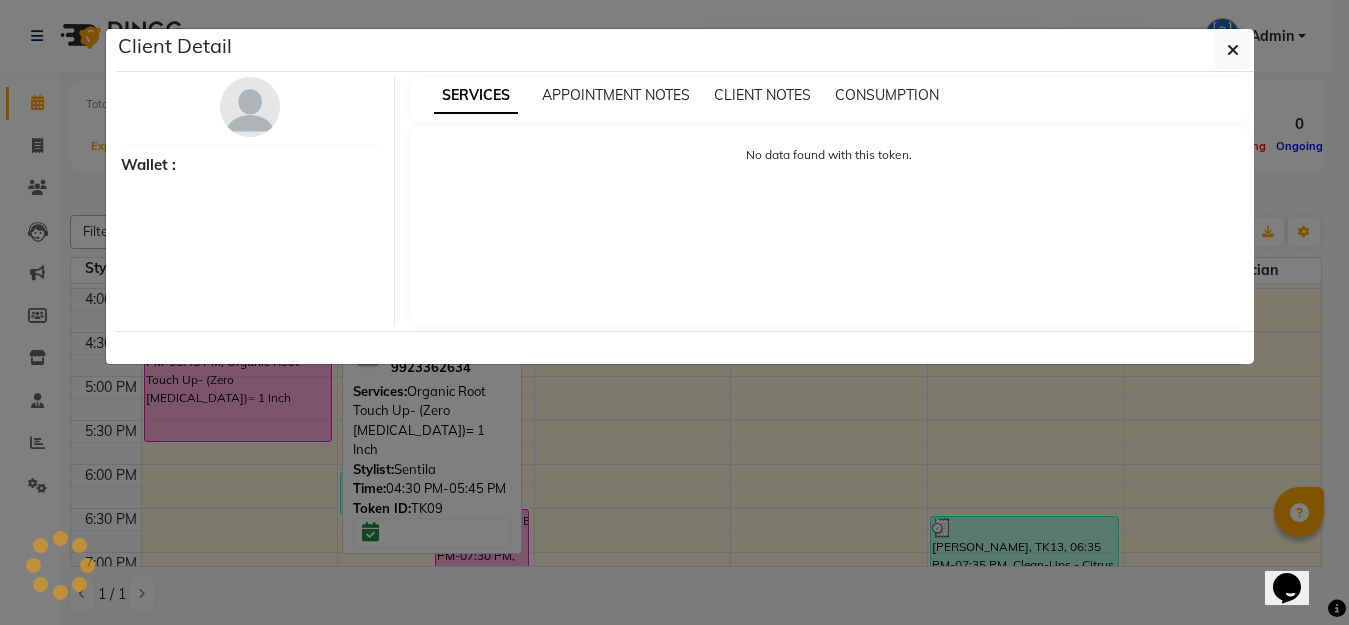 select on "6" 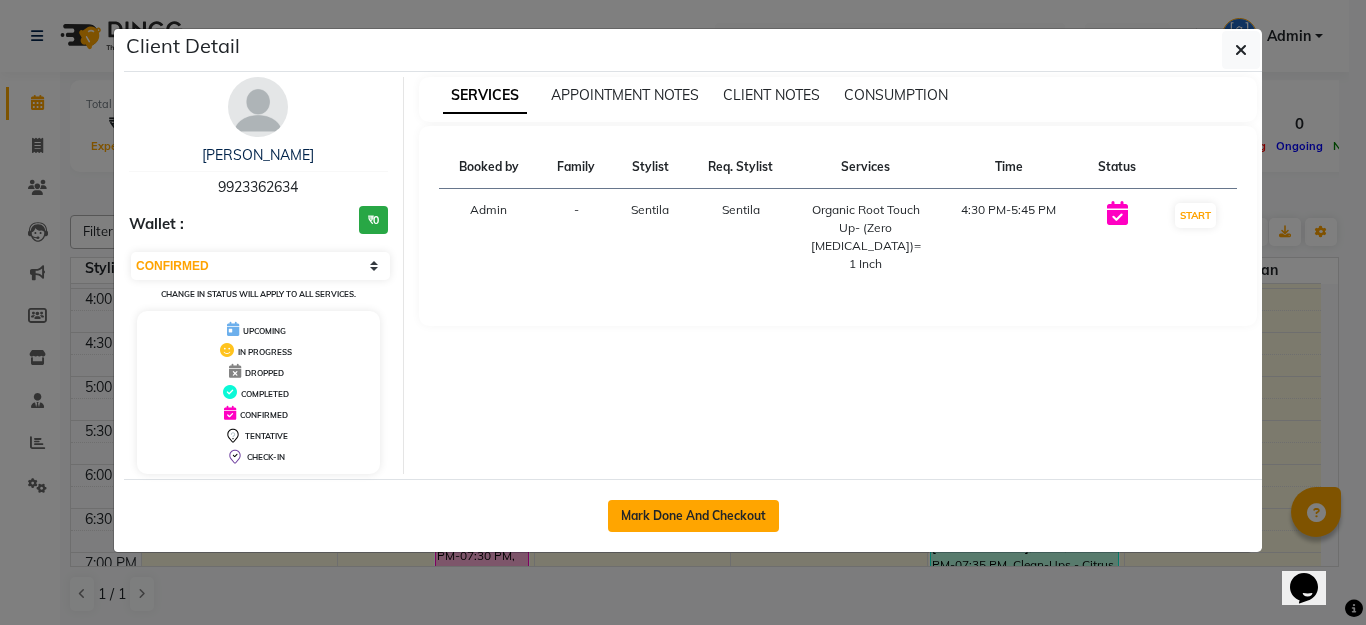 click on "Mark Done And Checkout" 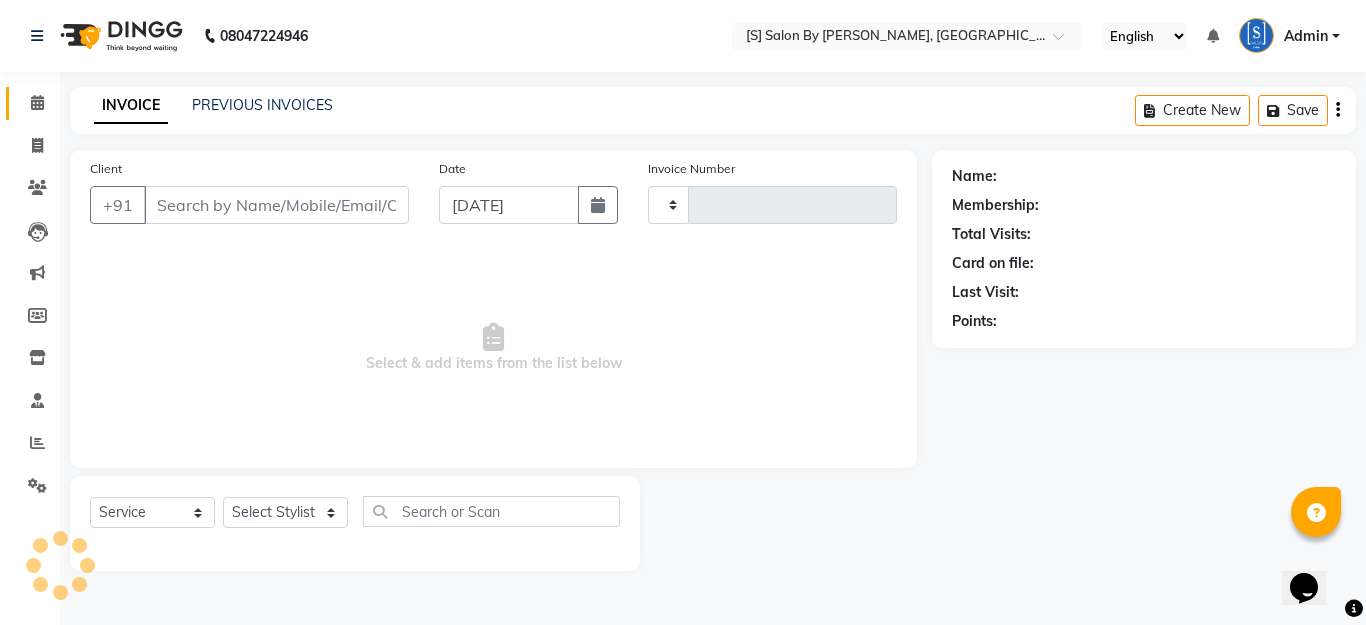 type on "0856" 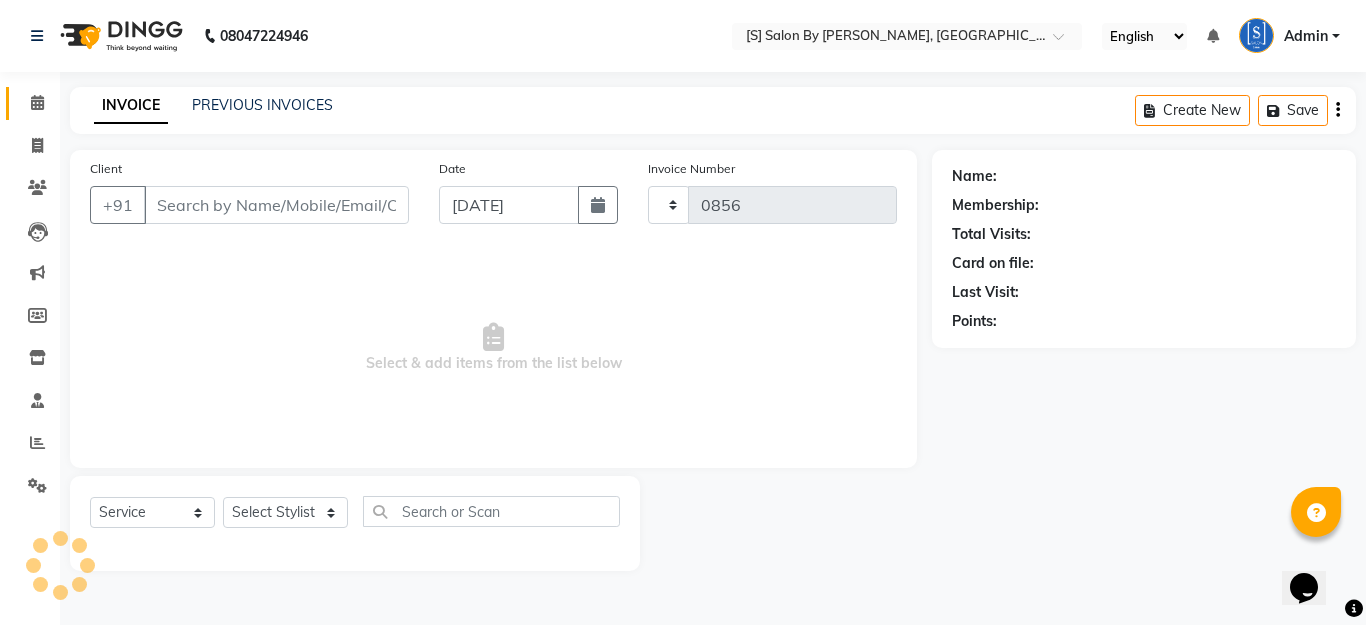 select on "45" 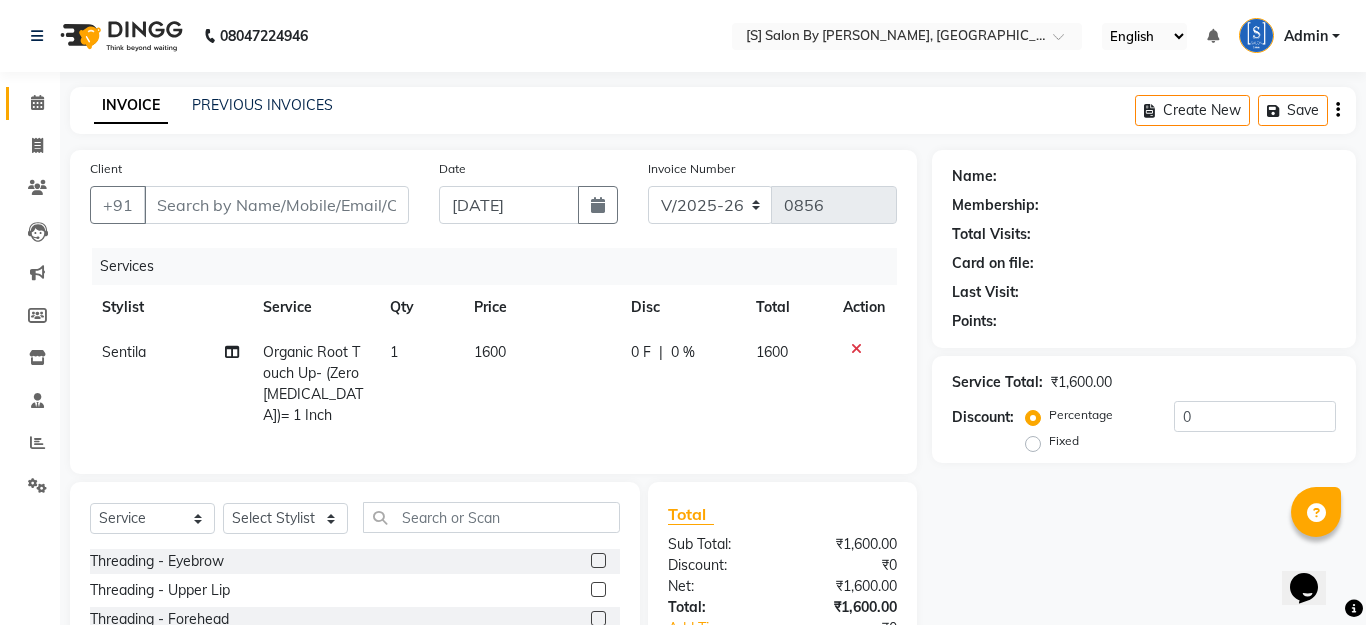 type on "9923362634" 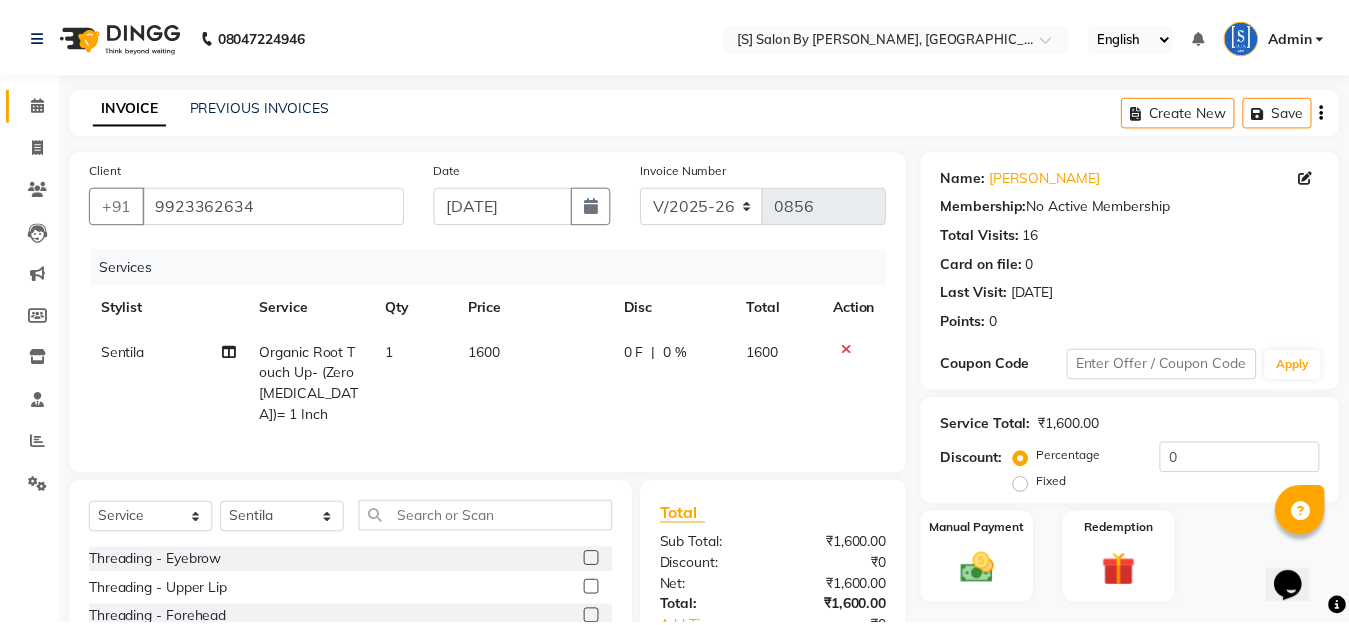scroll, scrollTop: 199, scrollLeft: 0, axis: vertical 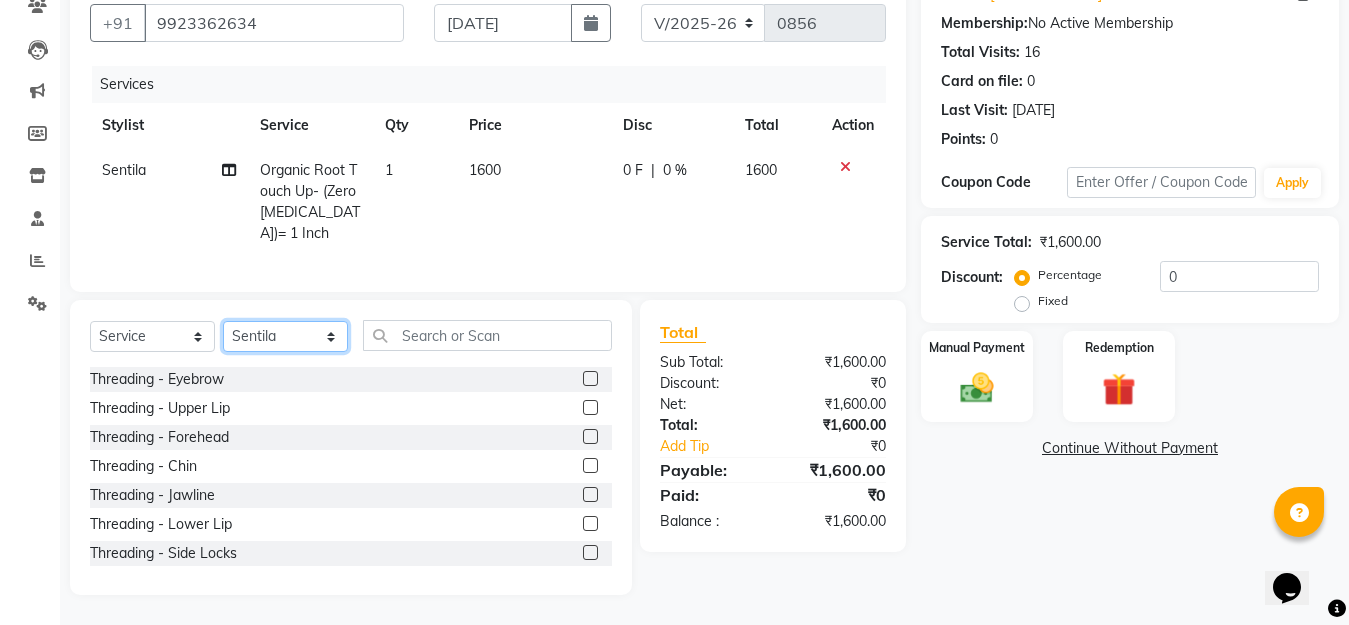 click on "Select Stylist Aarti Beautician Demnao [PERSON_NAME]  [PERSON_NAME]" 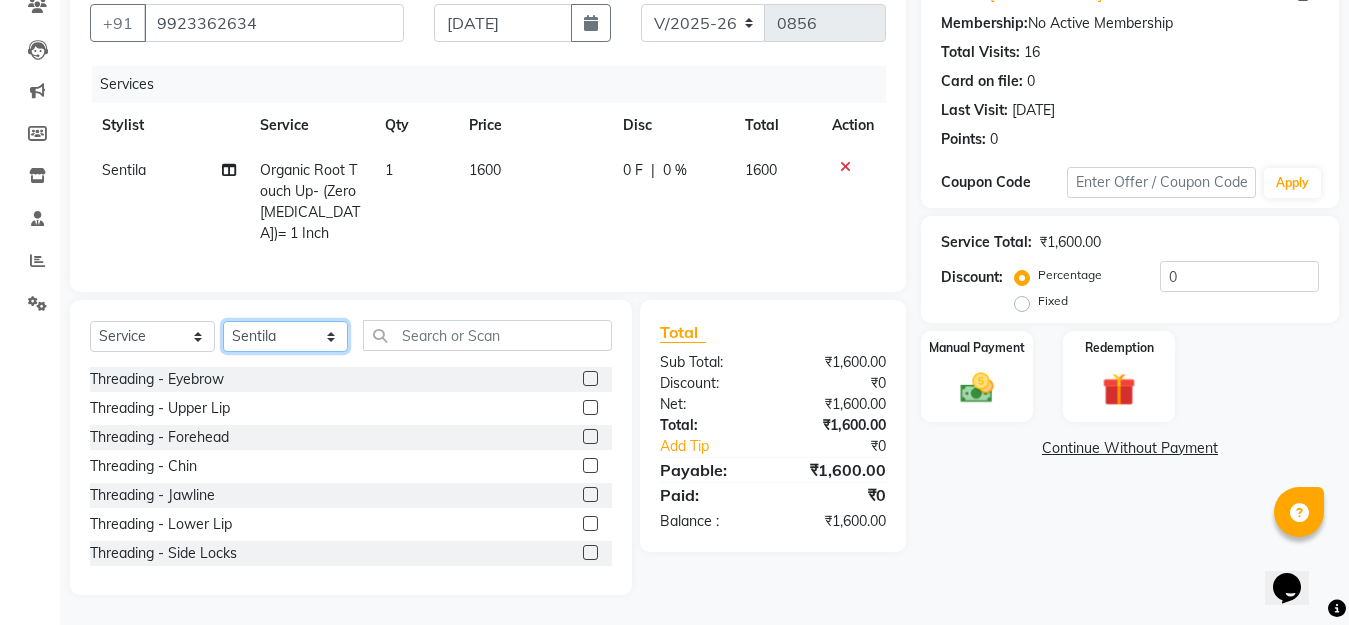 select on "20836" 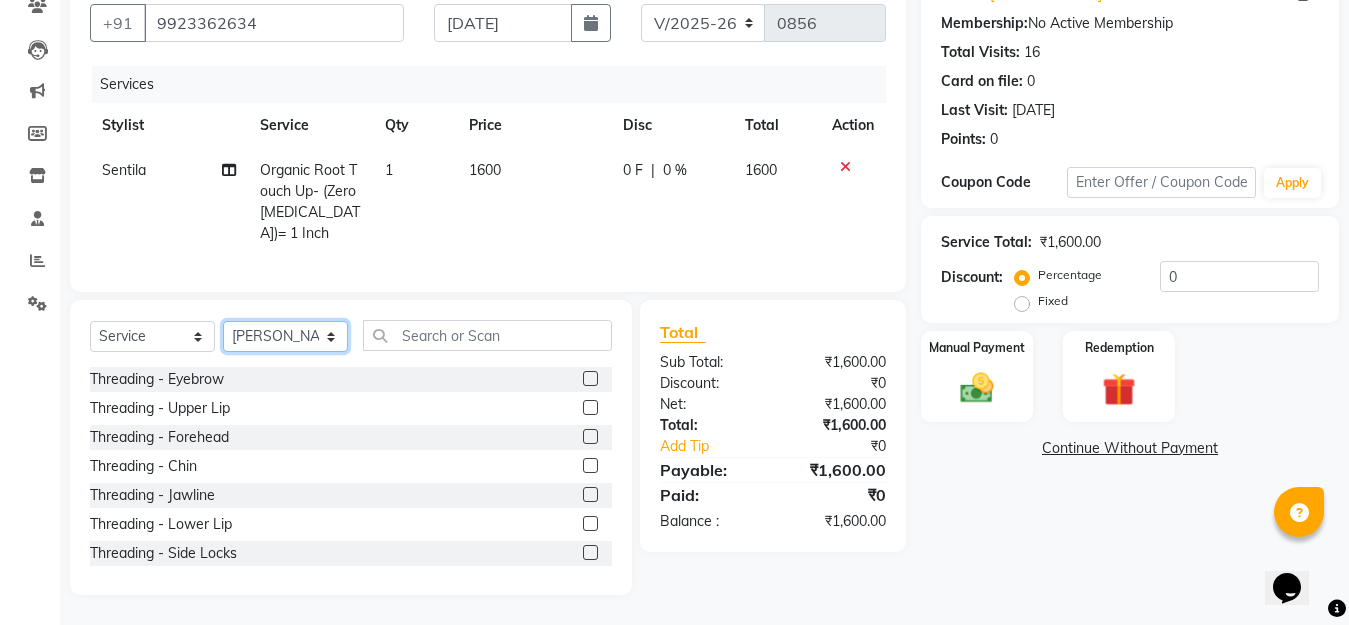click on "Select Stylist Aarti Beautician Demnao [PERSON_NAME]  [PERSON_NAME]" 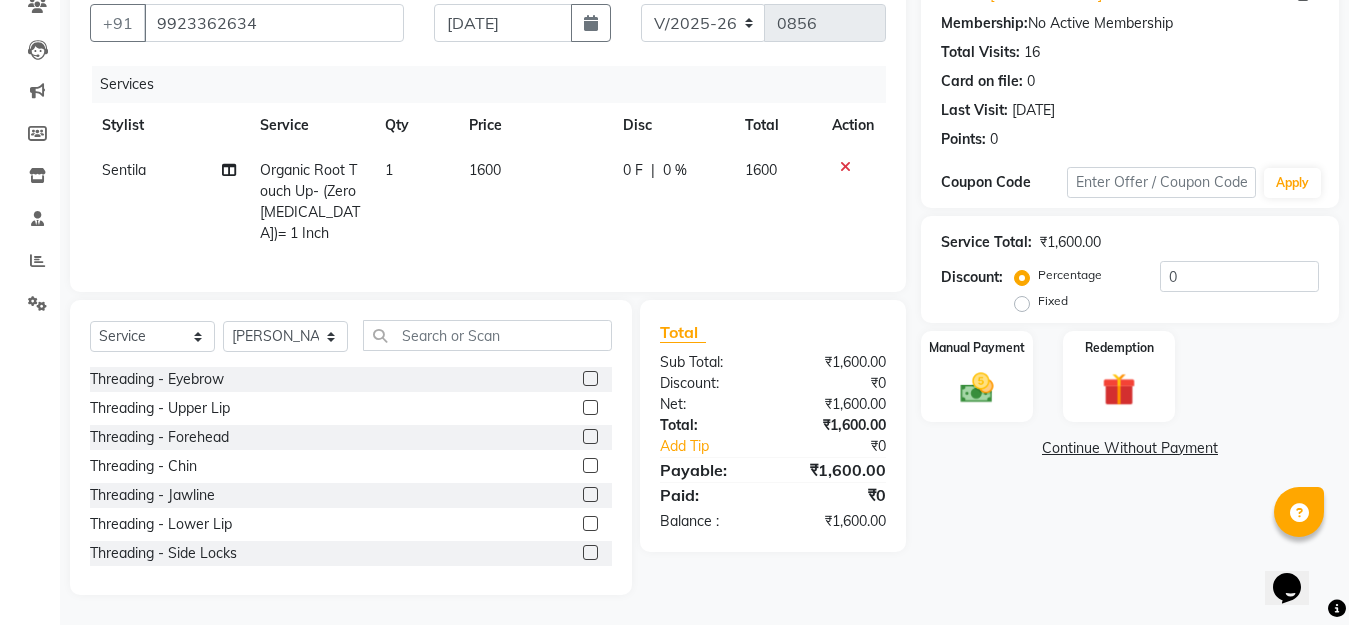 click 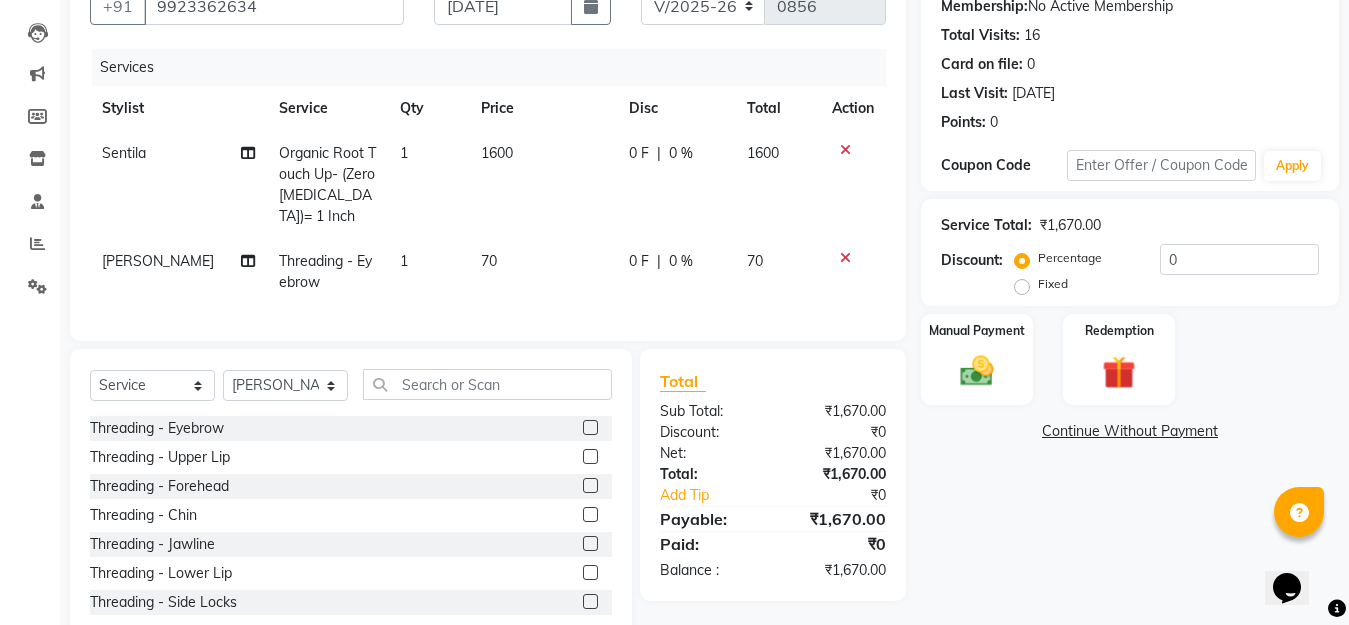 drag, startPoint x: 574, startPoint y: 446, endPoint x: 471, endPoint y: 418, distance: 106.738 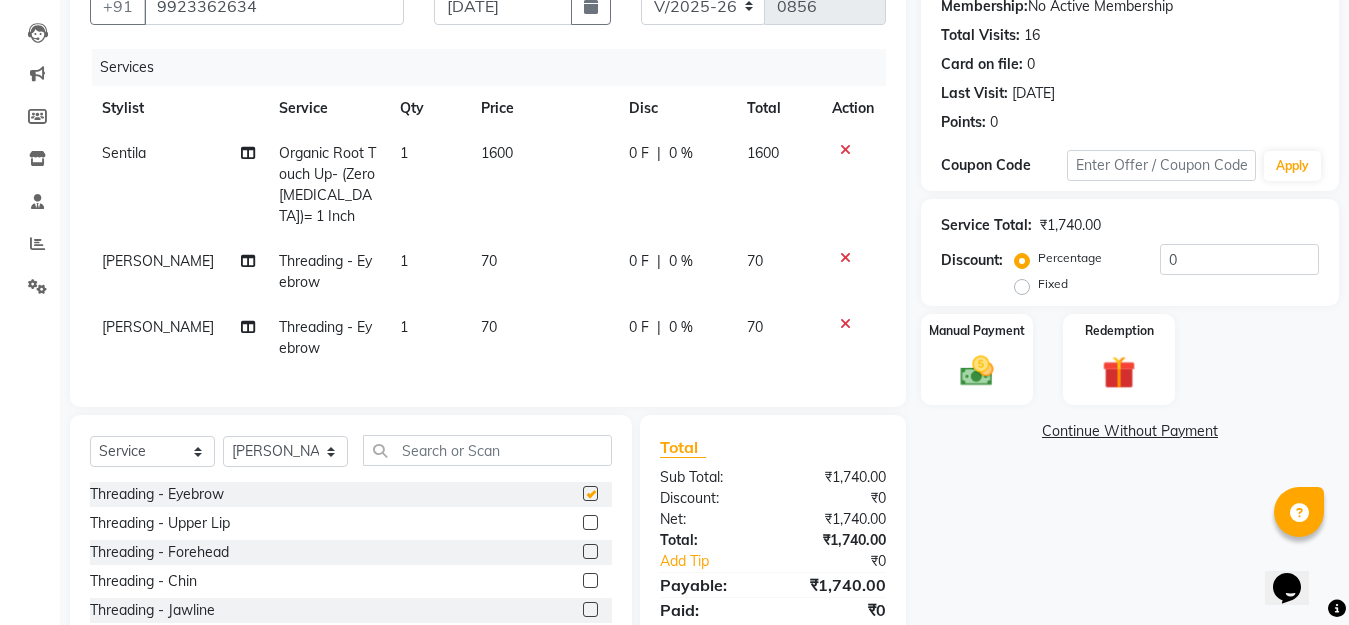 checkbox on "false" 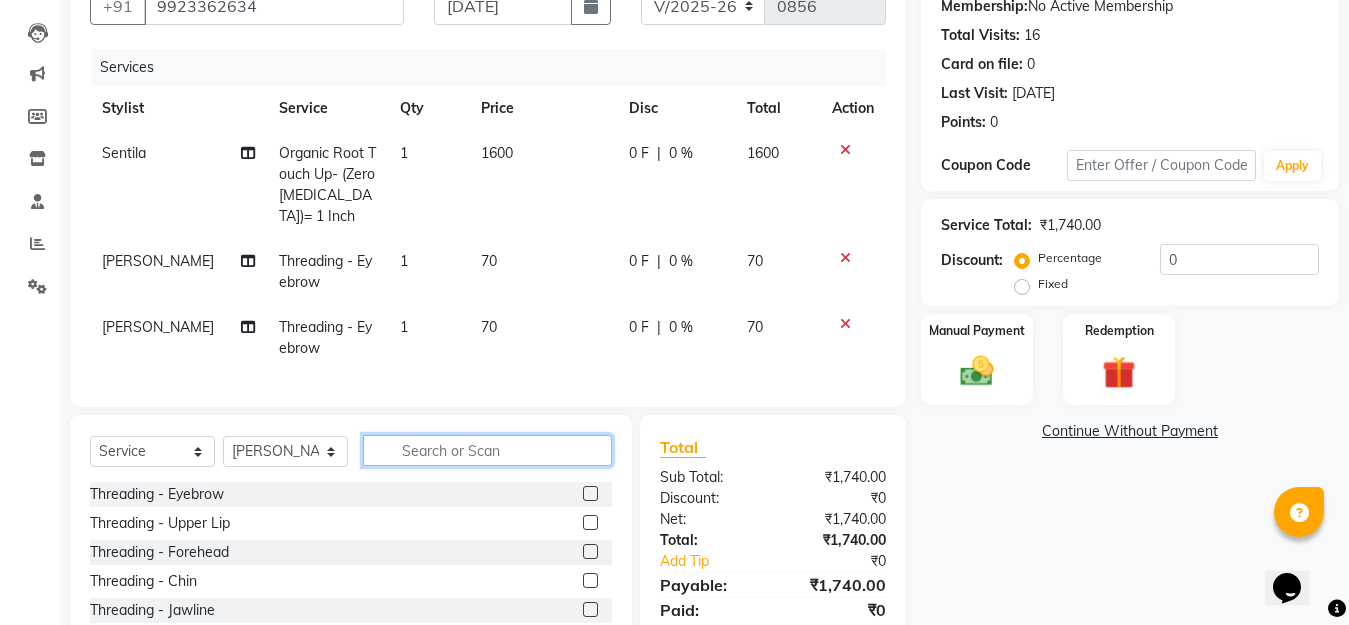 click 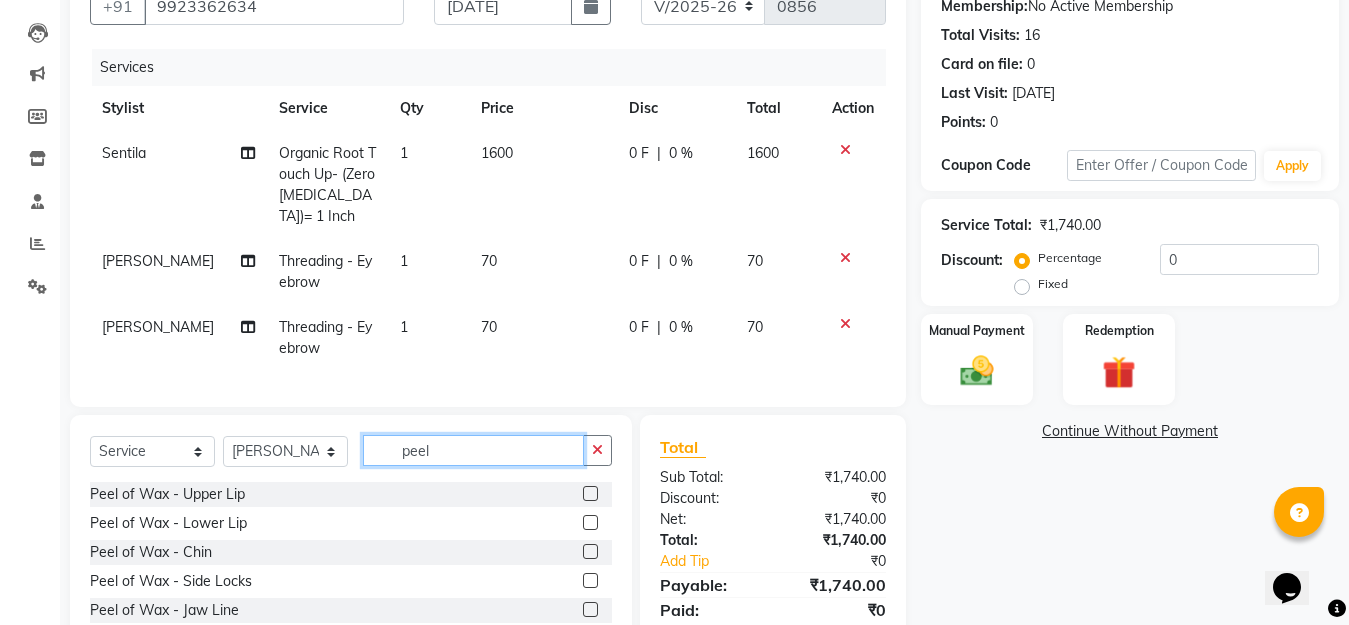 type on "peel" 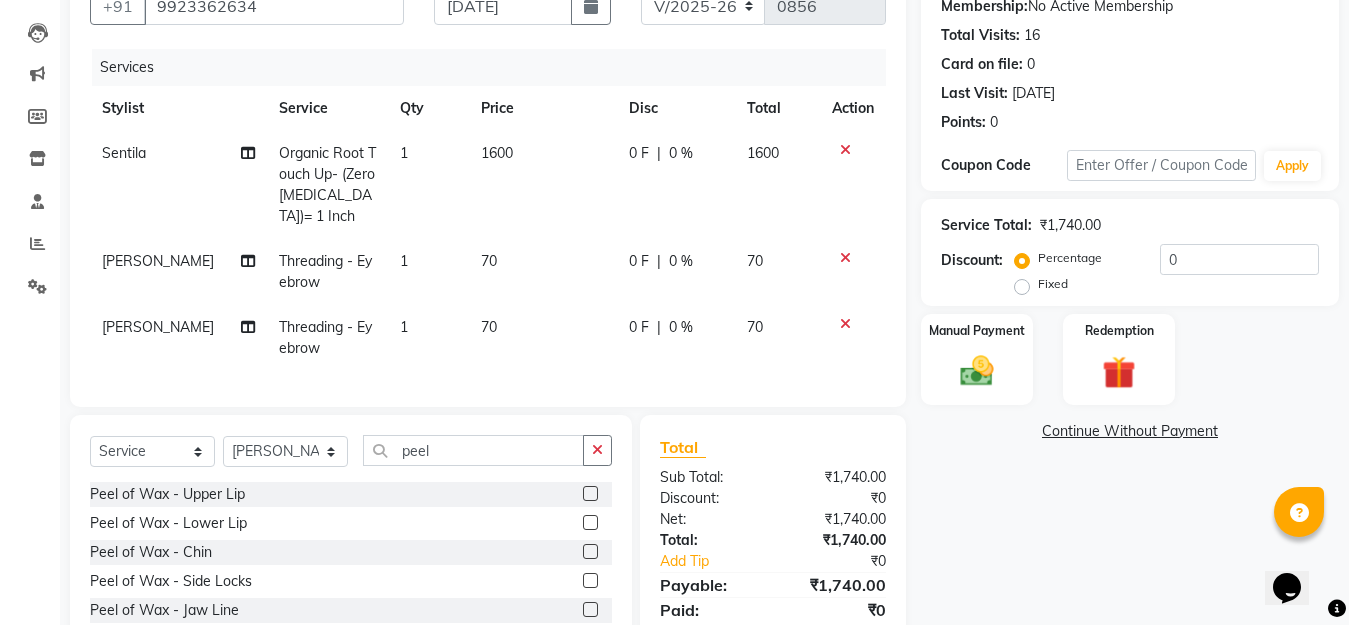 click 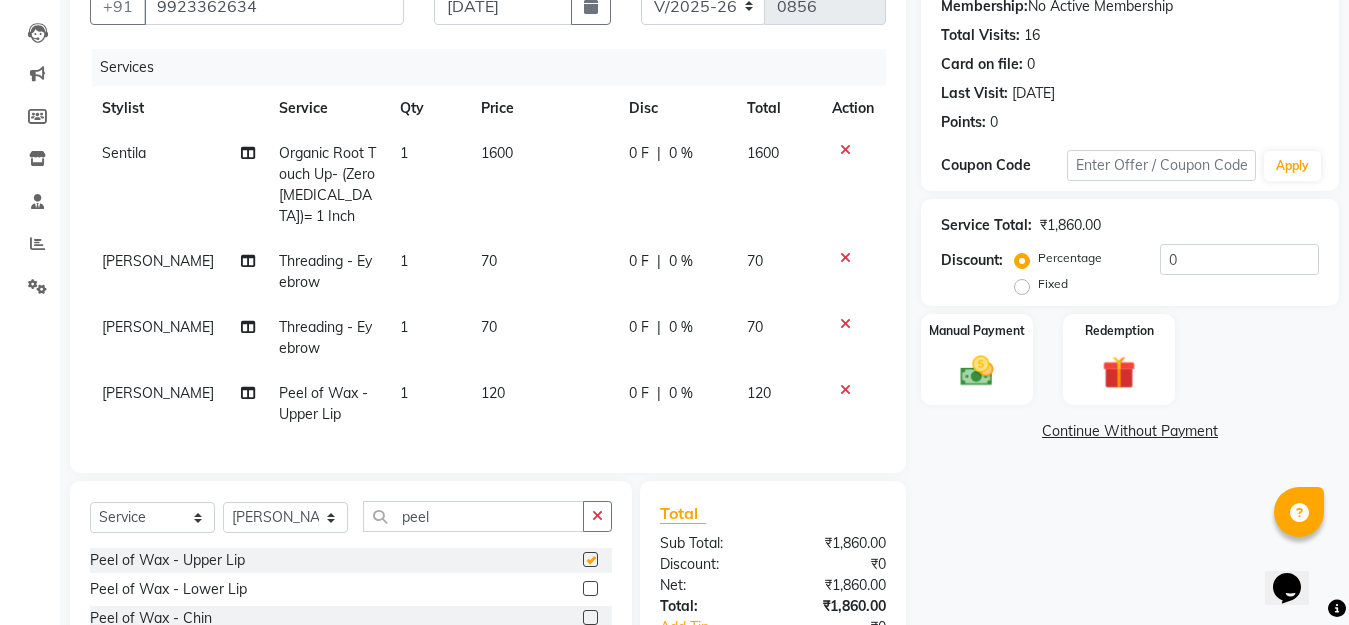 checkbox on "false" 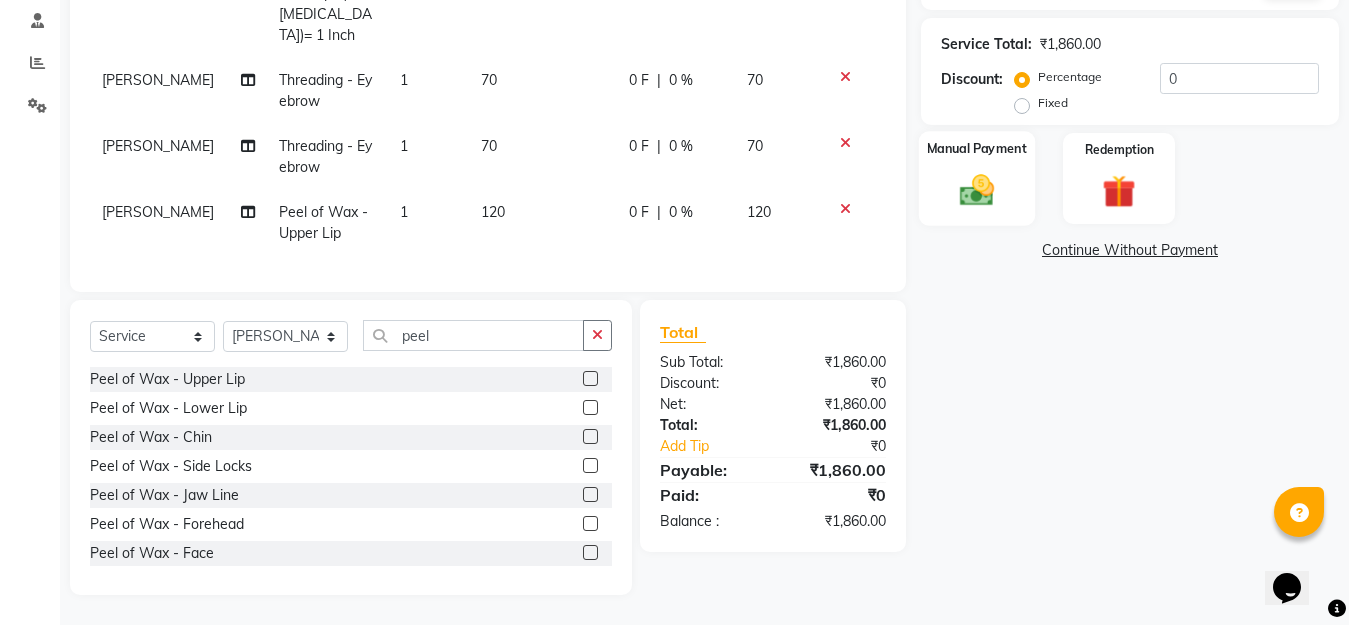 scroll, scrollTop: 97, scrollLeft: 0, axis: vertical 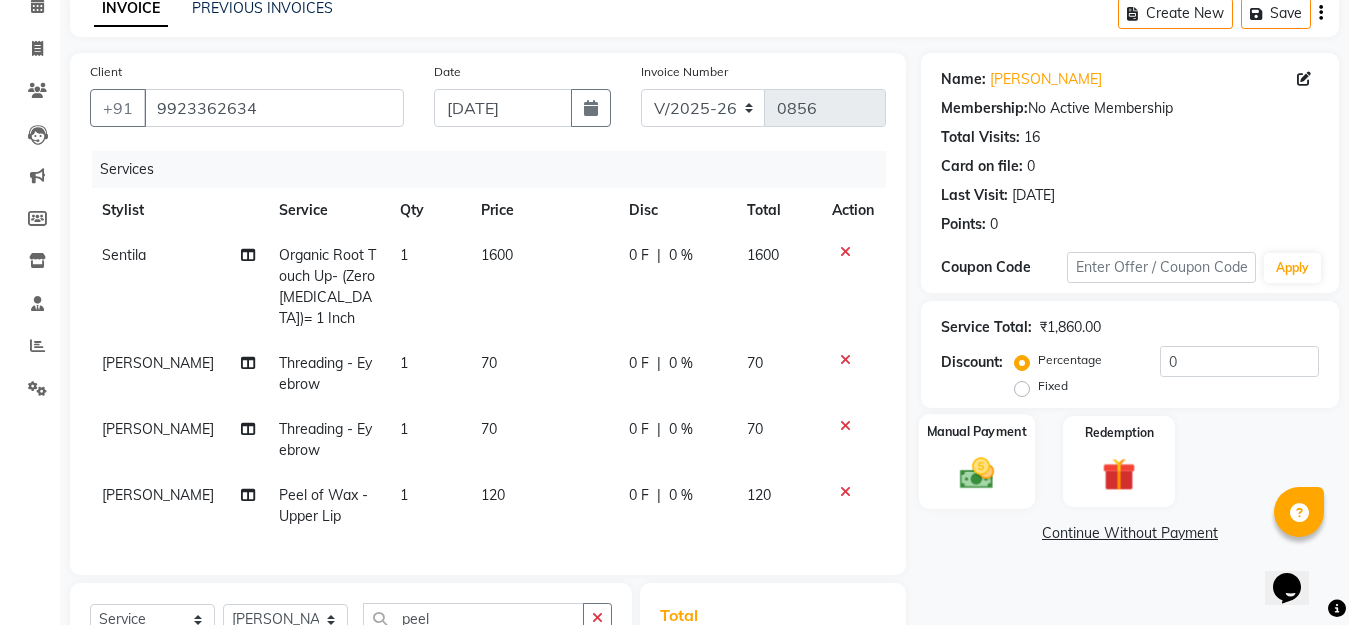 drag, startPoint x: 978, startPoint y: 477, endPoint x: 1015, endPoint y: 463, distance: 39.56008 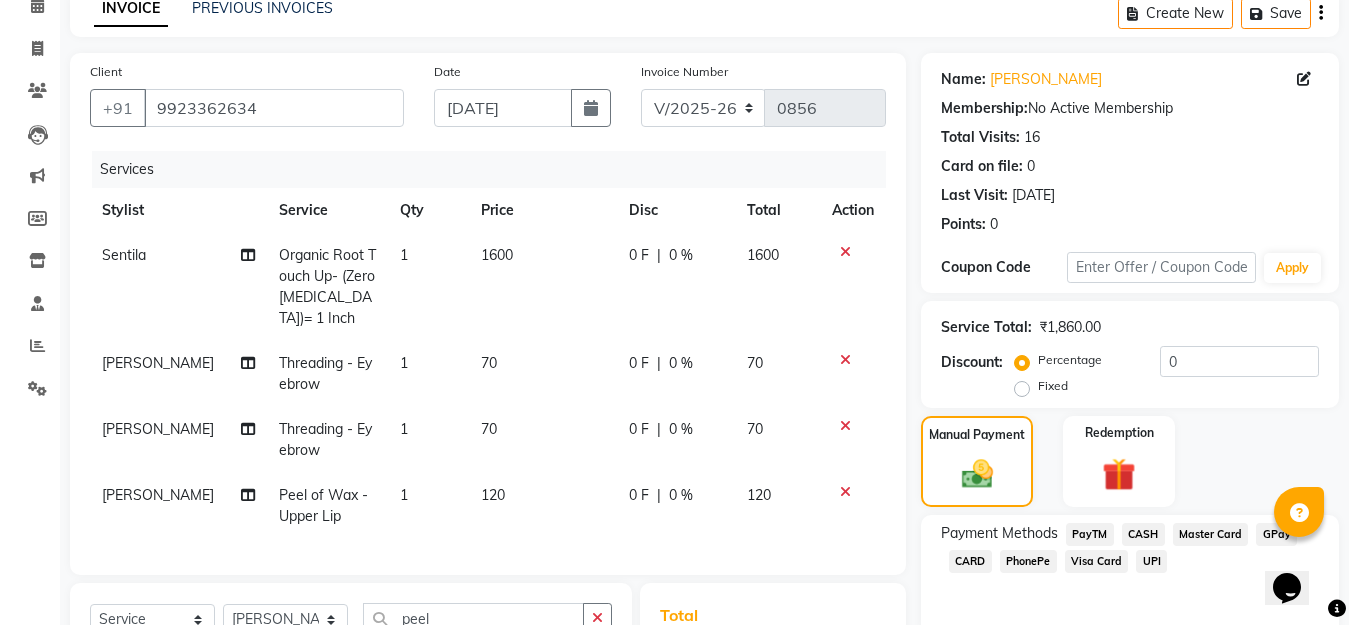 click on "GPay" 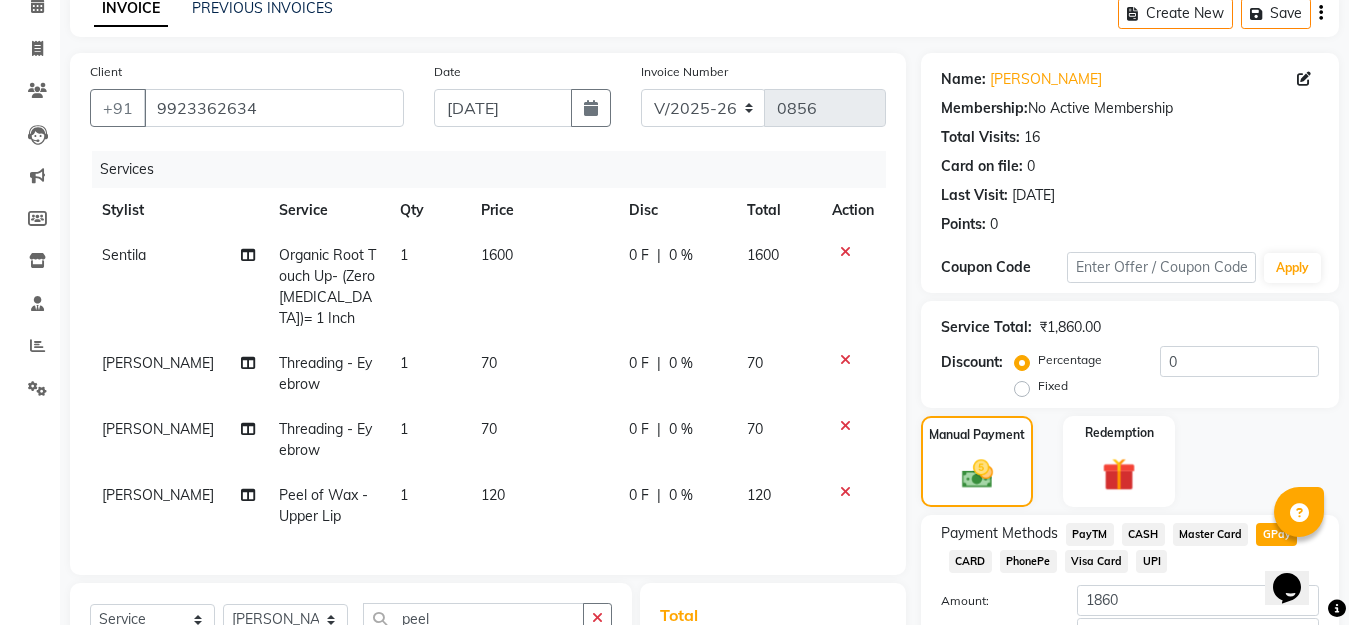 scroll, scrollTop: 397, scrollLeft: 0, axis: vertical 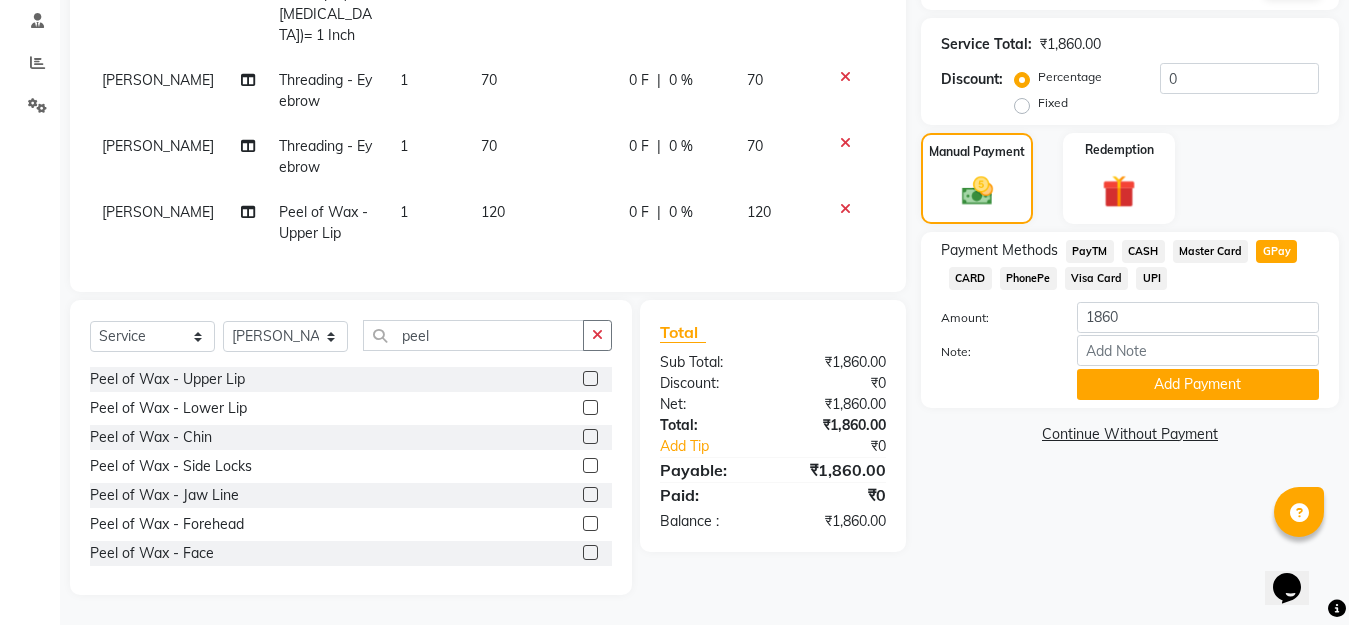 click 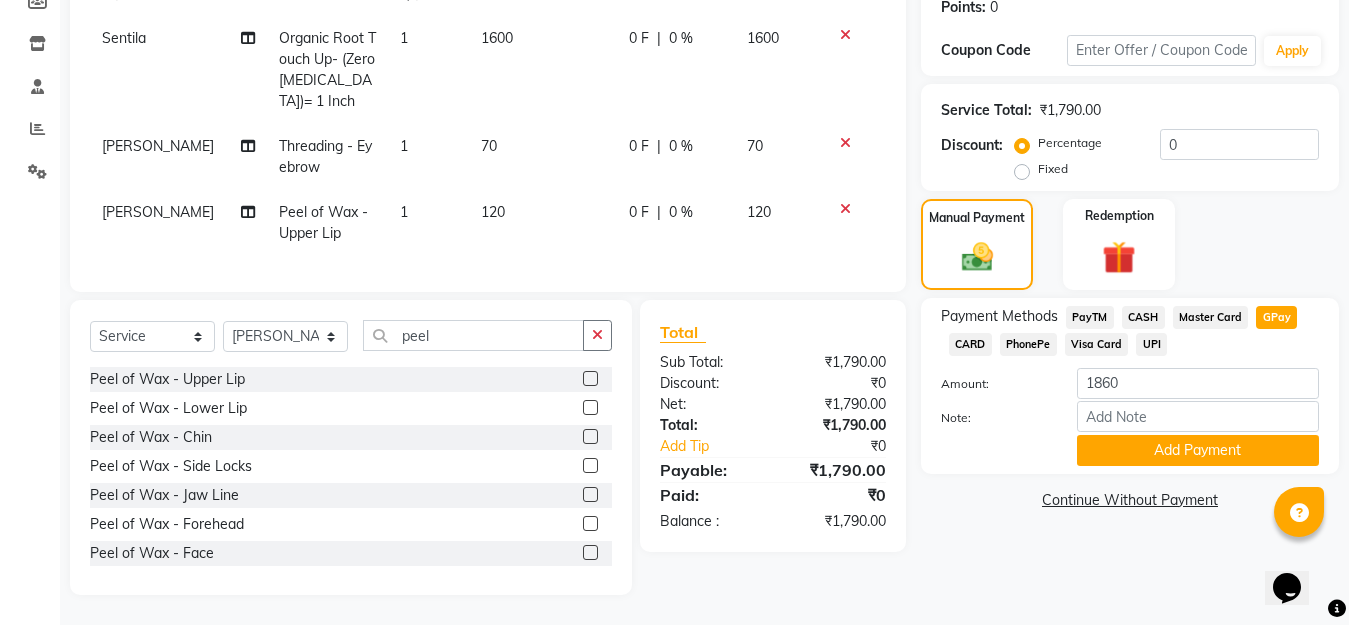 scroll, scrollTop: 331, scrollLeft: 0, axis: vertical 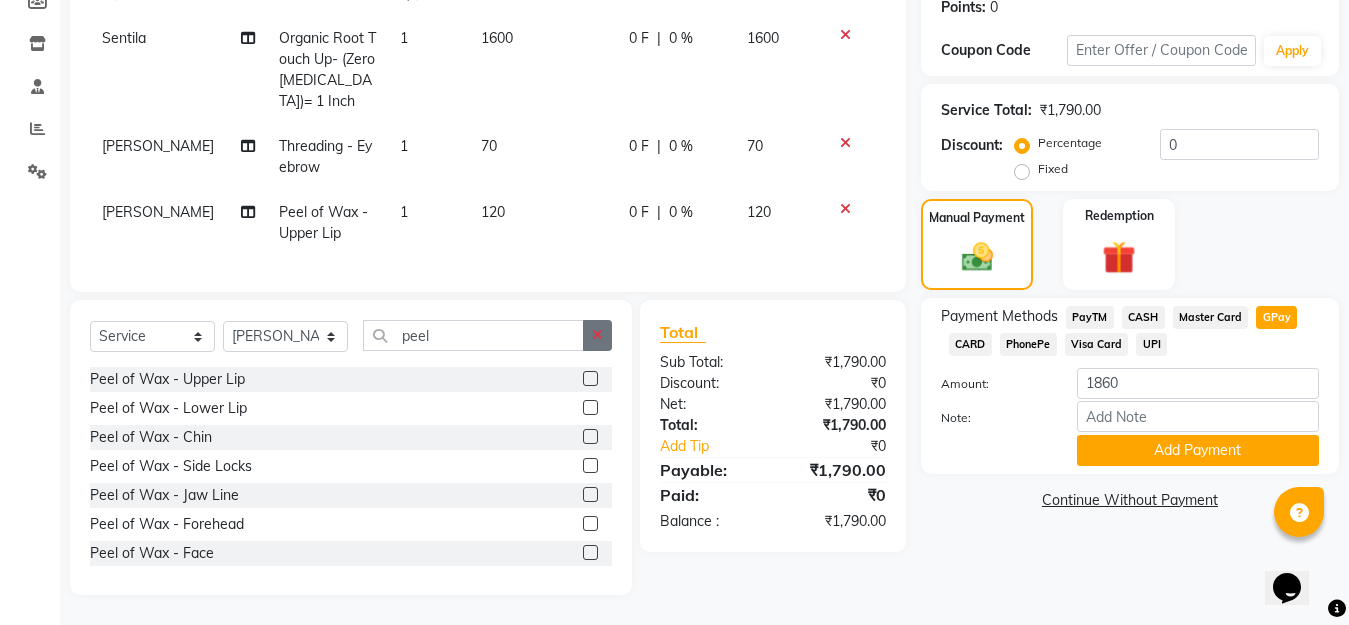 click 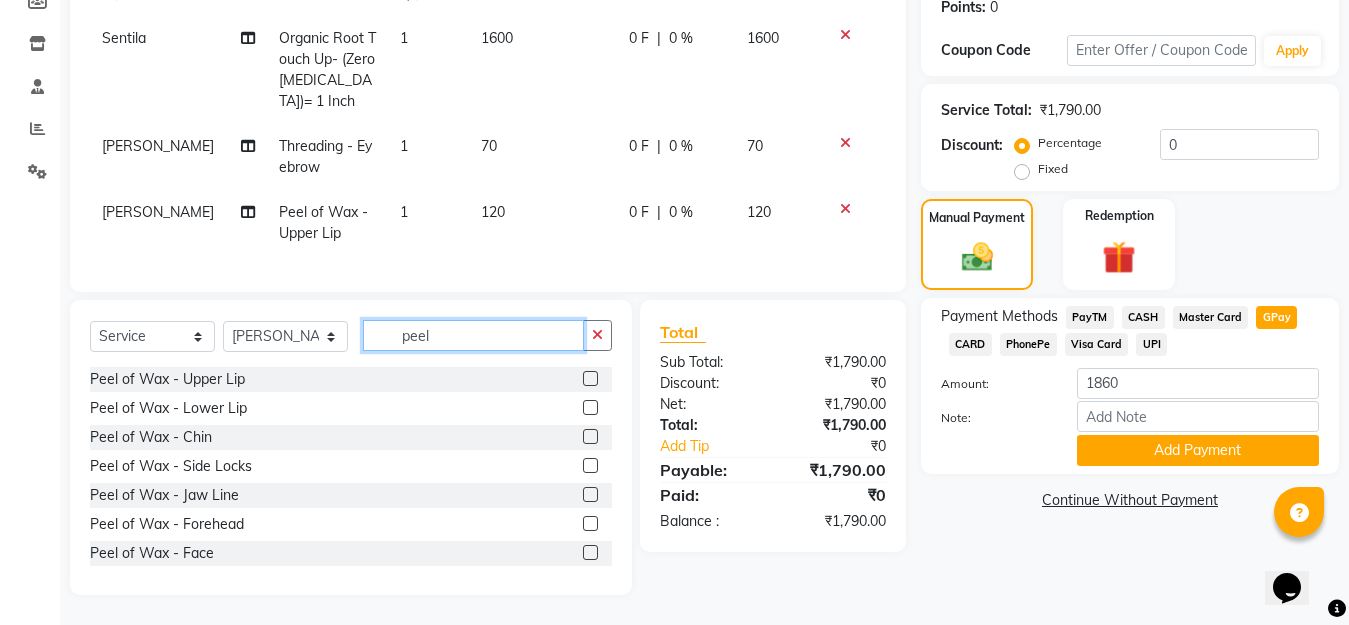 type 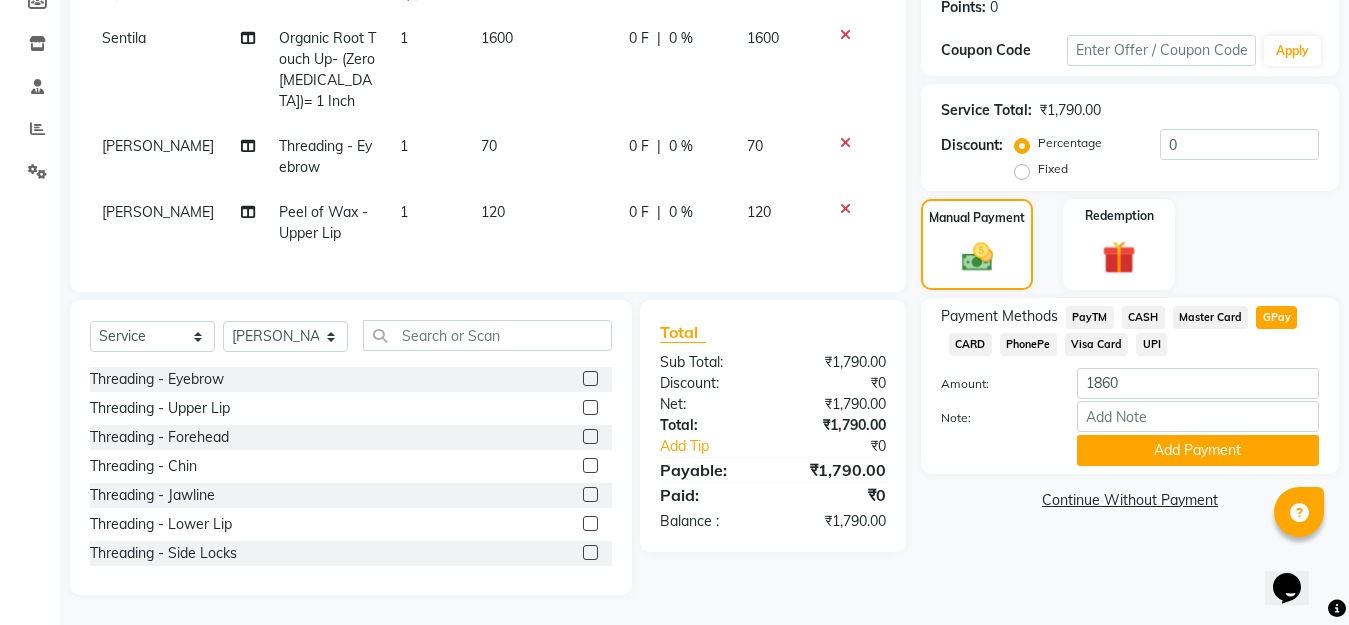 click 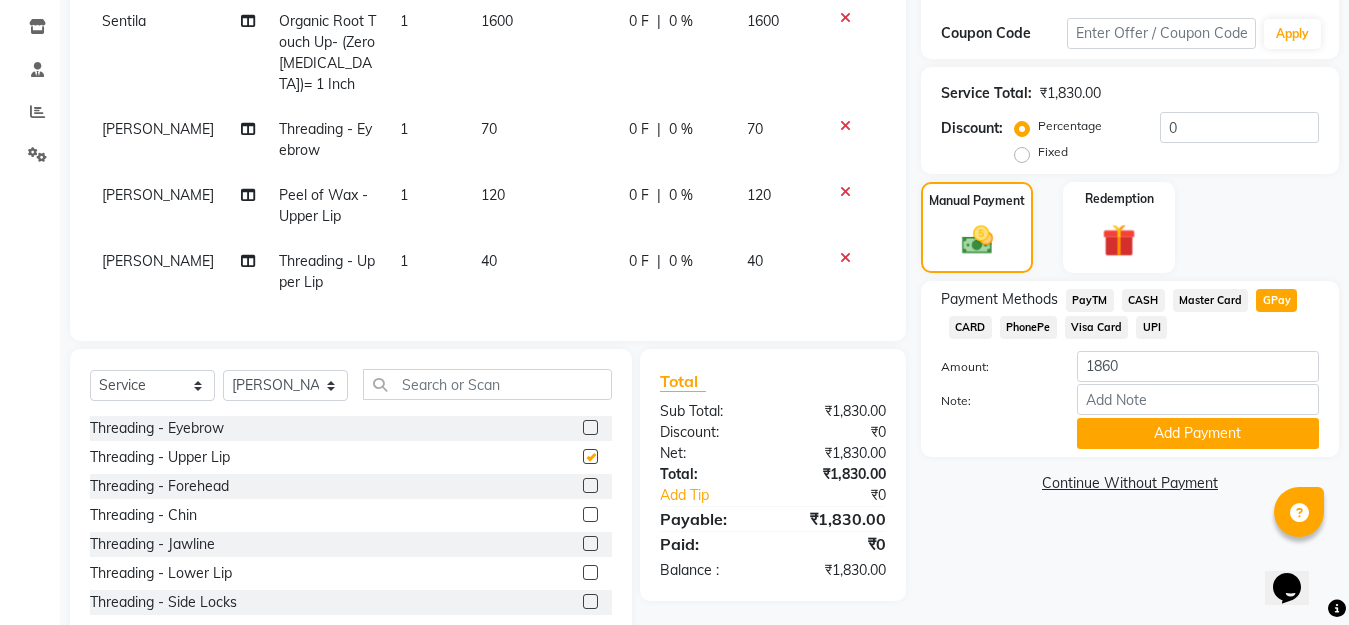 checkbox on "false" 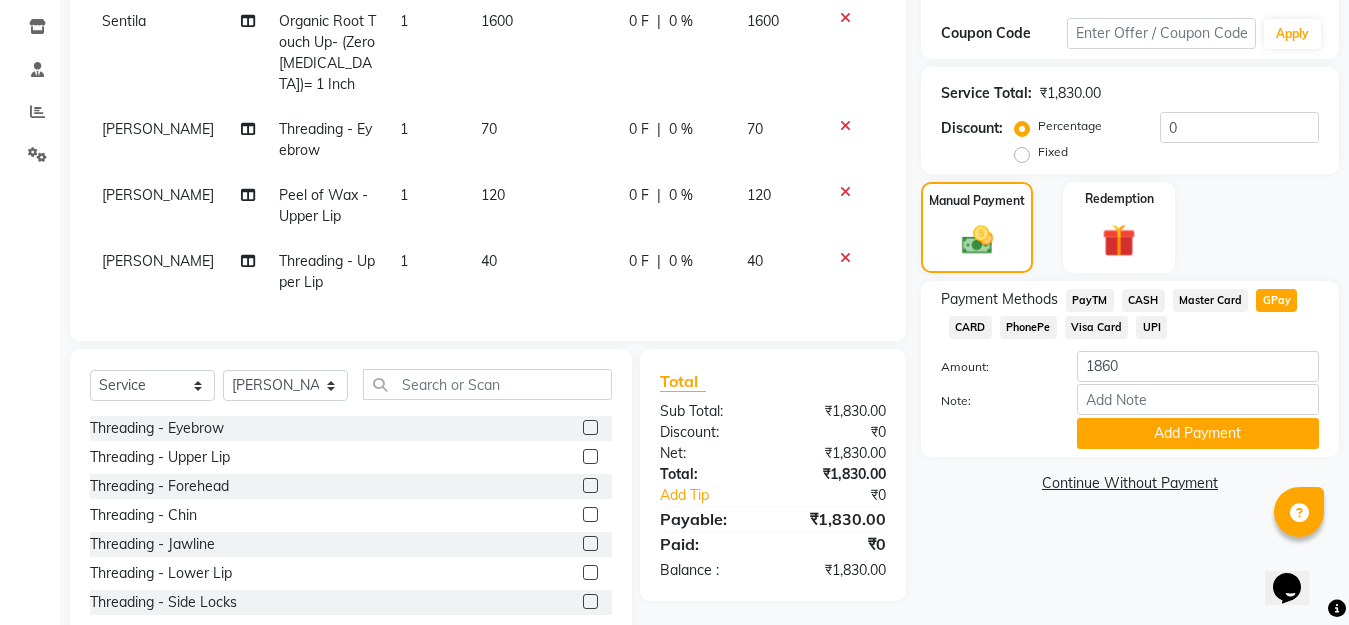 scroll, scrollTop: 397, scrollLeft: 0, axis: vertical 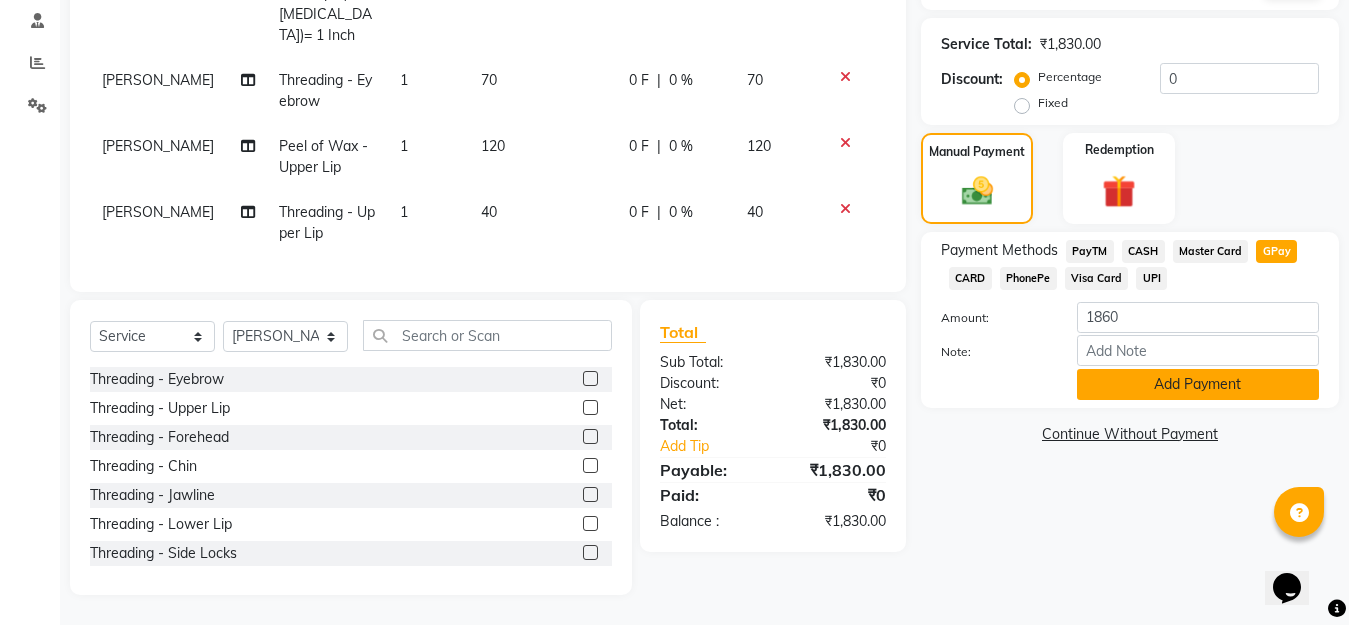 click on "Add Payment" 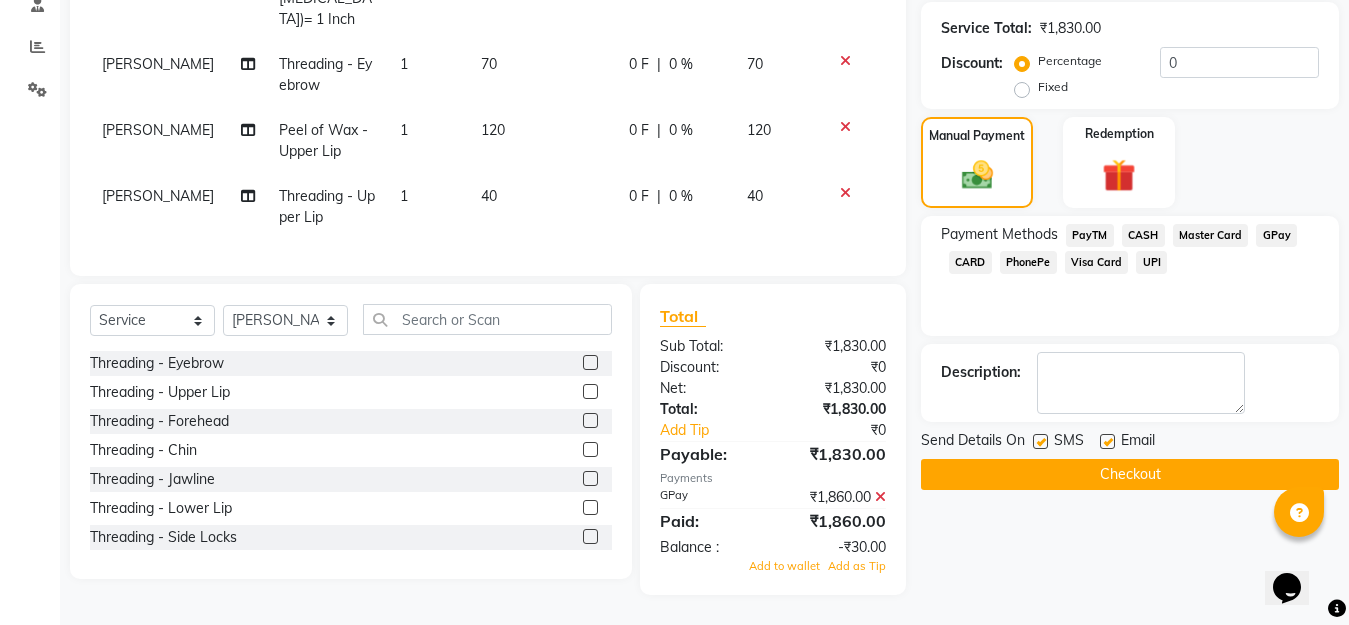 click 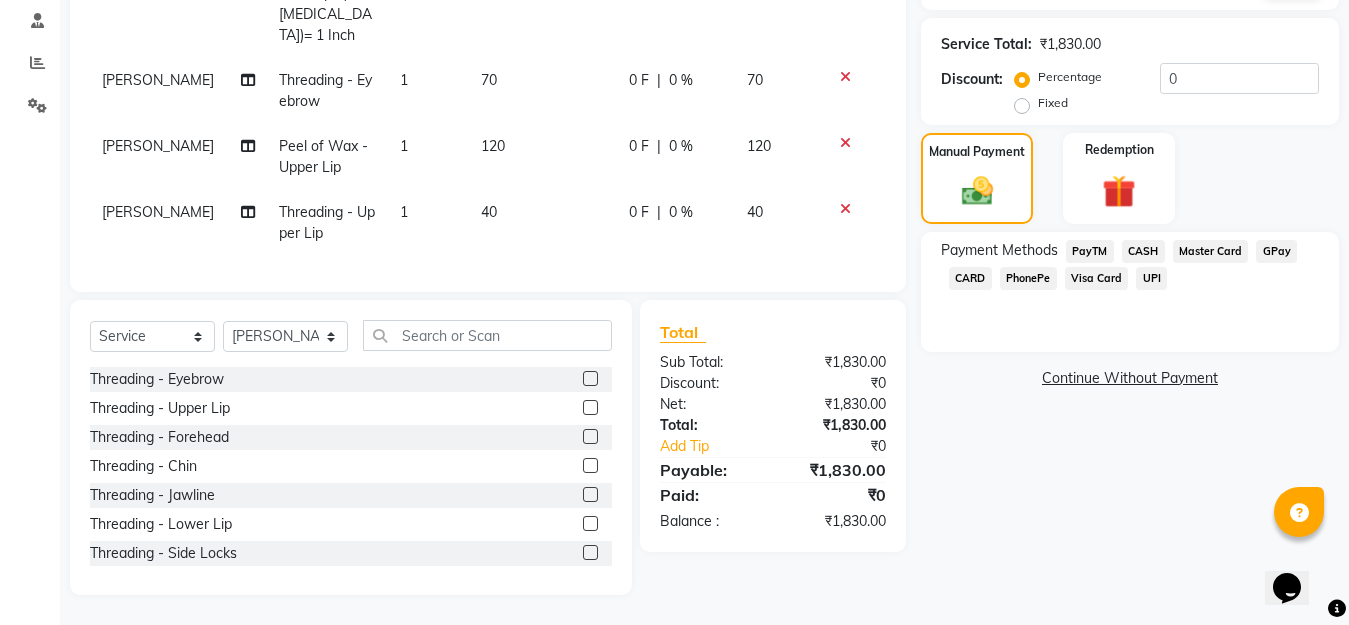 click on "GPay" 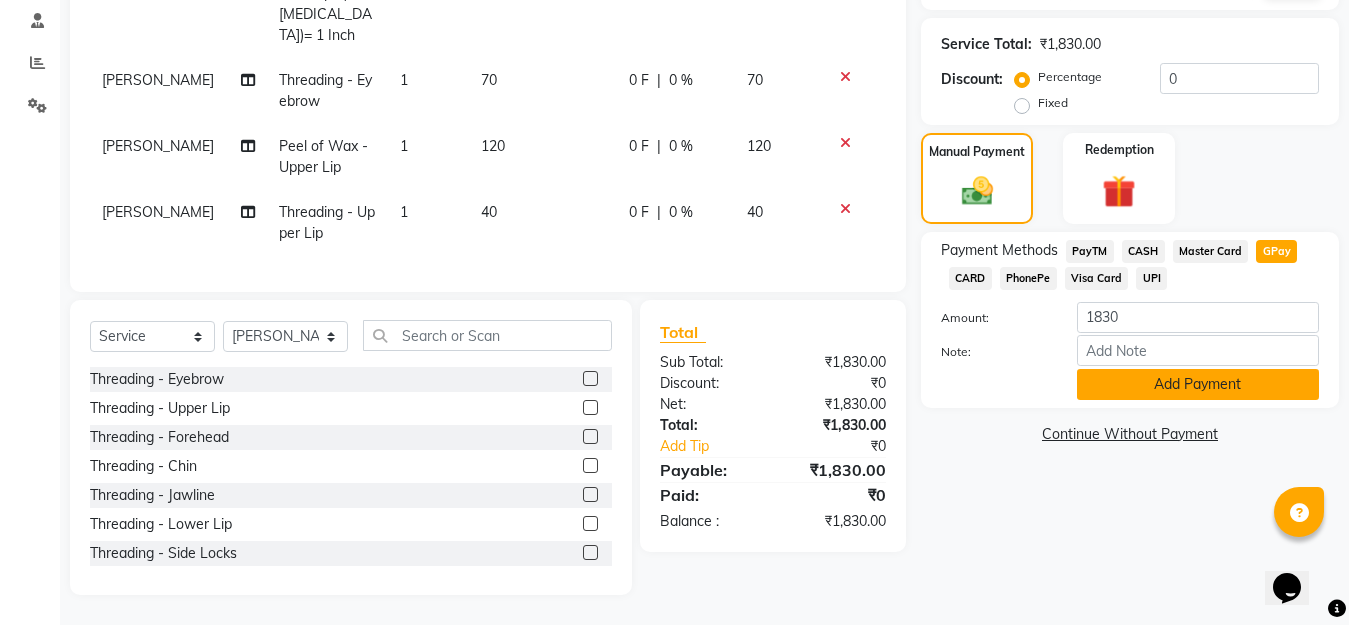 click on "Add Payment" 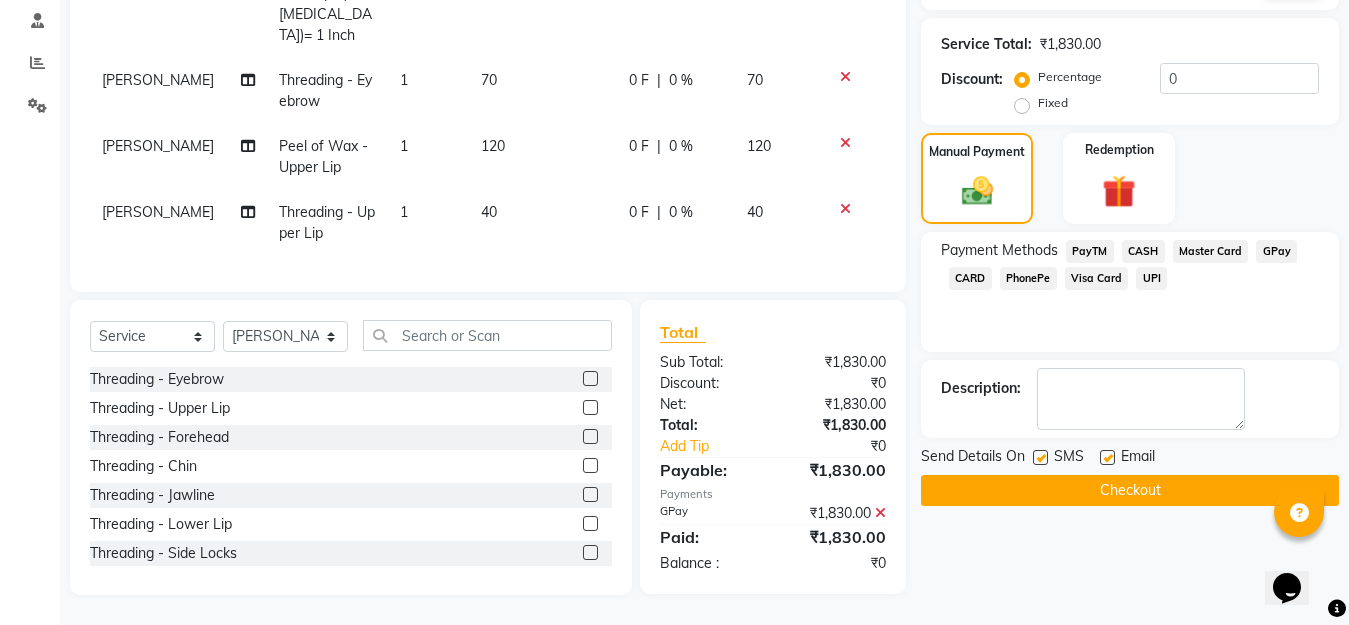 click on "Checkout" 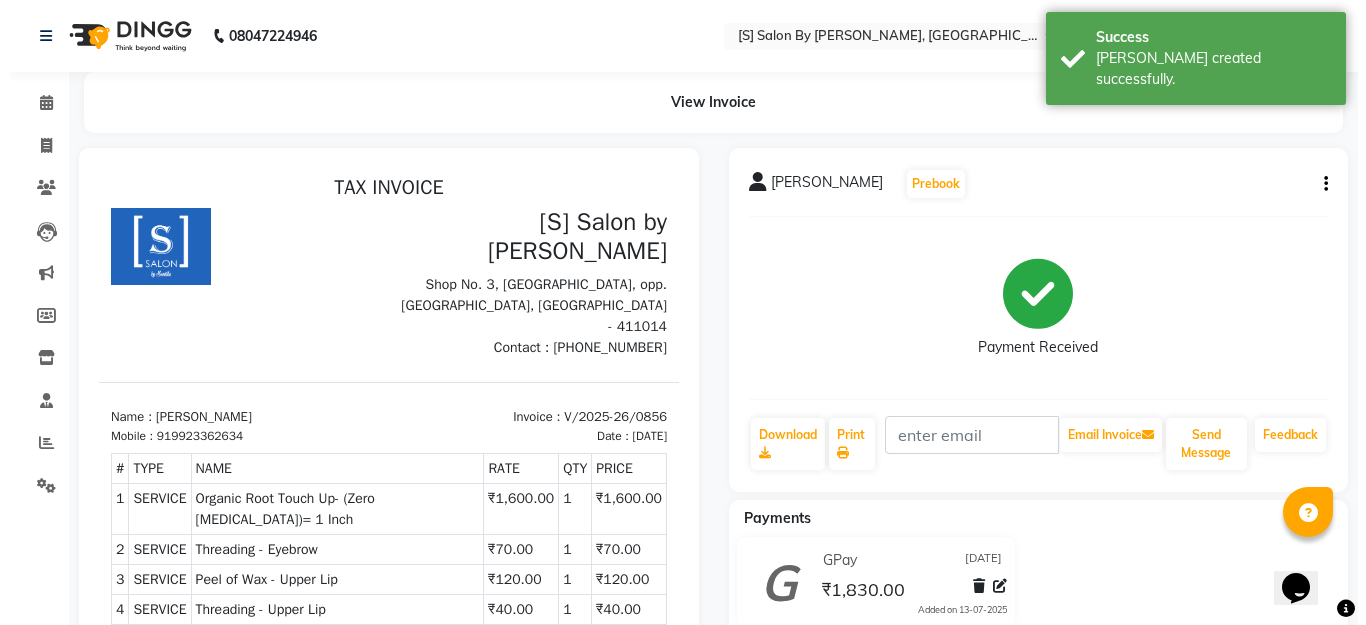 scroll, scrollTop: 0, scrollLeft: 0, axis: both 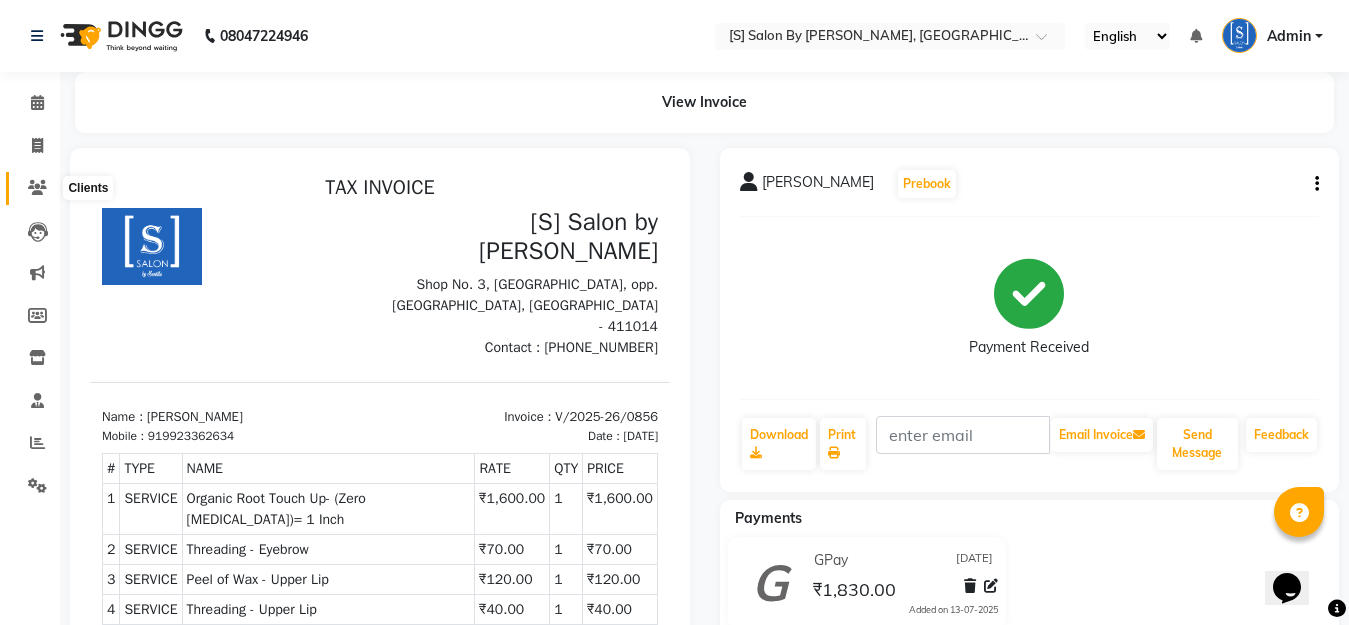click 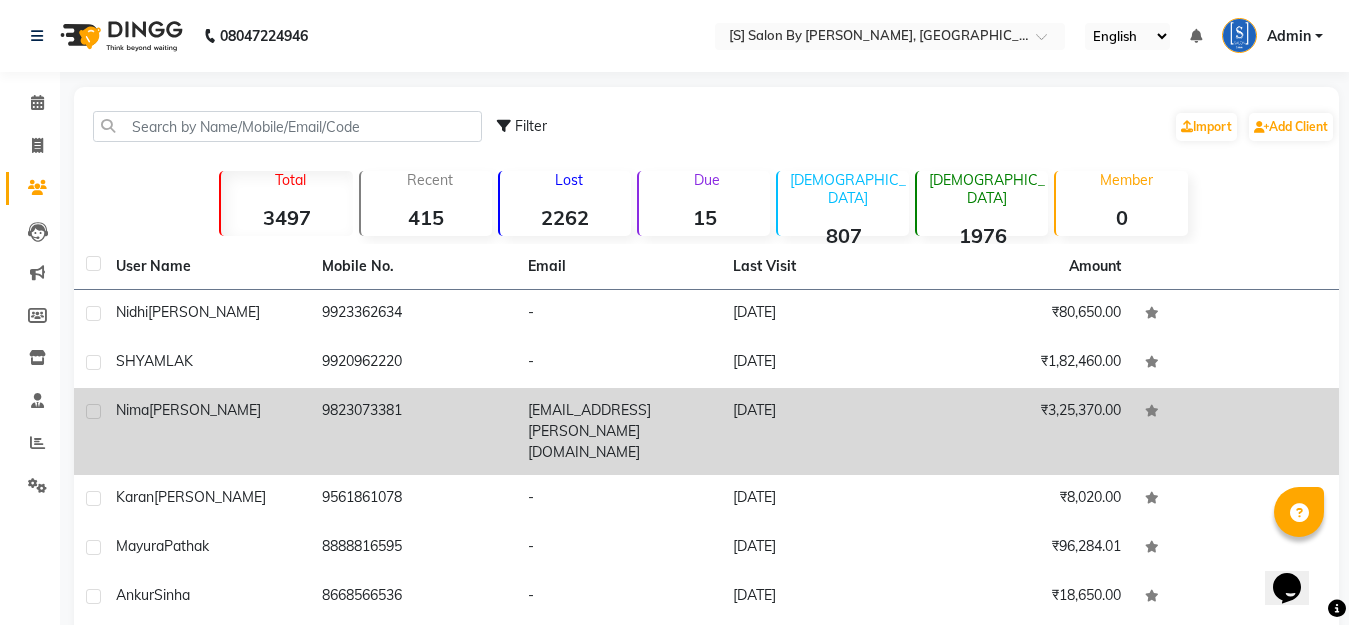 click 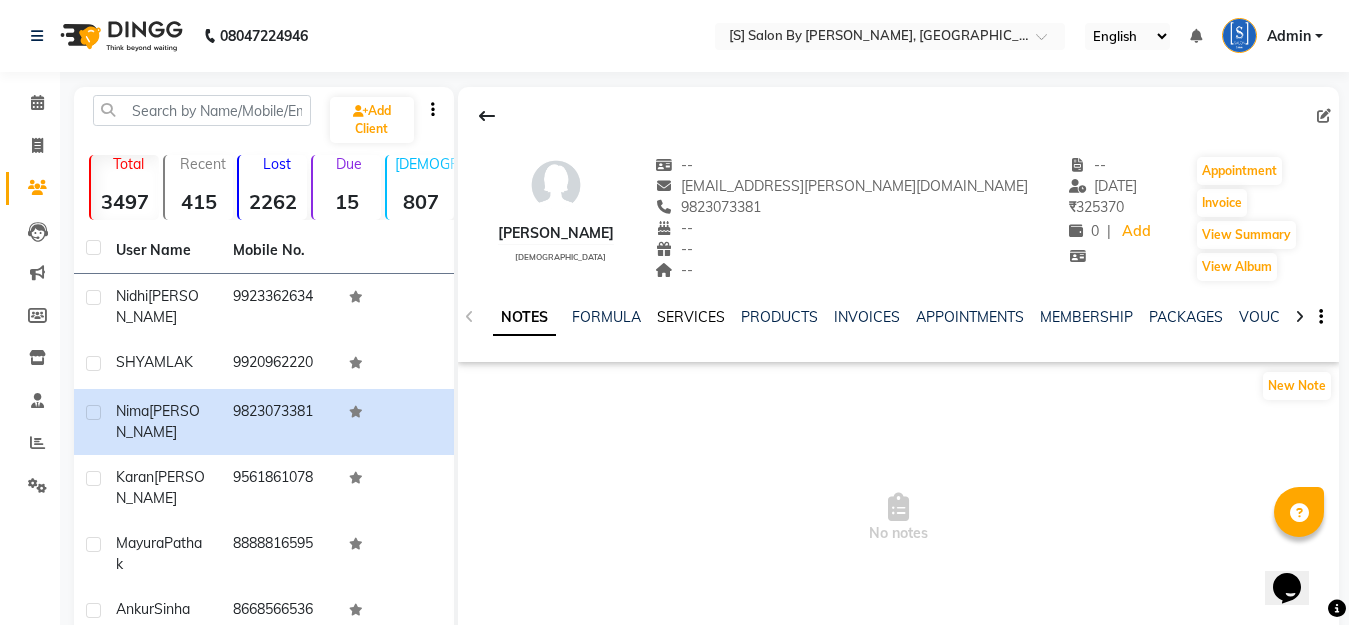 click on "SERVICES" 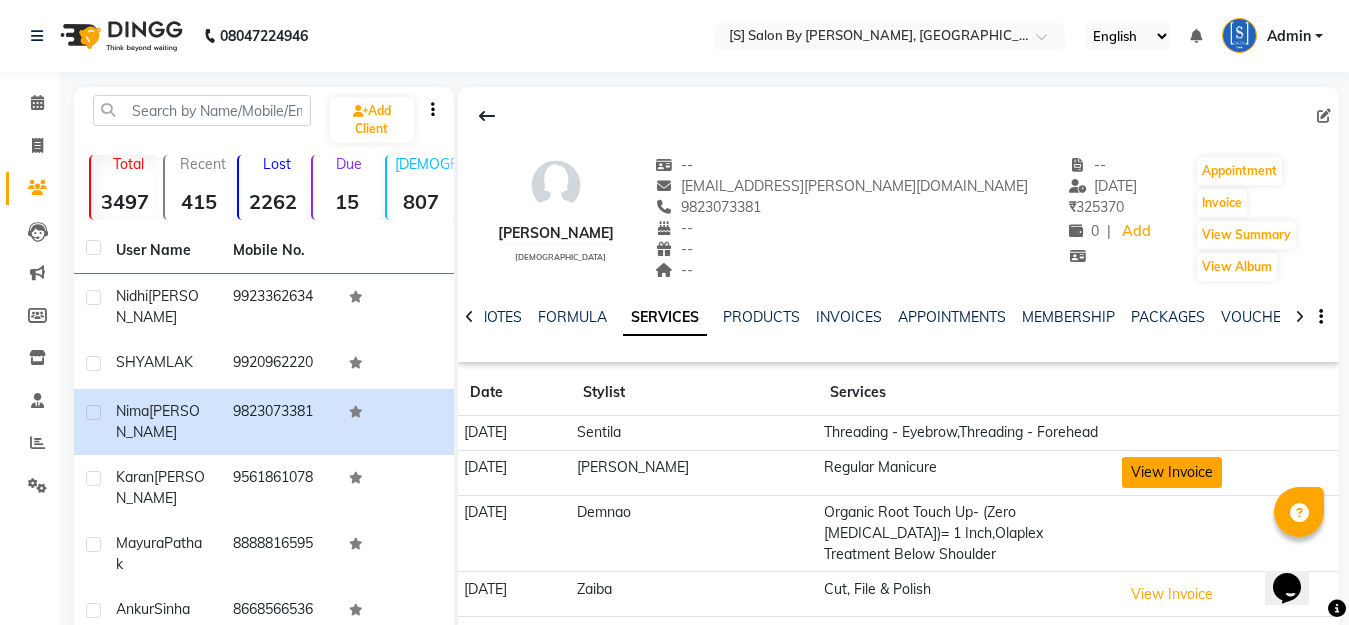 click on "View Invoice" 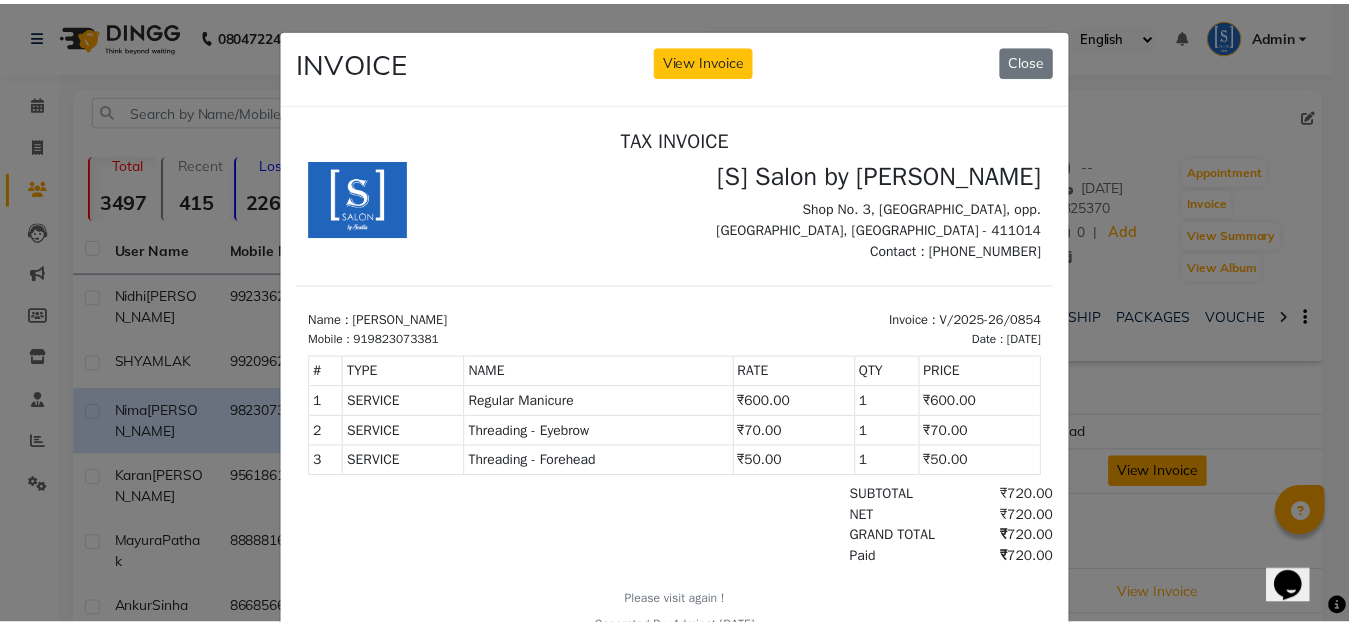 scroll, scrollTop: 0, scrollLeft: 0, axis: both 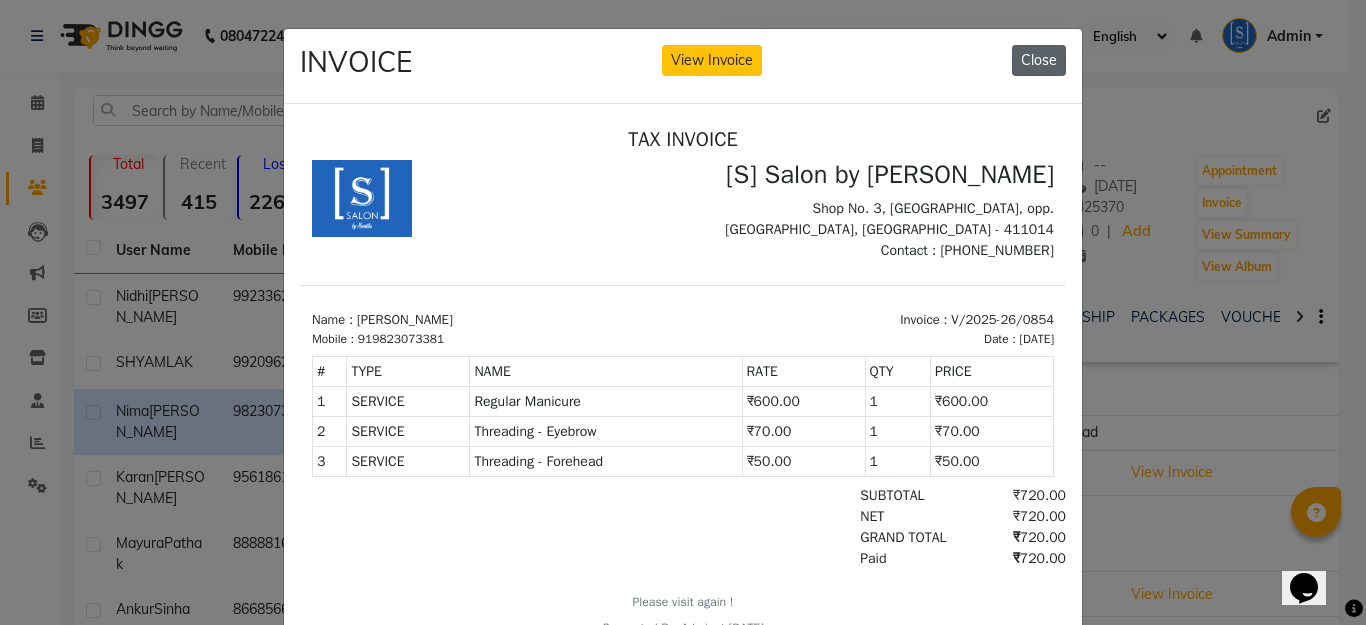 click on "Close" 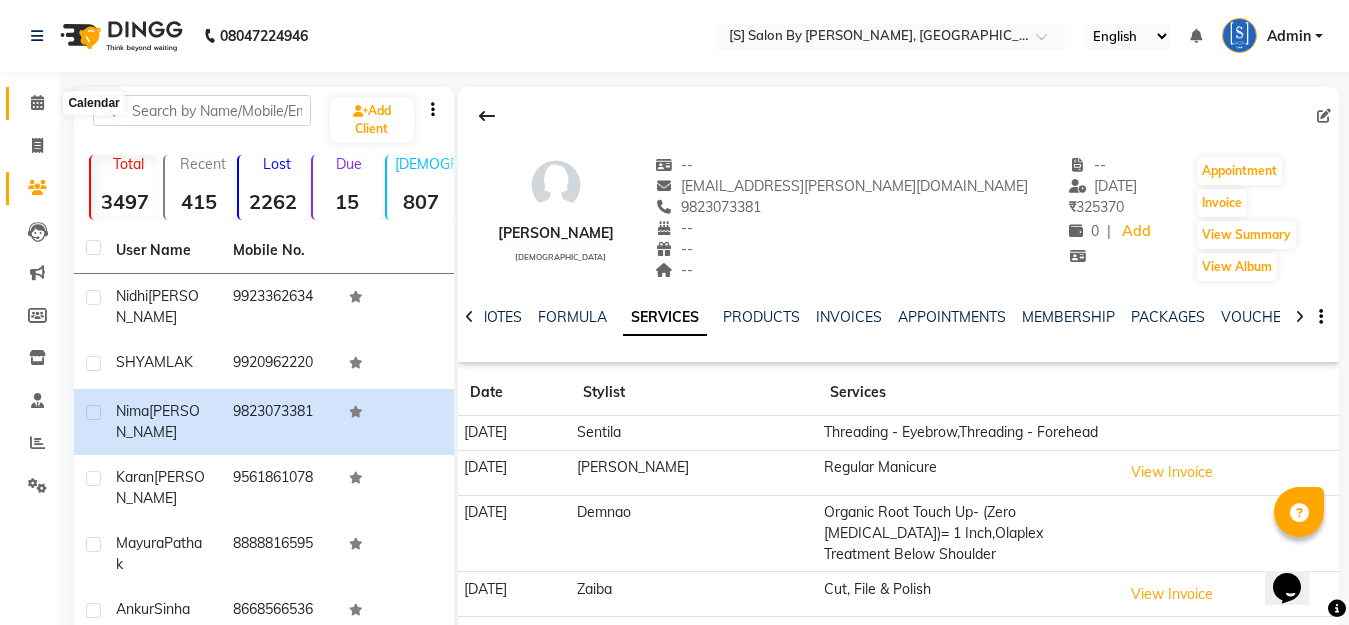 click 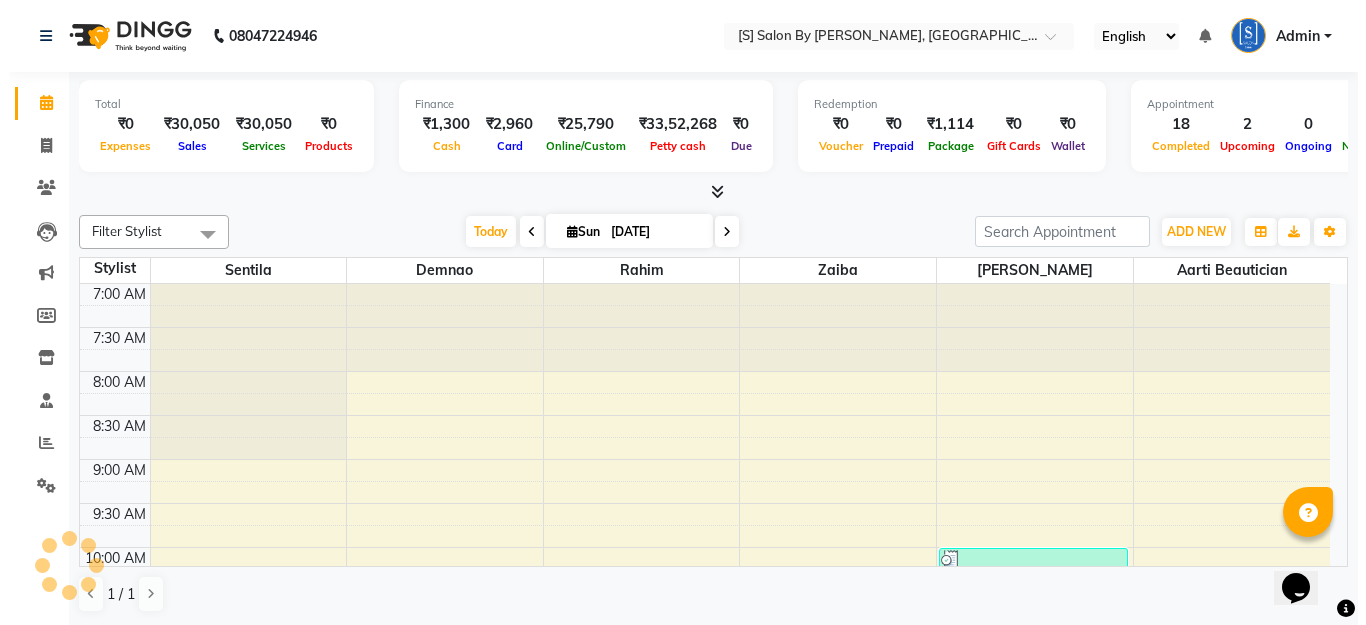 scroll, scrollTop: 0, scrollLeft: 0, axis: both 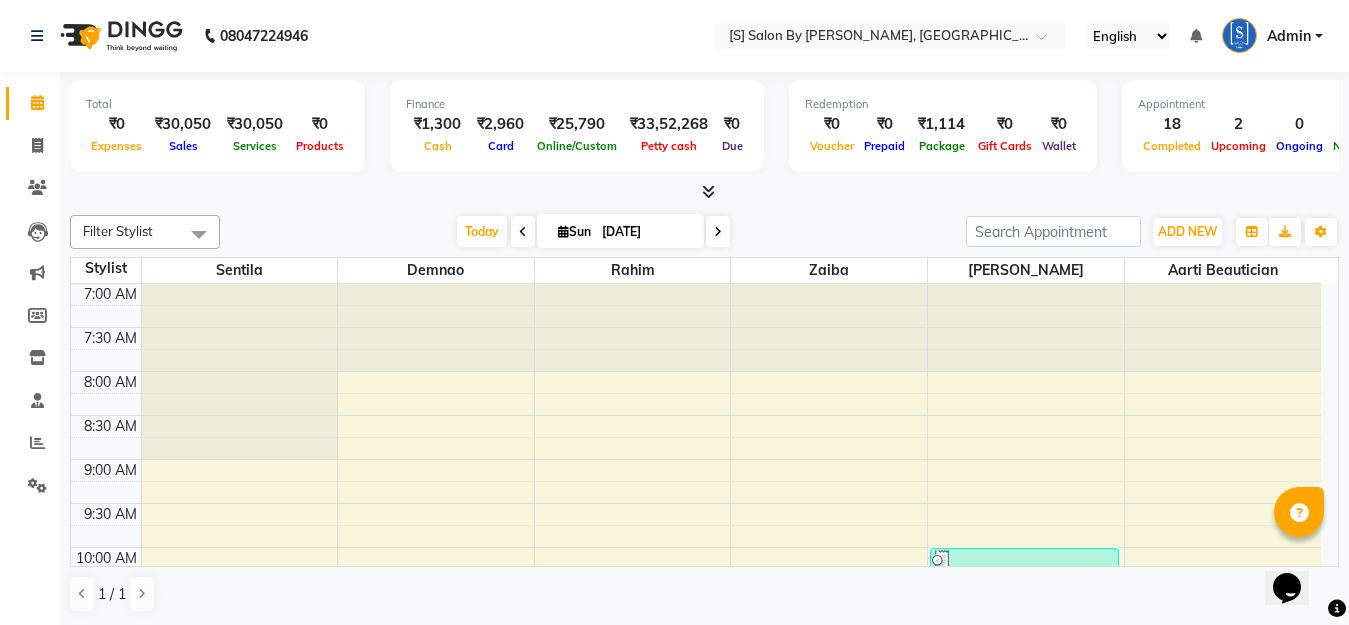 click at bounding box center [708, 191] 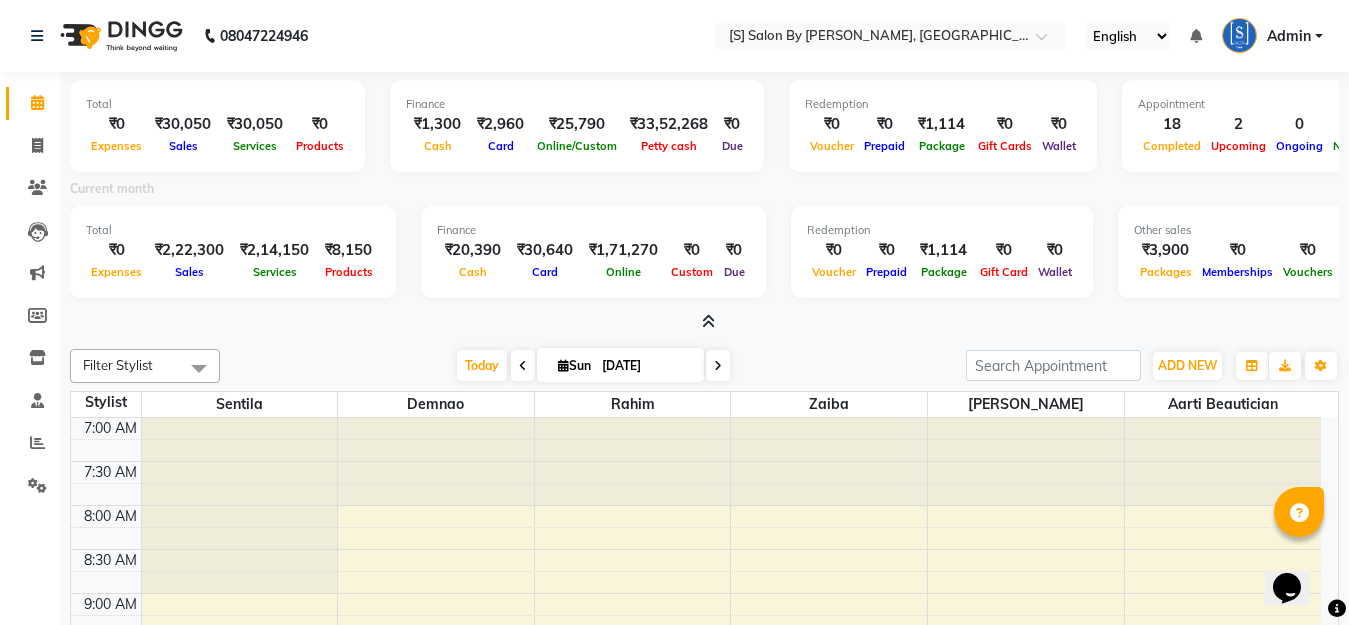 click at bounding box center [708, 321] 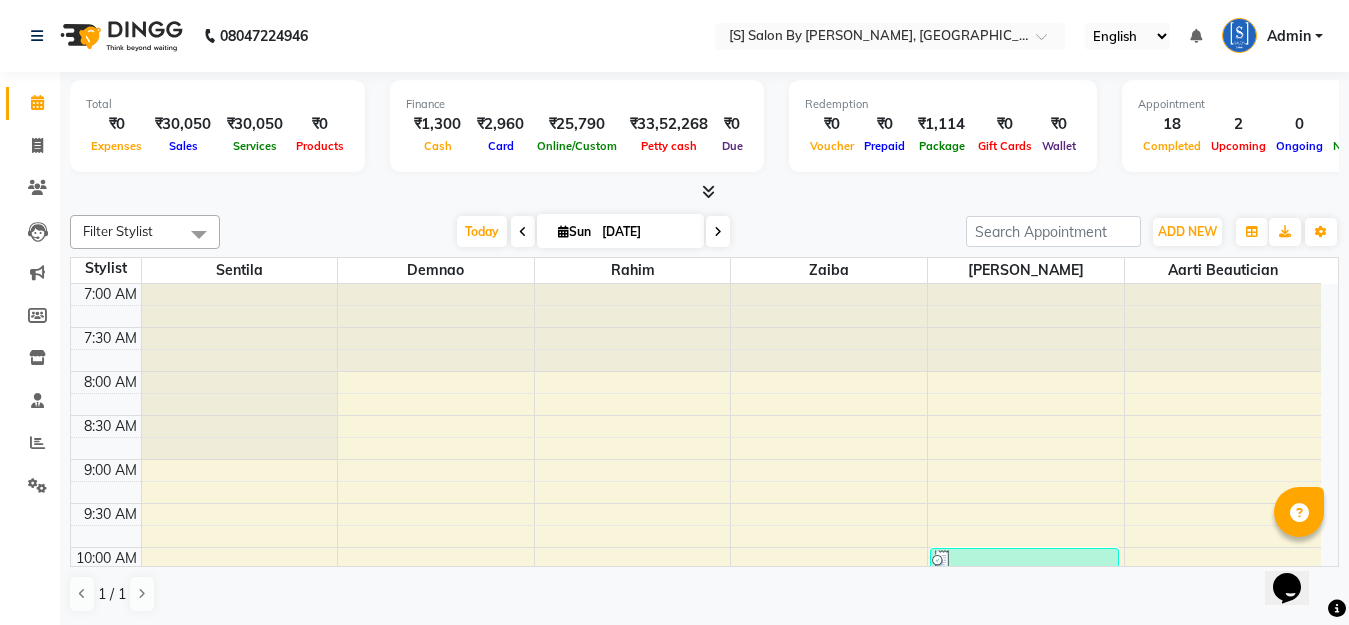 click at bounding box center [1239, 35] 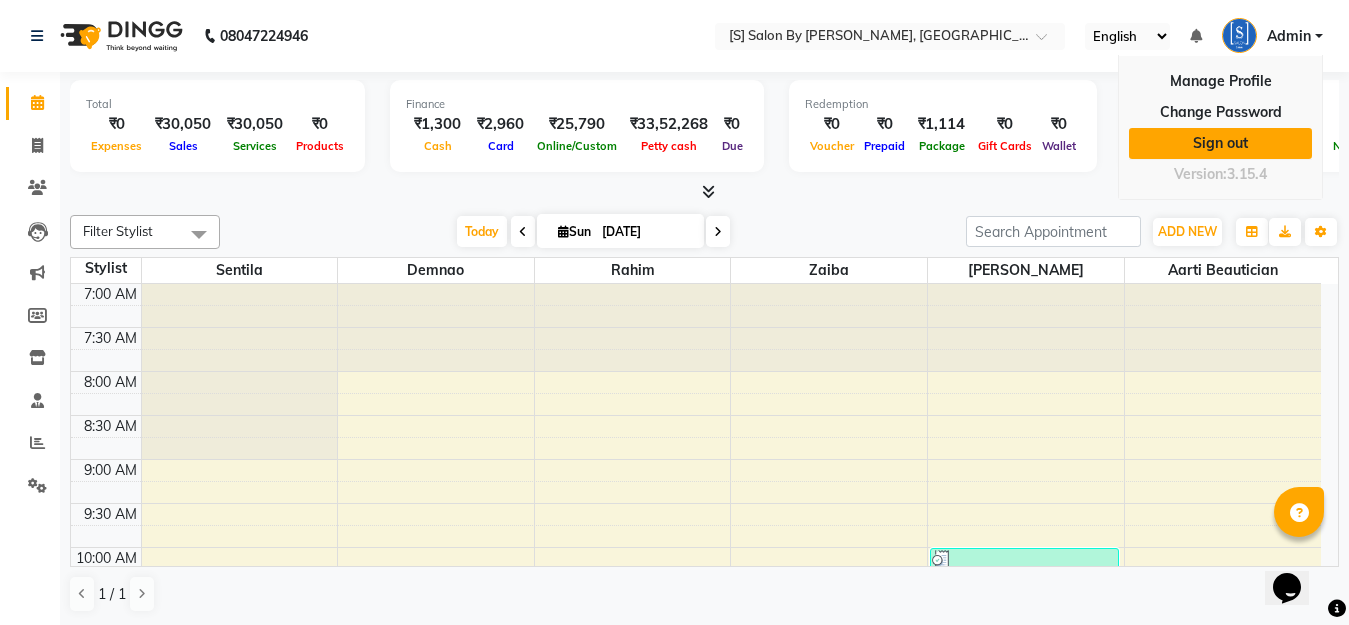 click on "Sign out" at bounding box center (1220, 143) 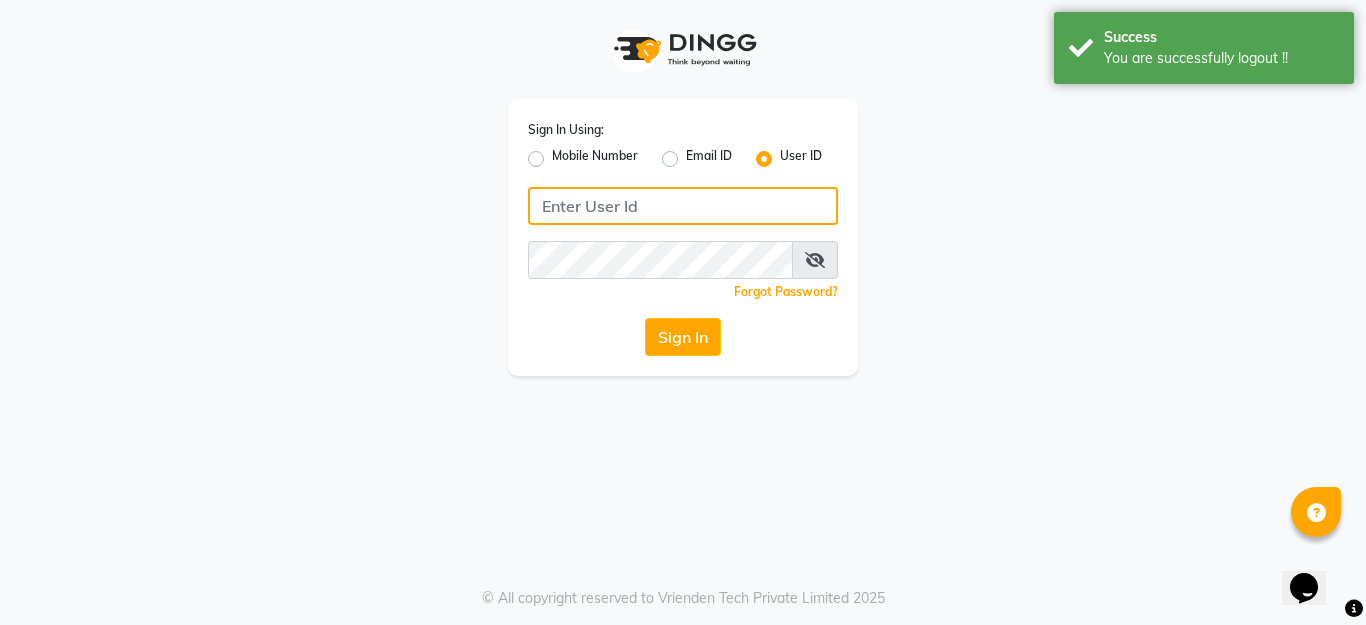 type on "ssalon" 